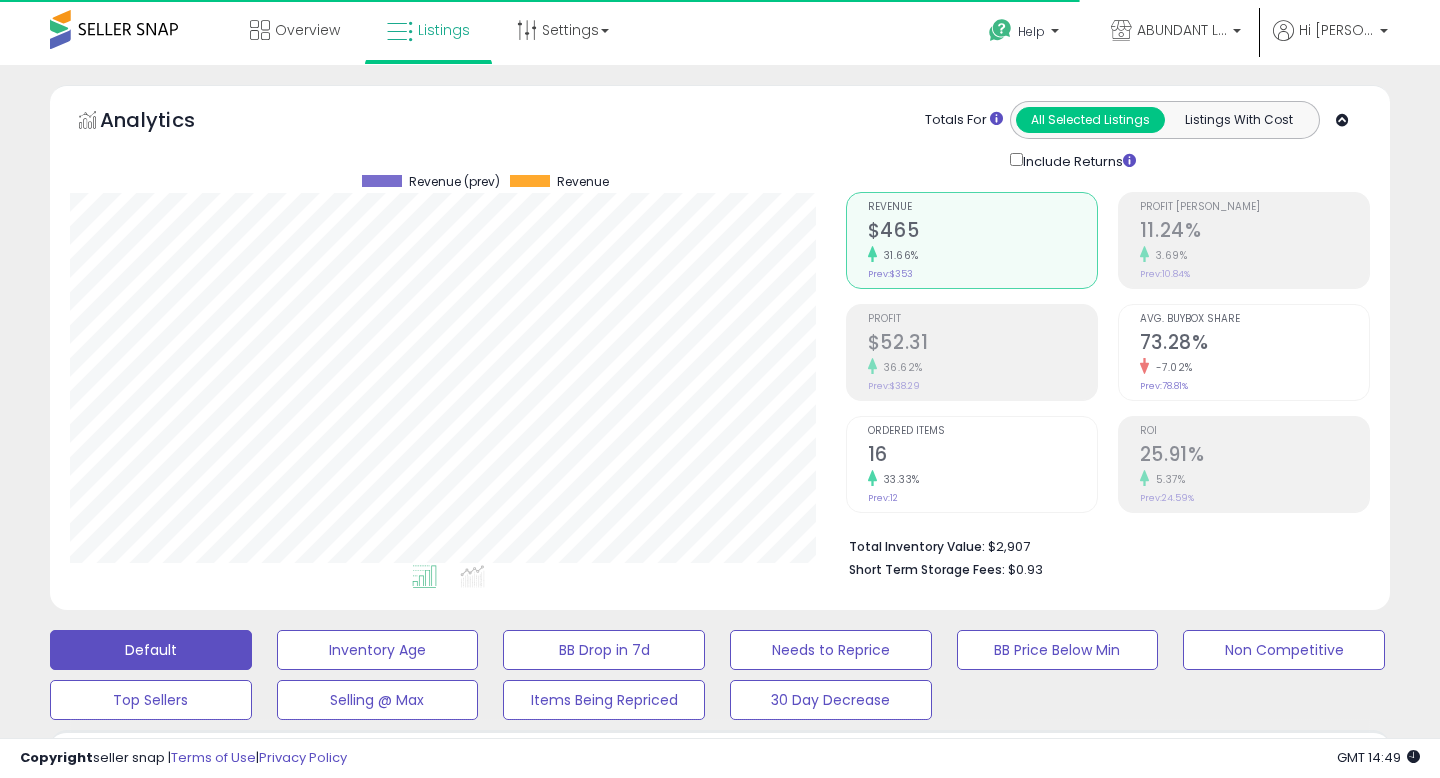 scroll, scrollTop: 983, scrollLeft: 0, axis: vertical 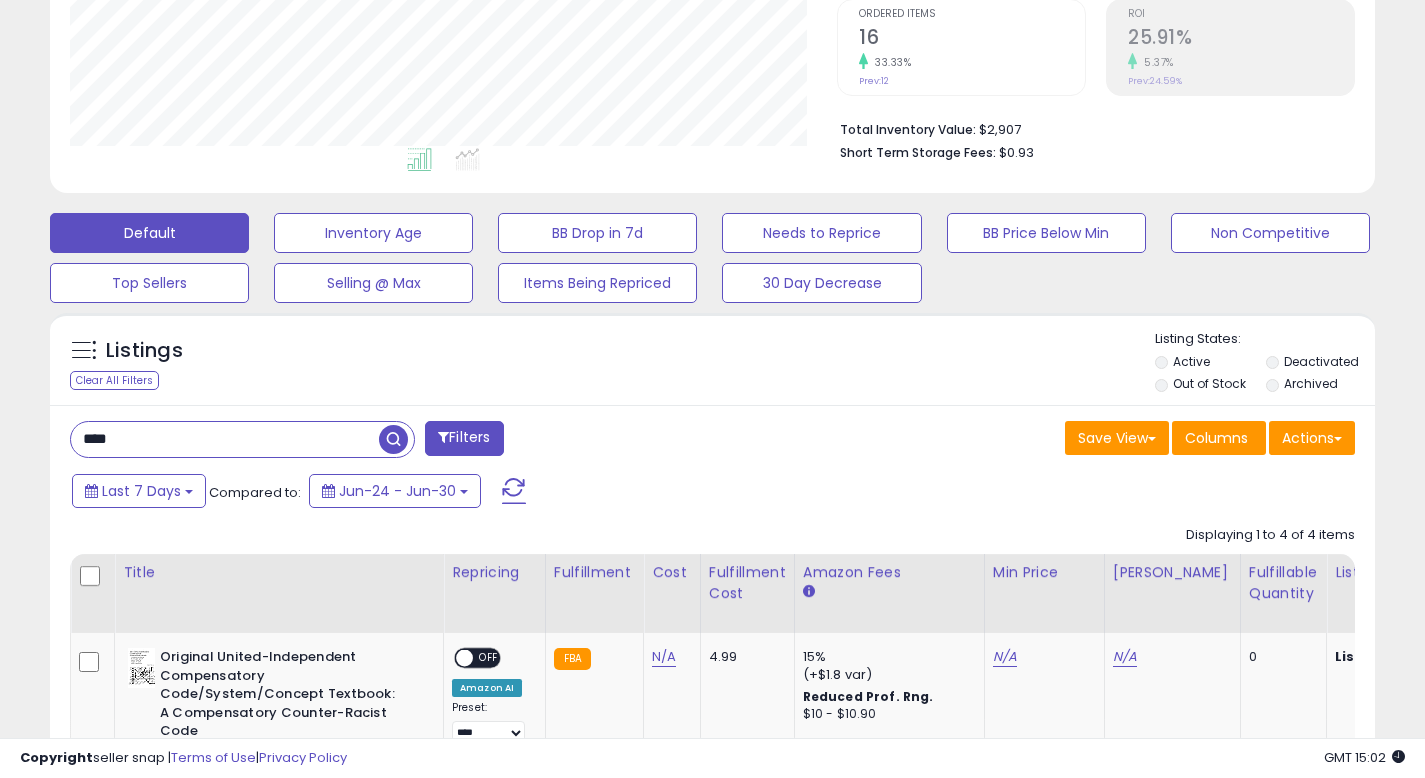 drag, startPoint x: 213, startPoint y: 441, endPoint x: 1, endPoint y: 414, distance: 213.71242 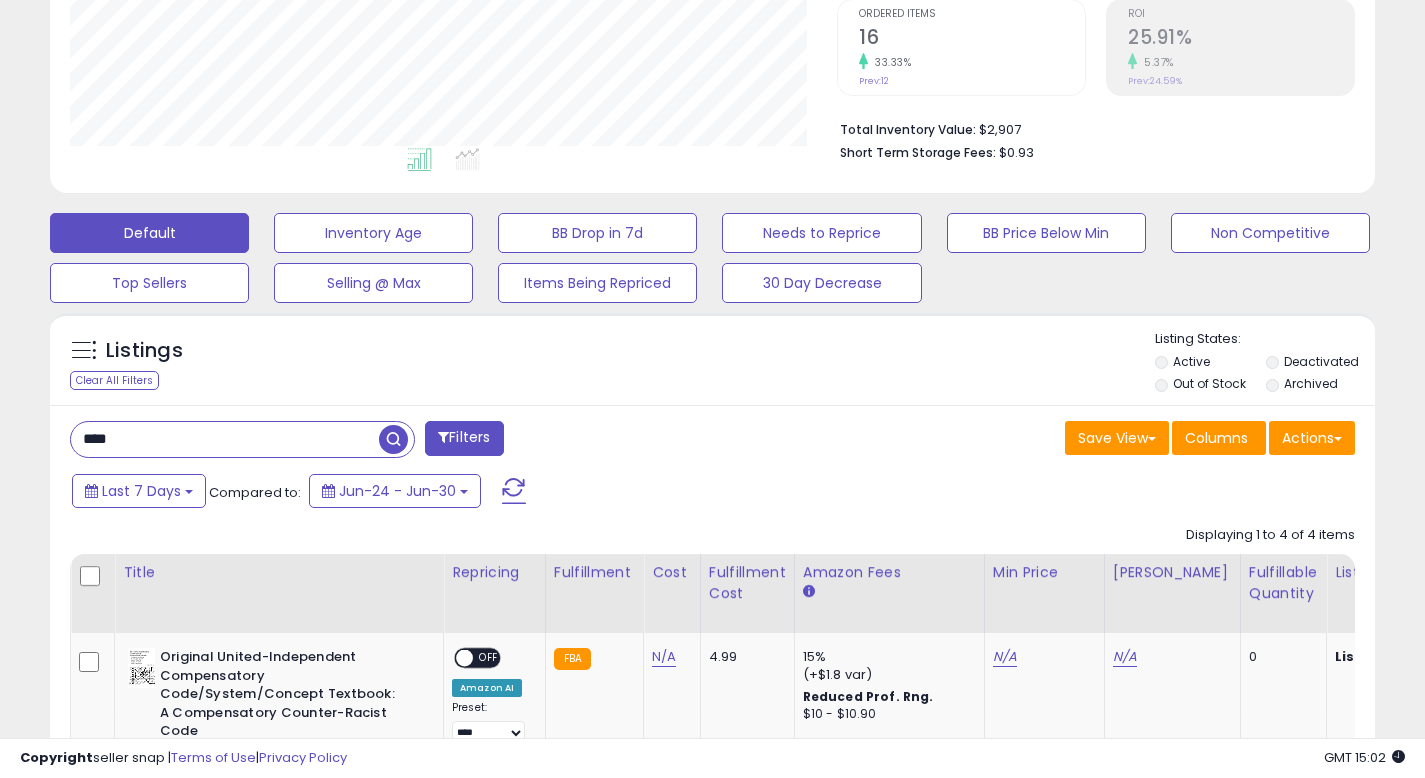 paste on "**********" 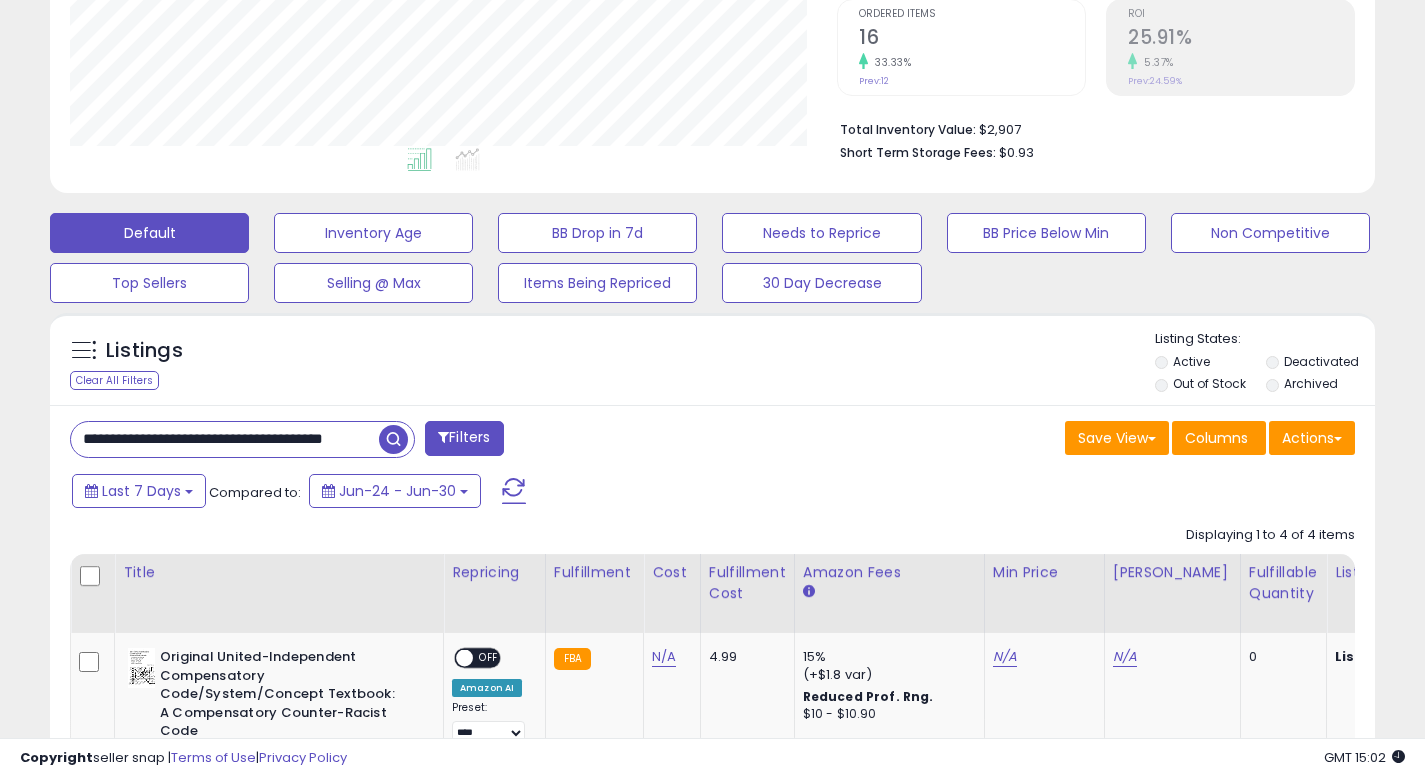 scroll, scrollTop: 0, scrollLeft: 64, axis: horizontal 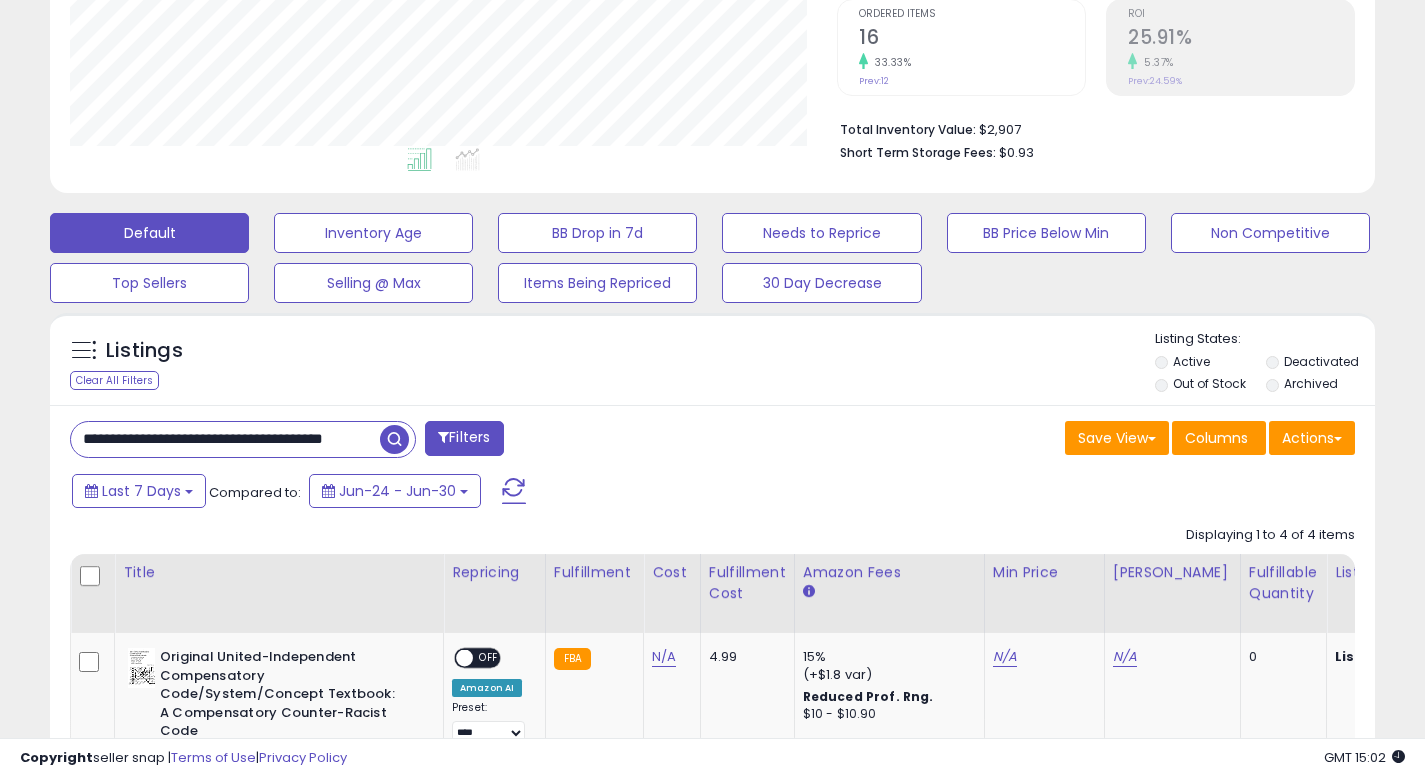 click at bounding box center [394, 439] 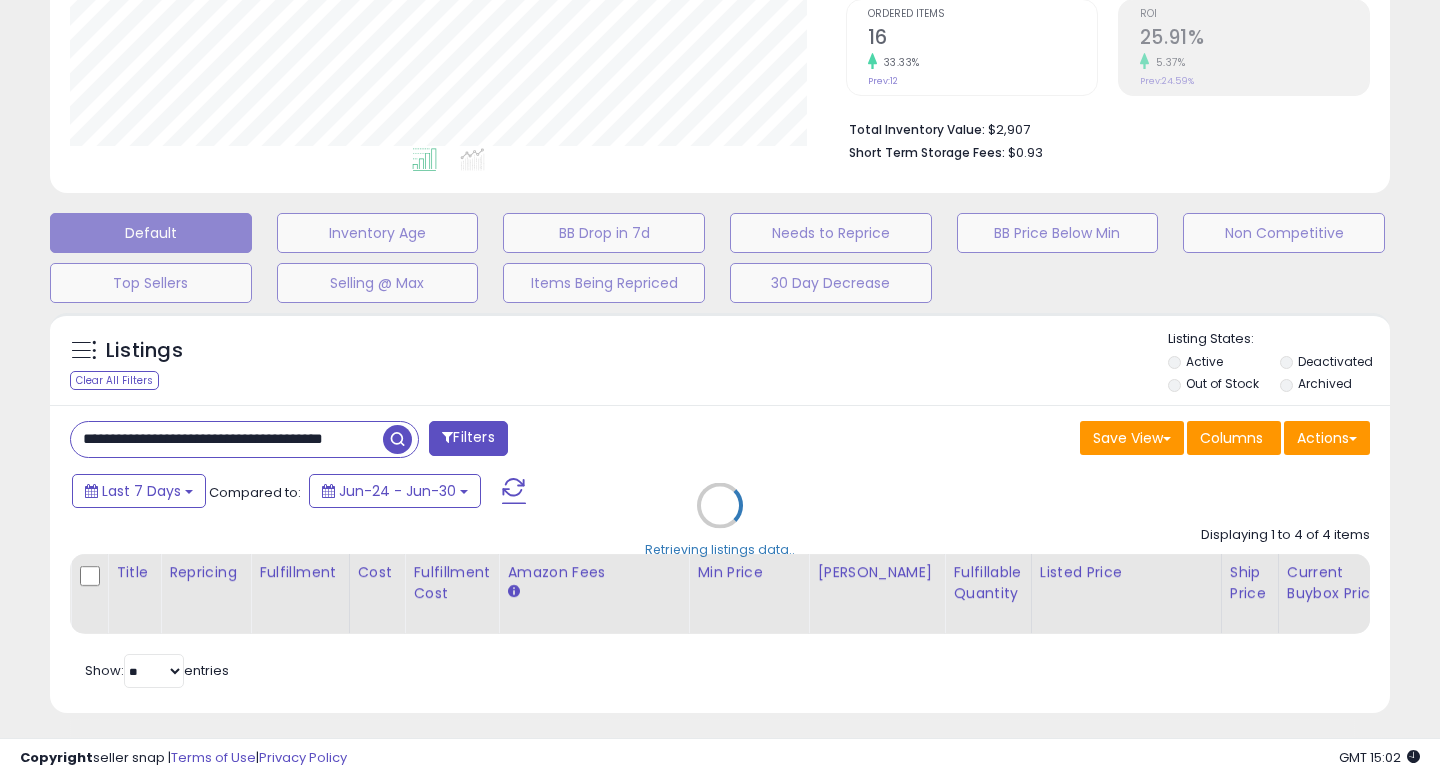 scroll, scrollTop: 999590, scrollLeft: 999224, axis: both 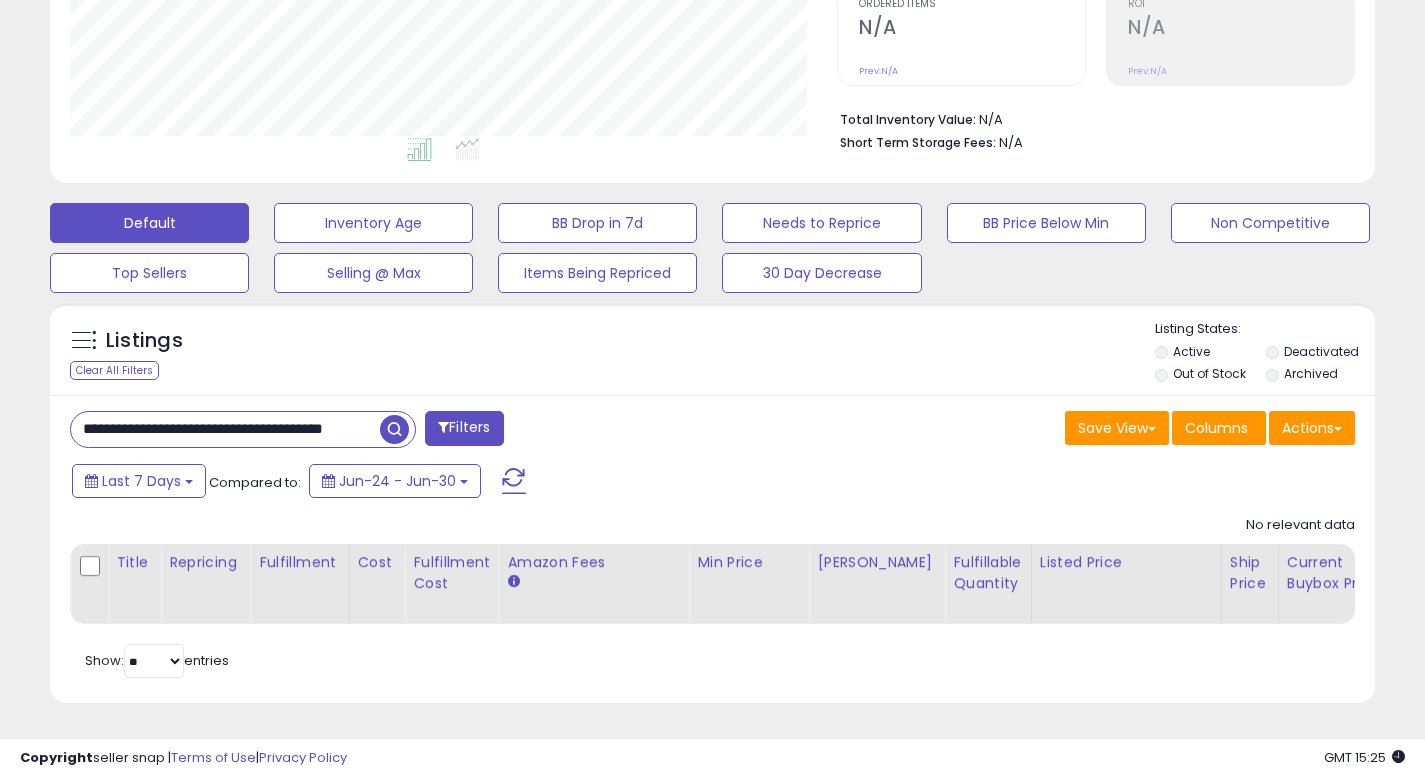 drag, startPoint x: 91, startPoint y: 412, endPoint x: 498, endPoint y: 423, distance: 407.14862 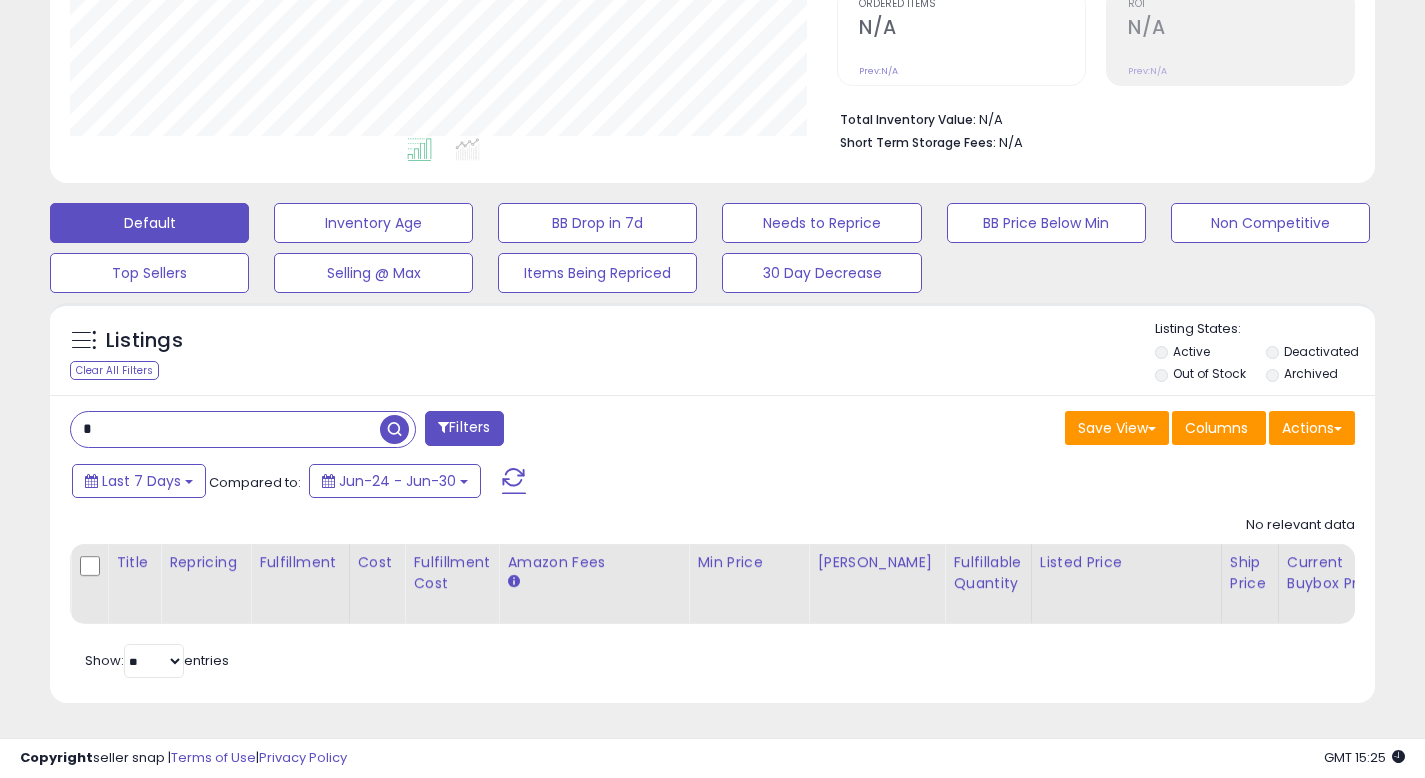 scroll, scrollTop: 0, scrollLeft: 0, axis: both 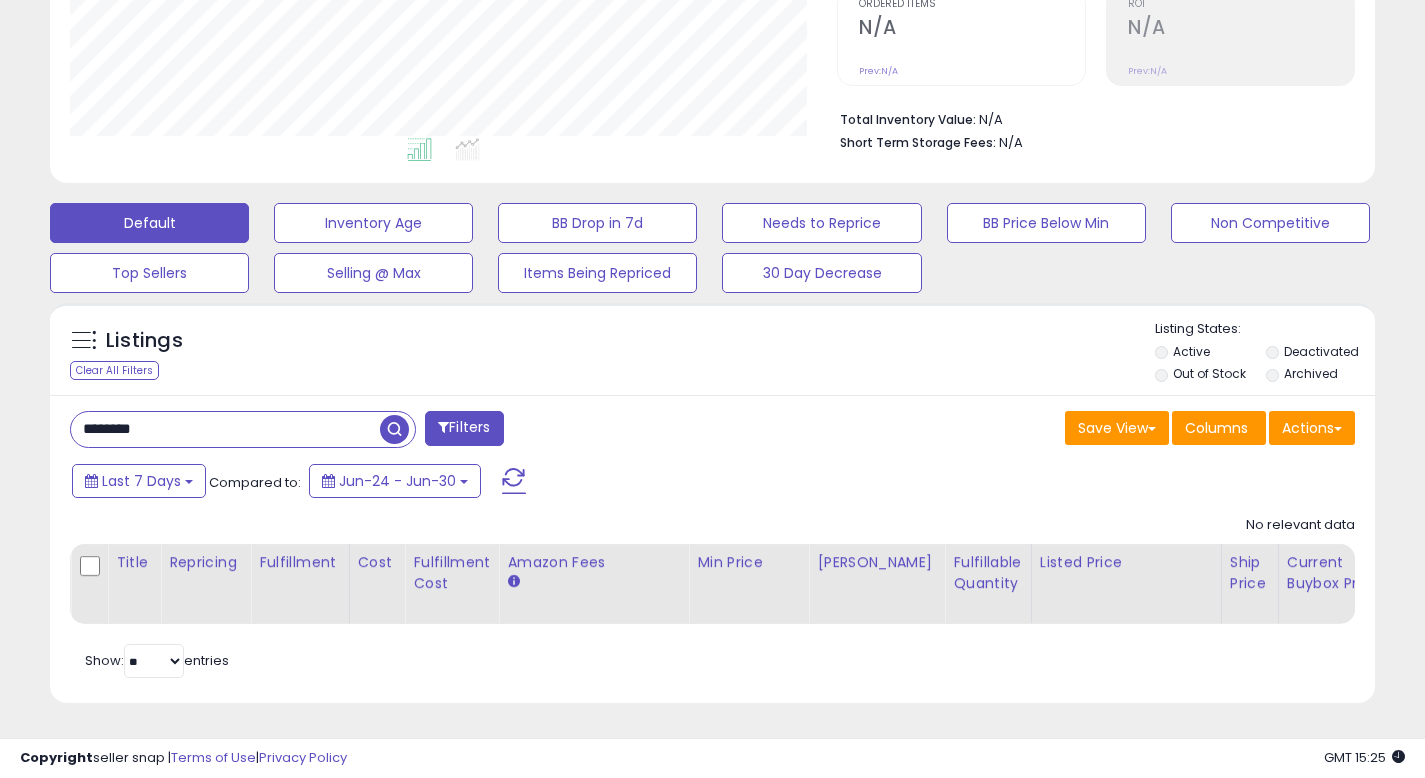 type on "********" 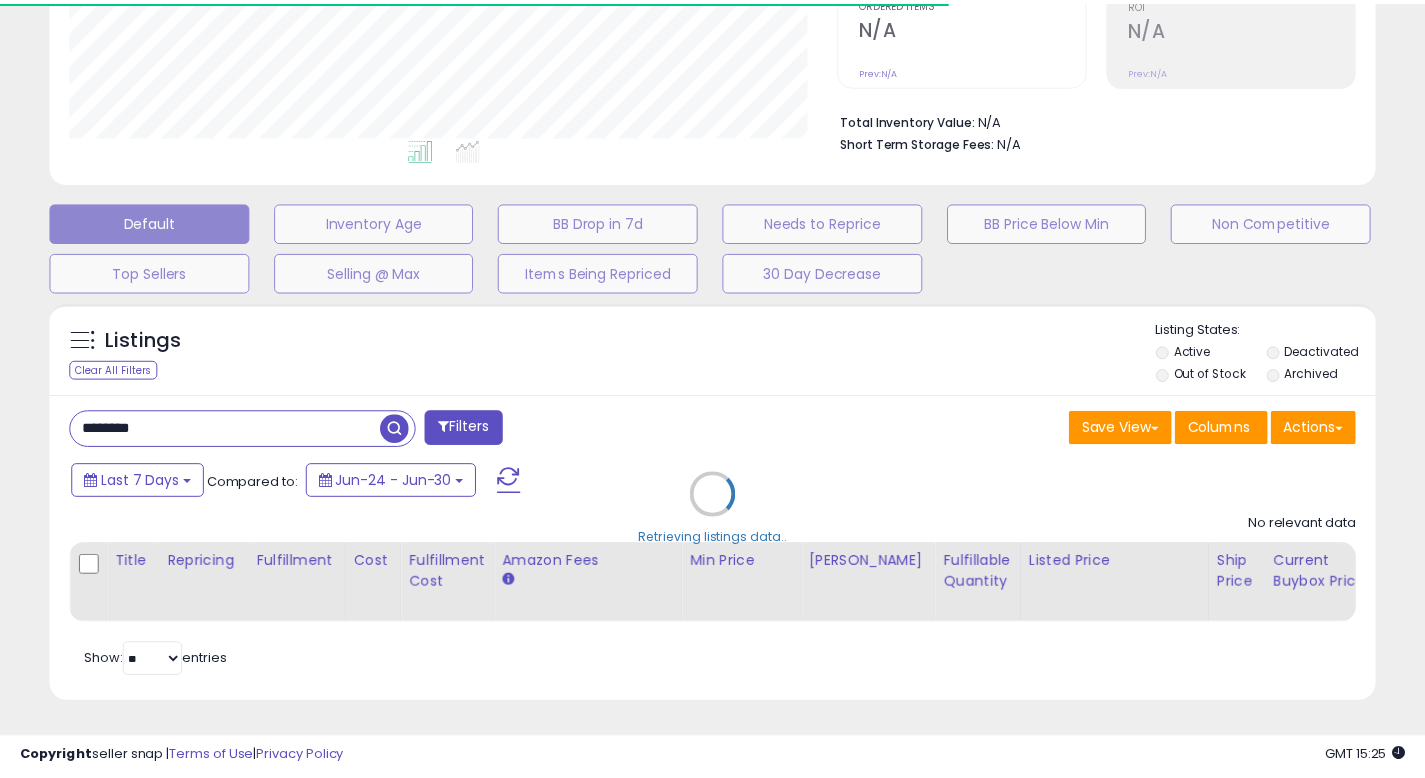 scroll, scrollTop: 410, scrollLeft: 767, axis: both 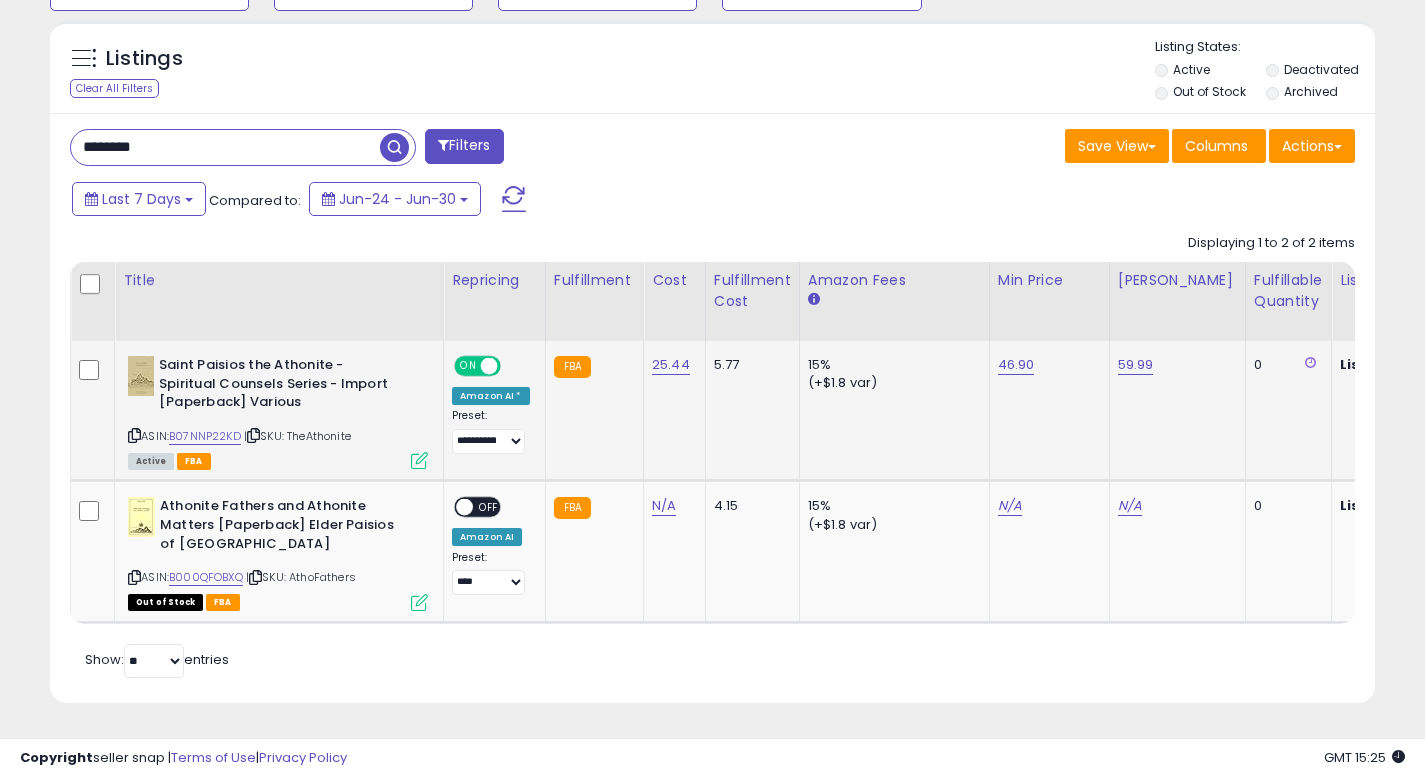 click at bounding box center [419, 460] 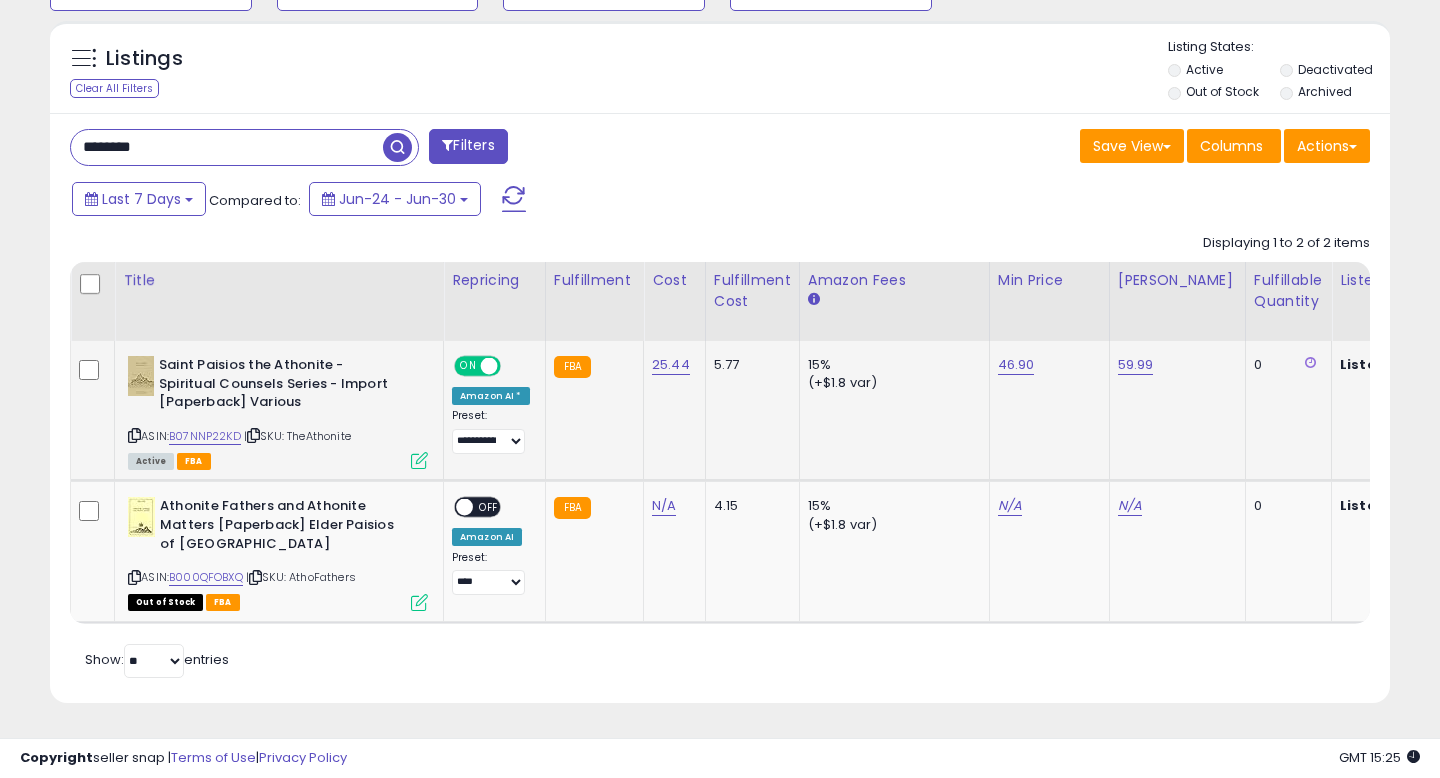 scroll, scrollTop: 999590, scrollLeft: 999224, axis: both 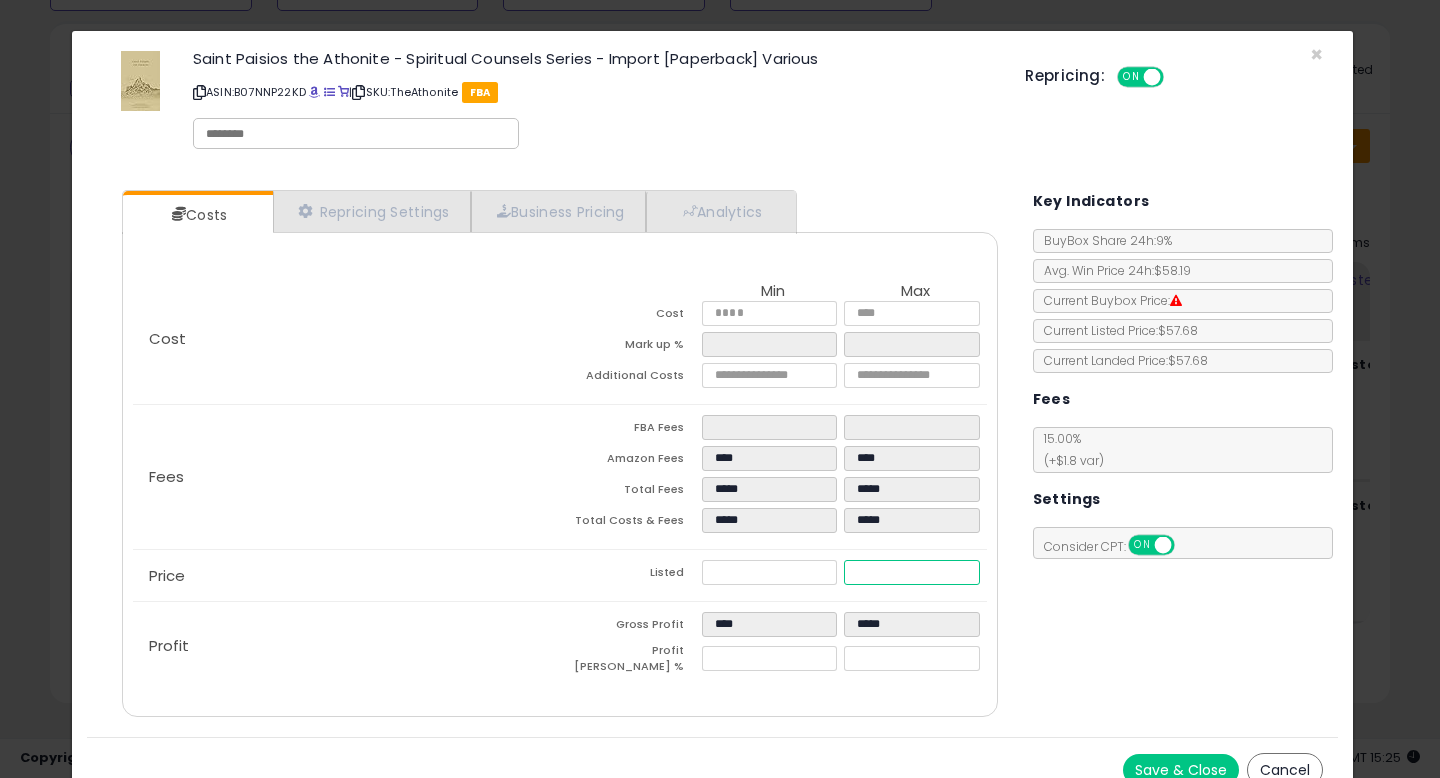 drag, startPoint x: 910, startPoint y: 577, endPoint x: 760, endPoint y: 551, distance: 152.23666 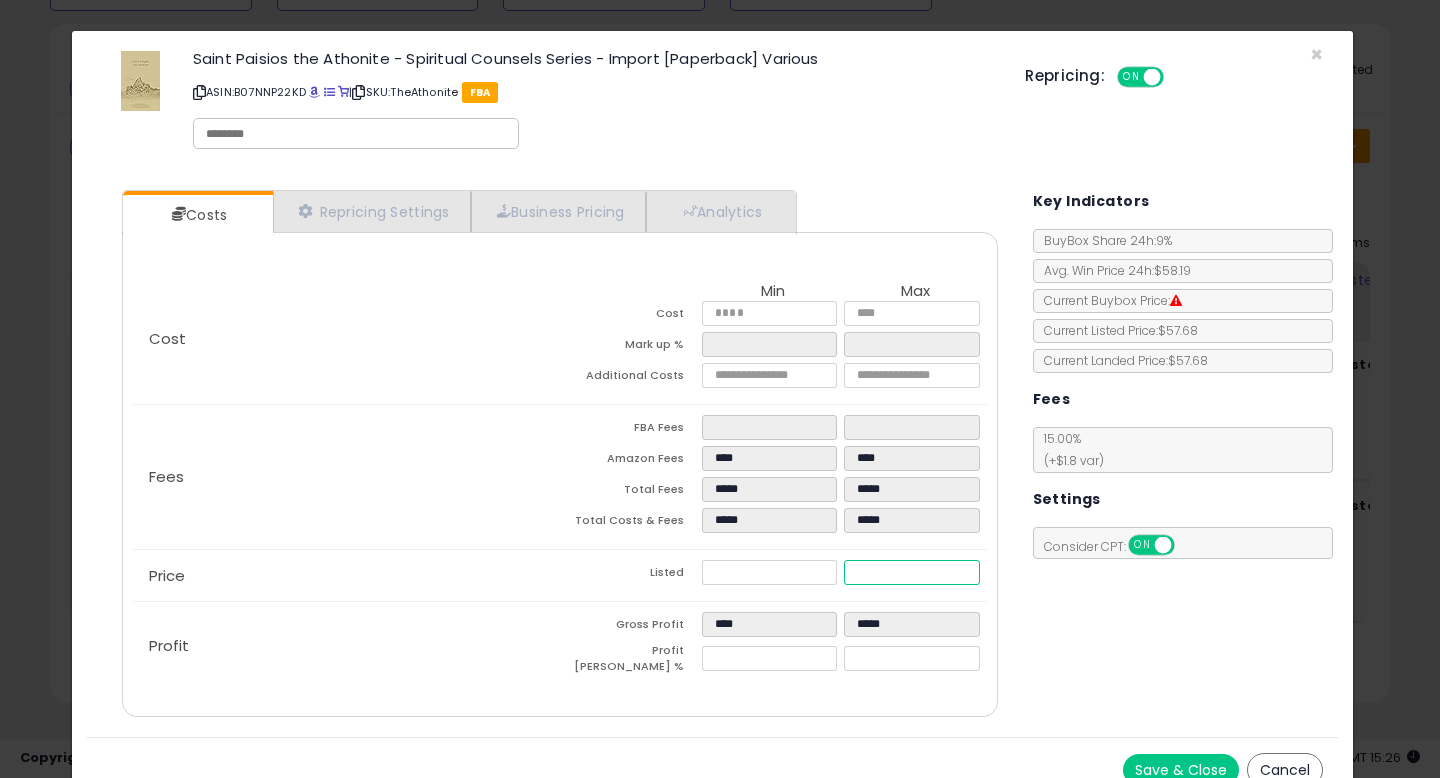 type on "****" 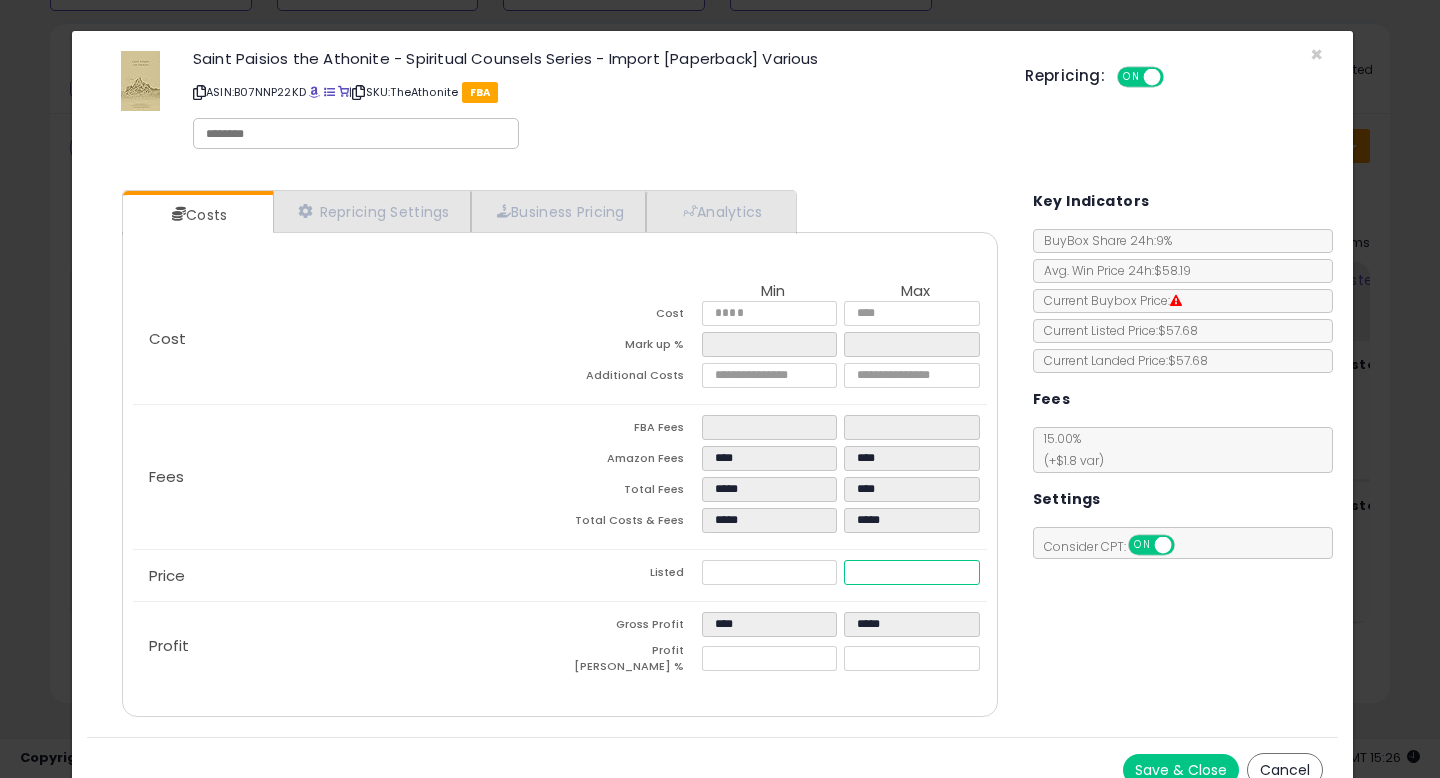 type on "****" 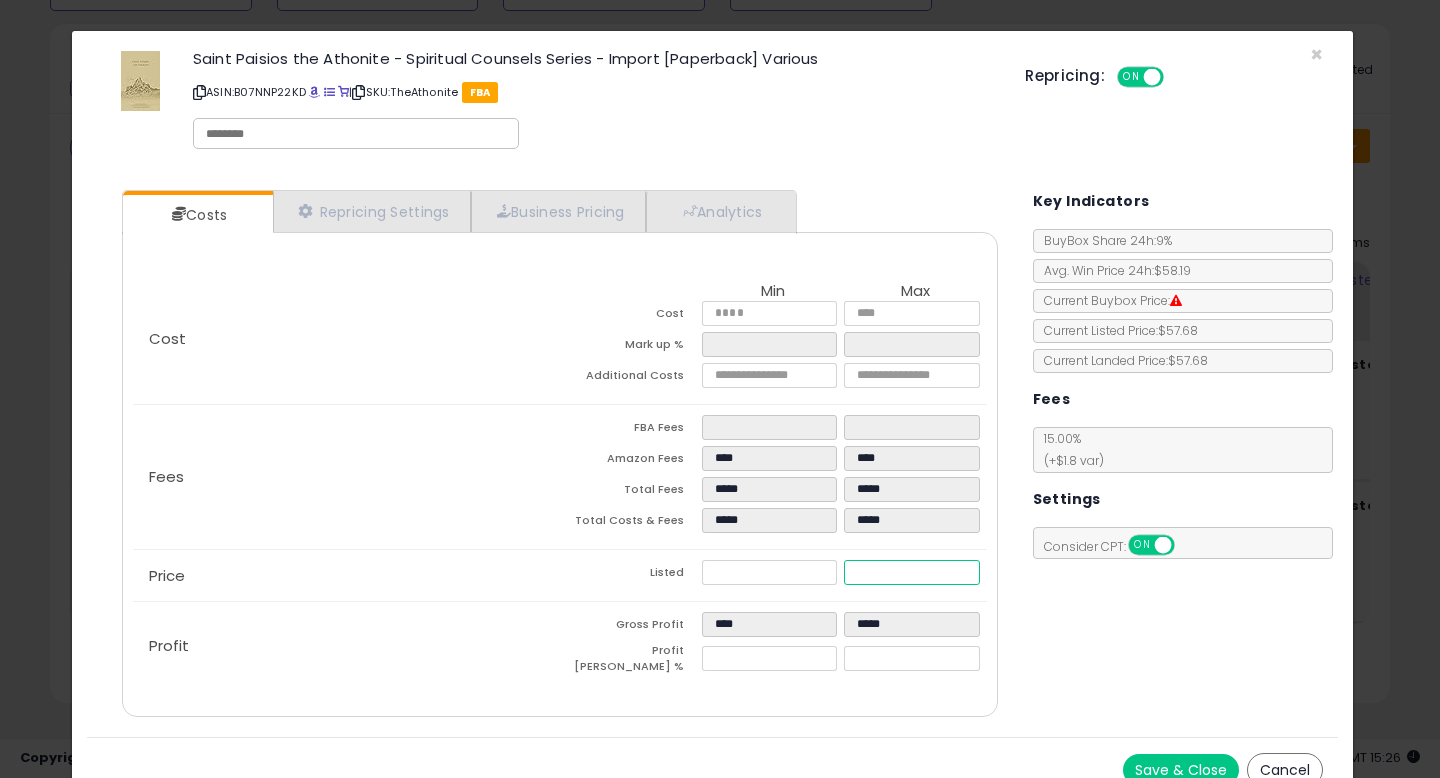 type on "****" 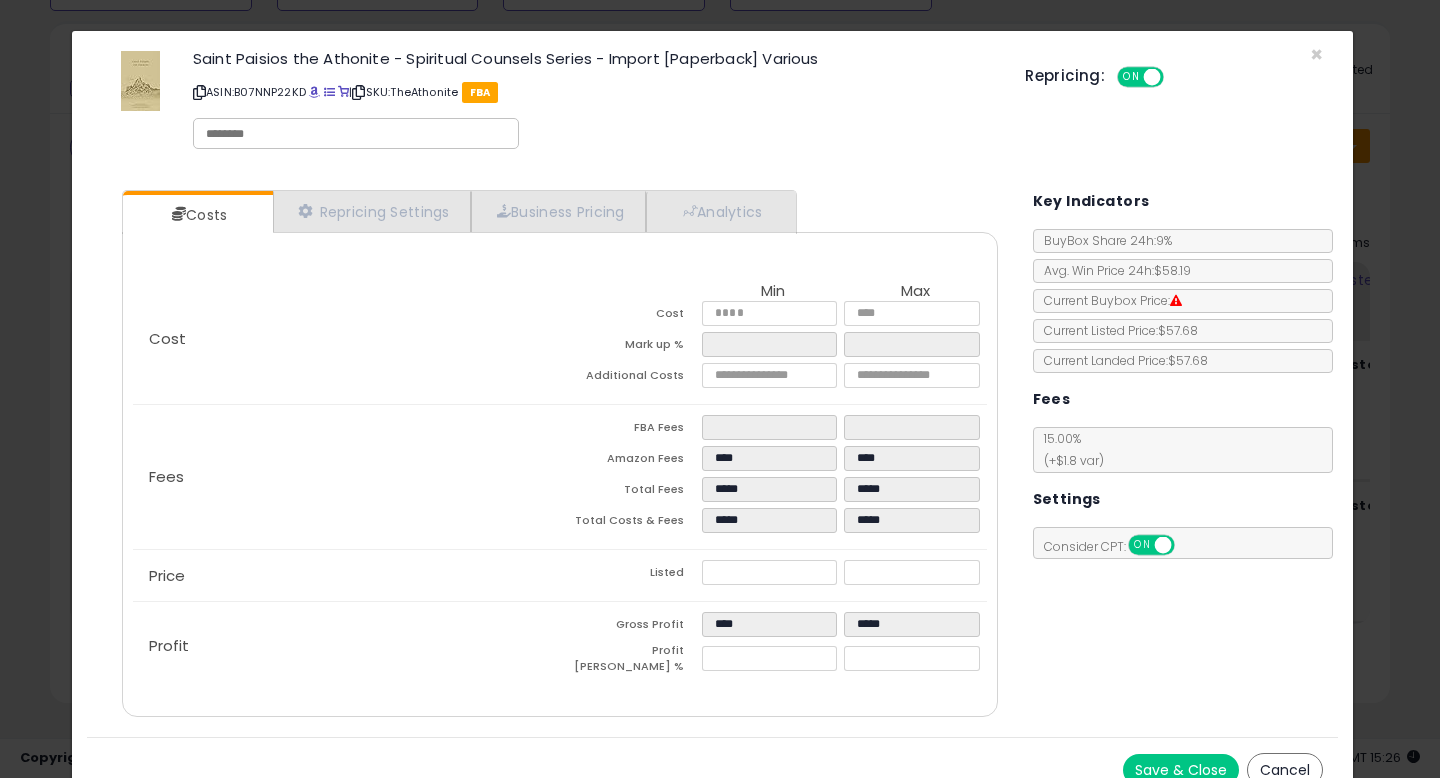 type on "*****" 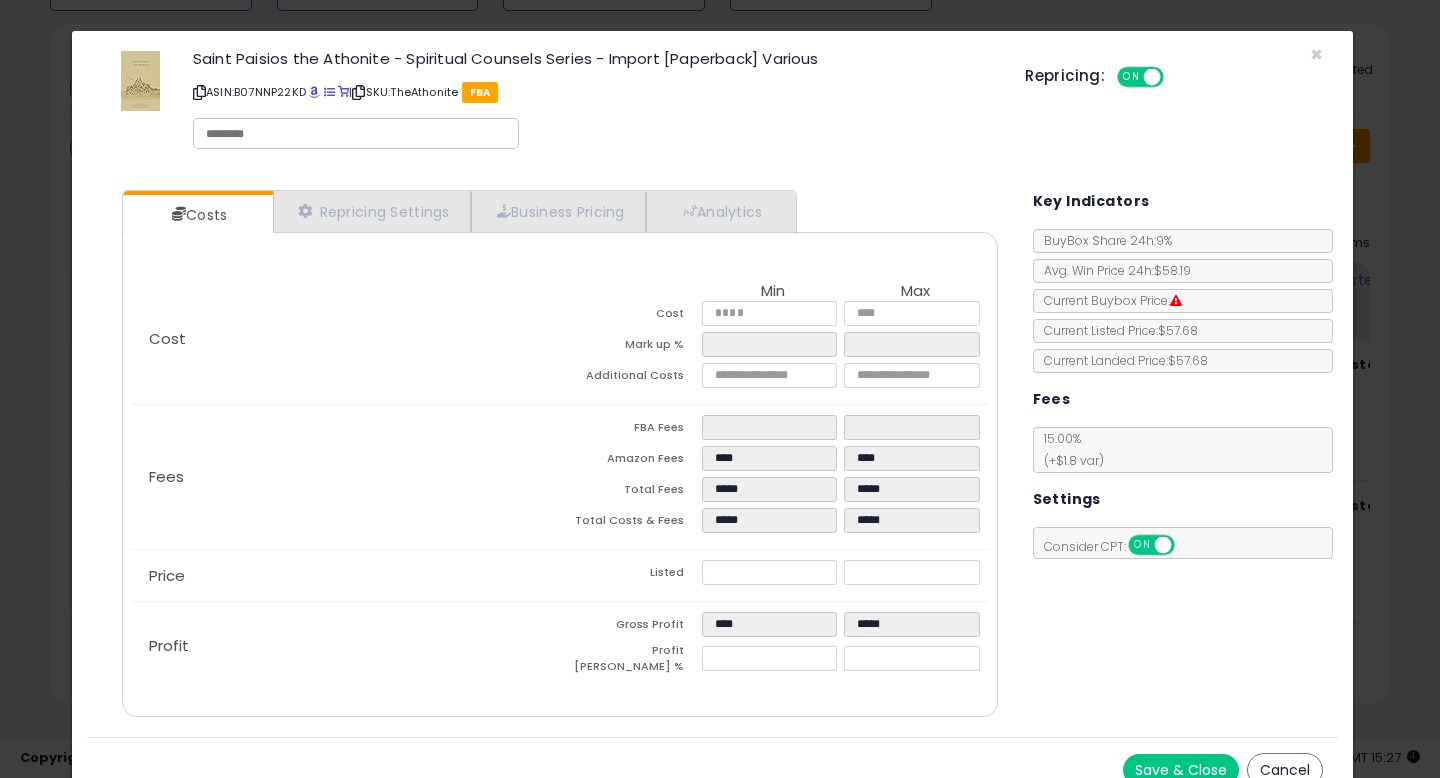 click on "Cancel" at bounding box center (1285, 770) 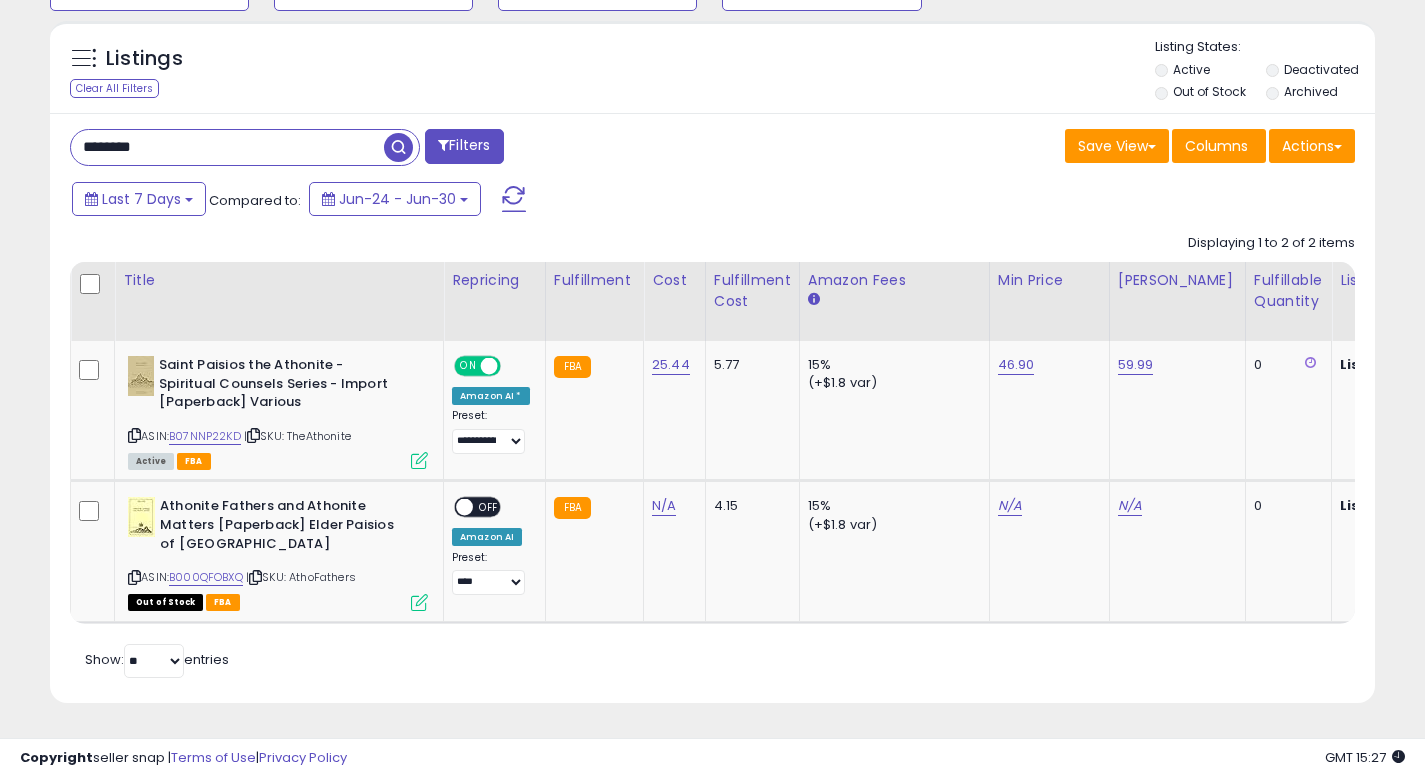 scroll, scrollTop: 410, scrollLeft: 767, axis: both 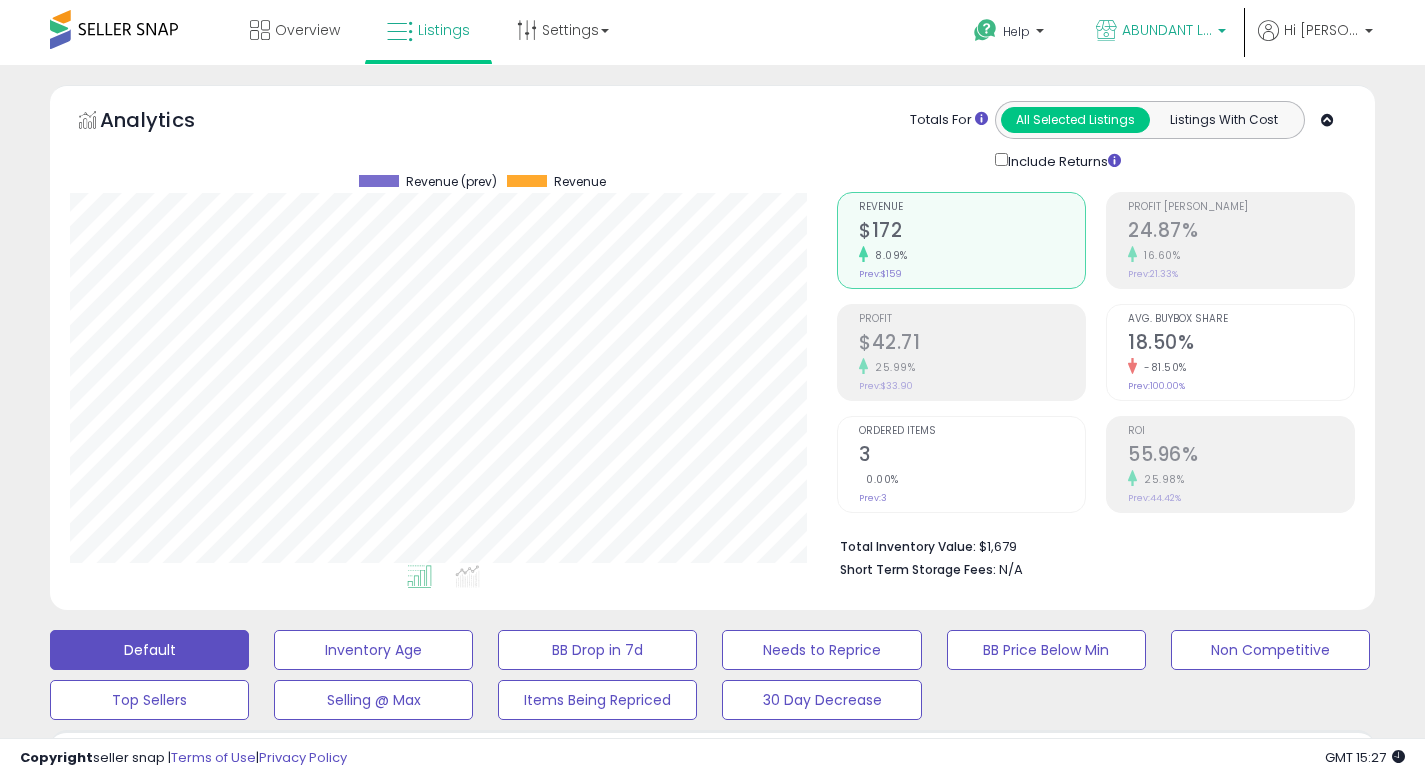 click on "ABUNDANT LiFE" at bounding box center [1167, 30] 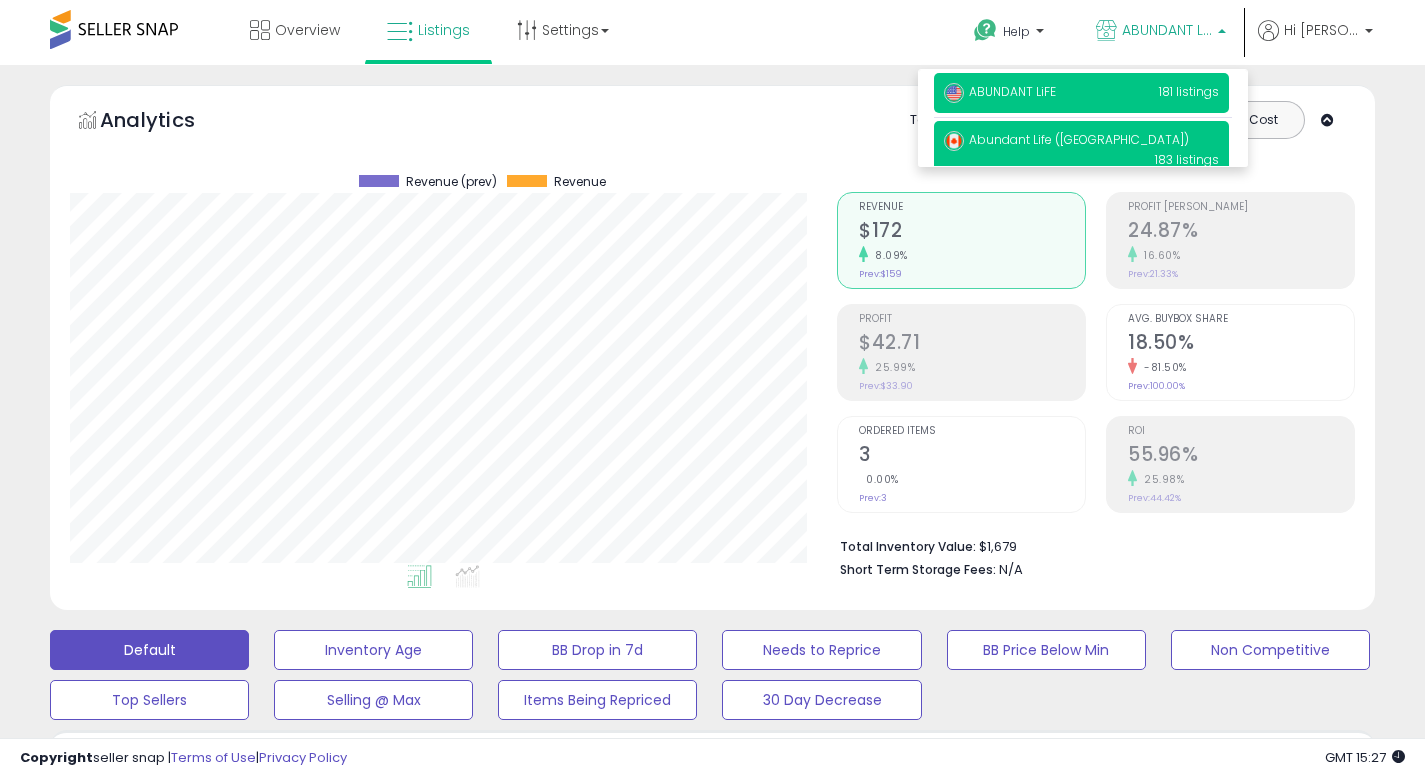 click on "Abundant Life ([GEOGRAPHIC_DATA])
183
listings" at bounding box center (1081, 149) 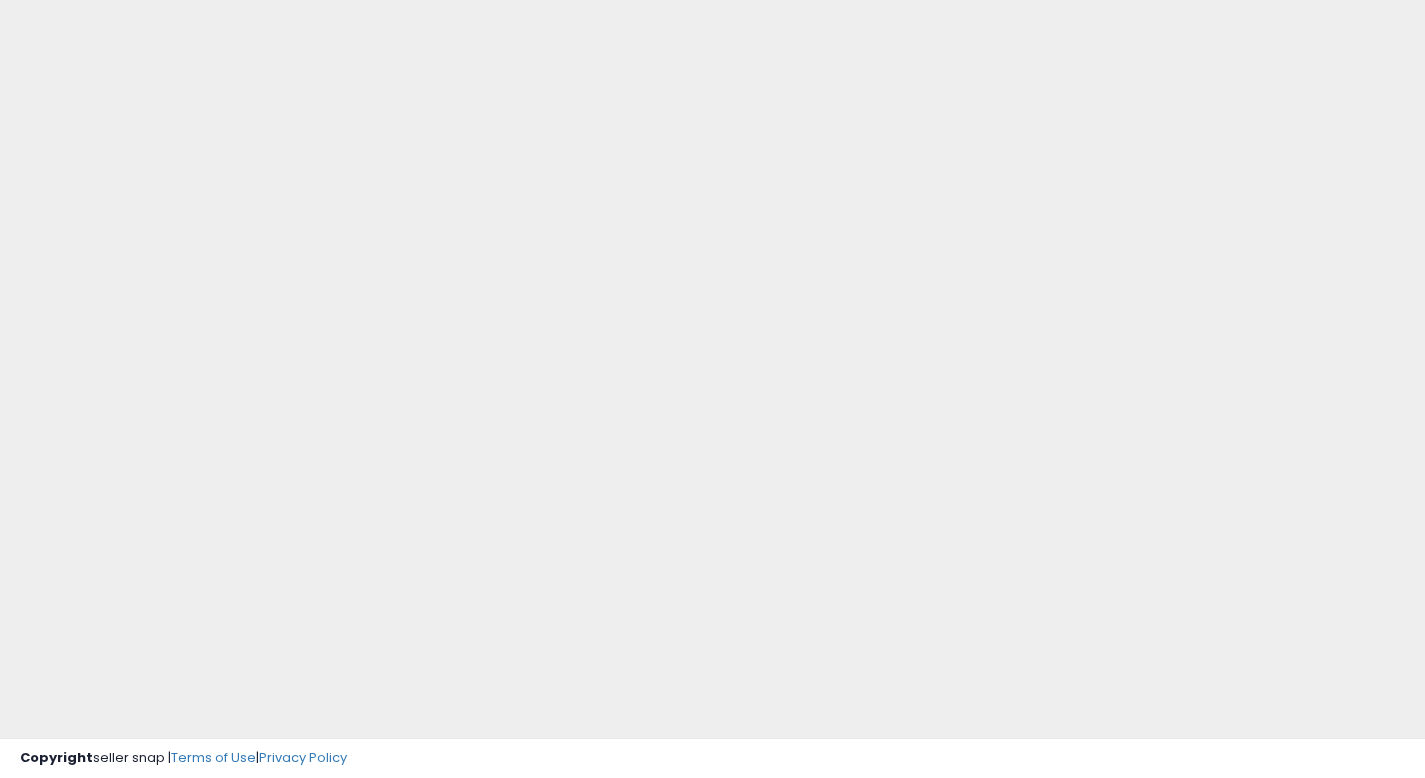 scroll, scrollTop: 117, scrollLeft: 0, axis: vertical 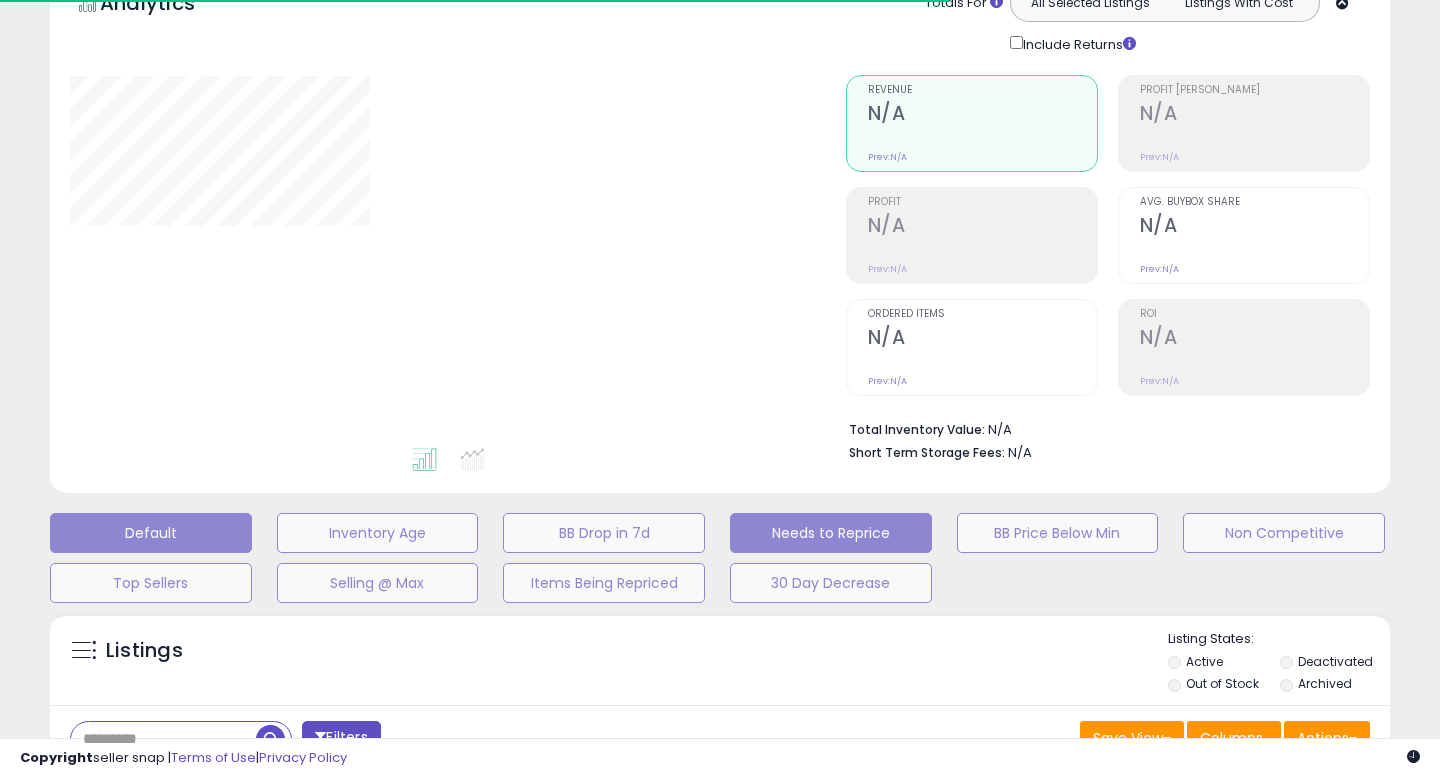 type on "********" 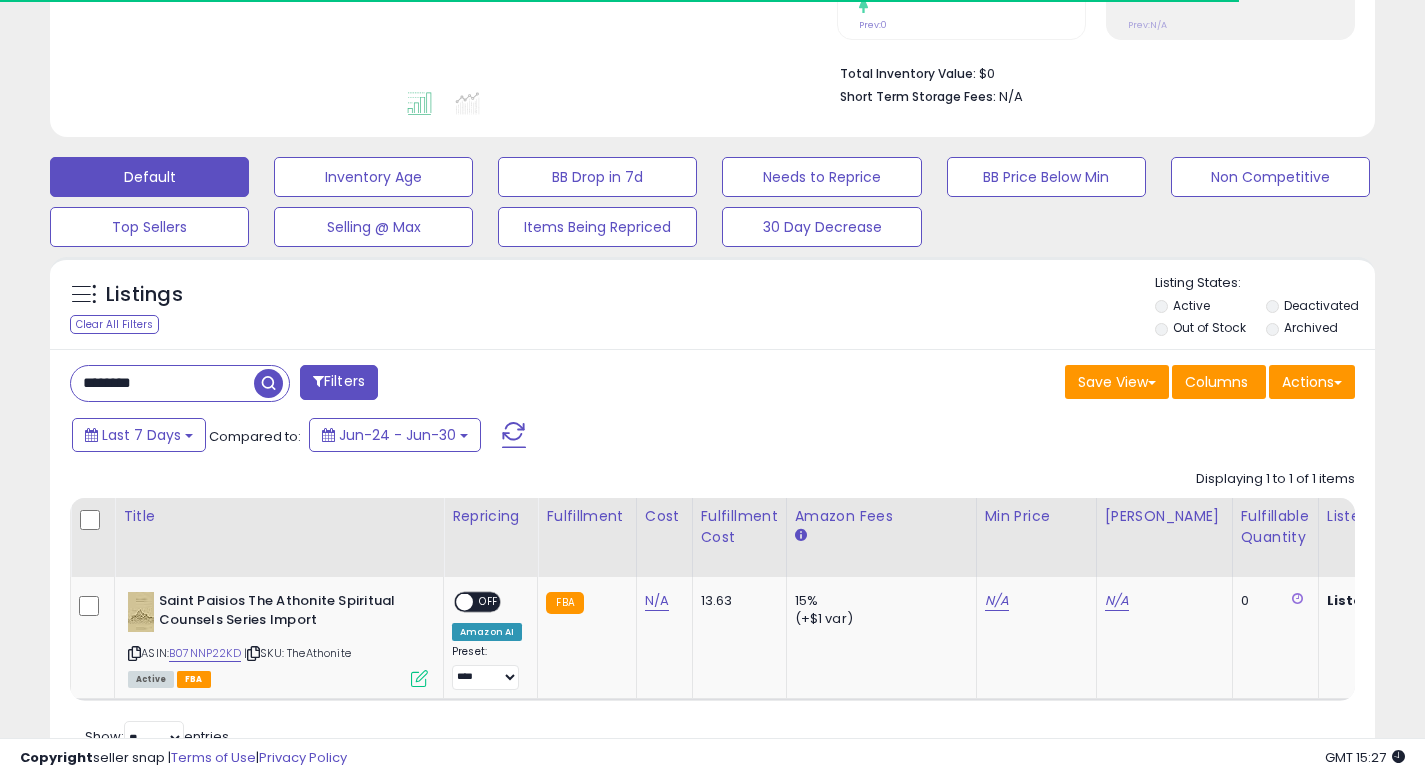 scroll, scrollTop: 565, scrollLeft: 0, axis: vertical 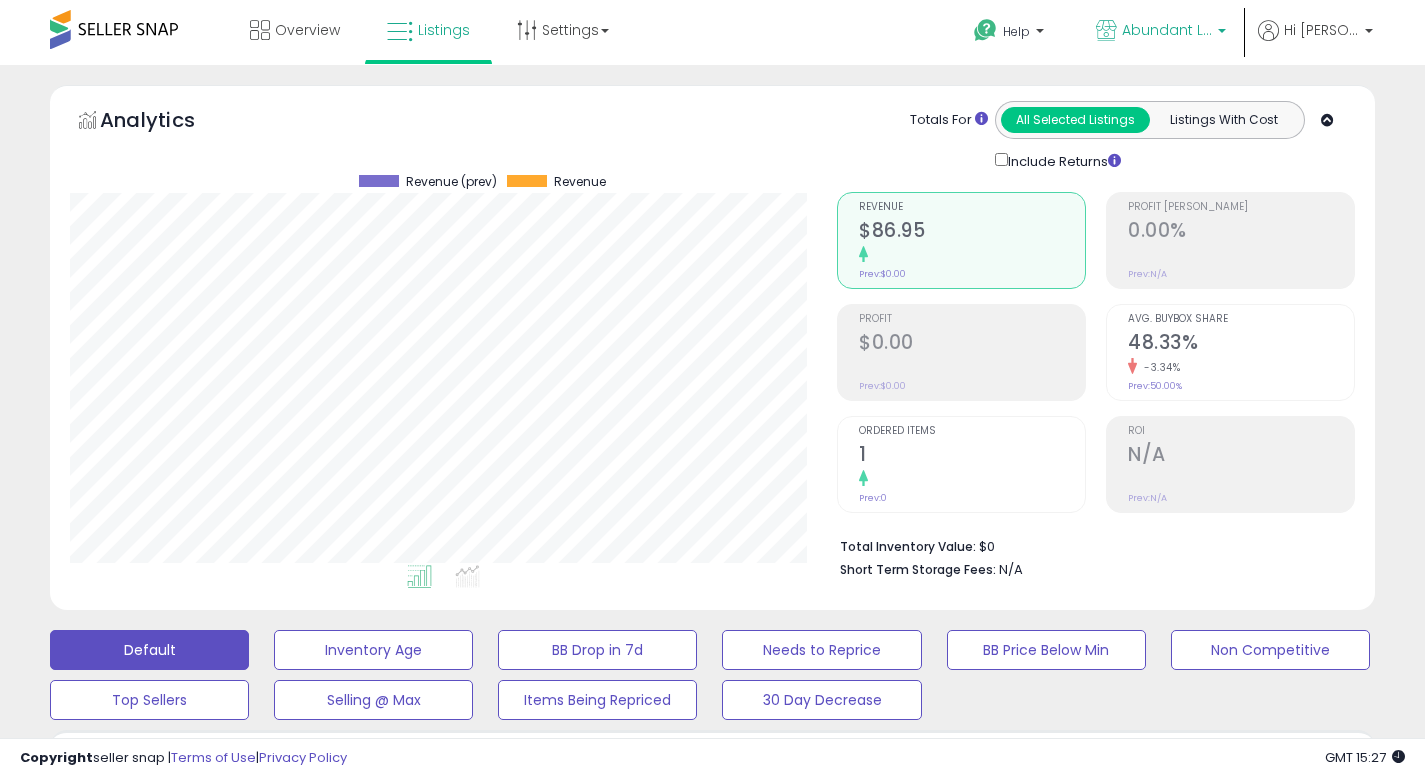 click on "Abundant Life ([GEOGRAPHIC_DATA])" at bounding box center (1167, 30) 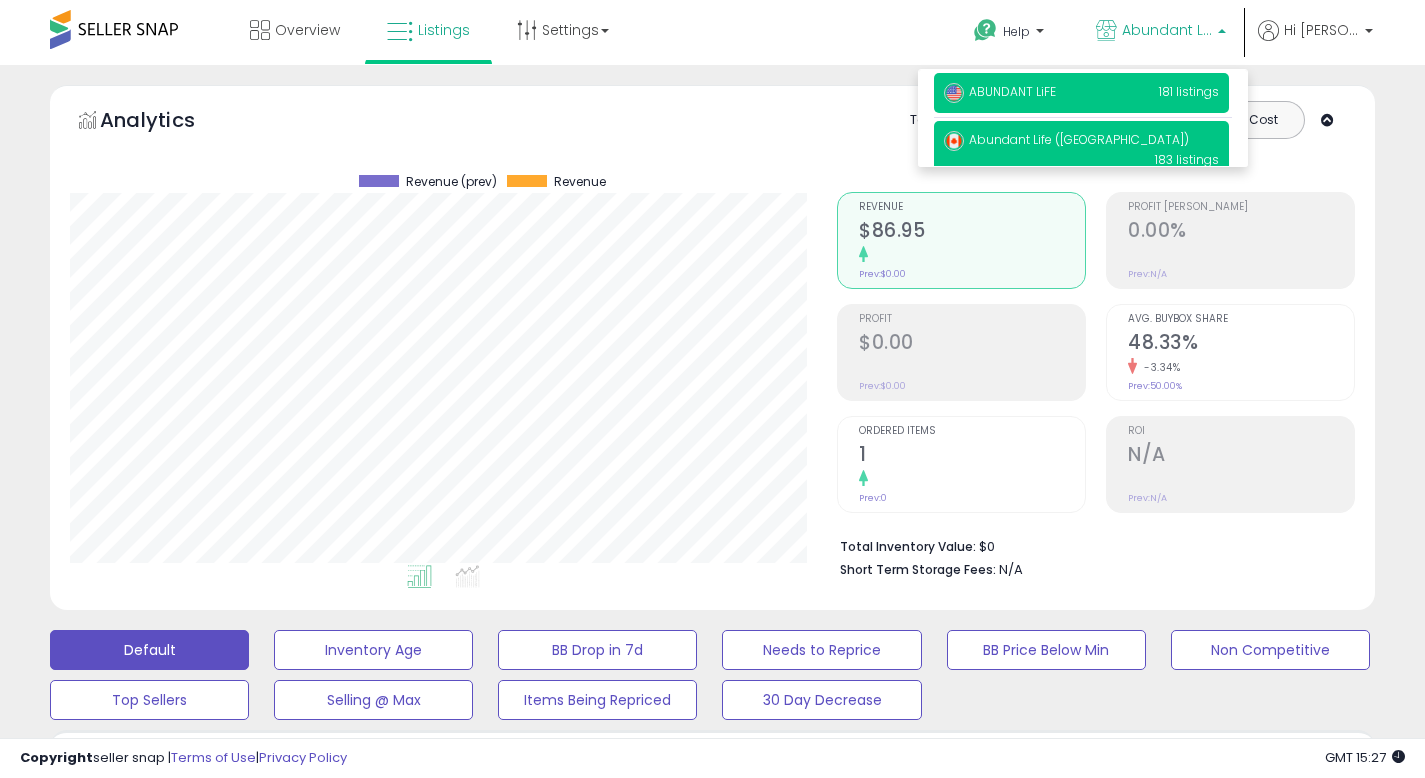 click on "ABUNDANT LiFE
181
listings" at bounding box center (1081, 93) 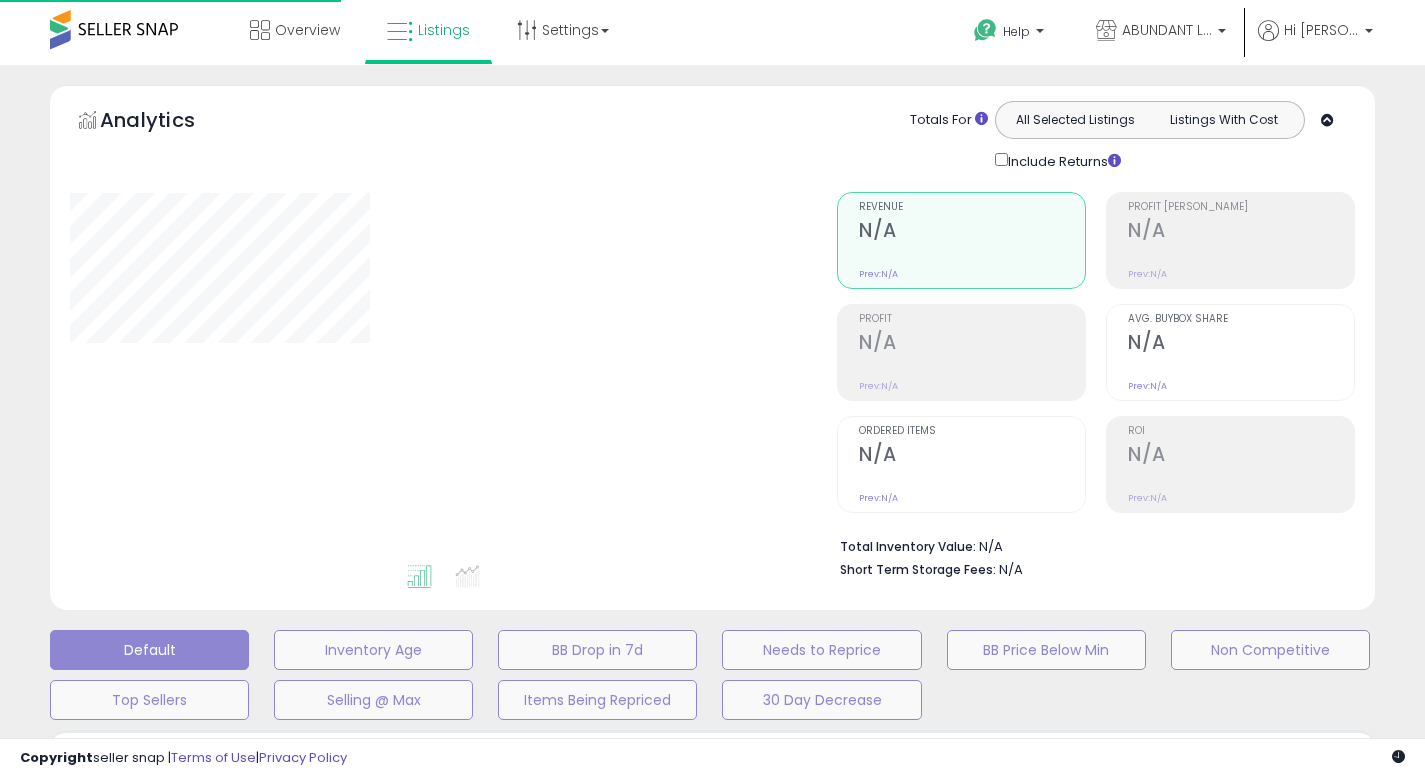 scroll, scrollTop: 0, scrollLeft: 0, axis: both 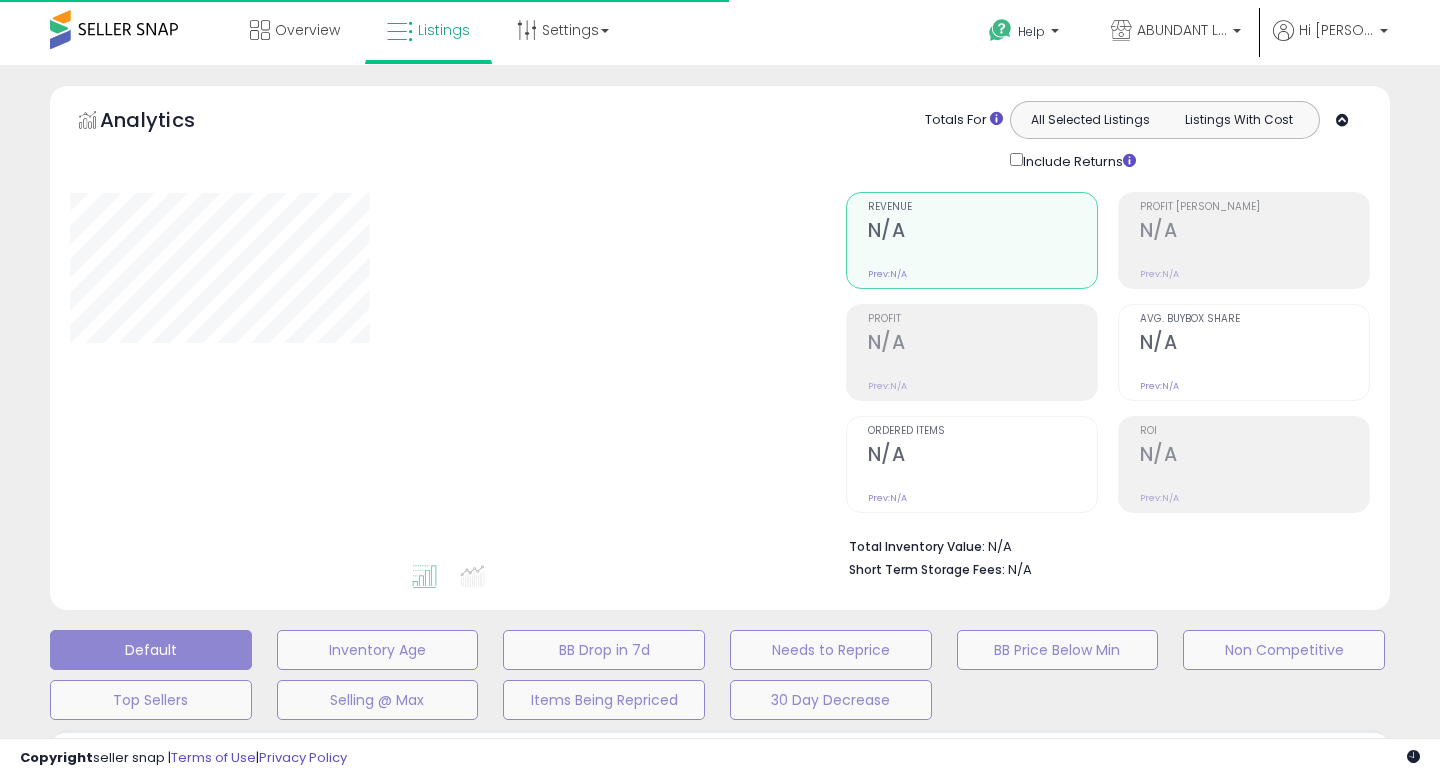 type on "********" 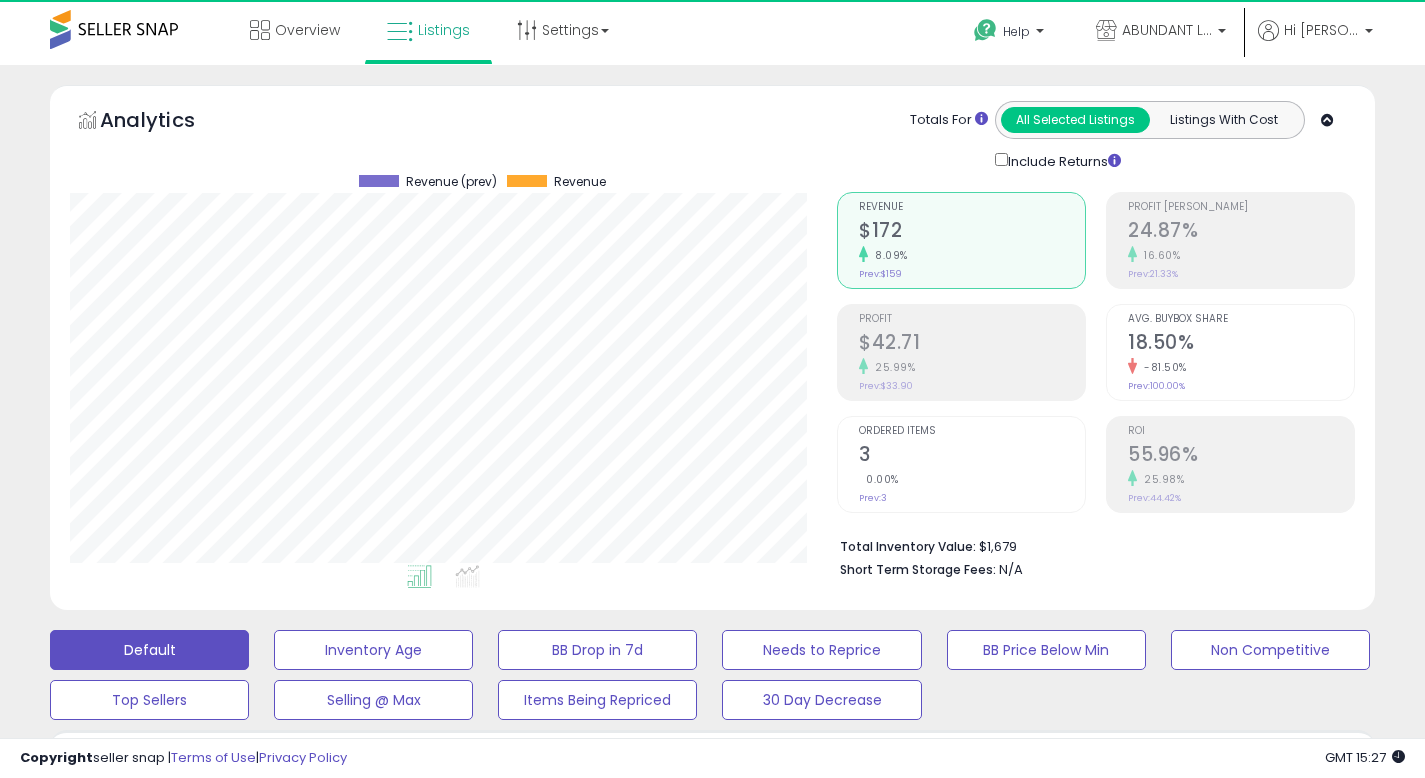 scroll, scrollTop: 999590, scrollLeft: 999233, axis: both 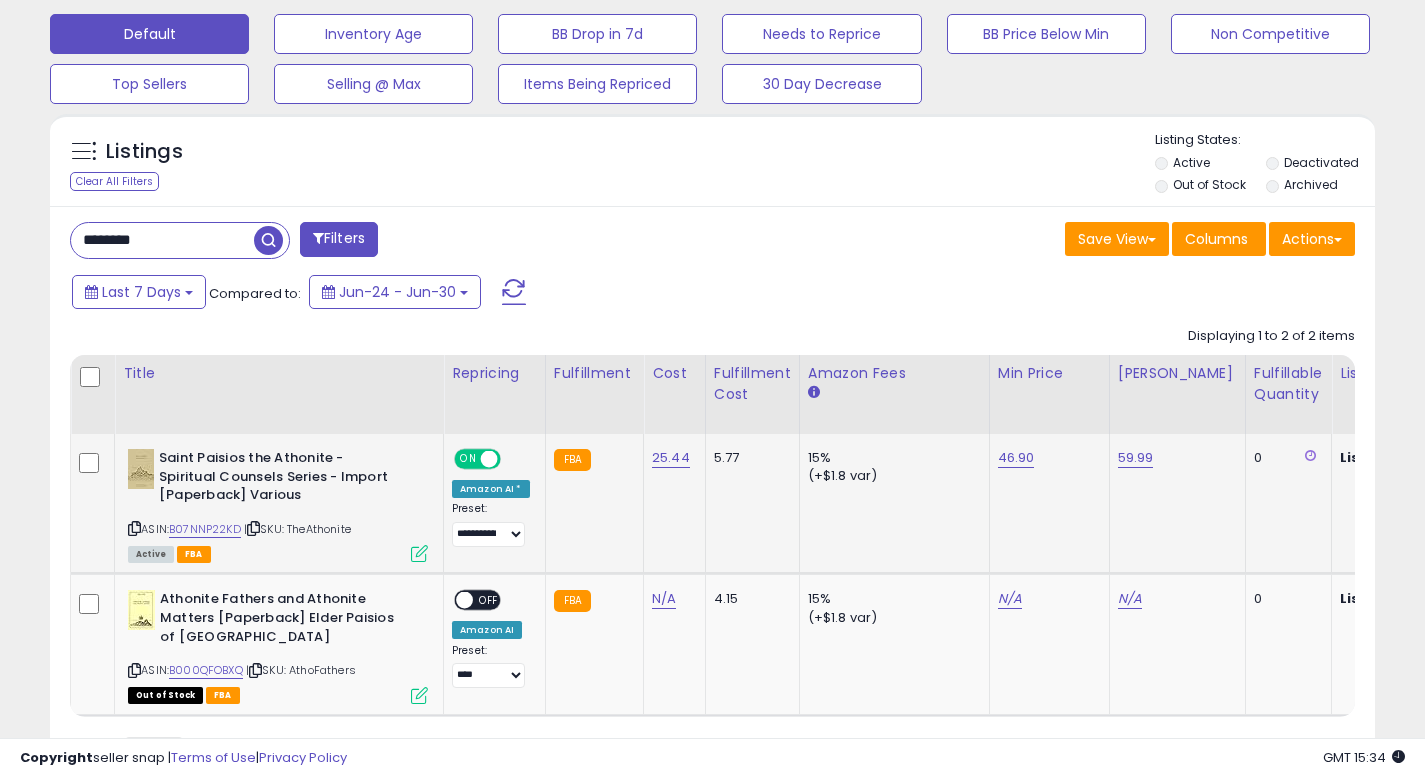 click at bounding box center (419, 553) 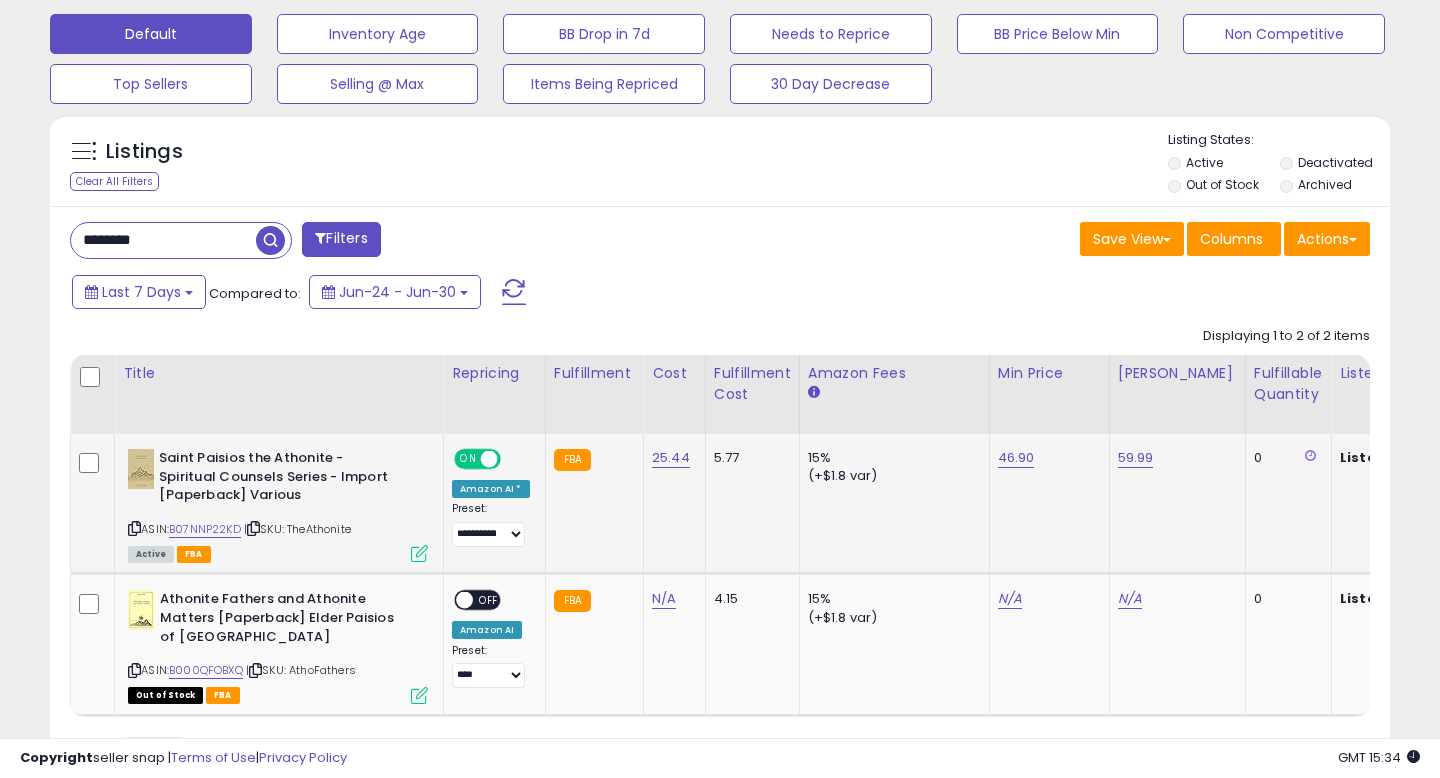 scroll, scrollTop: 999590, scrollLeft: 999224, axis: both 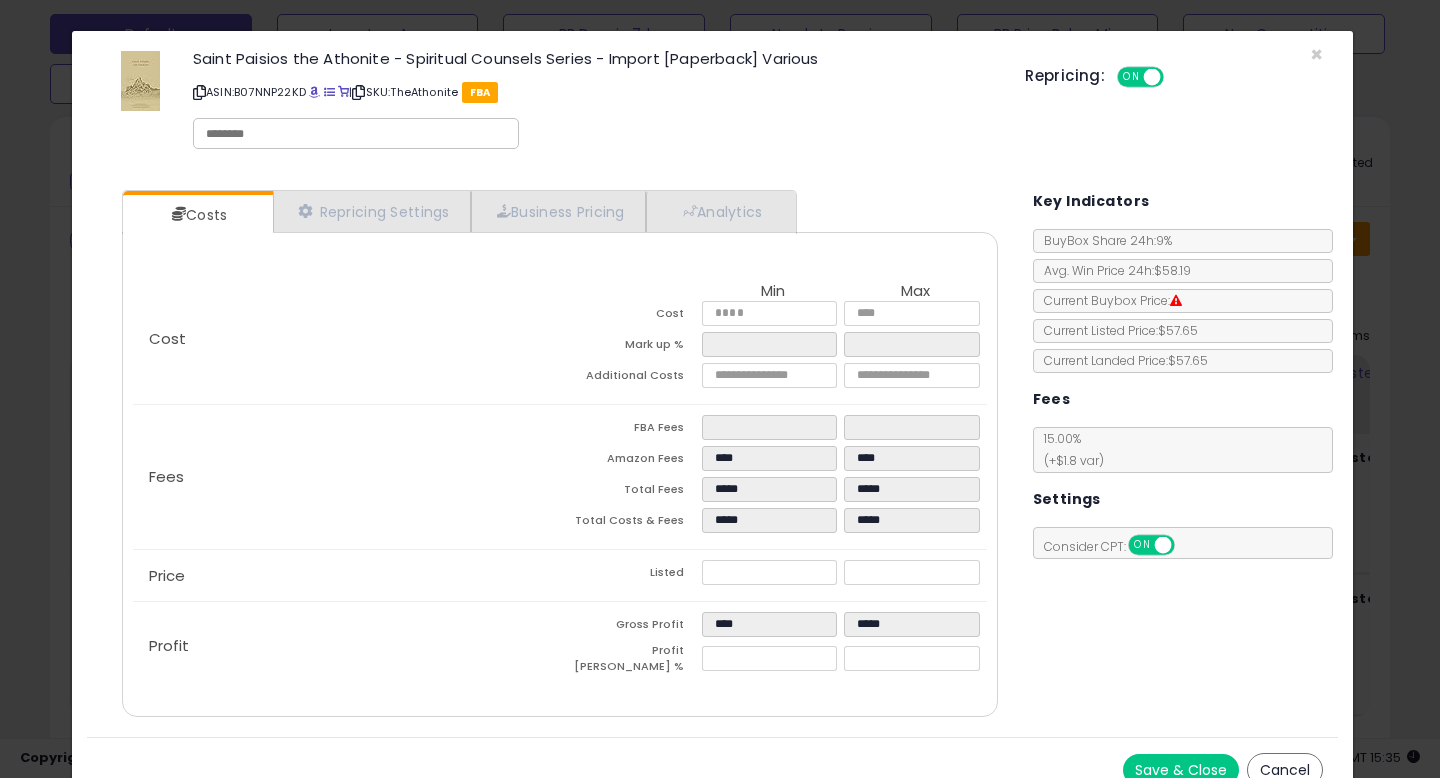 click on "Cancel" at bounding box center (1285, 770) 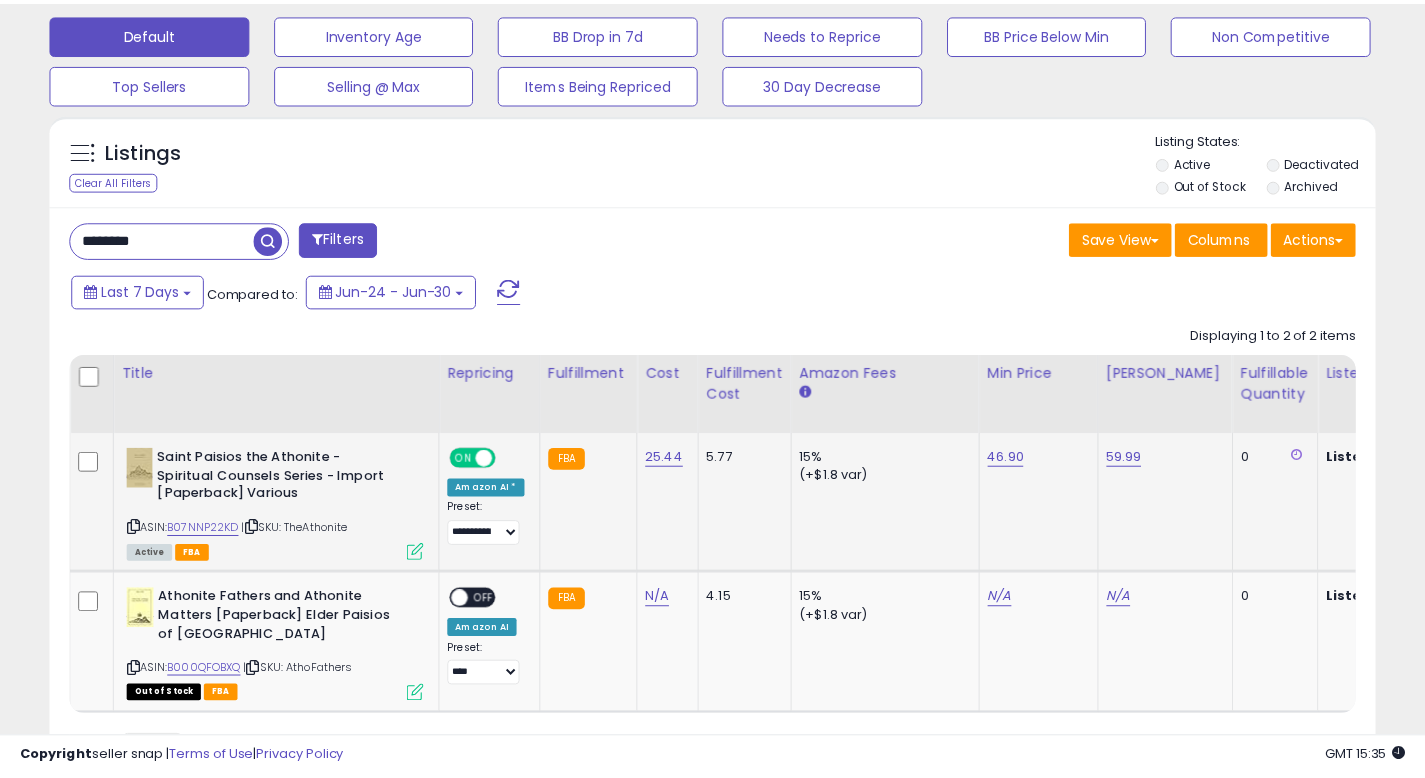 scroll, scrollTop: 73, scrollLeft: 0, axis: vertical 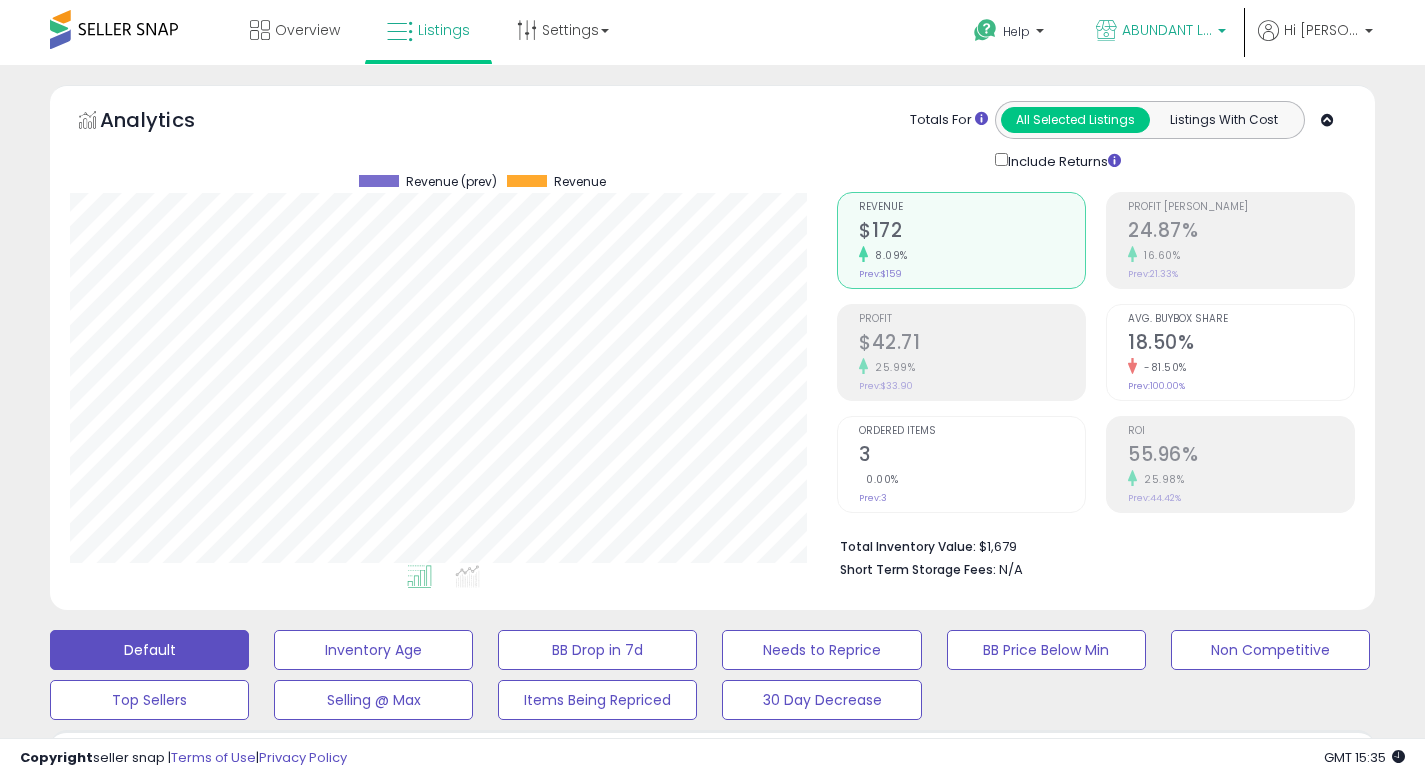 click on "ABUNDANT LiFE" at bounding box center [1167, 30] 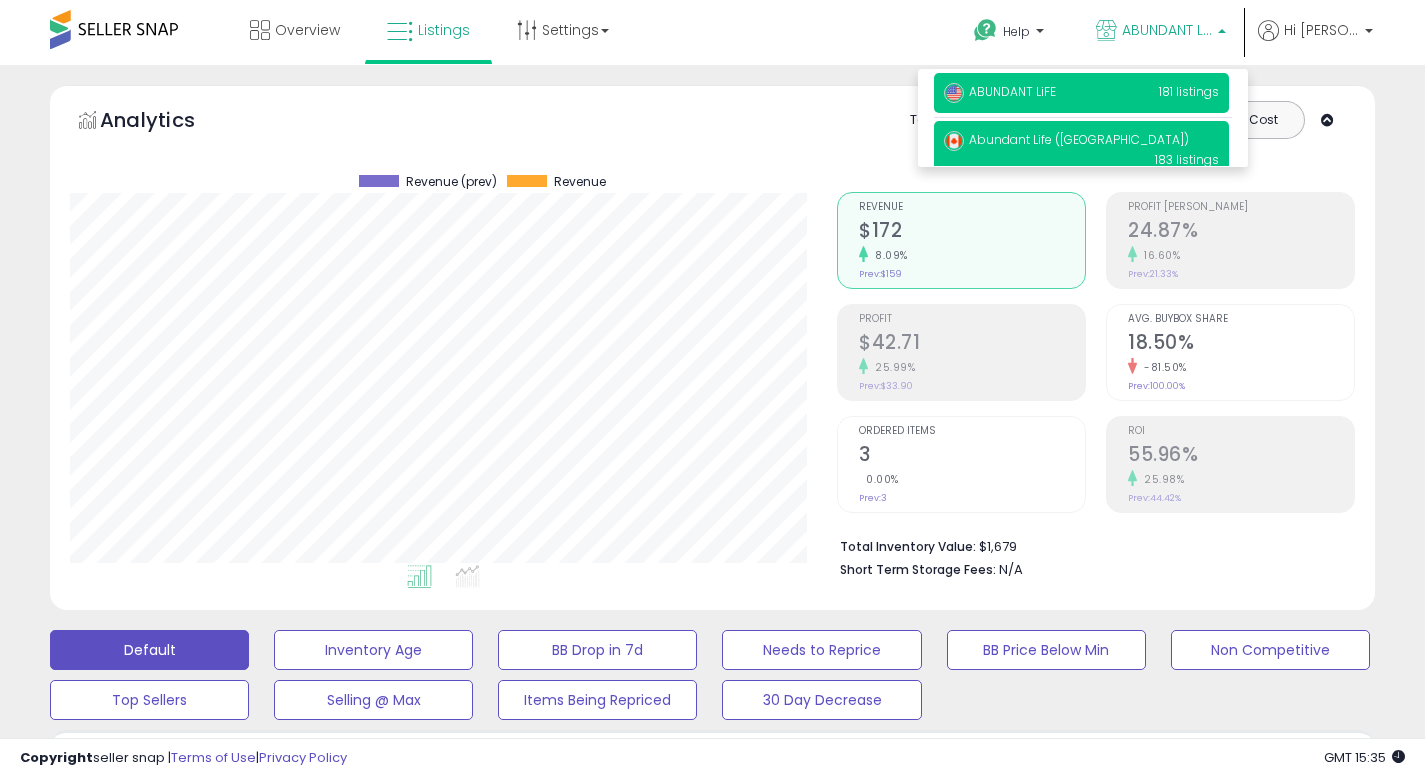 click on "Abundant Life (CA)
183
listings" at bounding box center (1081, 149) 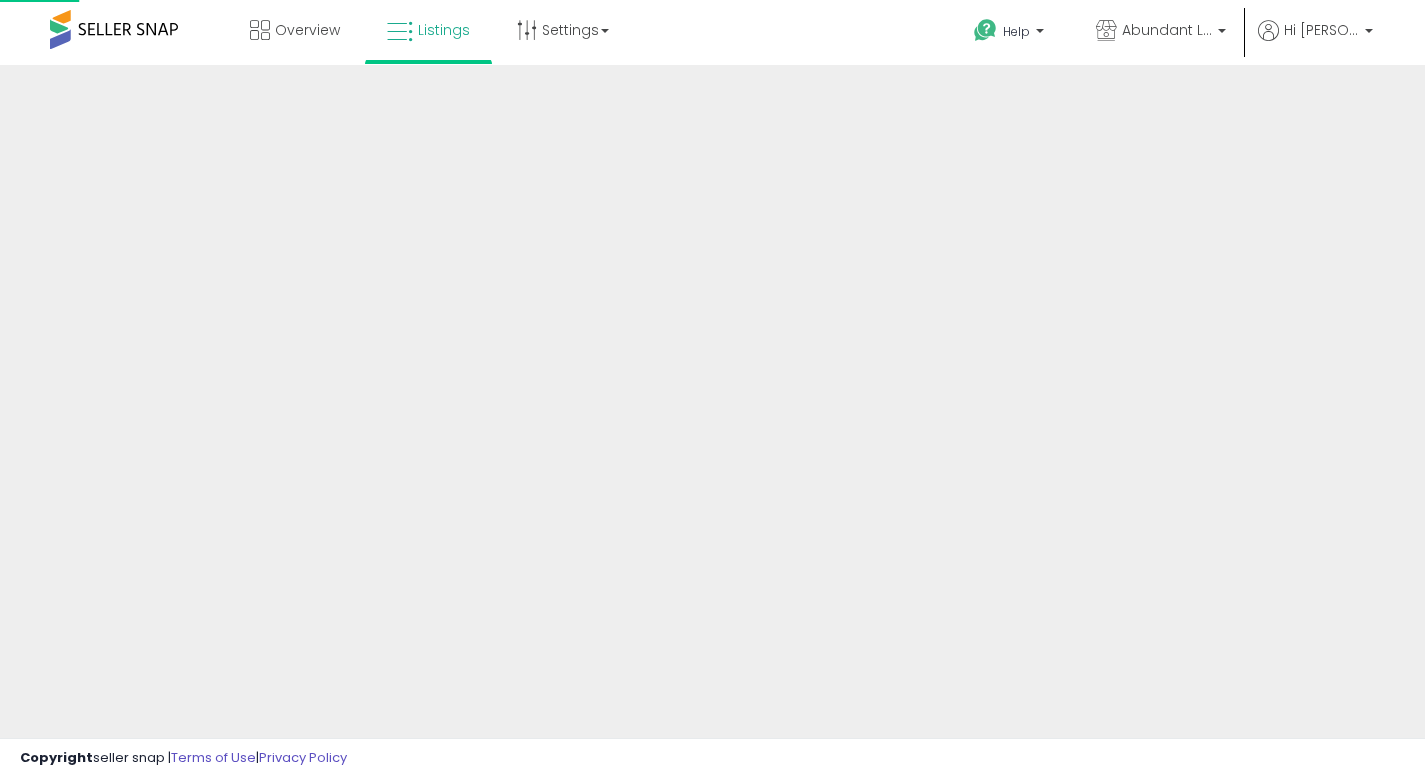 scroll, scrollTop: 0, scrollLeft: 0, axis: both 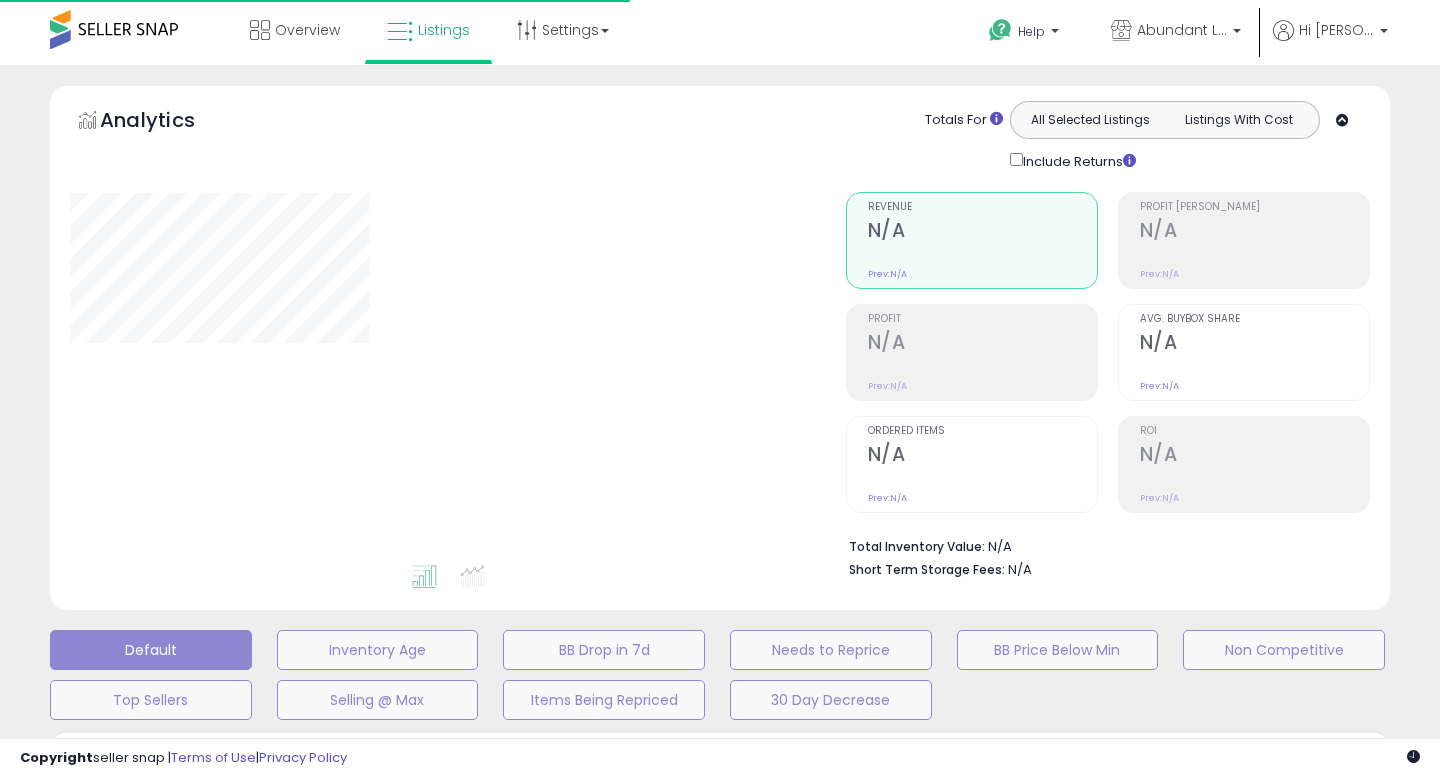 type on "********" 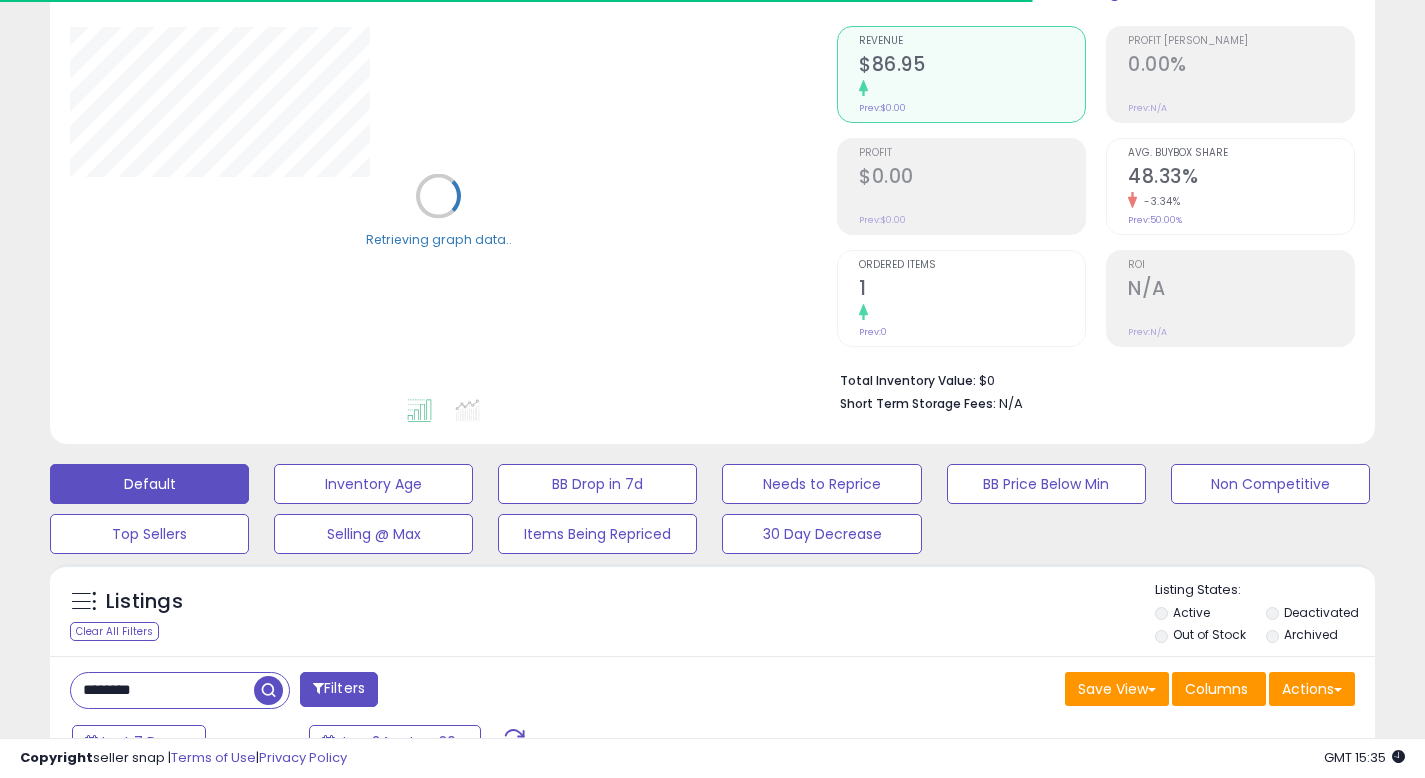 scroll, scrollTop: 203, scrollLeft: 0, axis: vertical 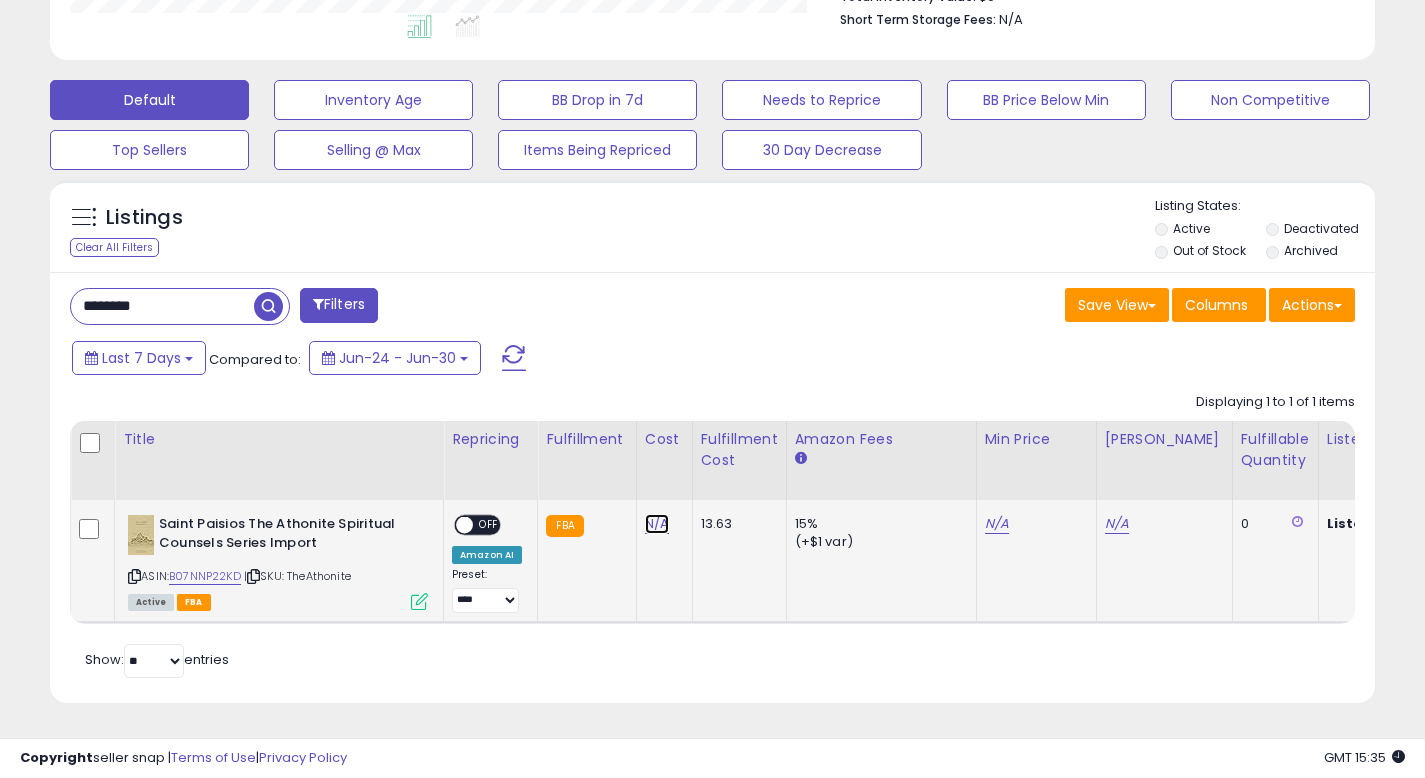 click on "N/A" at bounding box center [657, 524] 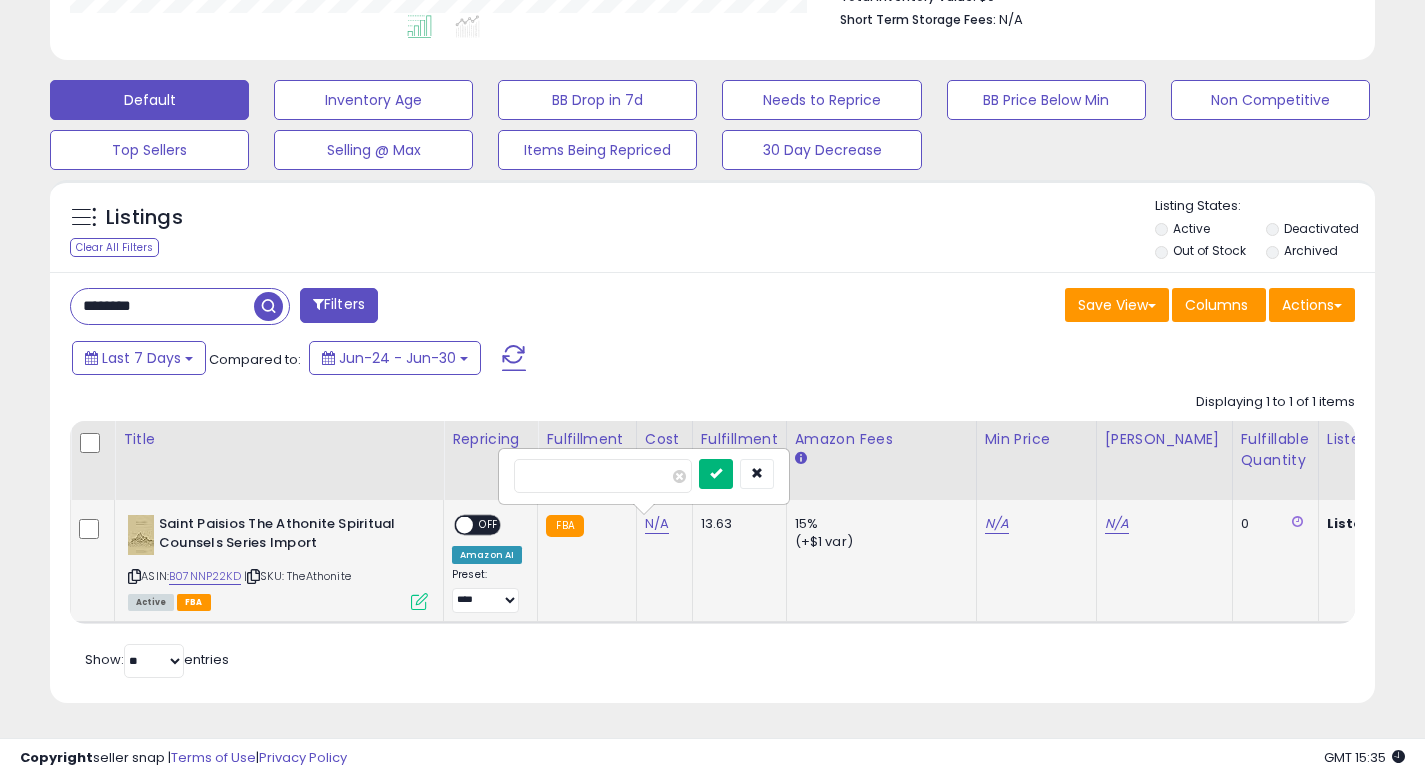 type on "****" 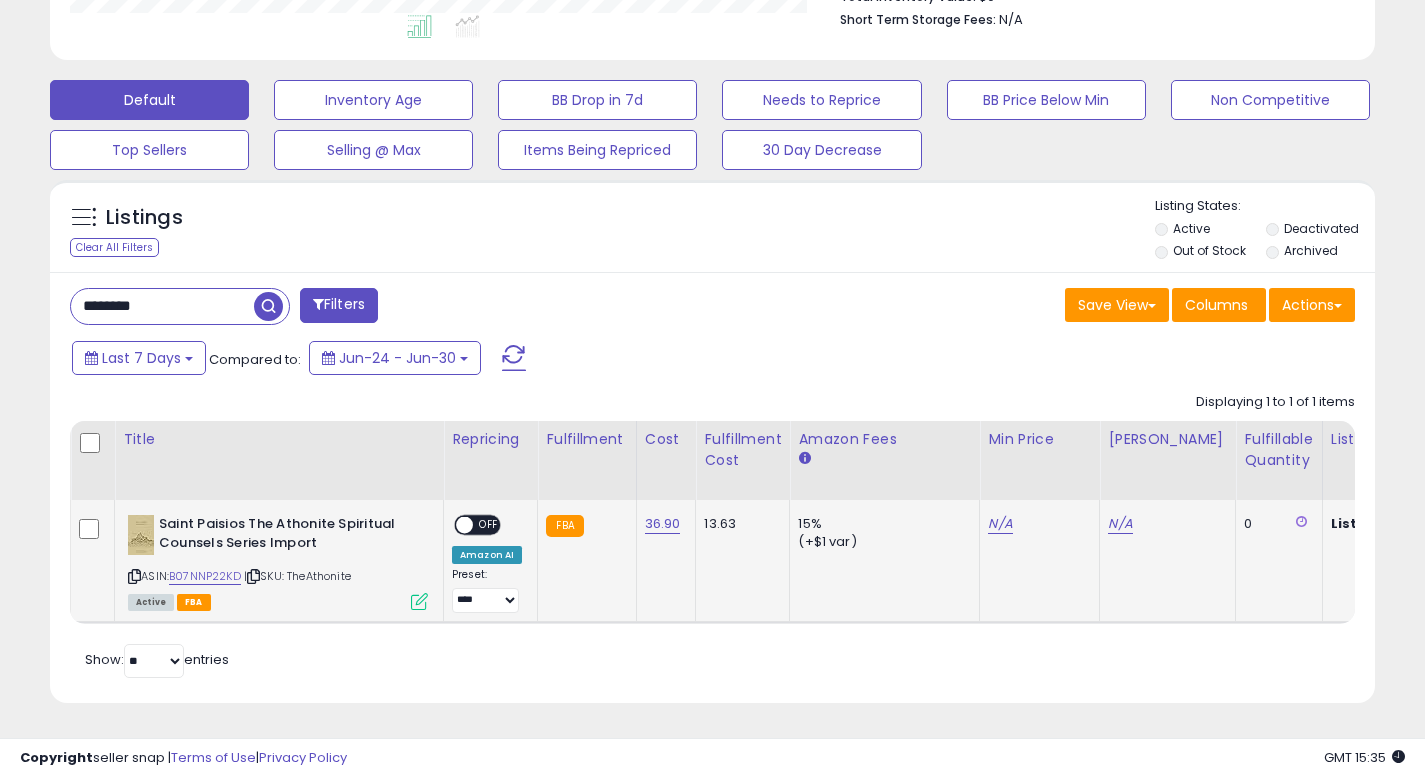 click at bounding box center [419, 601] 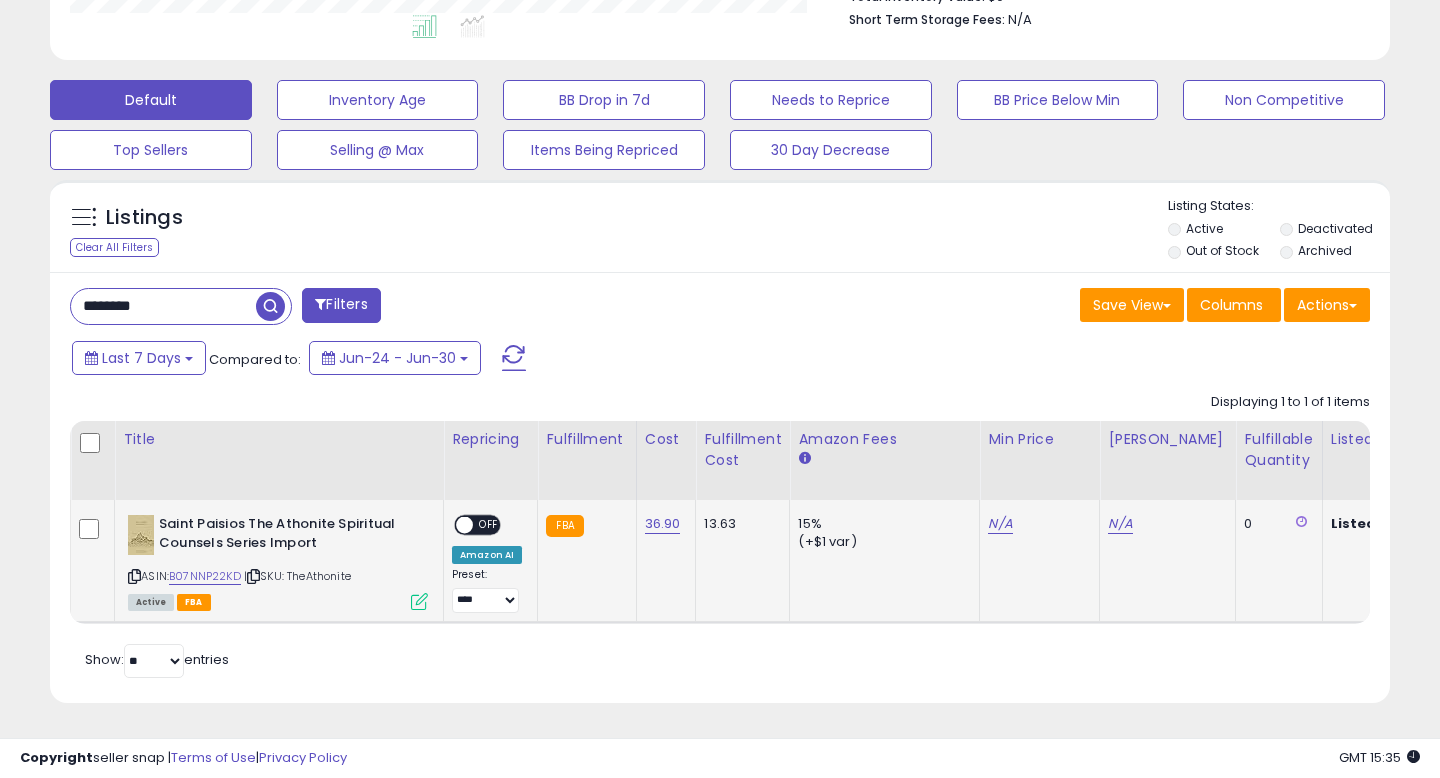 scroll, scrollTop: 999590, scrollLeft: 999224, axis: both 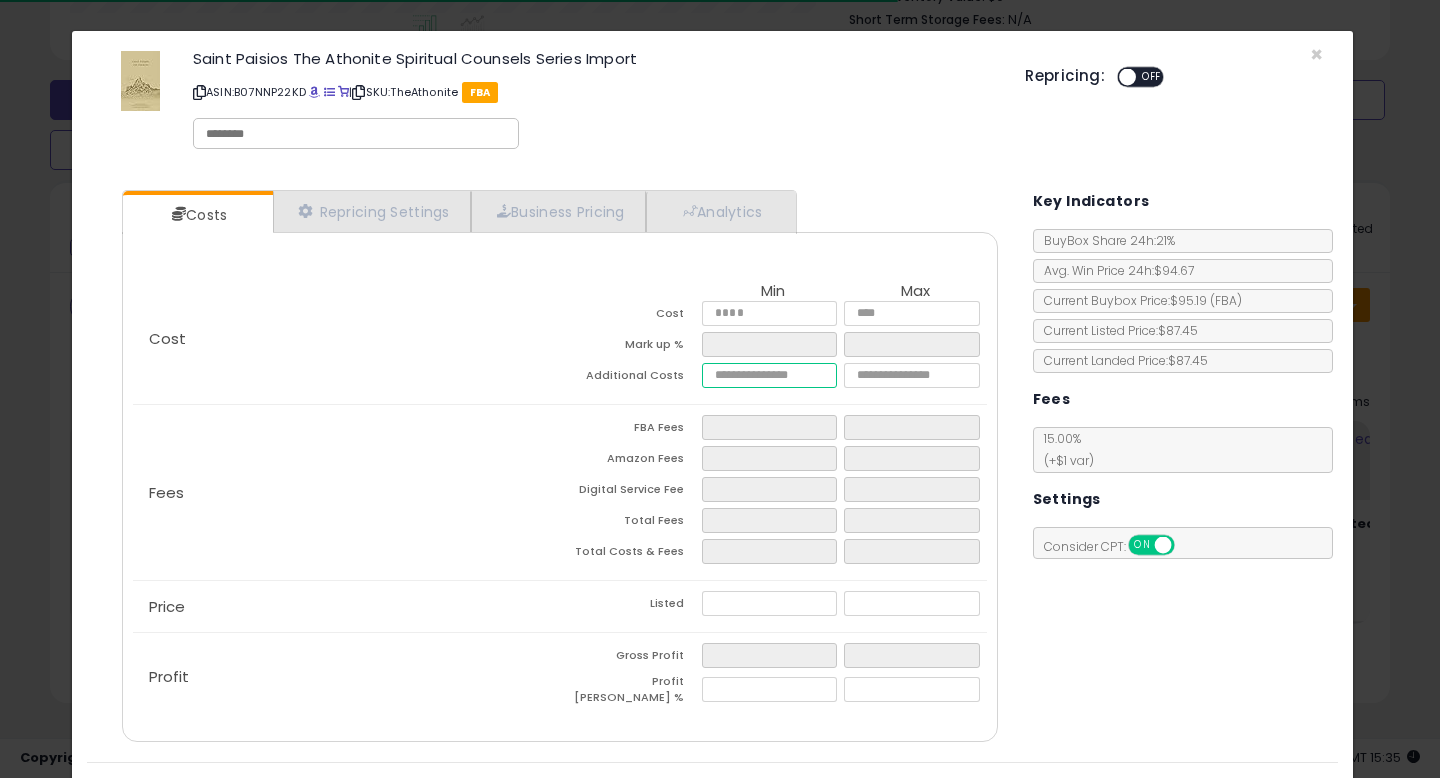 click at bounding box center (769, 375) 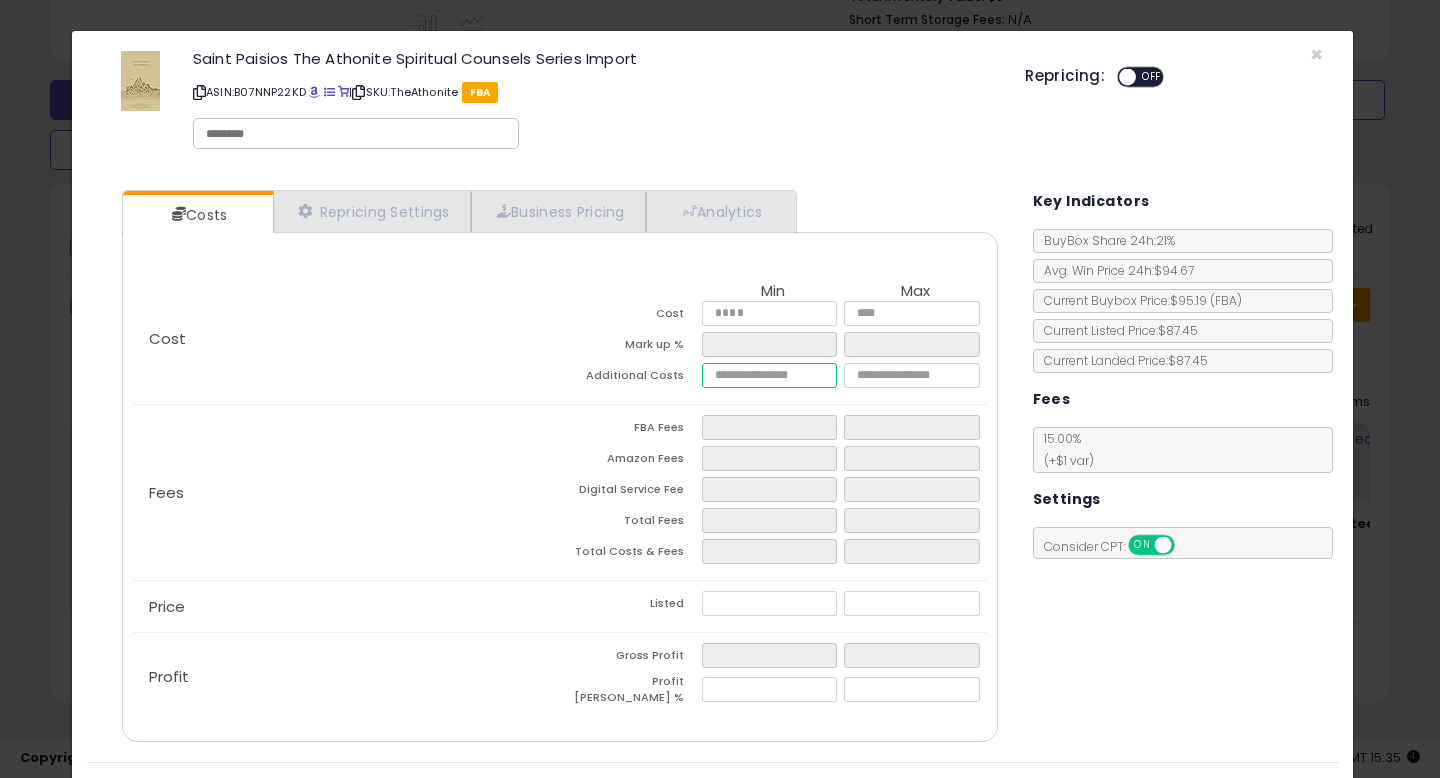 type on "*" 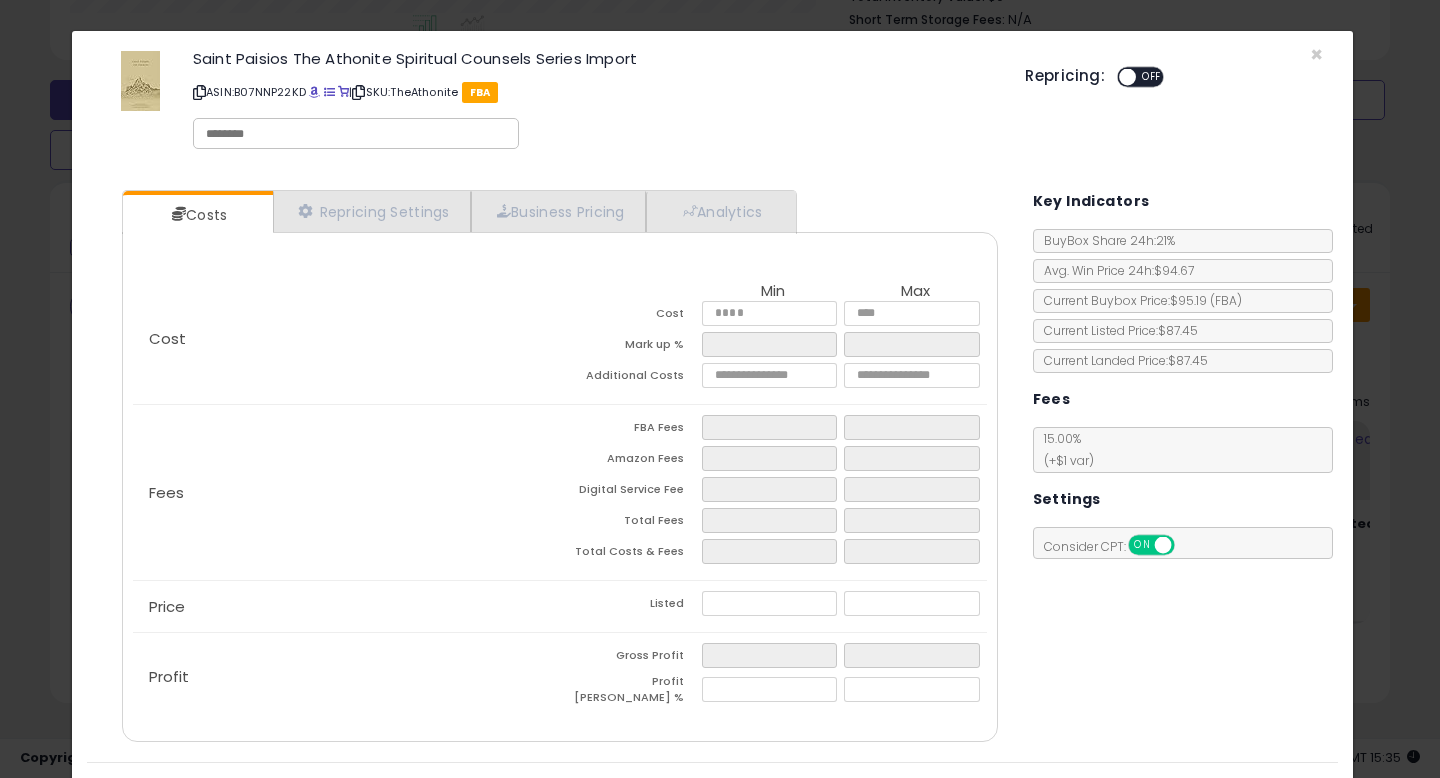 click on "Costs
Repricing Settings
Business Pricing
Analytics
Cost" at bounding box center [712, 468] 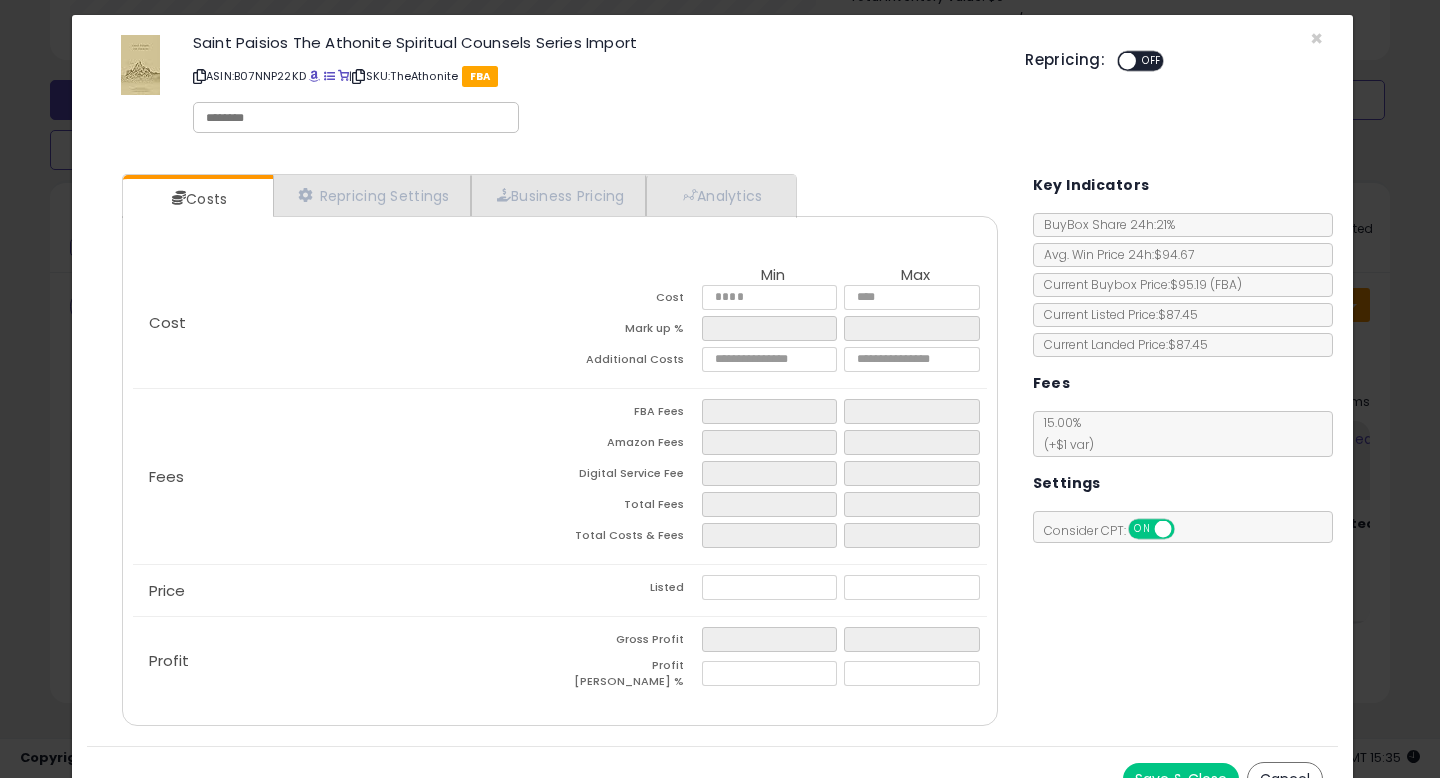 scroll, scrollTop: 36, scrollLeft: 0, axis: vertical 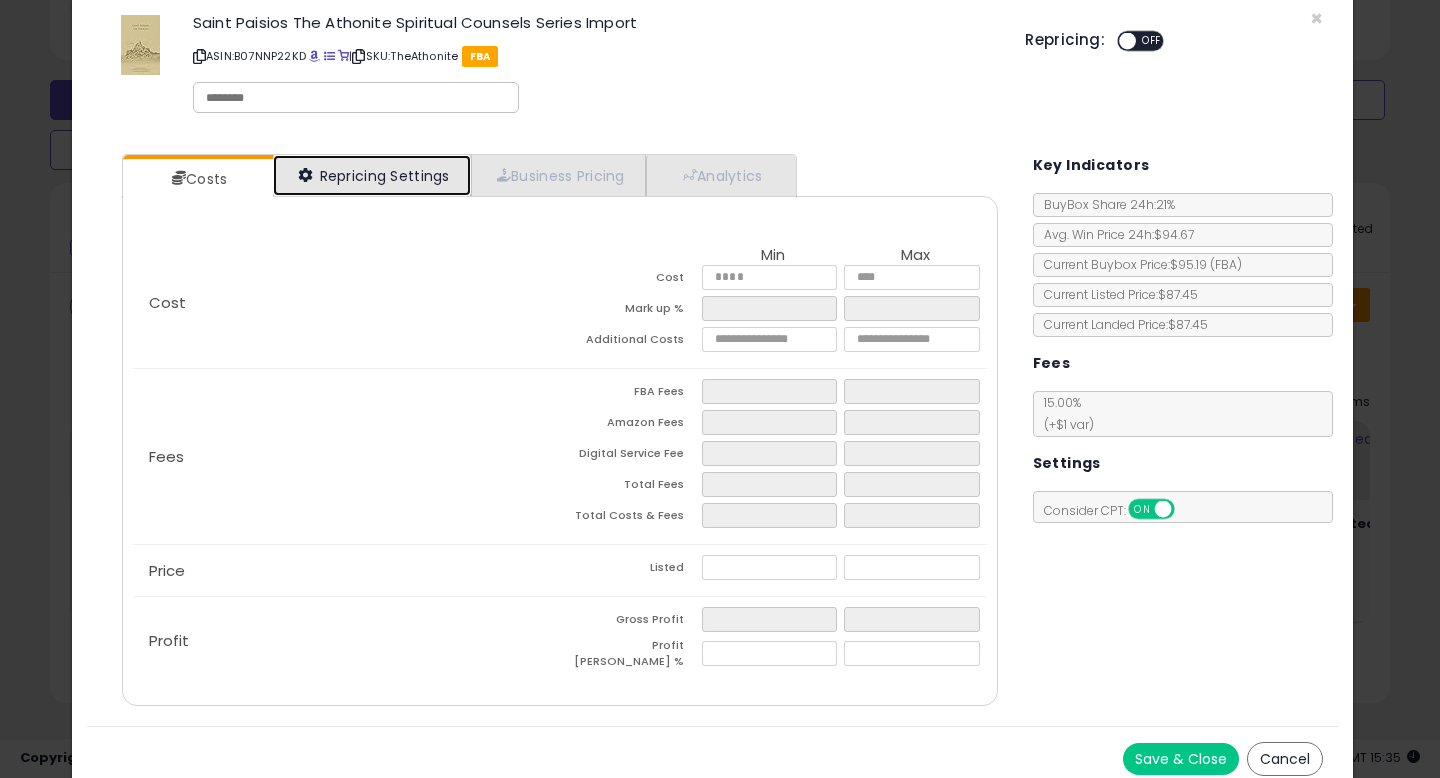 click on "Repricing Settings" at bounding box center (372, 175) 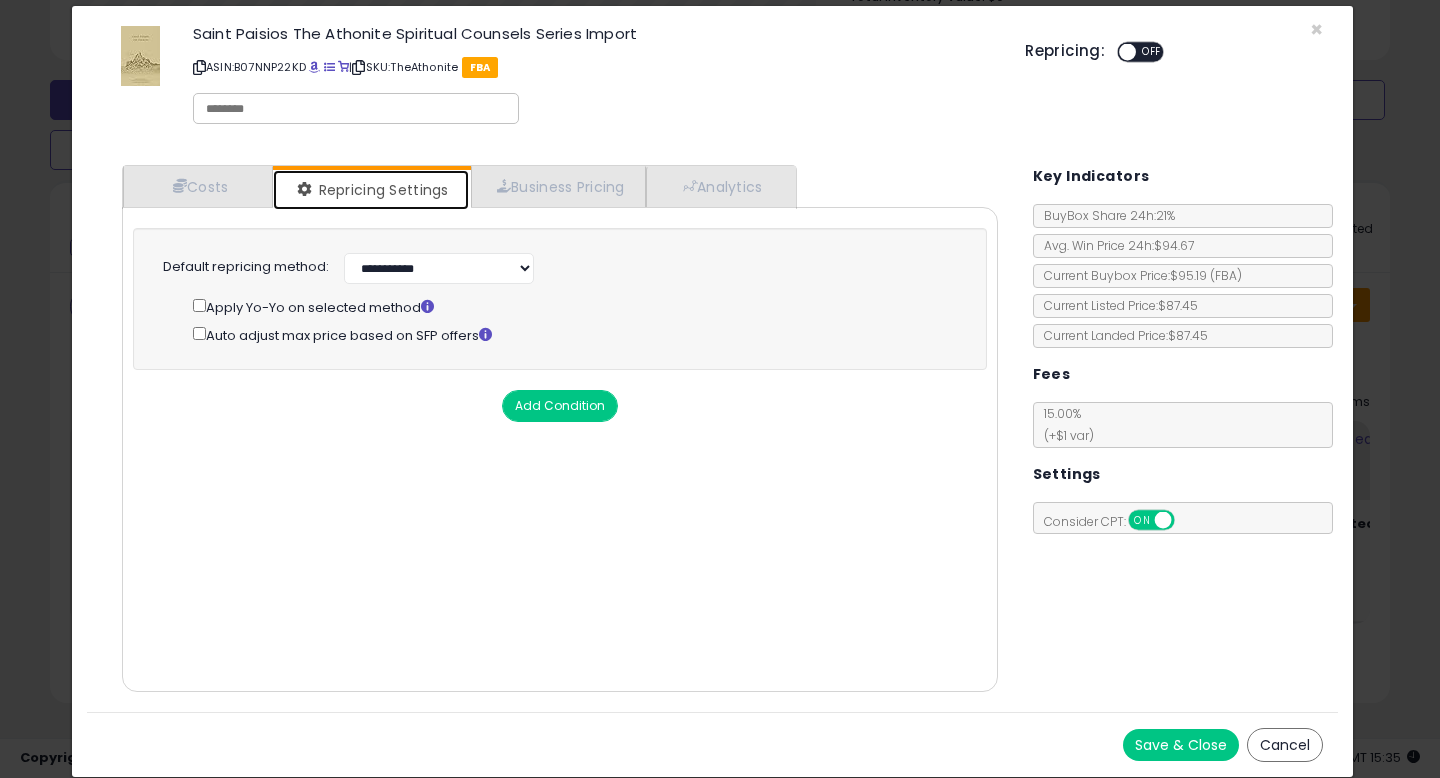 scroll, scrollTop: 23, scrollLeft: 0, axis: vertical 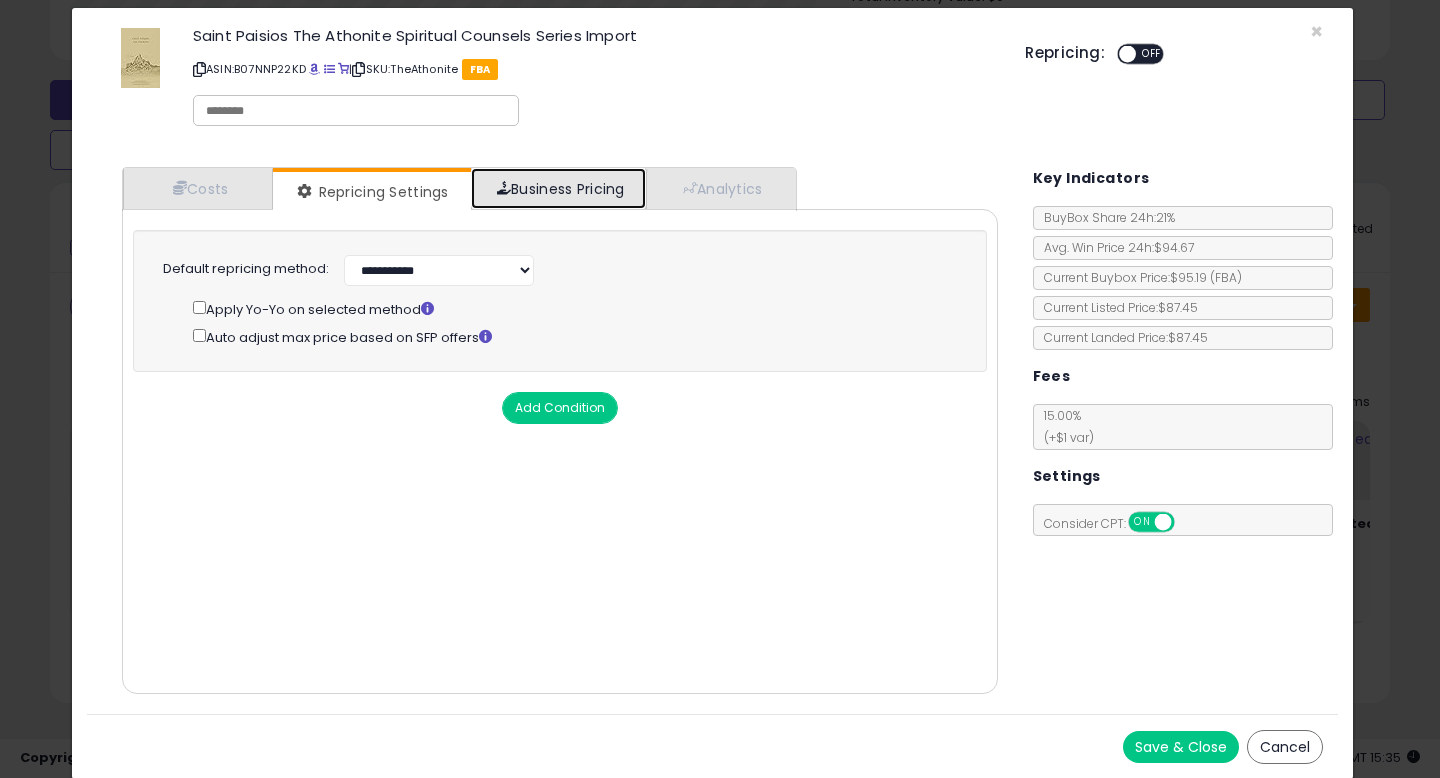 click on "Business Pricing" at bounding box center [558, 188] 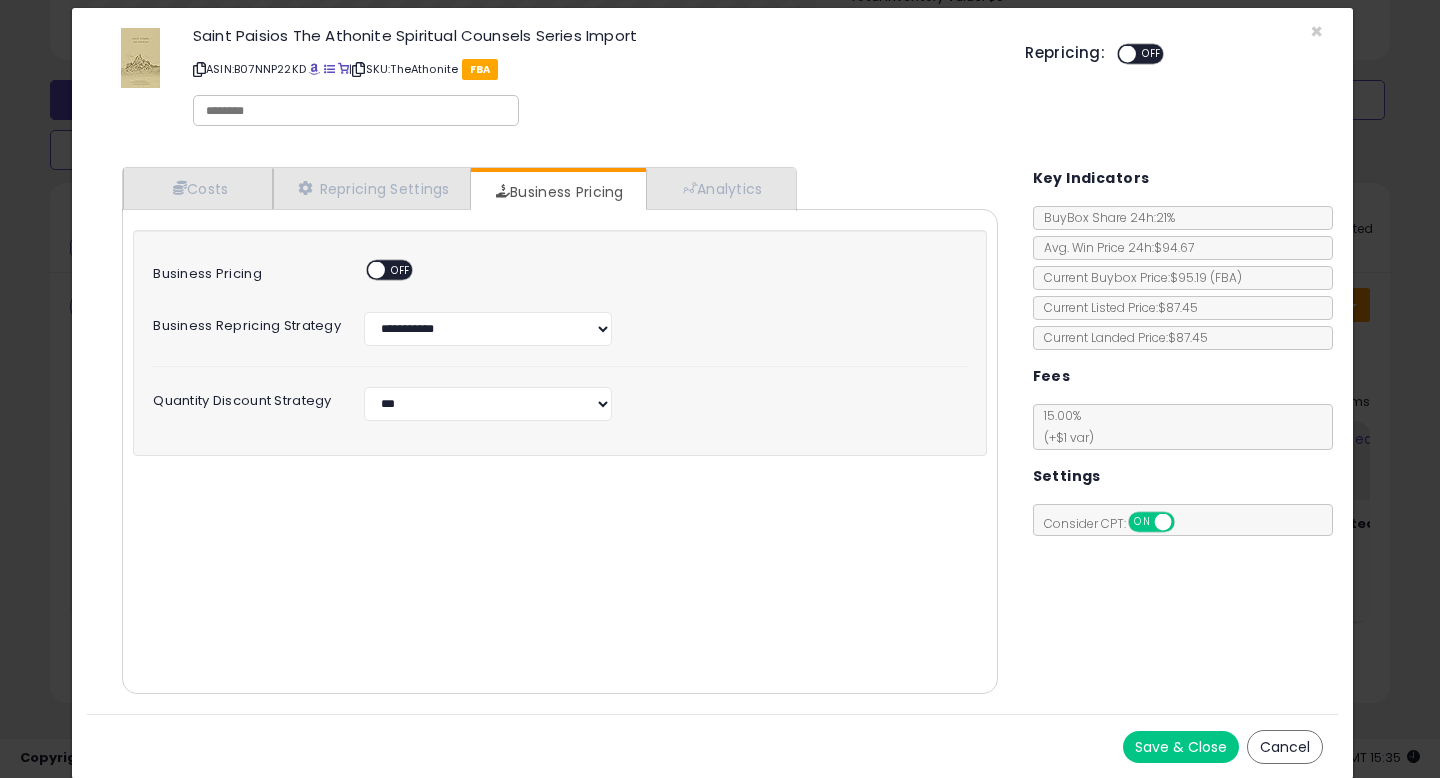 click on "ON   OFF" at bounding box center (389, 270) 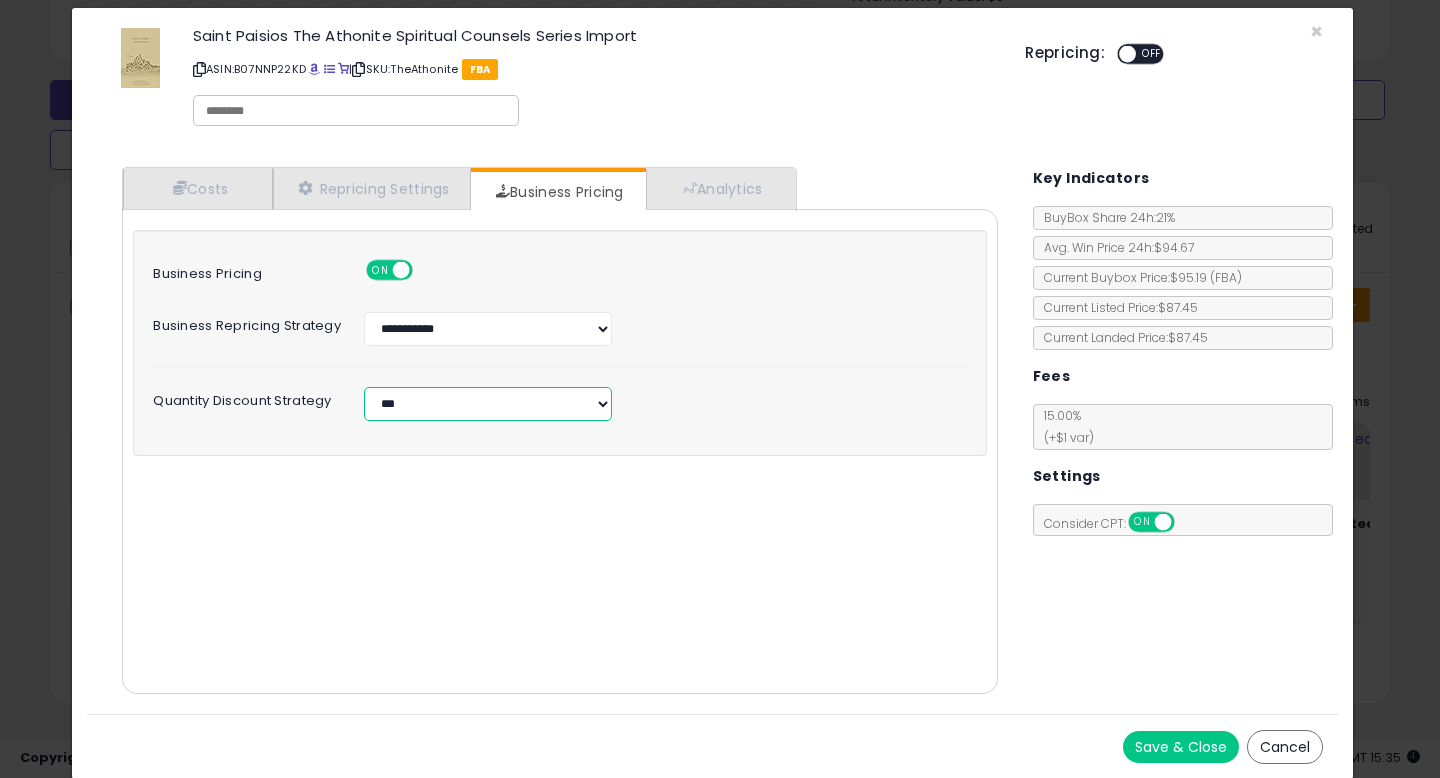 click on "**********" at bounding box center (488, 404) 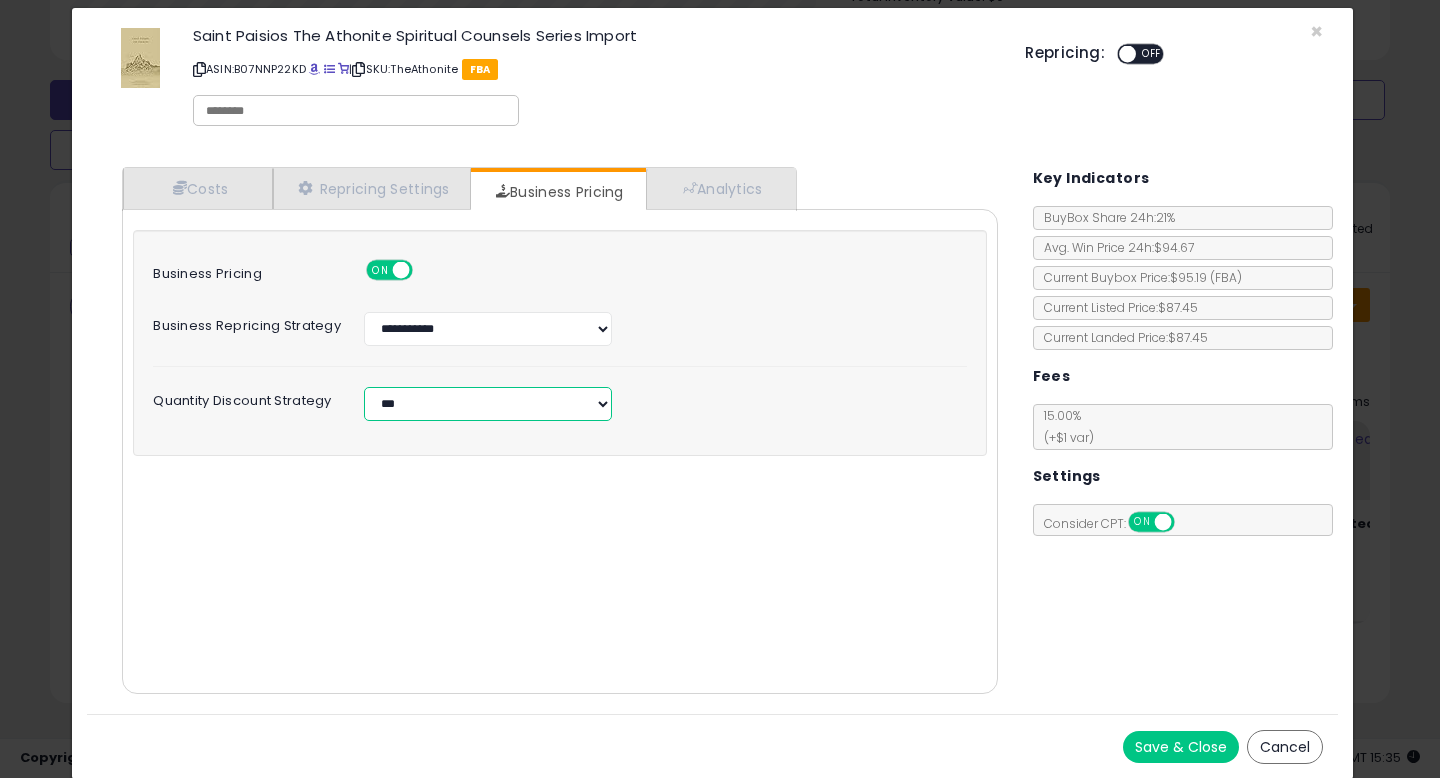 select on "**********" 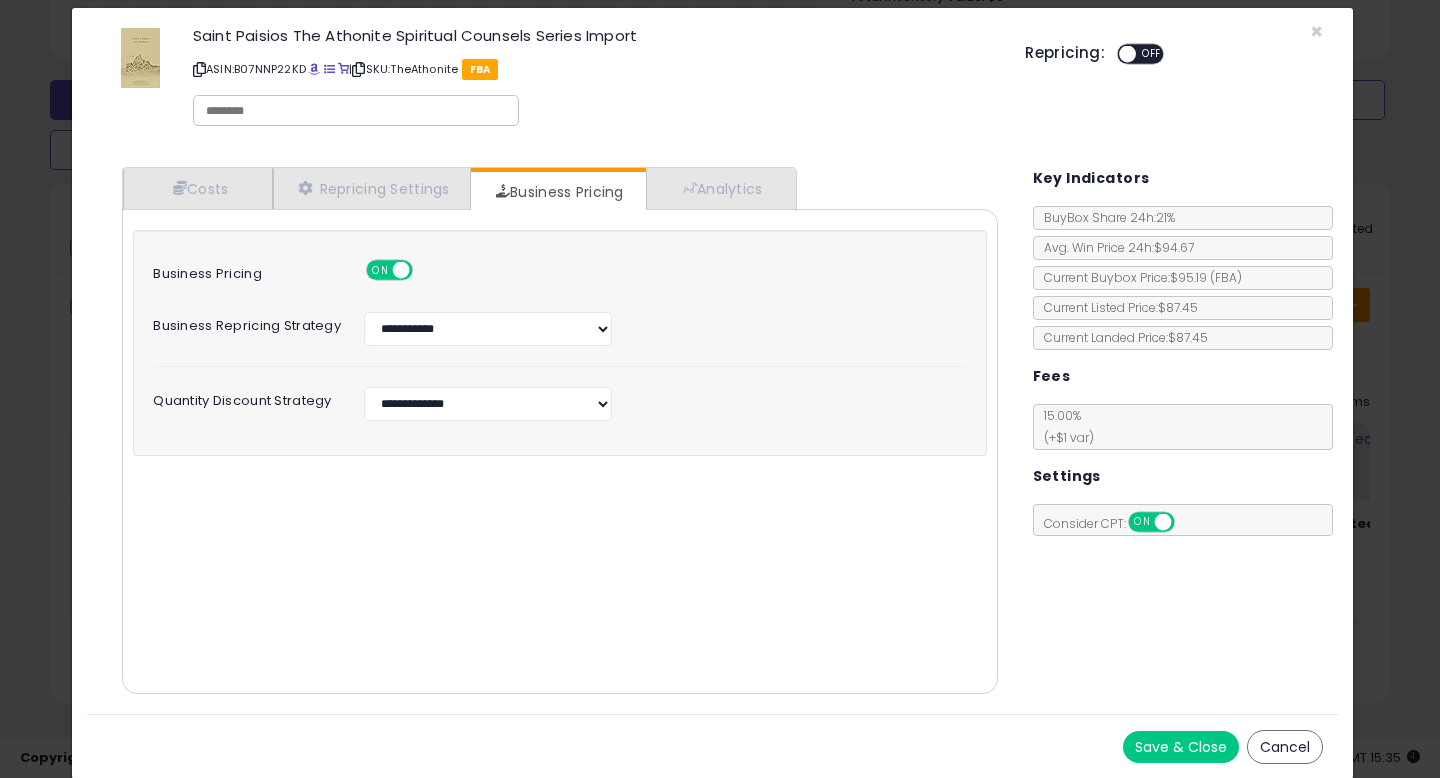 click on "Save & Close" at bounding box center (1181, 747) 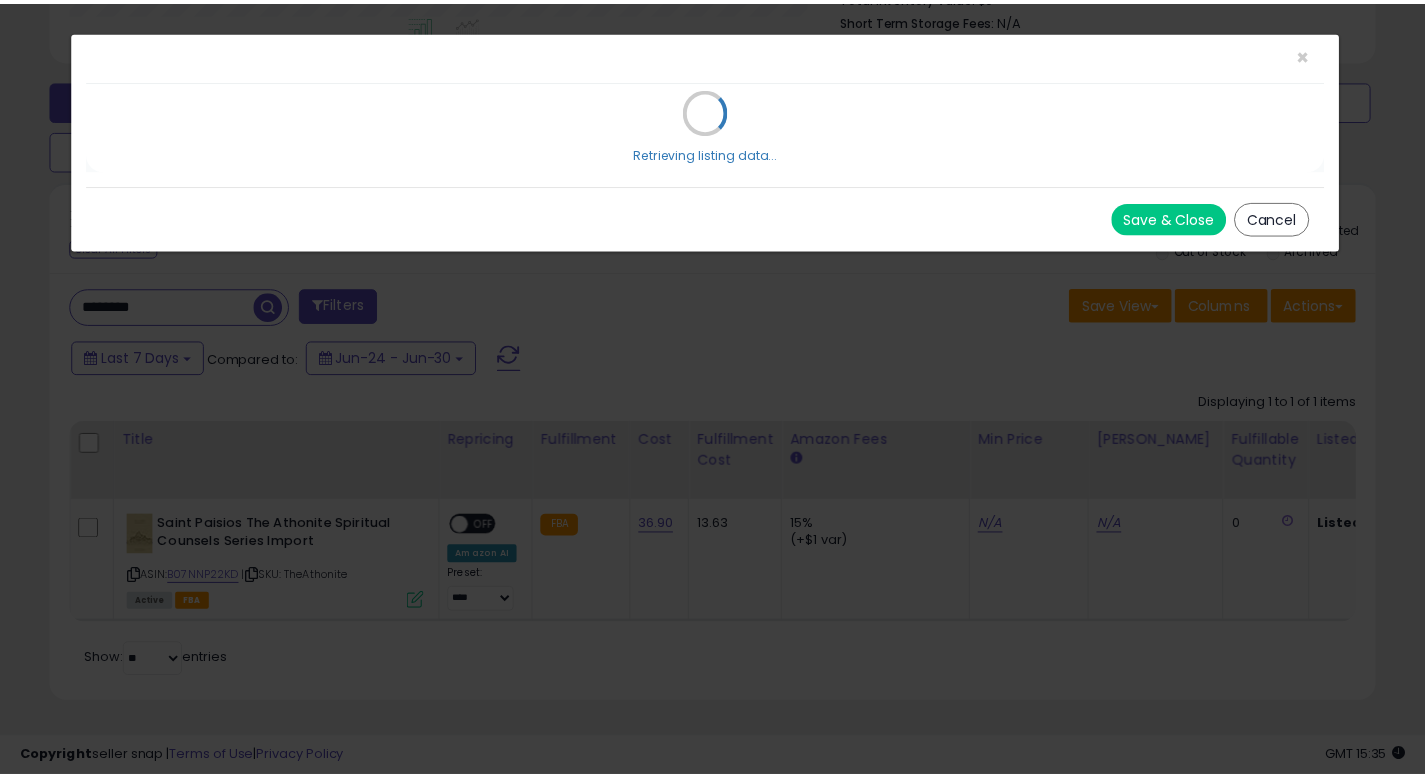 scroll, scrollTop: 0, scrollLeft: 0, axis: both 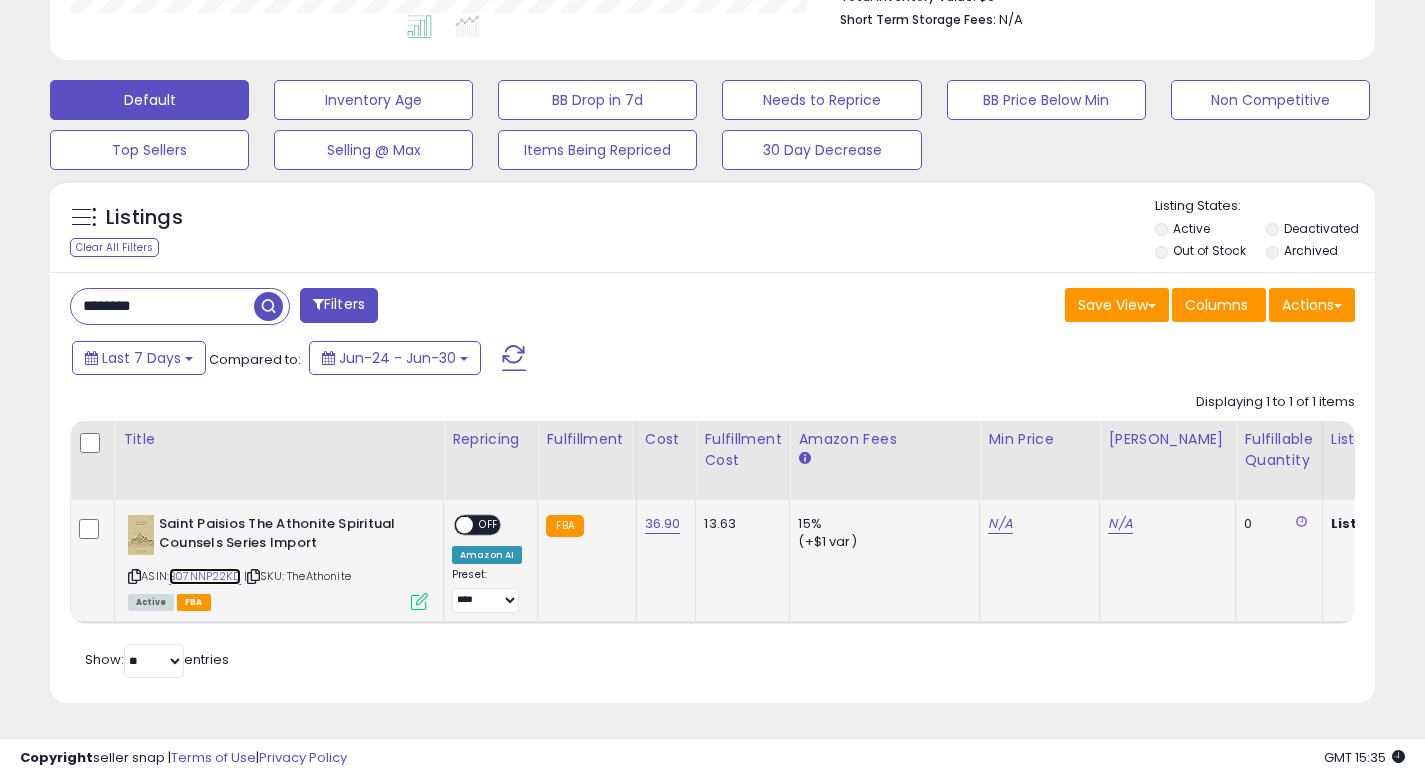 click on "B07NNP22KD" at bounding box center (205, 576) 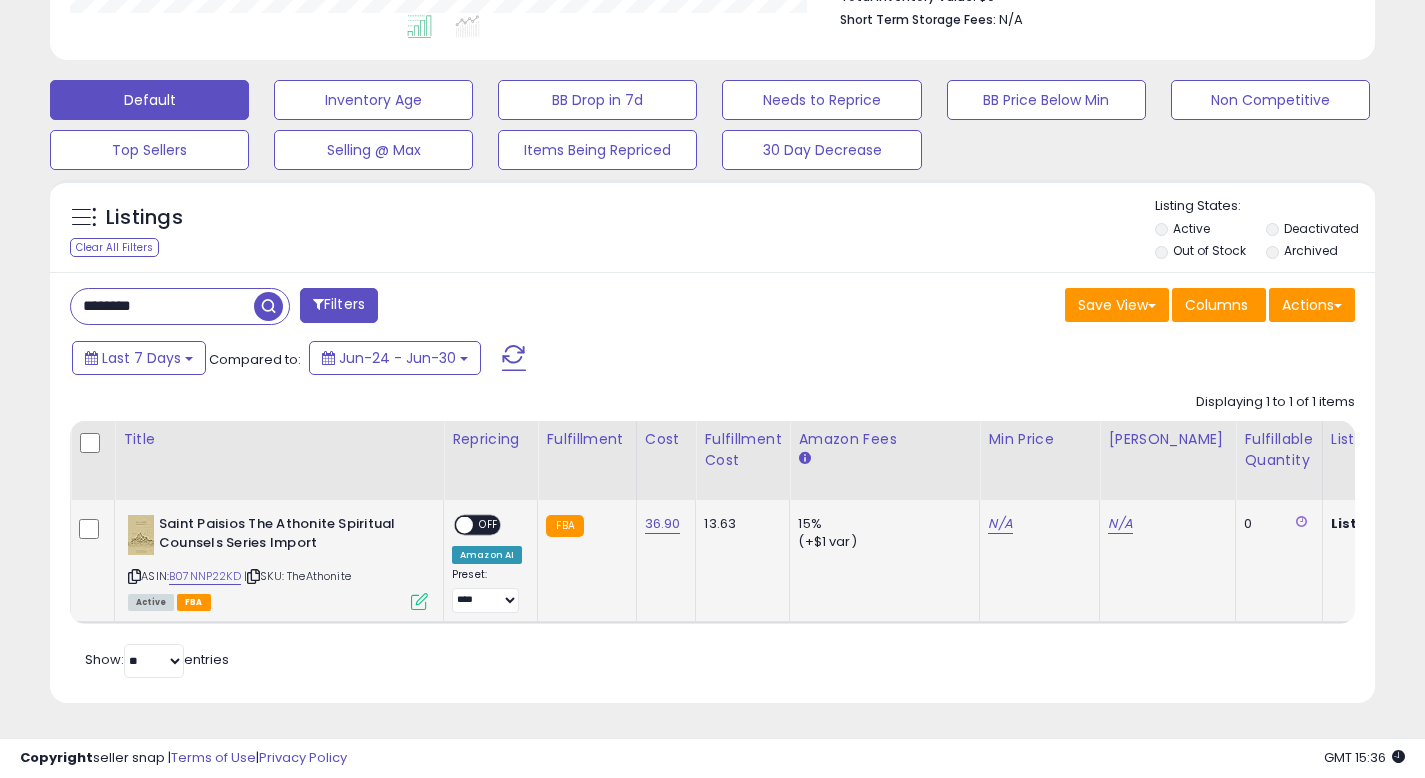 click at bounding box center [419, 601] 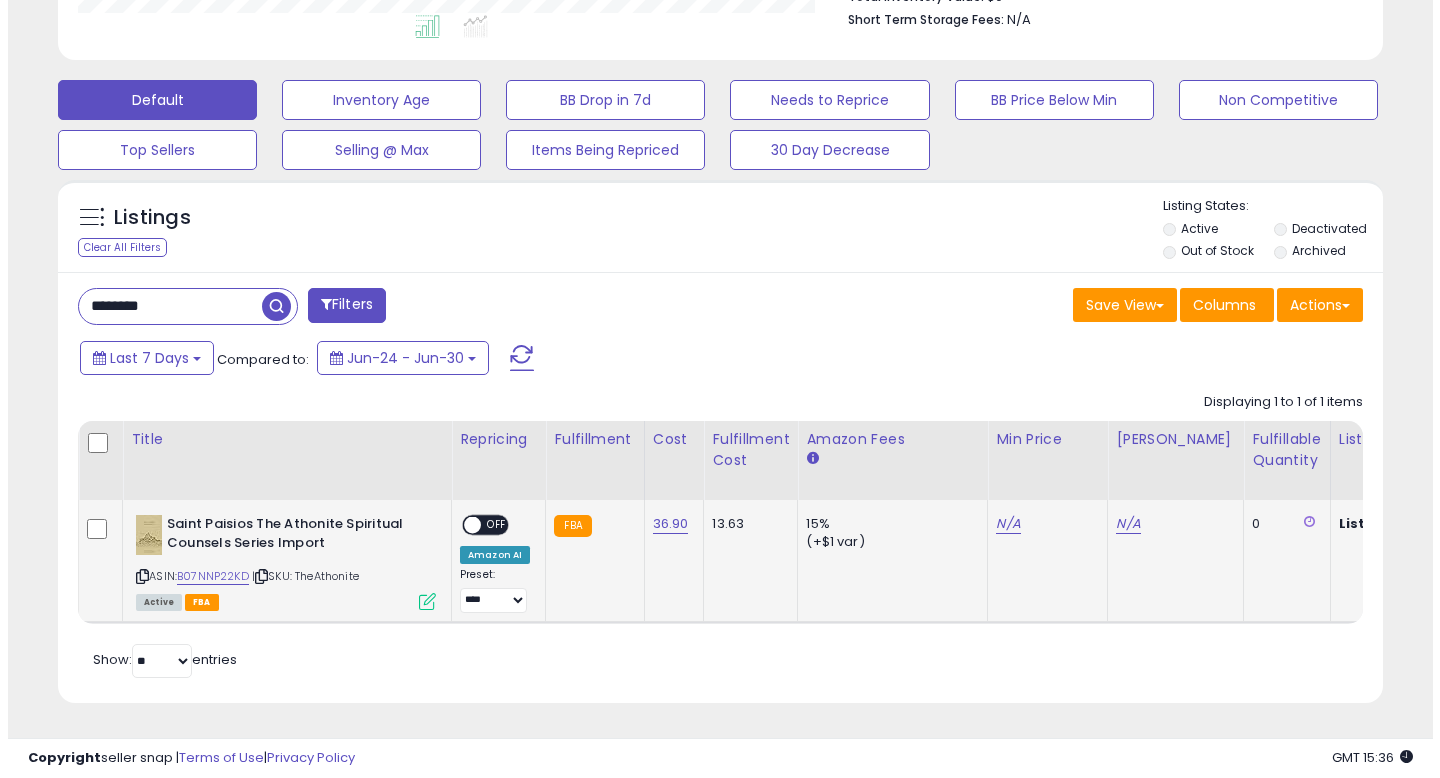 scroll, scrollTop: 999590, scrollLeft: 999224, axis: both 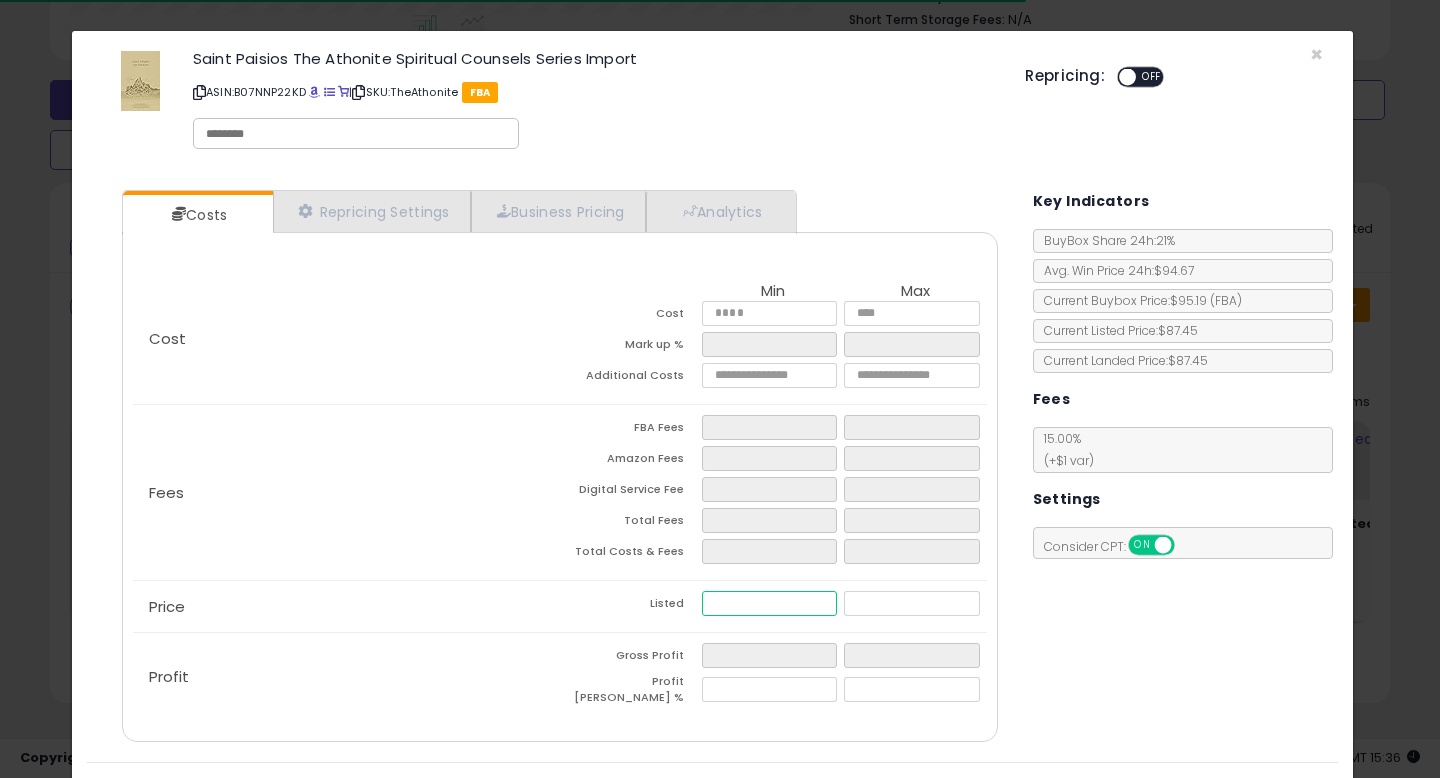 click at bounding box center (769, 603) 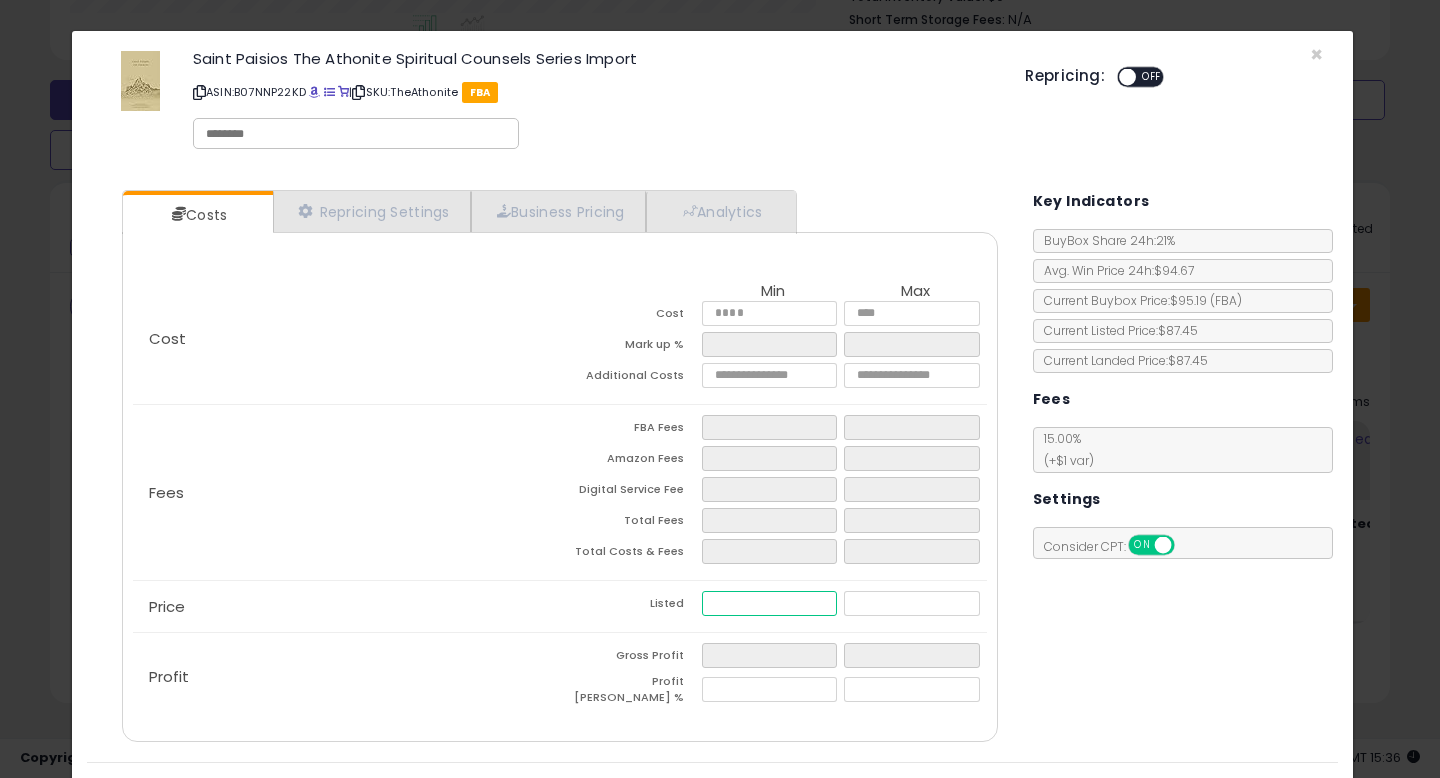 type on "****" 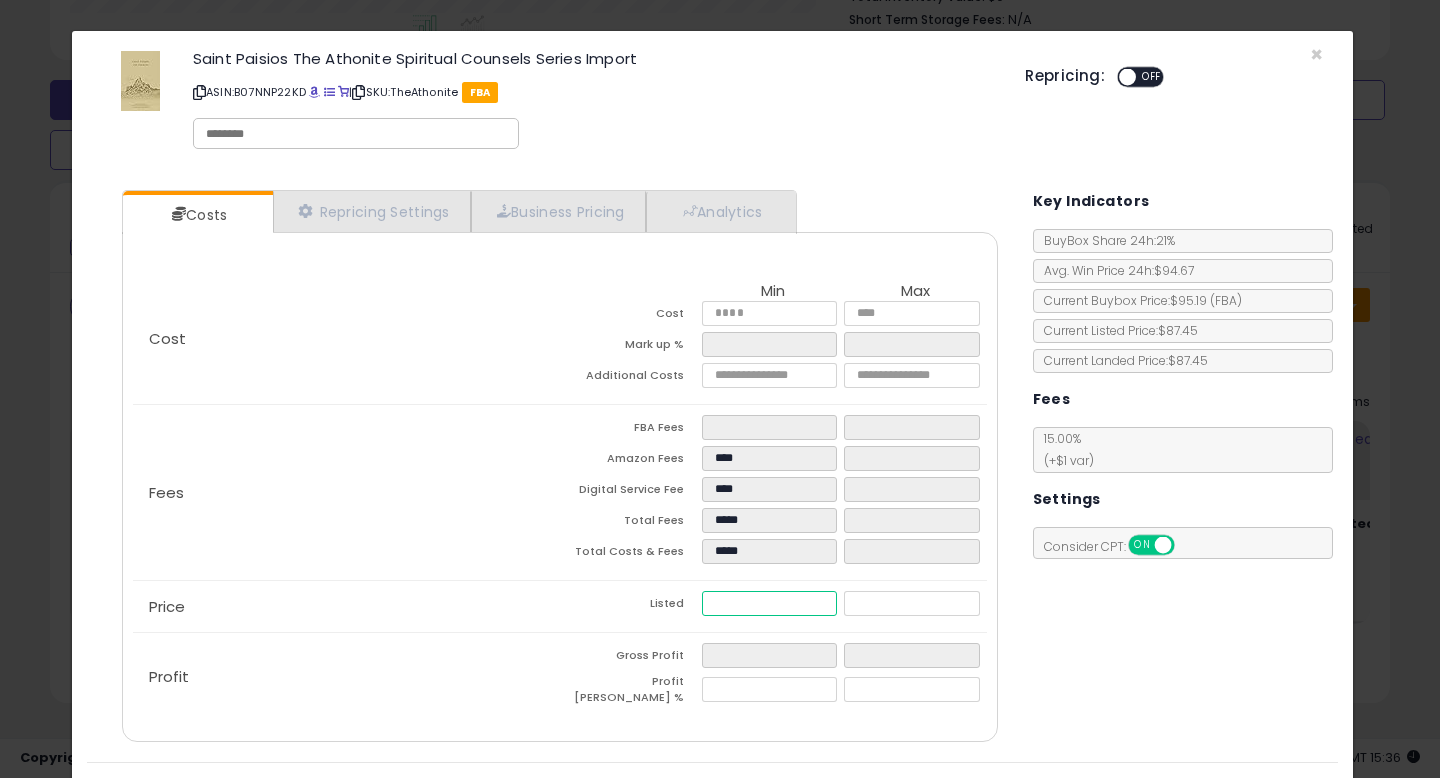 type on "****" 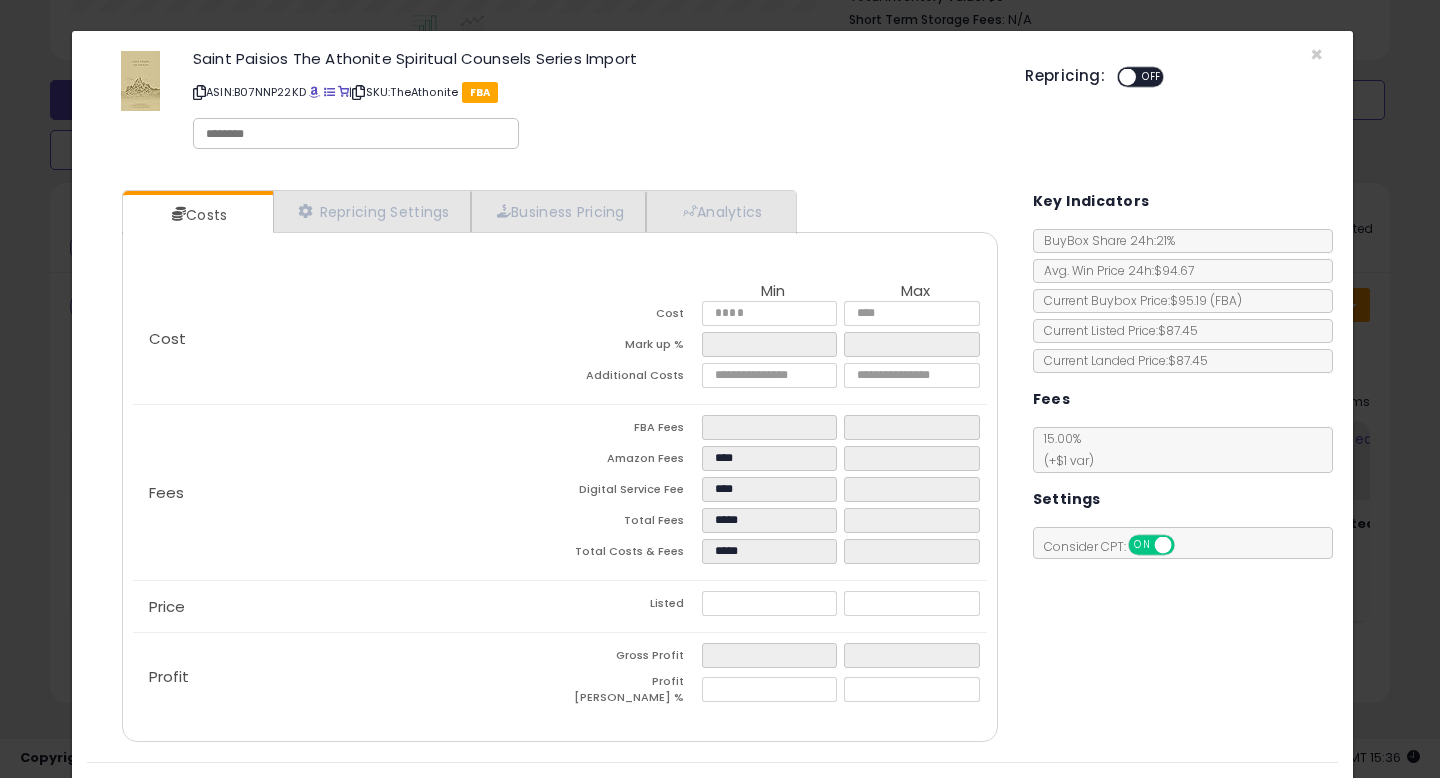 type on "******" 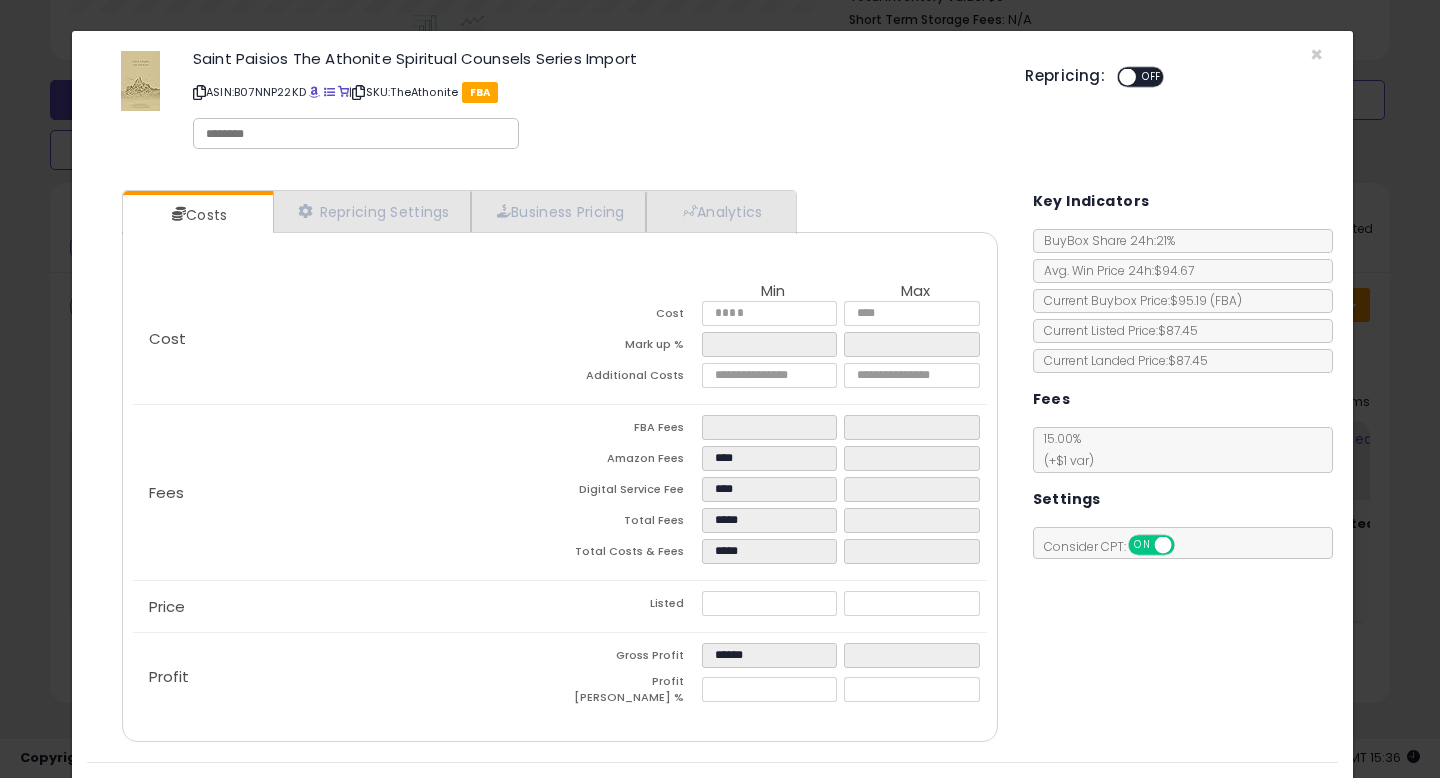 click on "Costs
Repricing Settings
Business Pricing
Analytics
Cost" at bounding box center (712, 468) 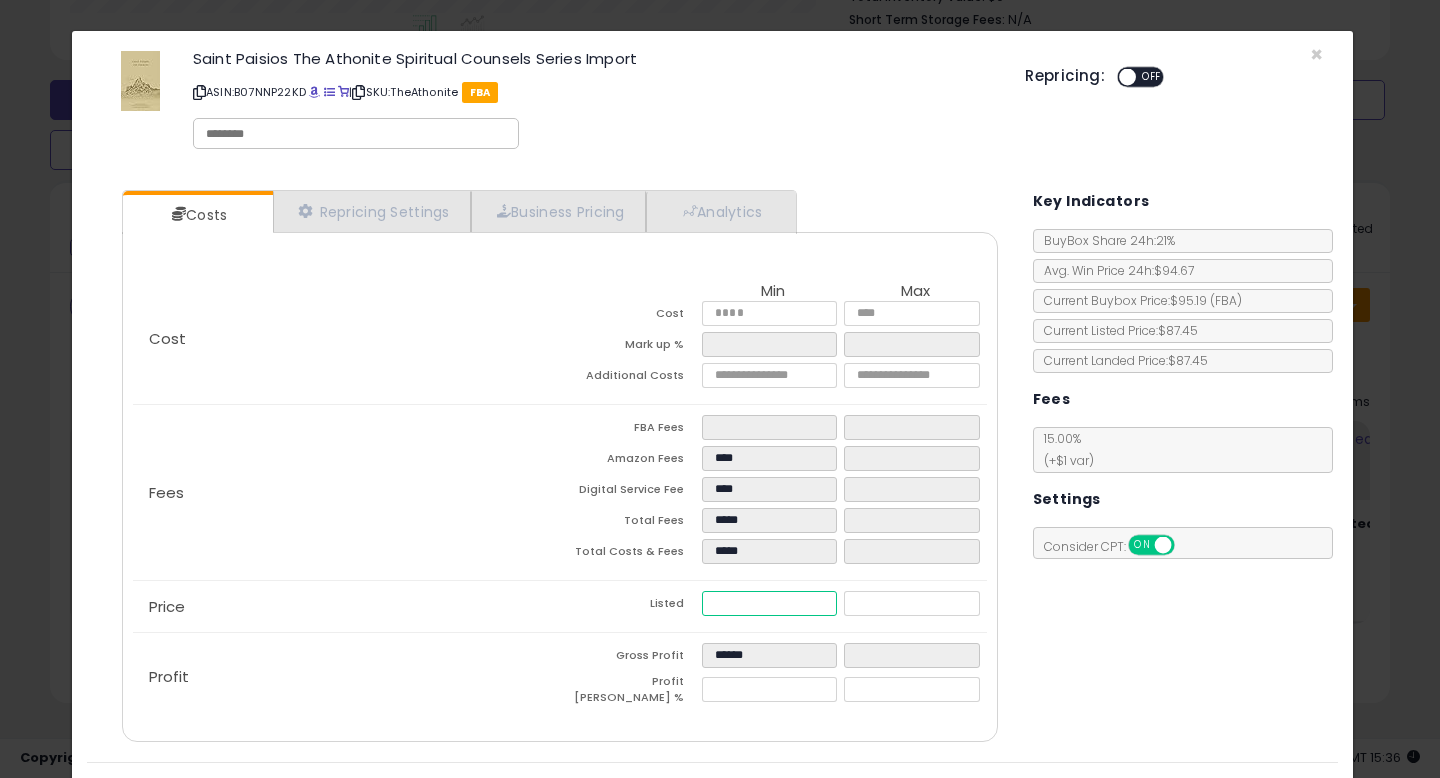 drag, startPoint x: 761, startPoint y: 605, endPoint x: 513, endPoint y: 604, distance: 248.00201 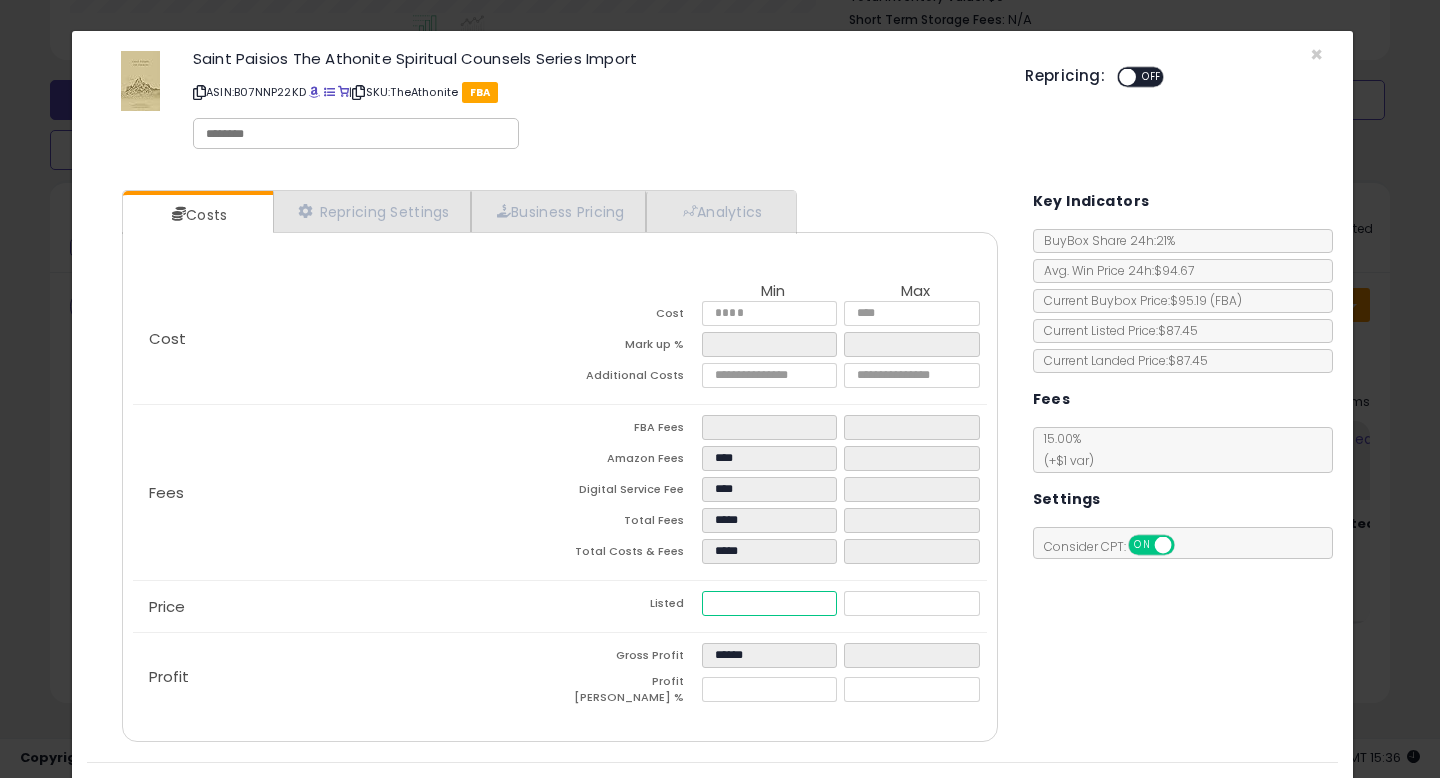 type on "****" 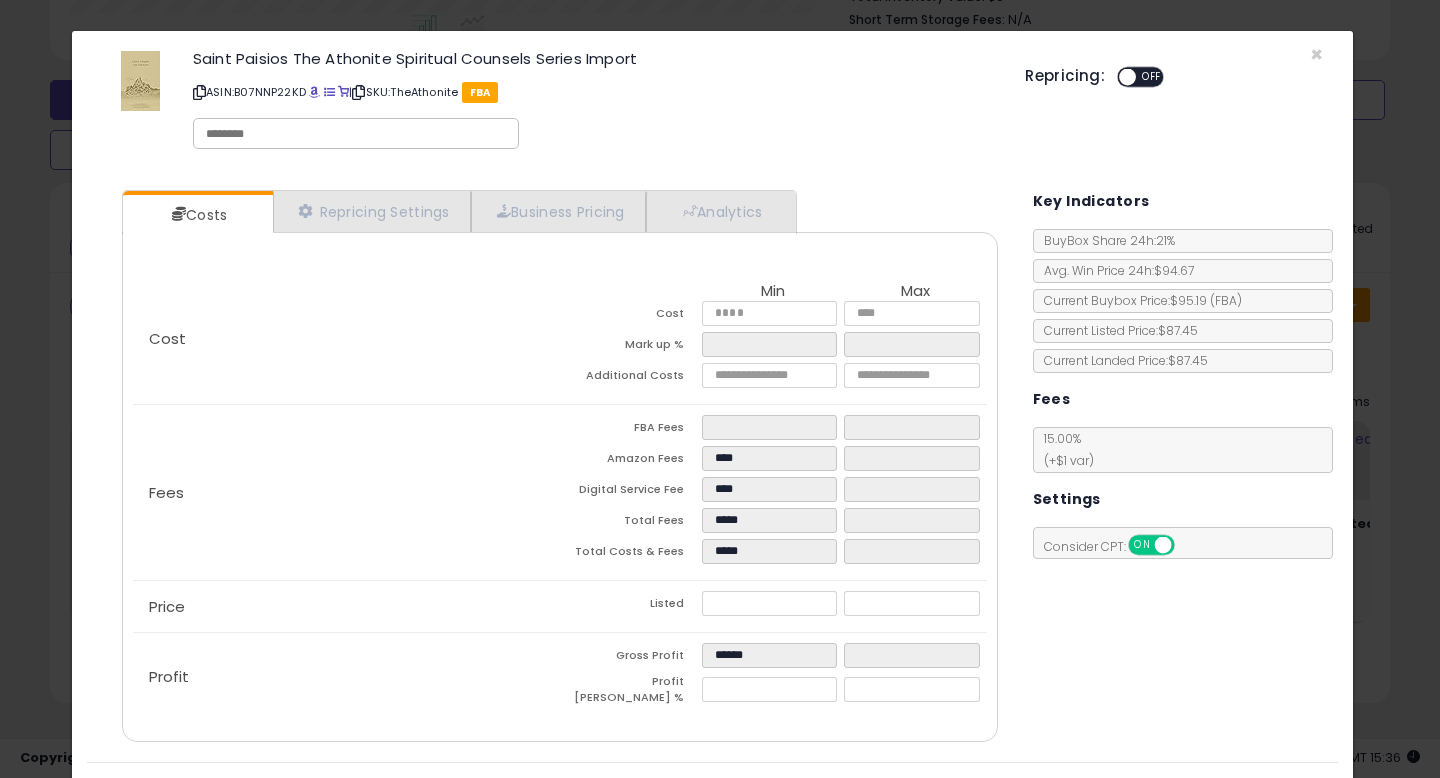 type on "******" 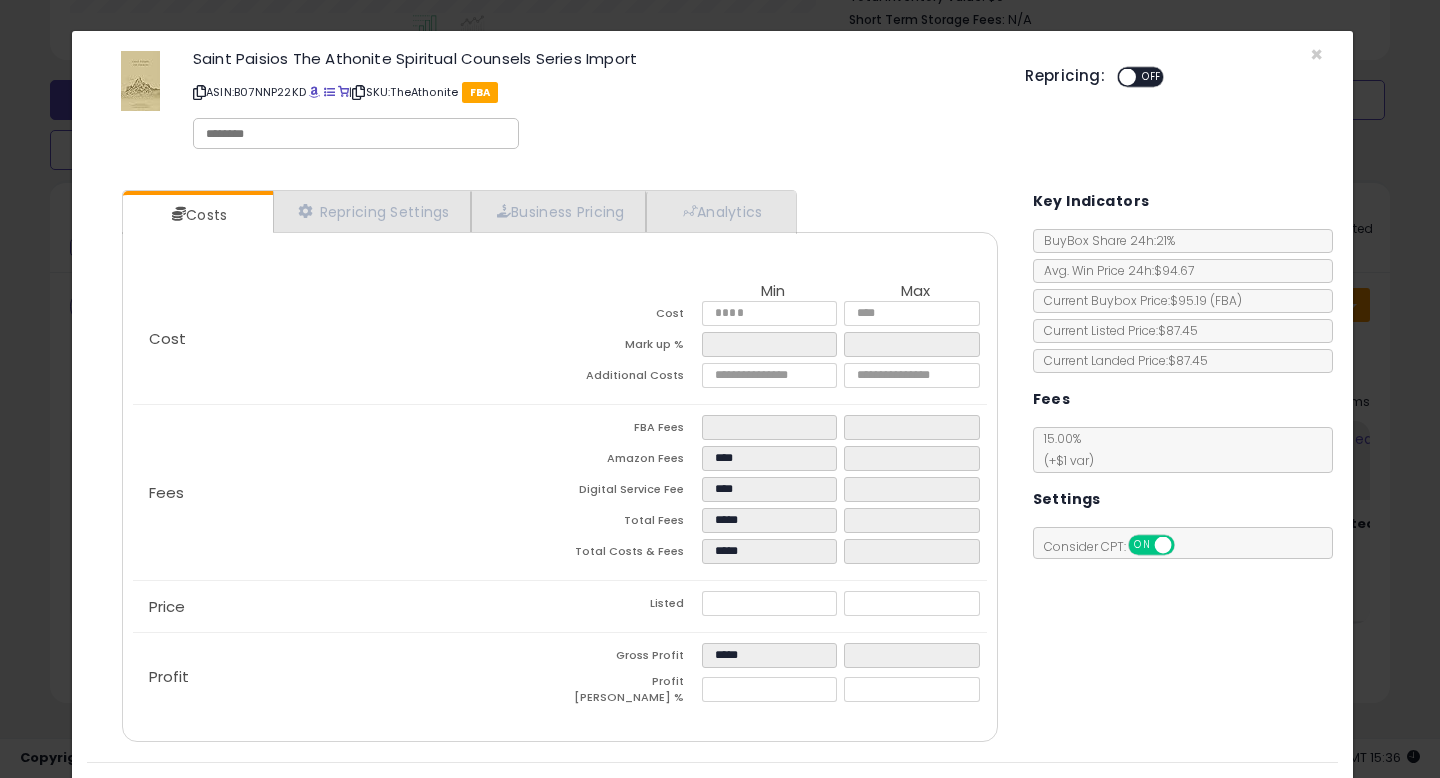 click on "Costs
Repricing Settings
Business Pricing
Analytics
Cost" at bounding box center (712, 468) 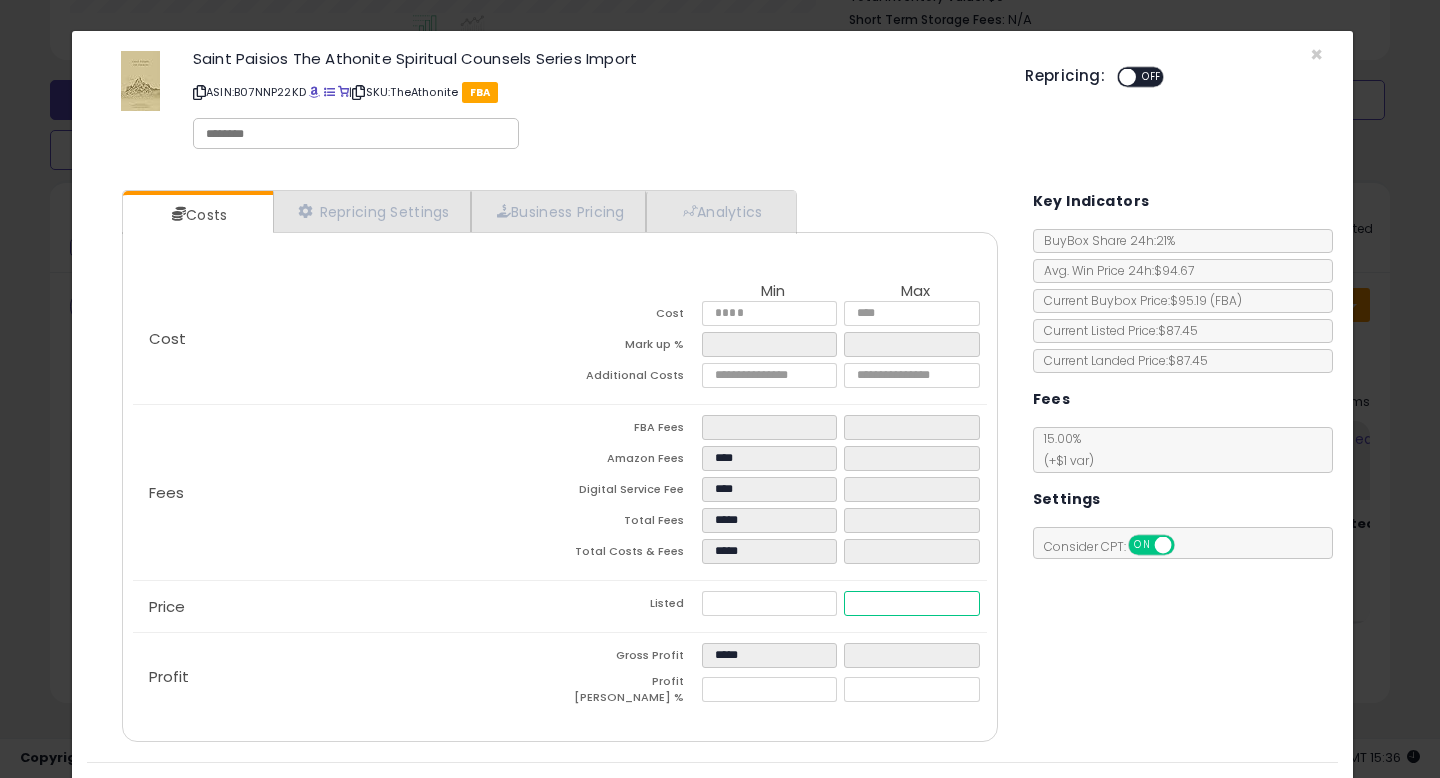click at bounding box center (911, 603) 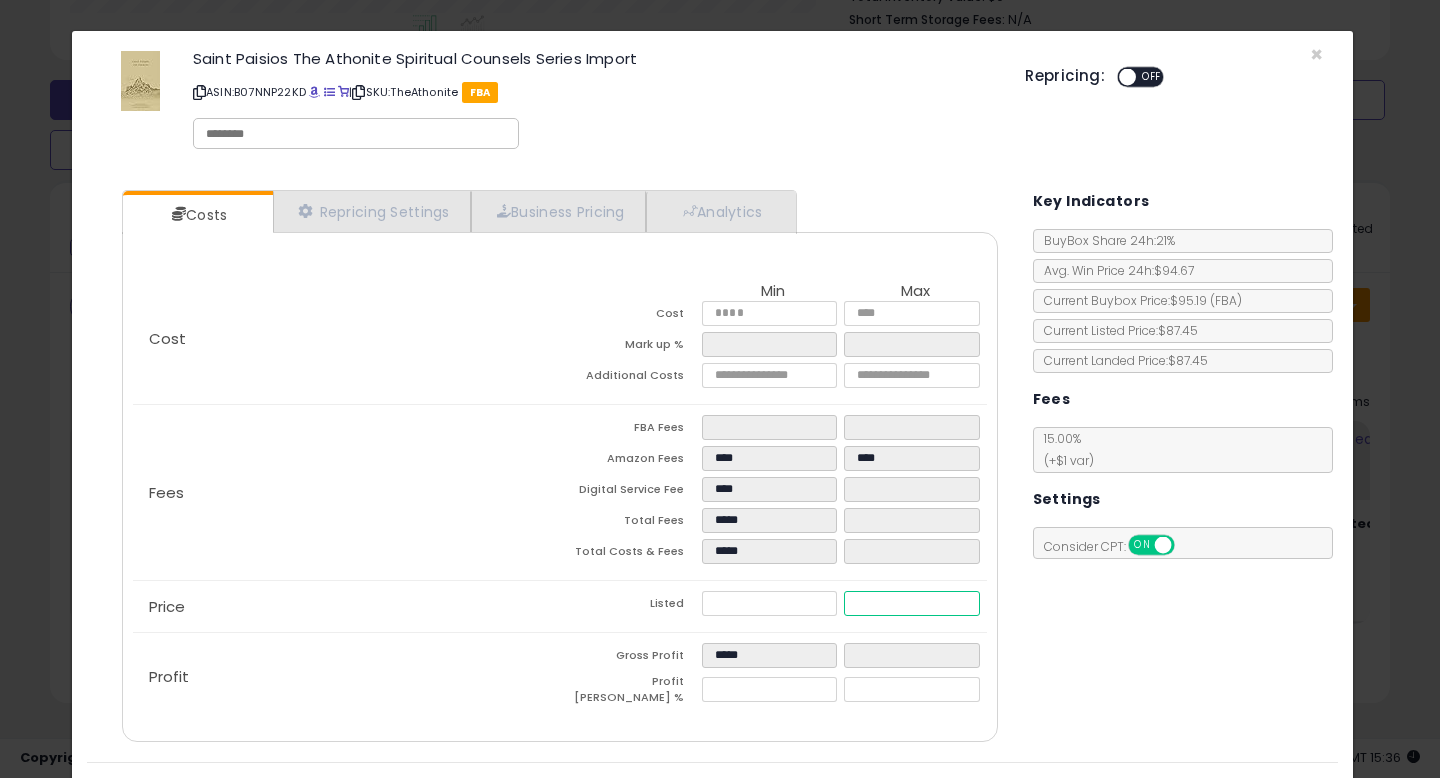 type on "****" 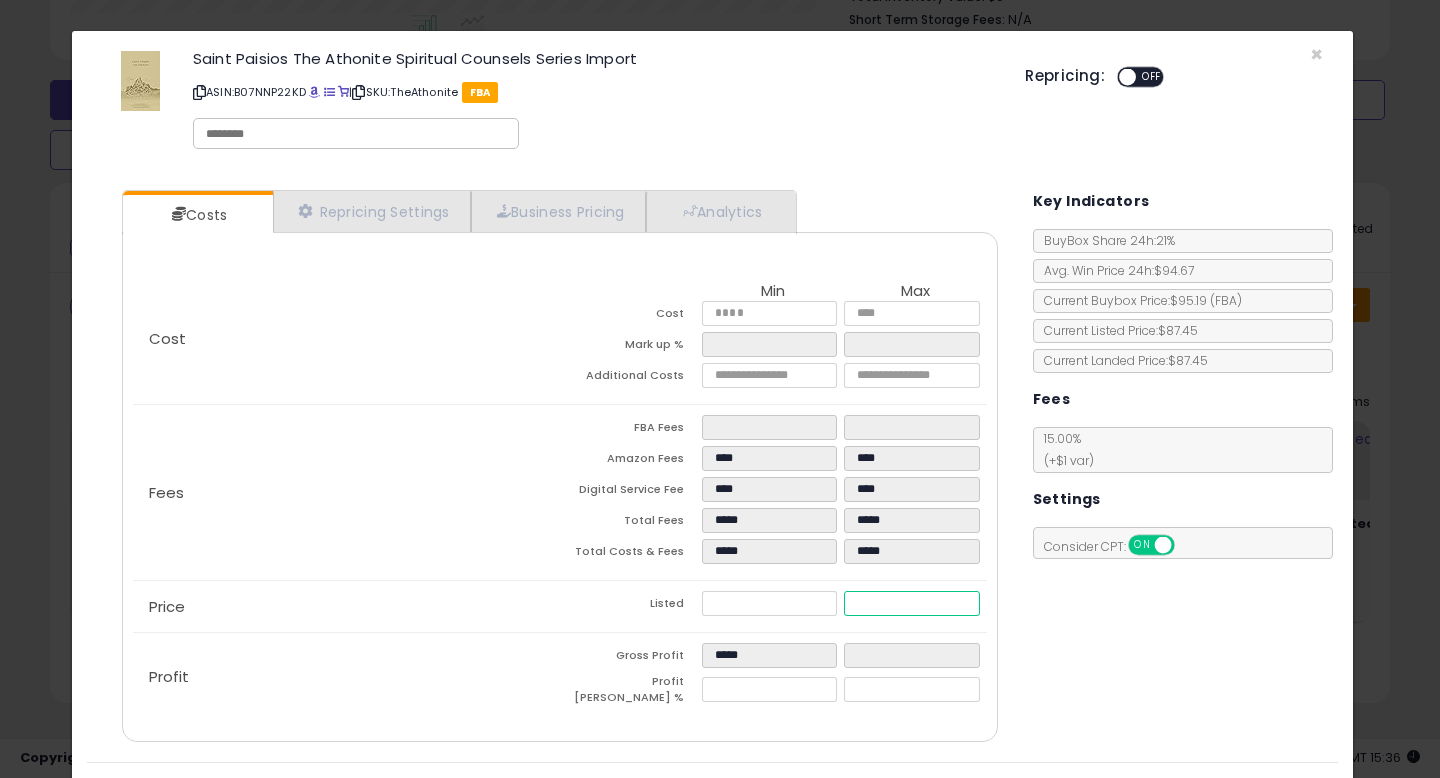 type on "*****" 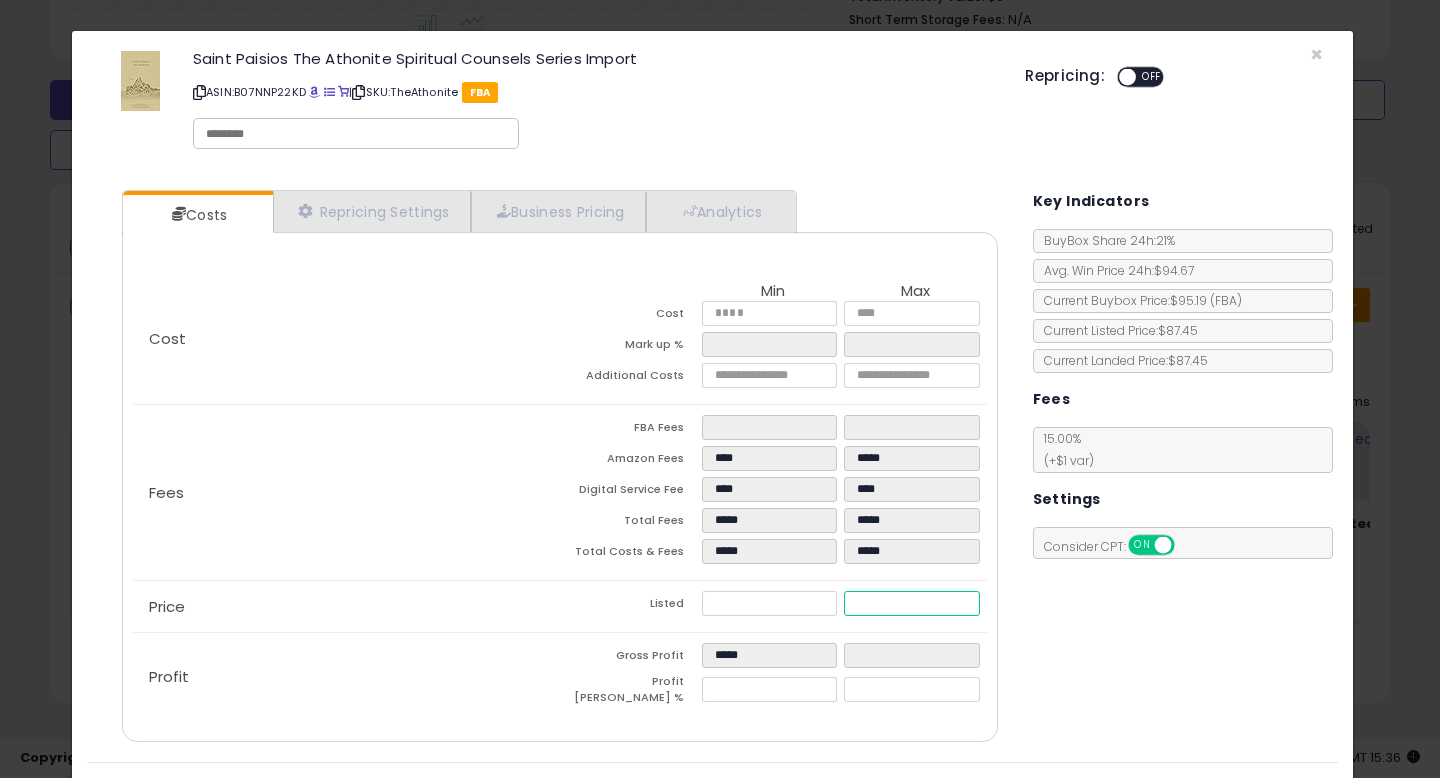 type on "*****" 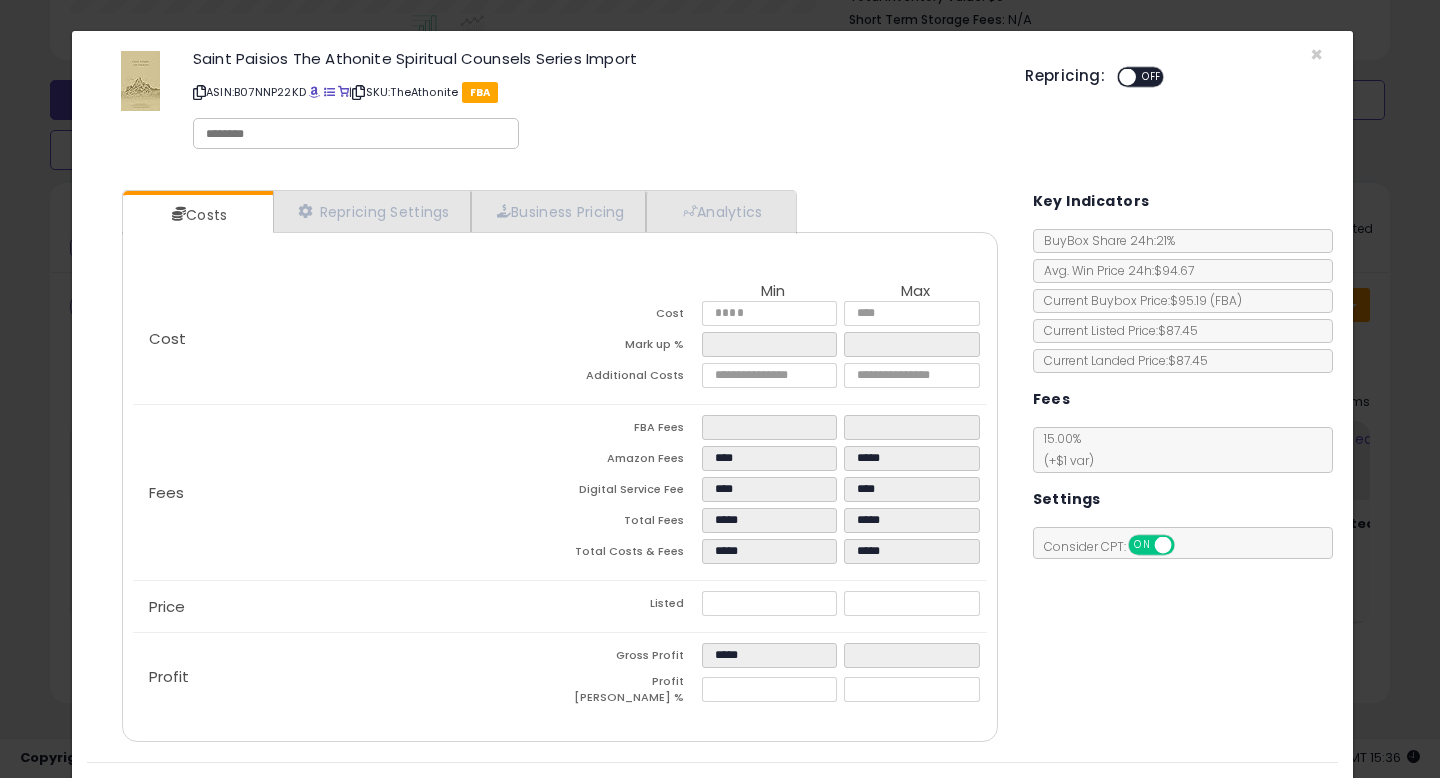 type on "*****" 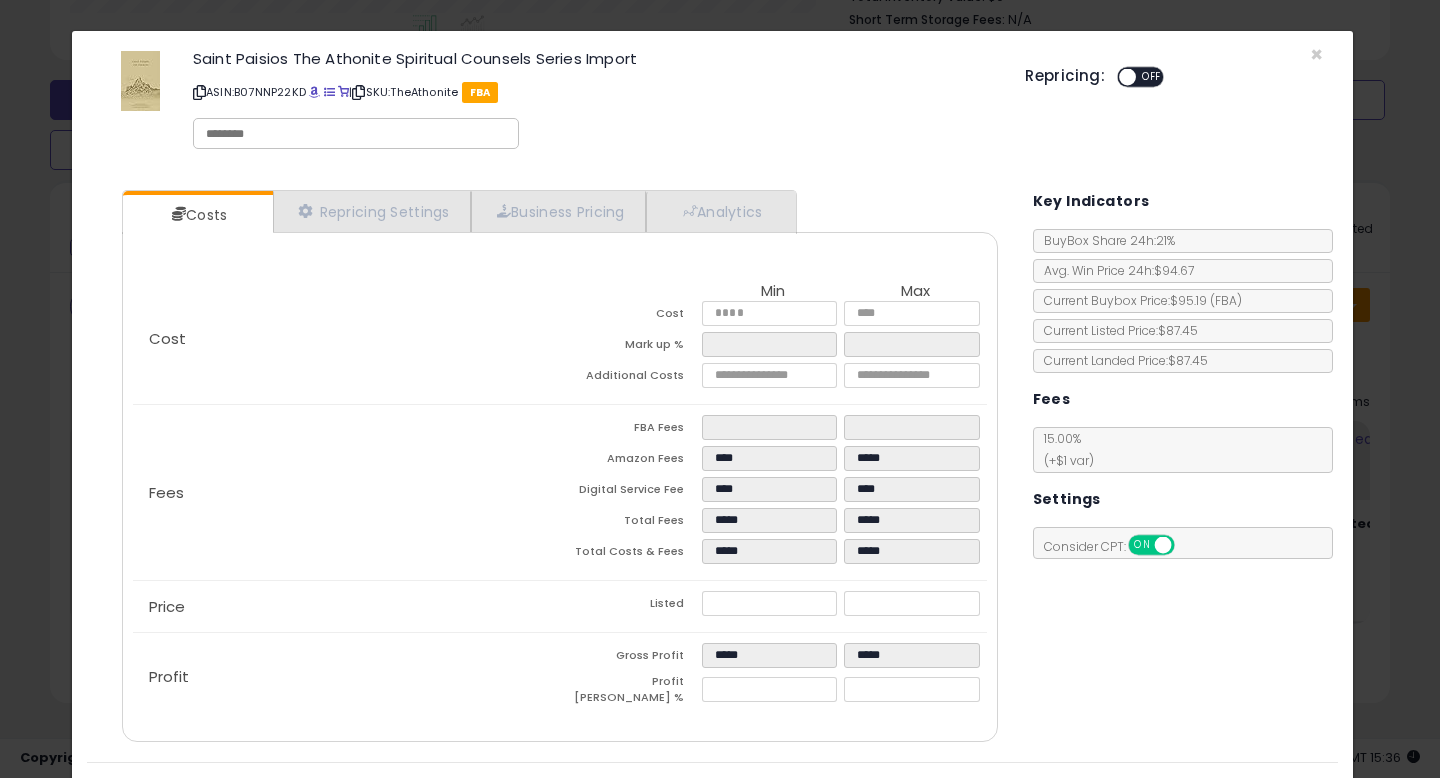 click on "Costs
Repricing Settings
Business Pricing
Analytics
Cost" at bounding box center (712, 468) 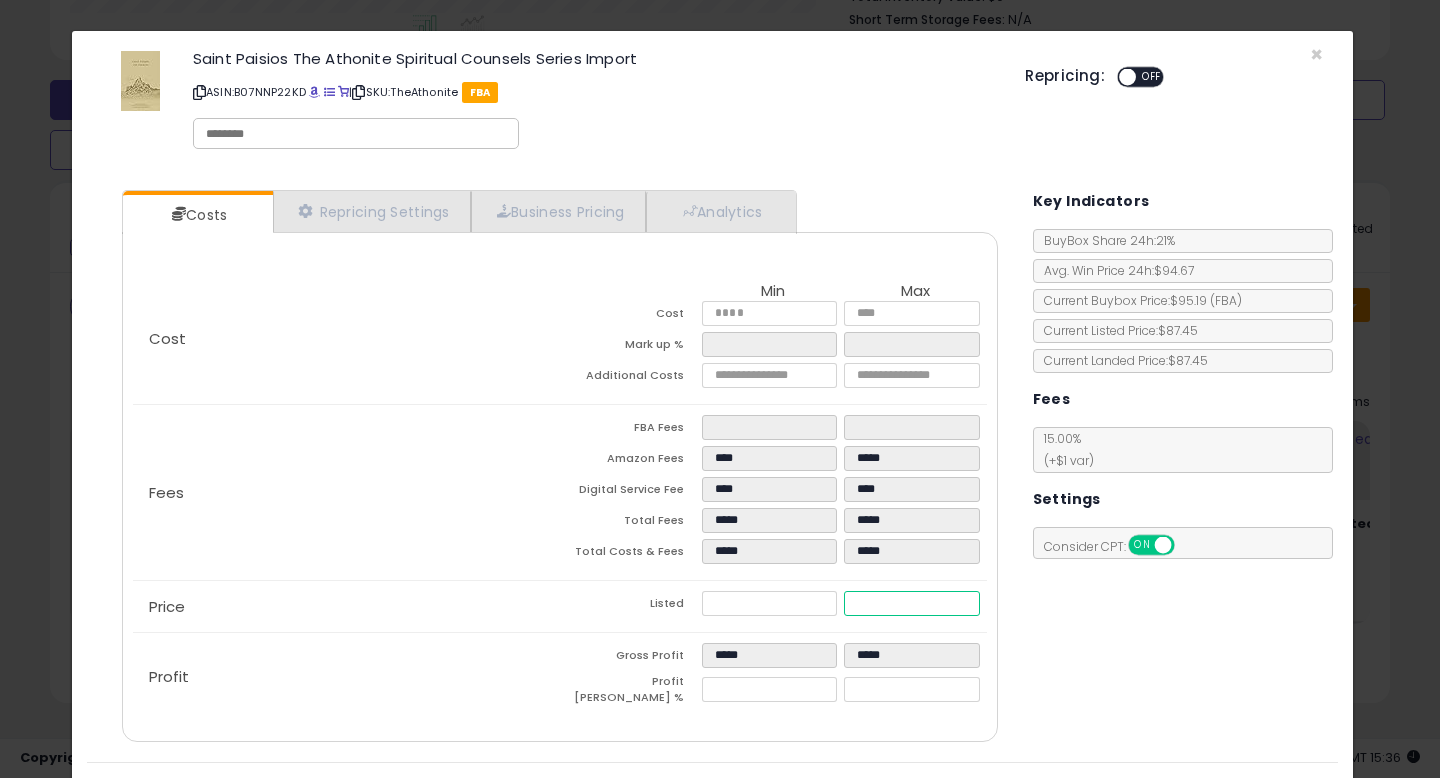drag, startPoint x: 856, startPoint y: 606, endPoint x: 797, endPoint y: 607, distance: 59.008472 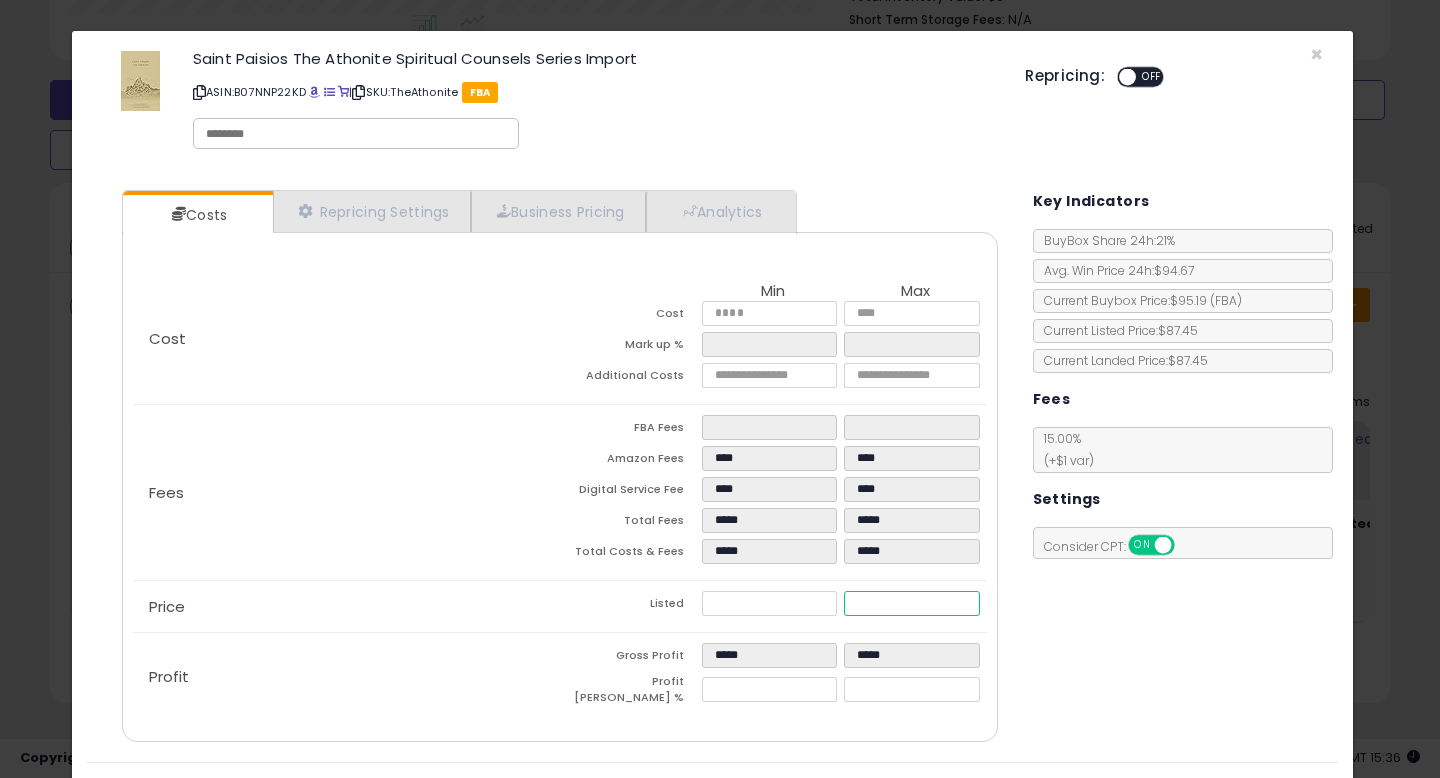 type on "*****" 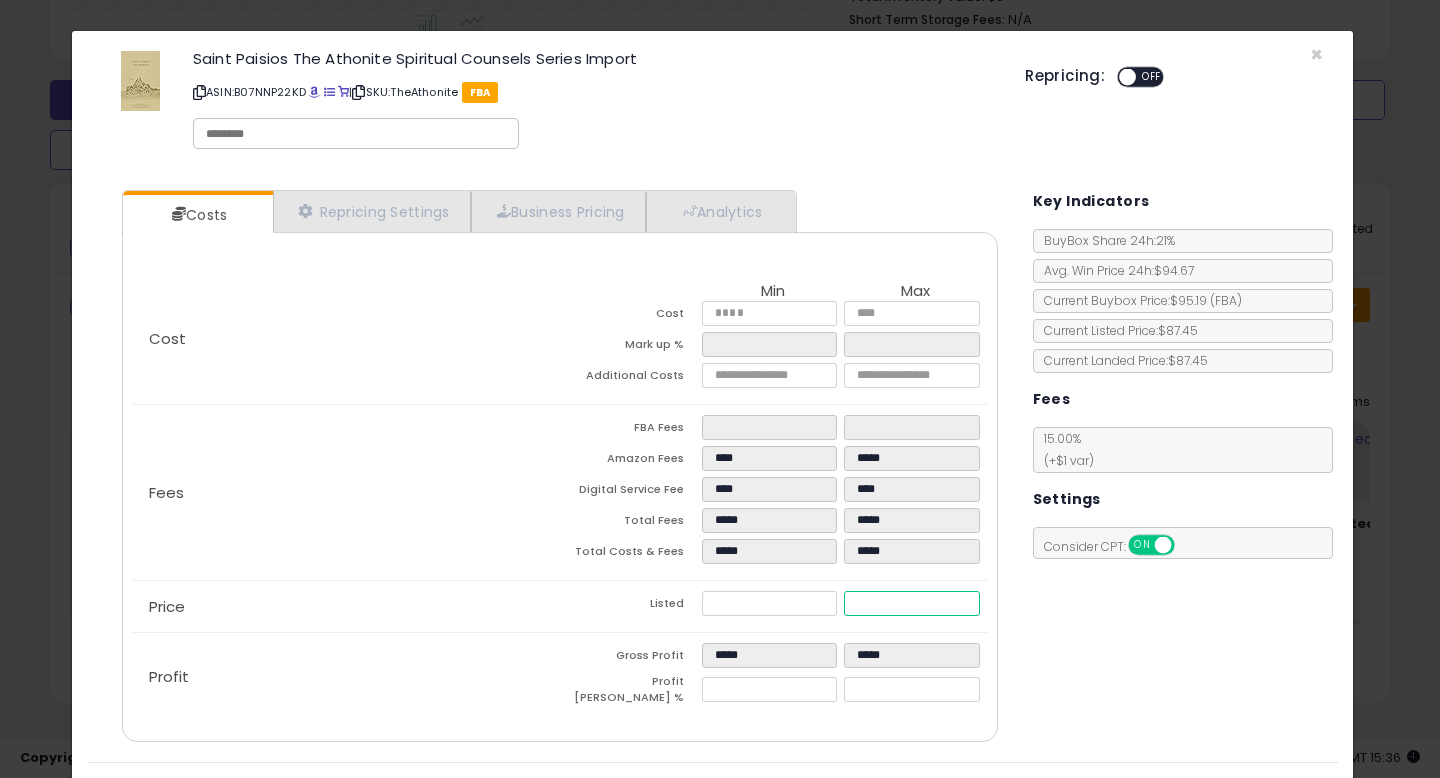 type on "*****" 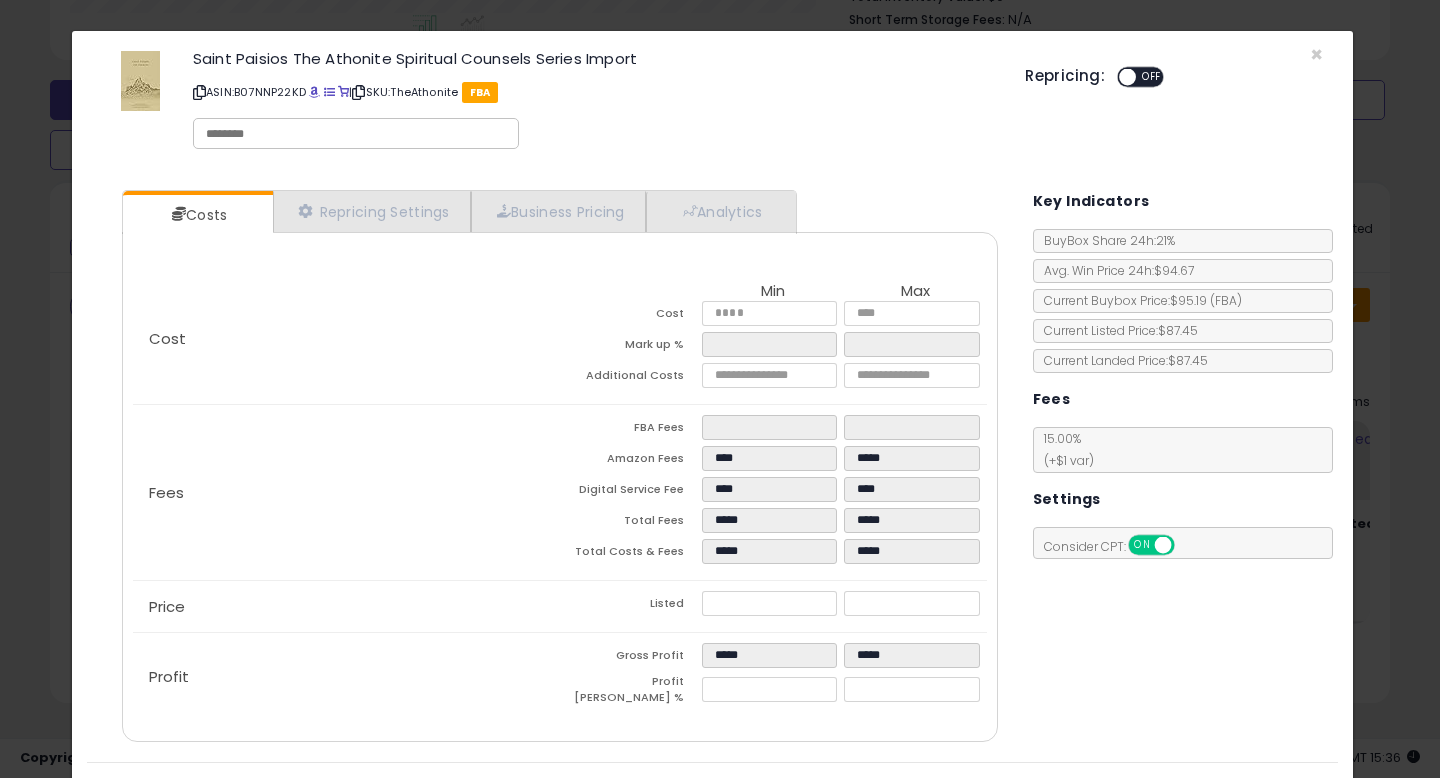 type on "*****" 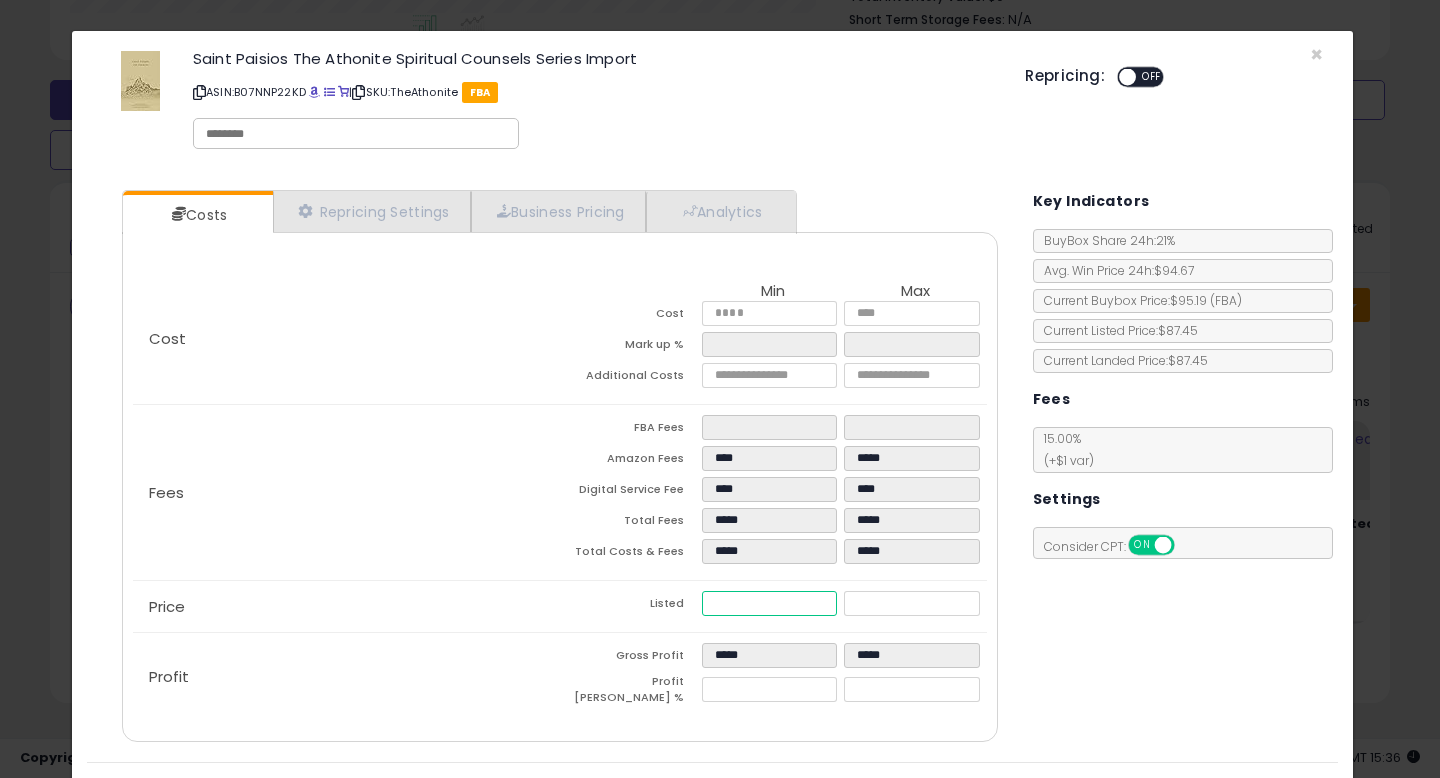 drag, startPoint x: 752, startPoint y: 602, endPoint x: 485, endPoint y: 549, distance: 272.20947 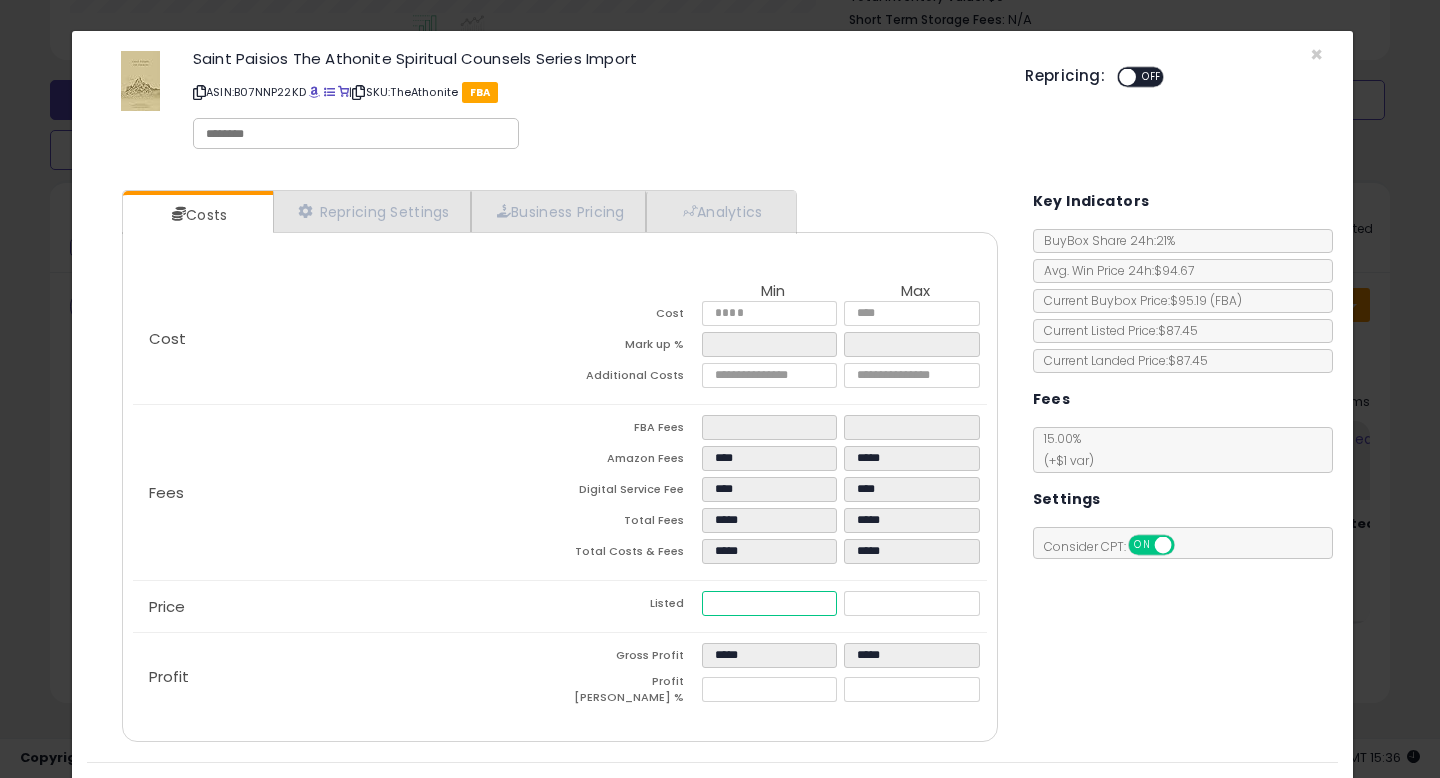 type on "****" 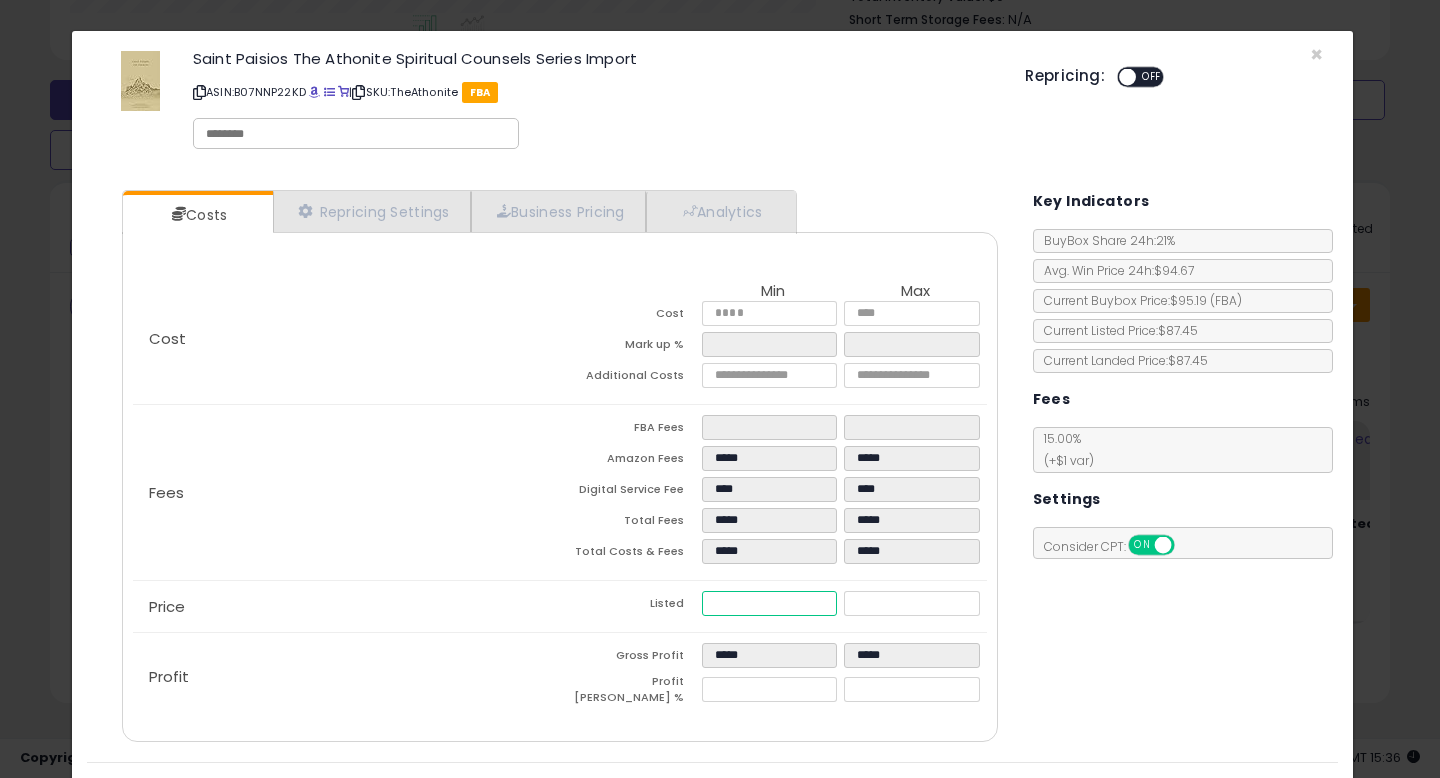 type on "*****" 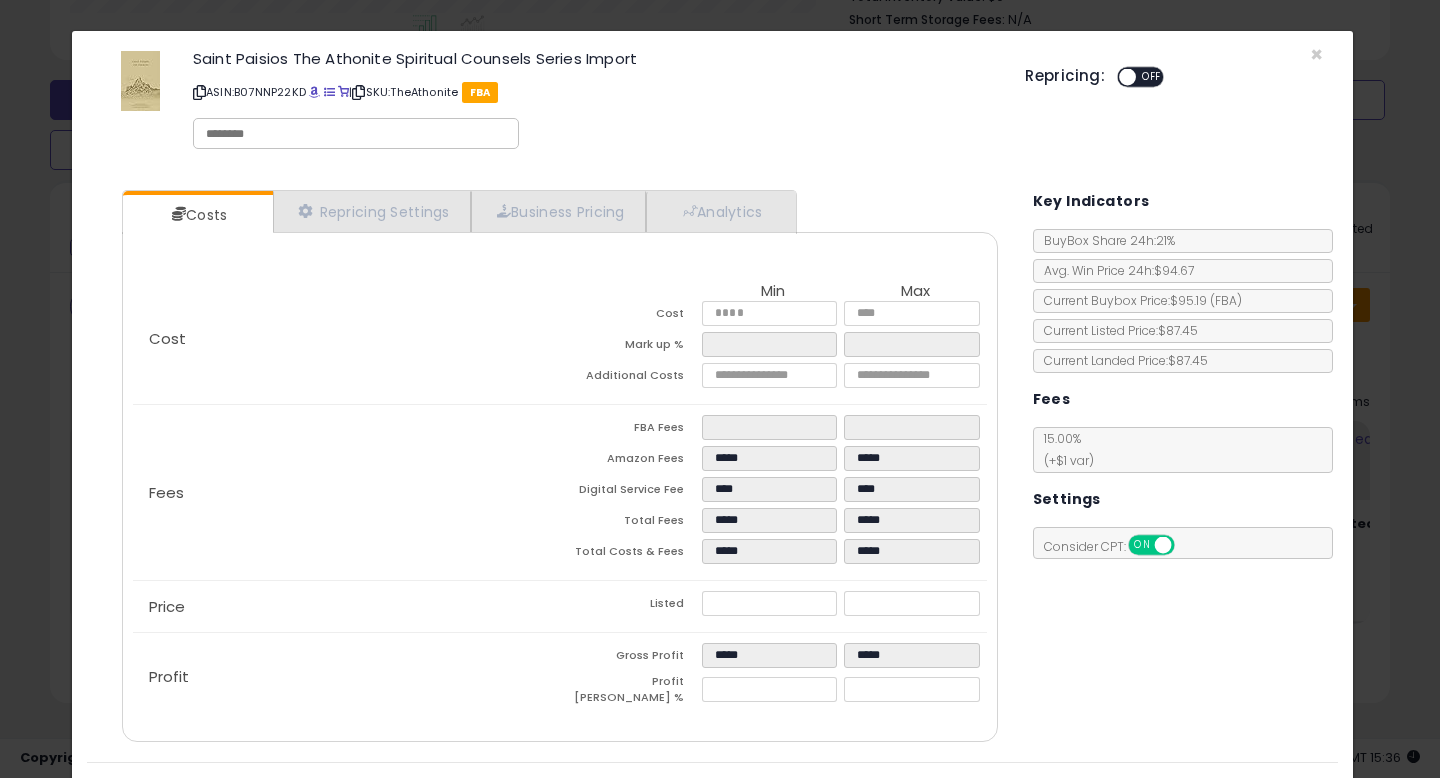 type on "*****" 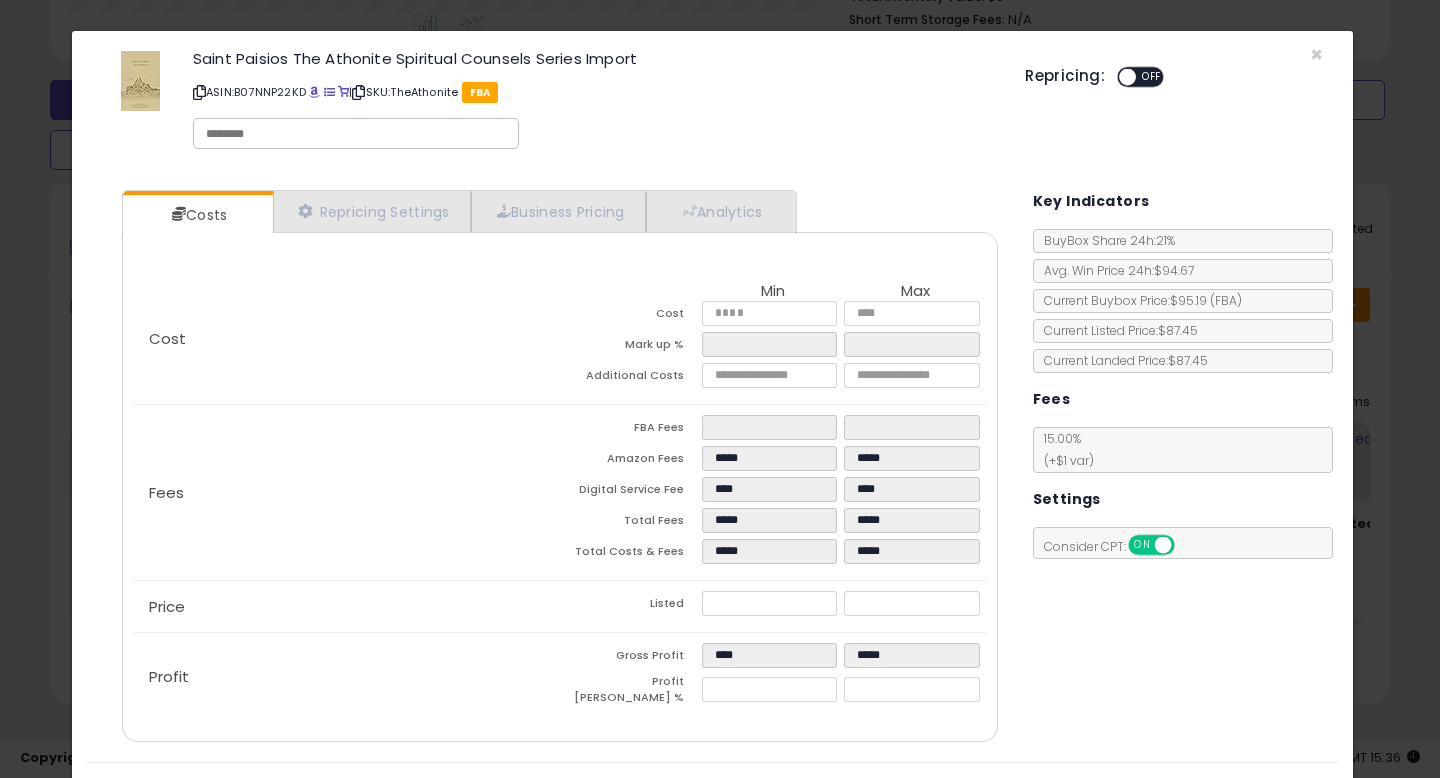click on "Costs
Repricing Settings
Business Pricing
Analytics
Cost" at bounding box center (712, 468) 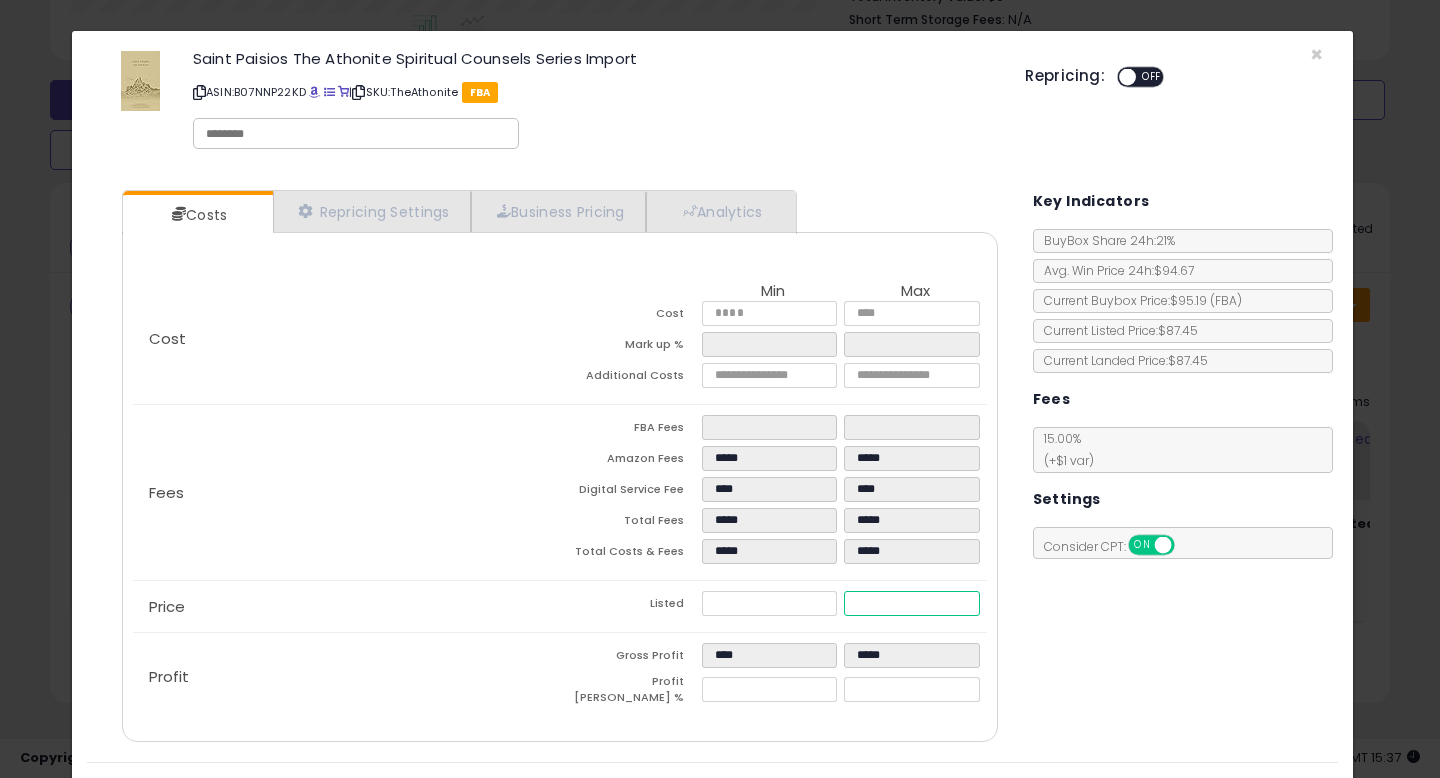 drag, startPoint x: 894, startPoint y: 601, endPoint x: 776, endPoint y: 607, distance: 118.15244 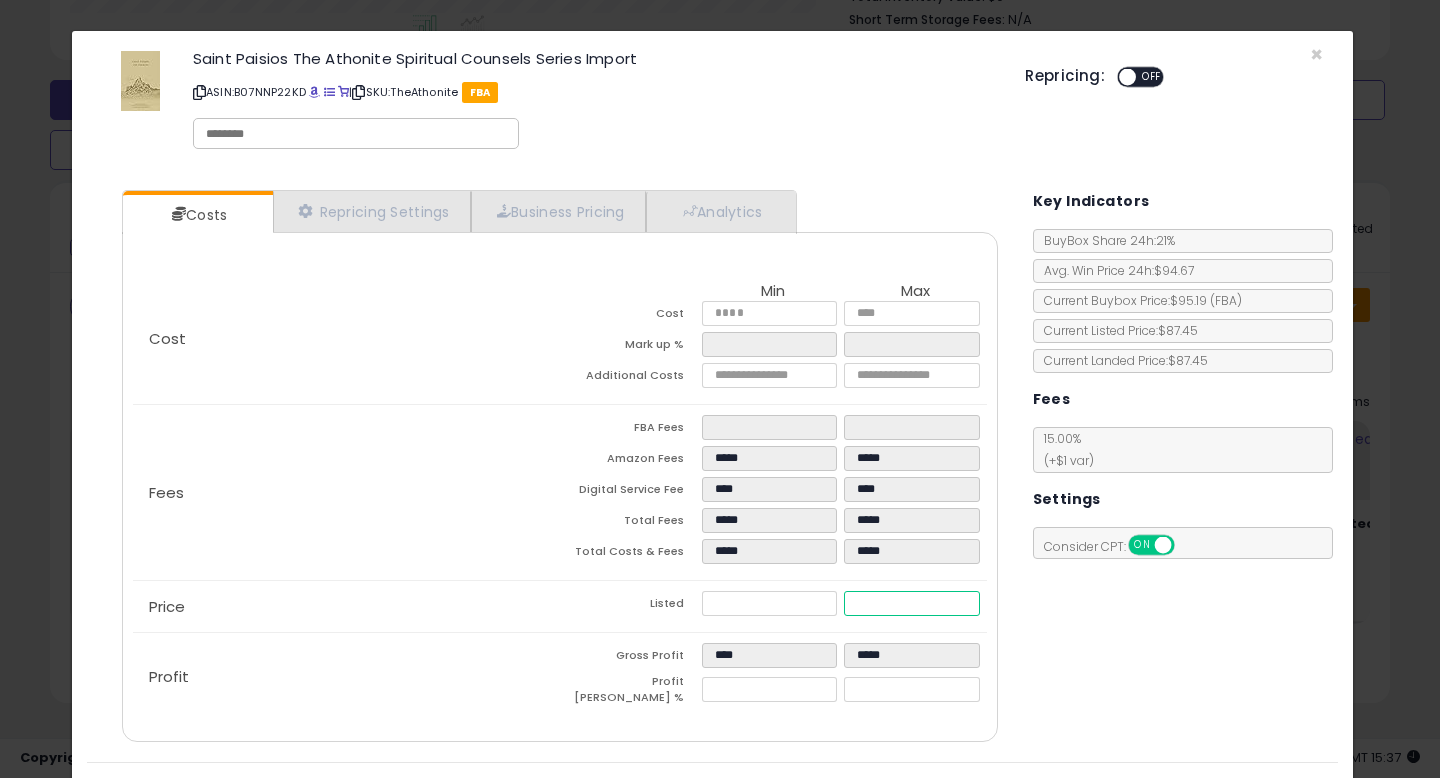 type on "****" 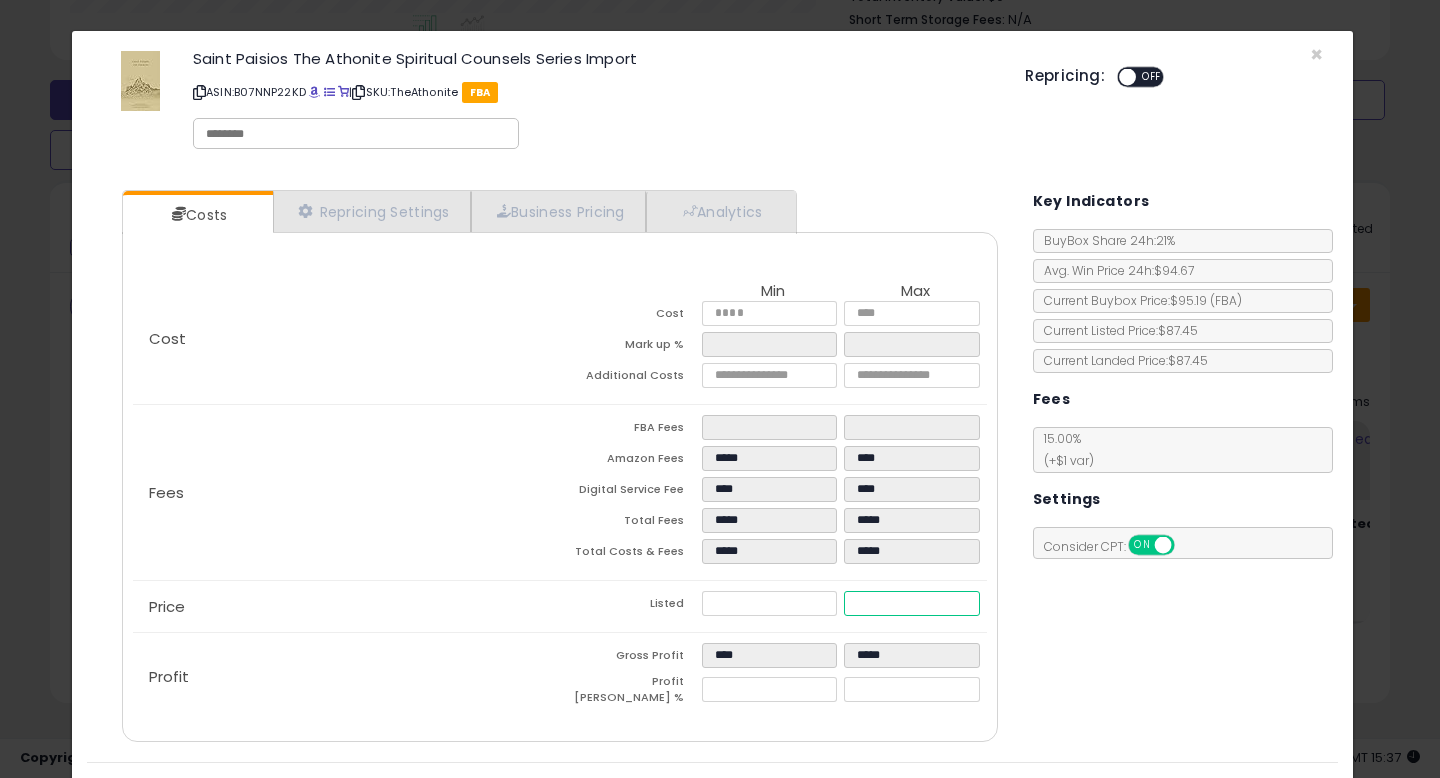 type on "*****" 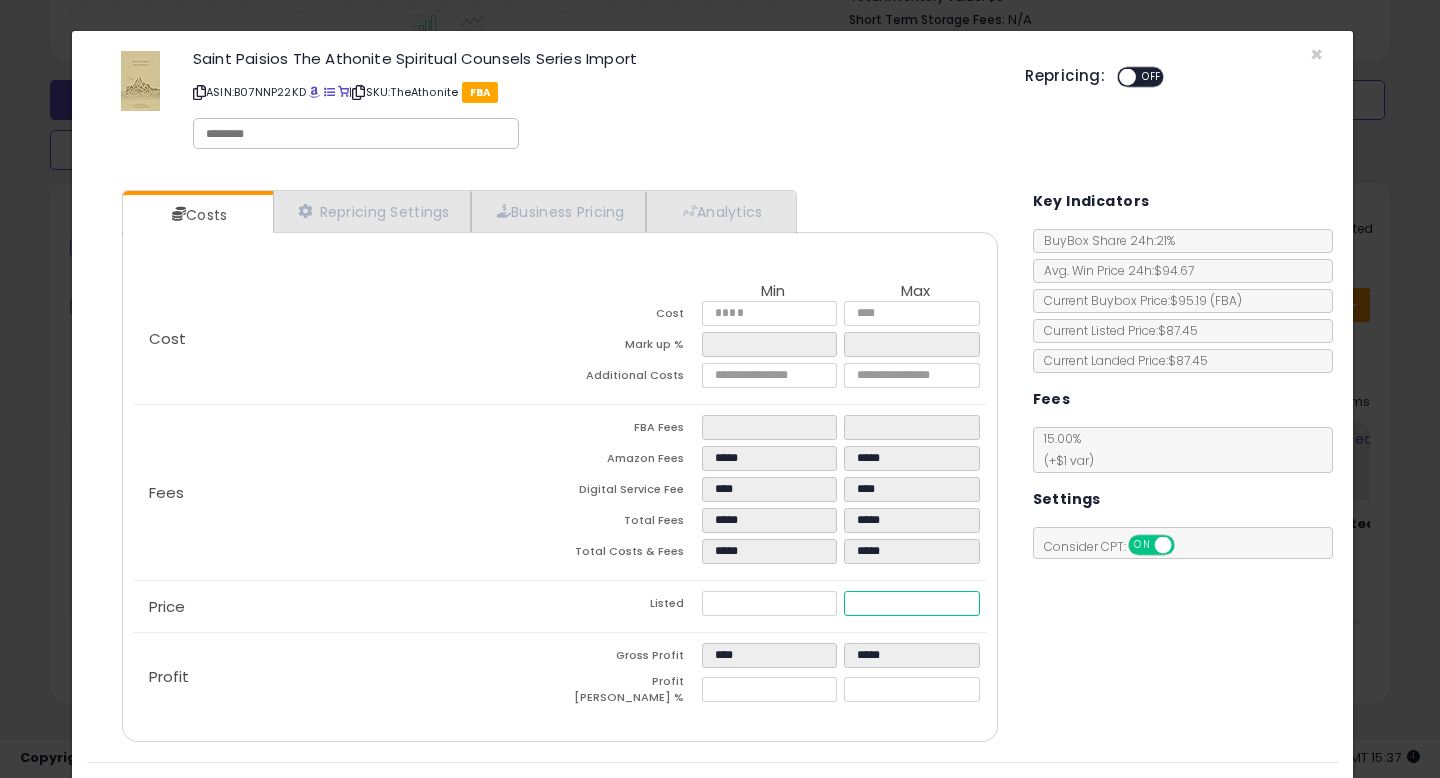 type on "*****" 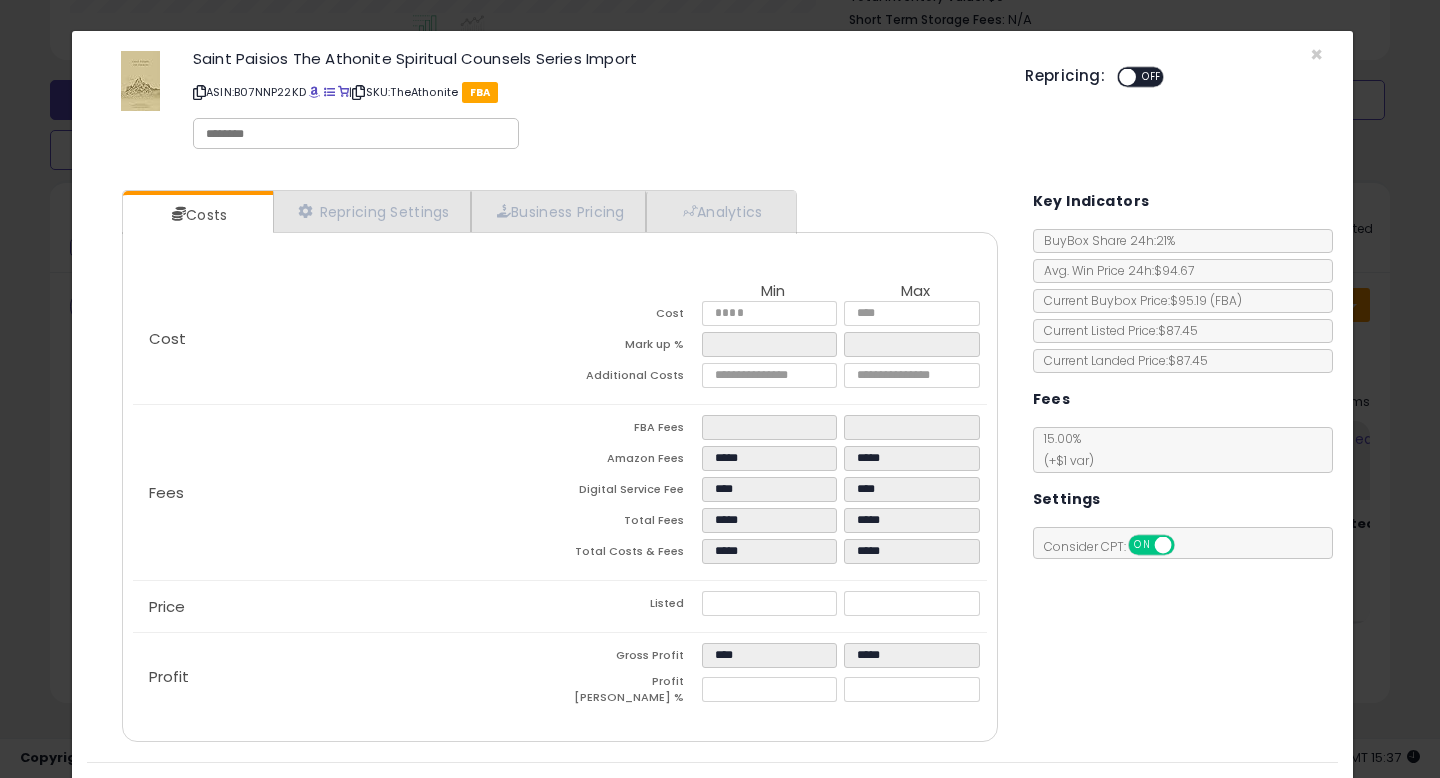 type on "*****" 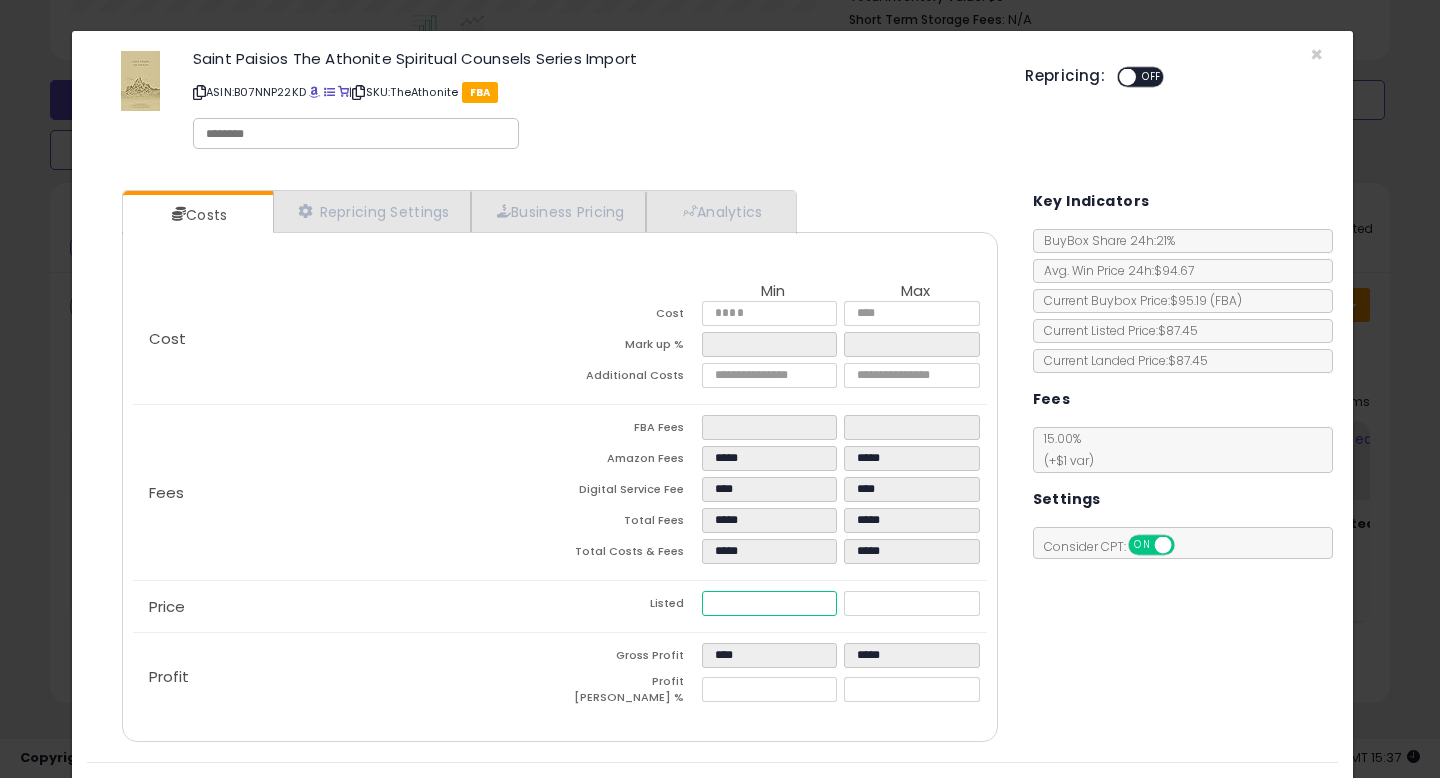 click on "*****" at bounding box center (769, 603) 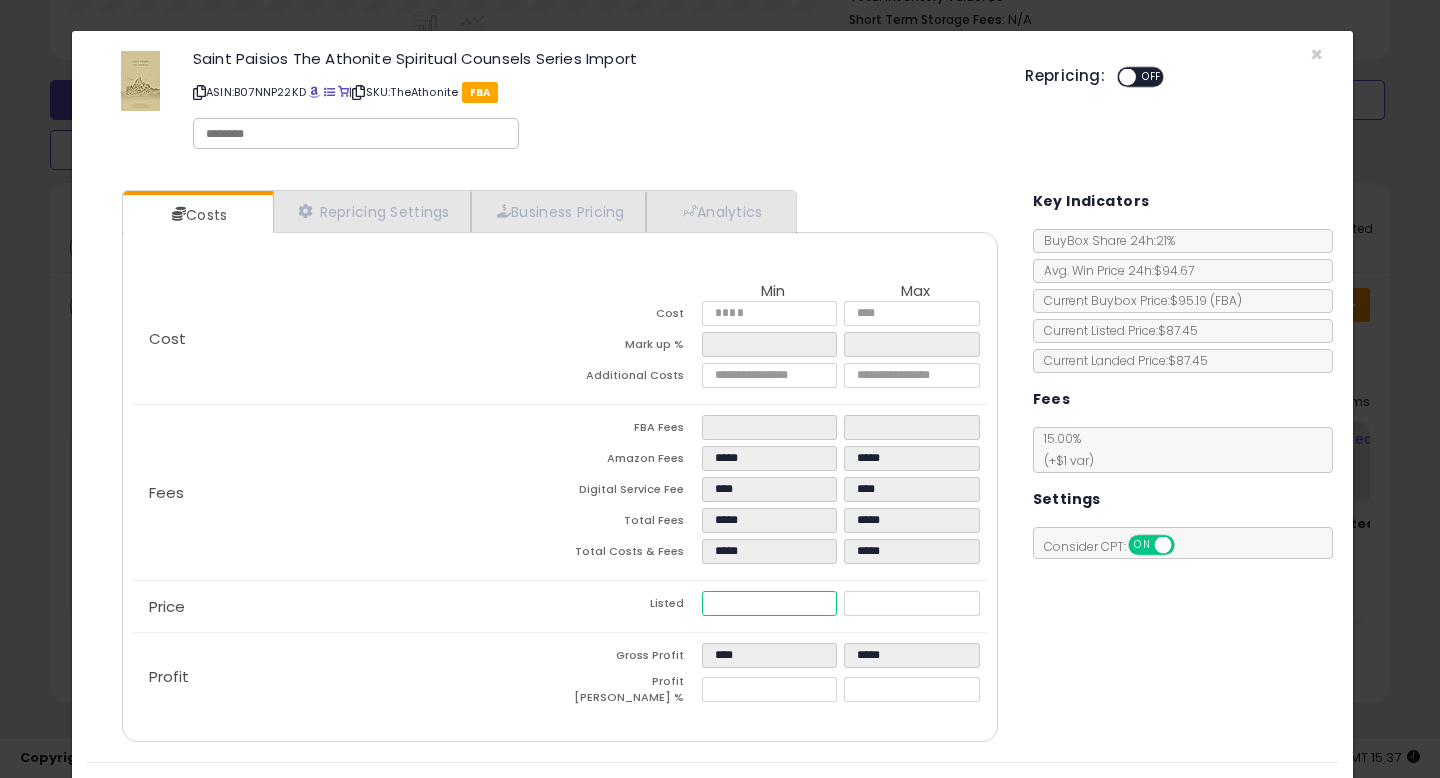 type on "****" 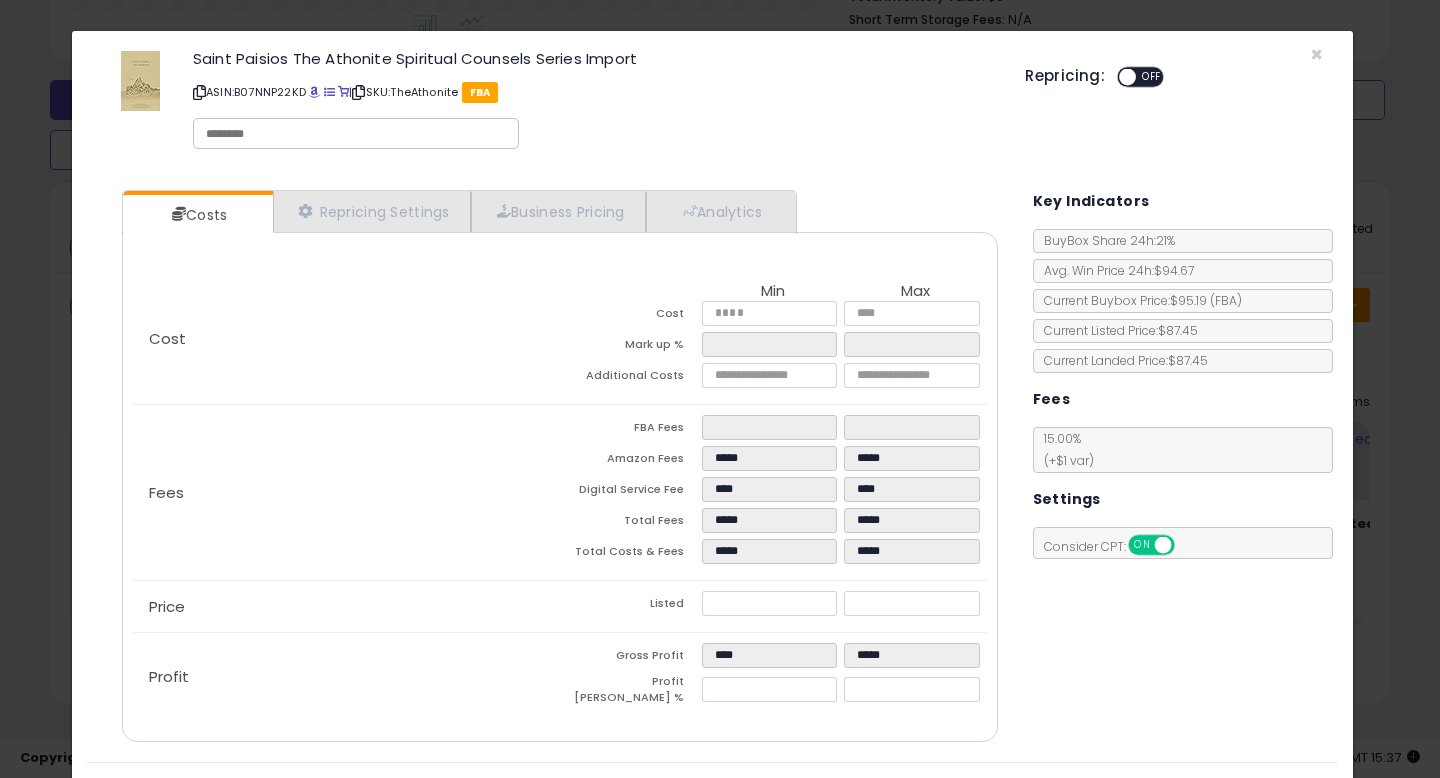 type on "*****" 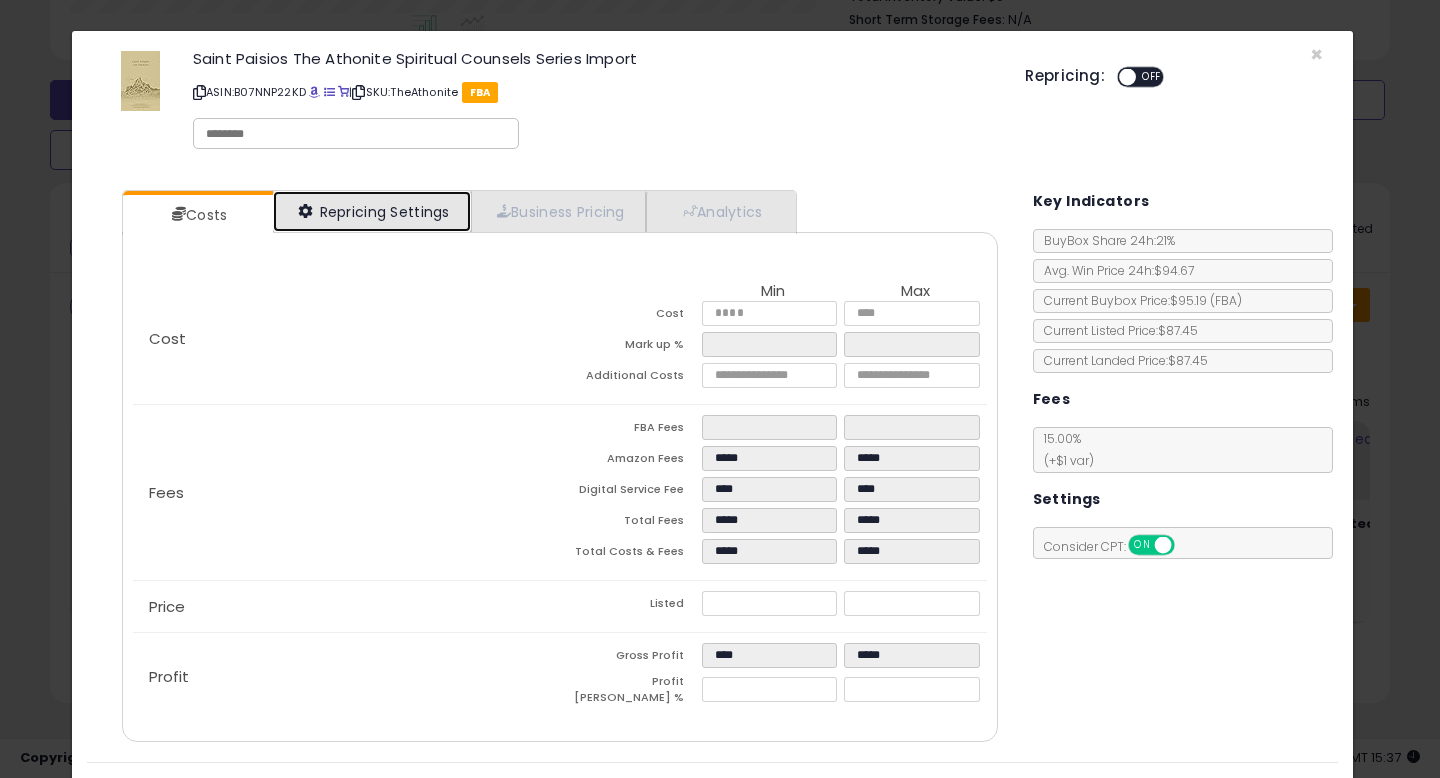 click on "Repricing Settings" at bounding box center (372, 211) 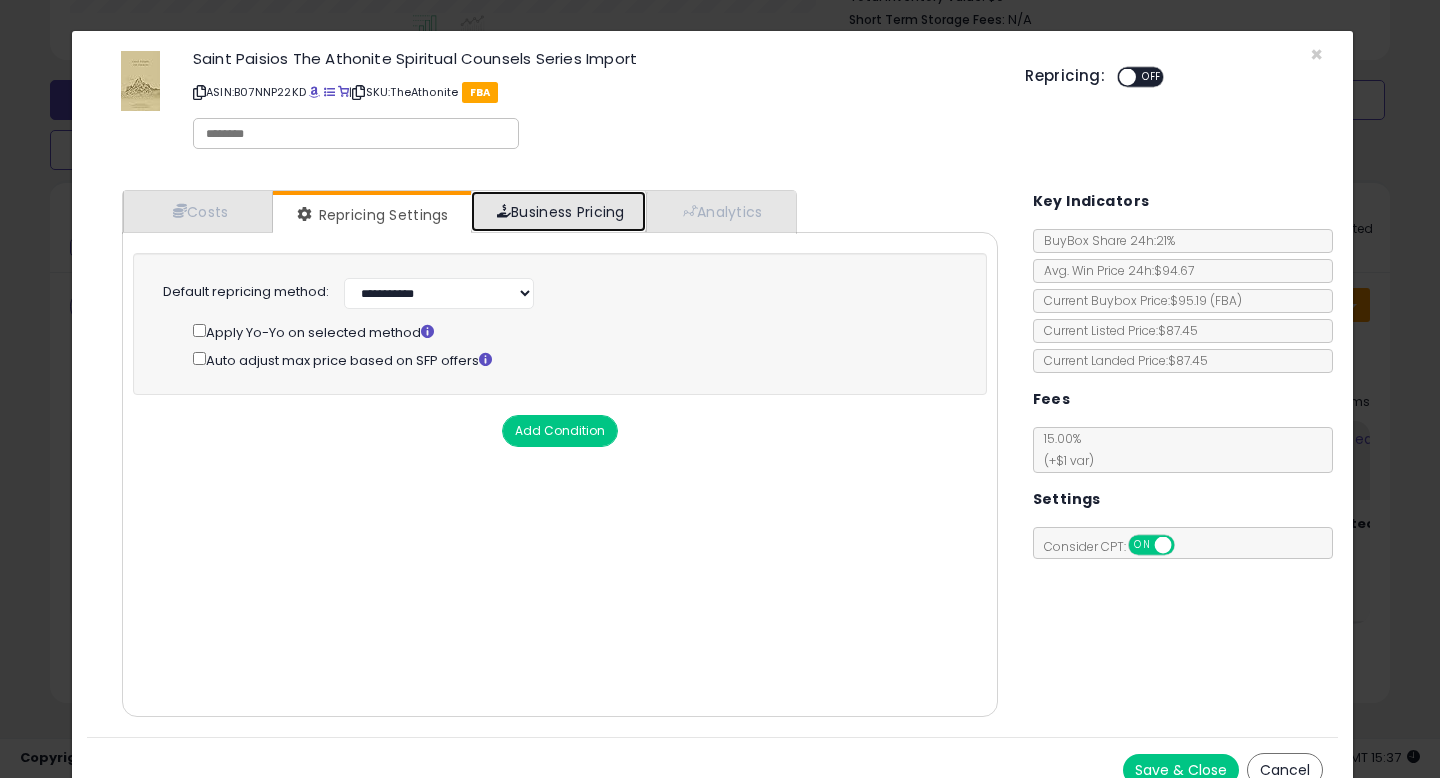 click on "Business Pricing" at bounding box center [558, 211] 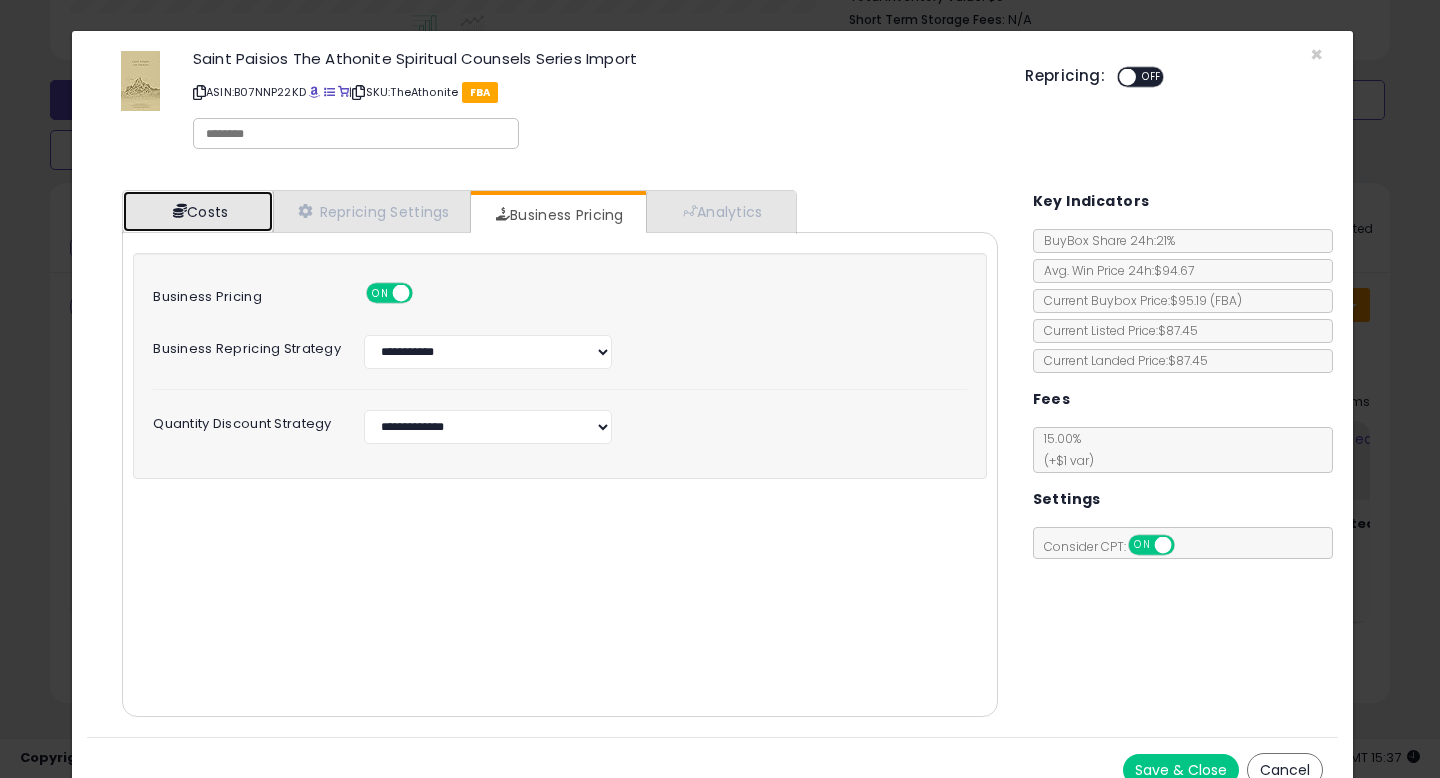 click on "Costs" at bounding box center [198, 211] 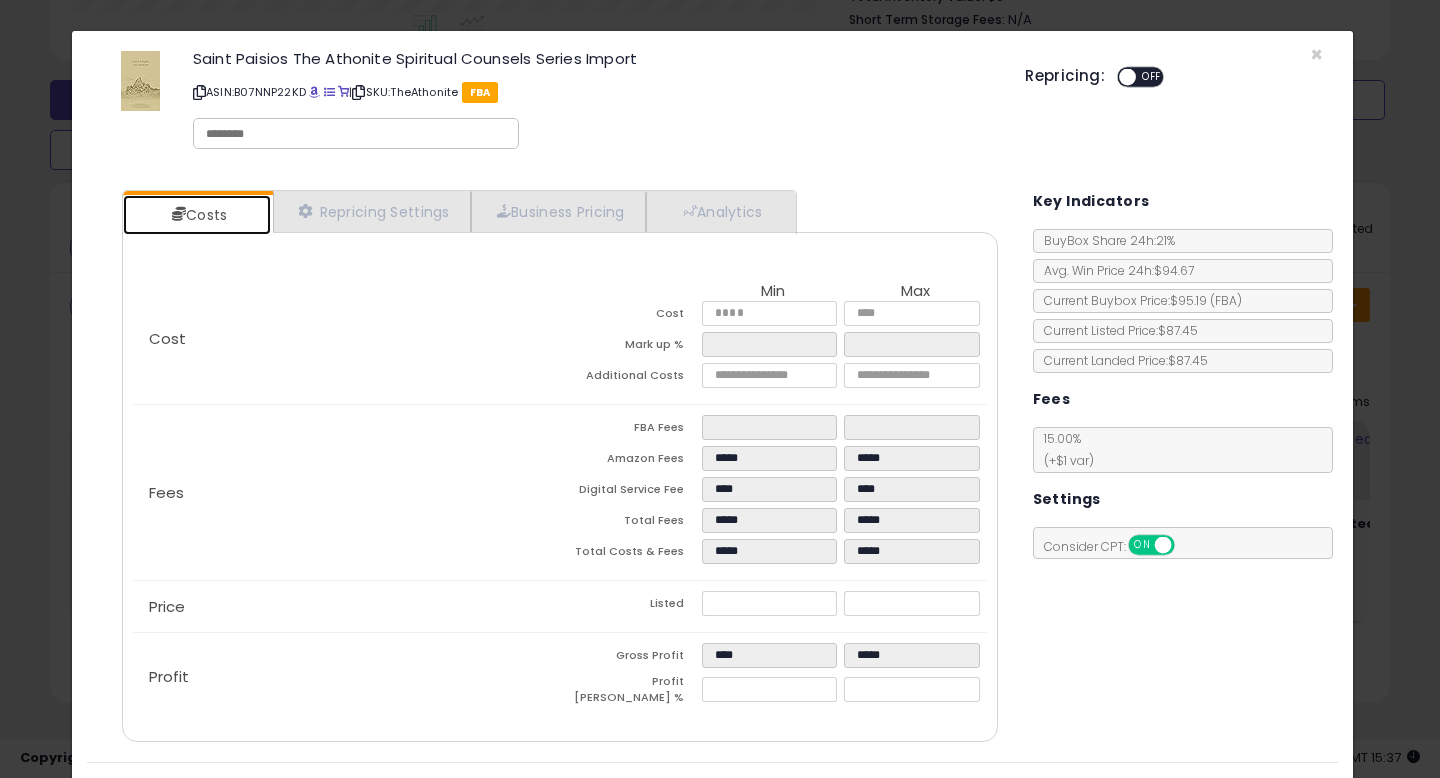 scroll, scrollTop: 42, scrollLeft: 0, axis: vertical 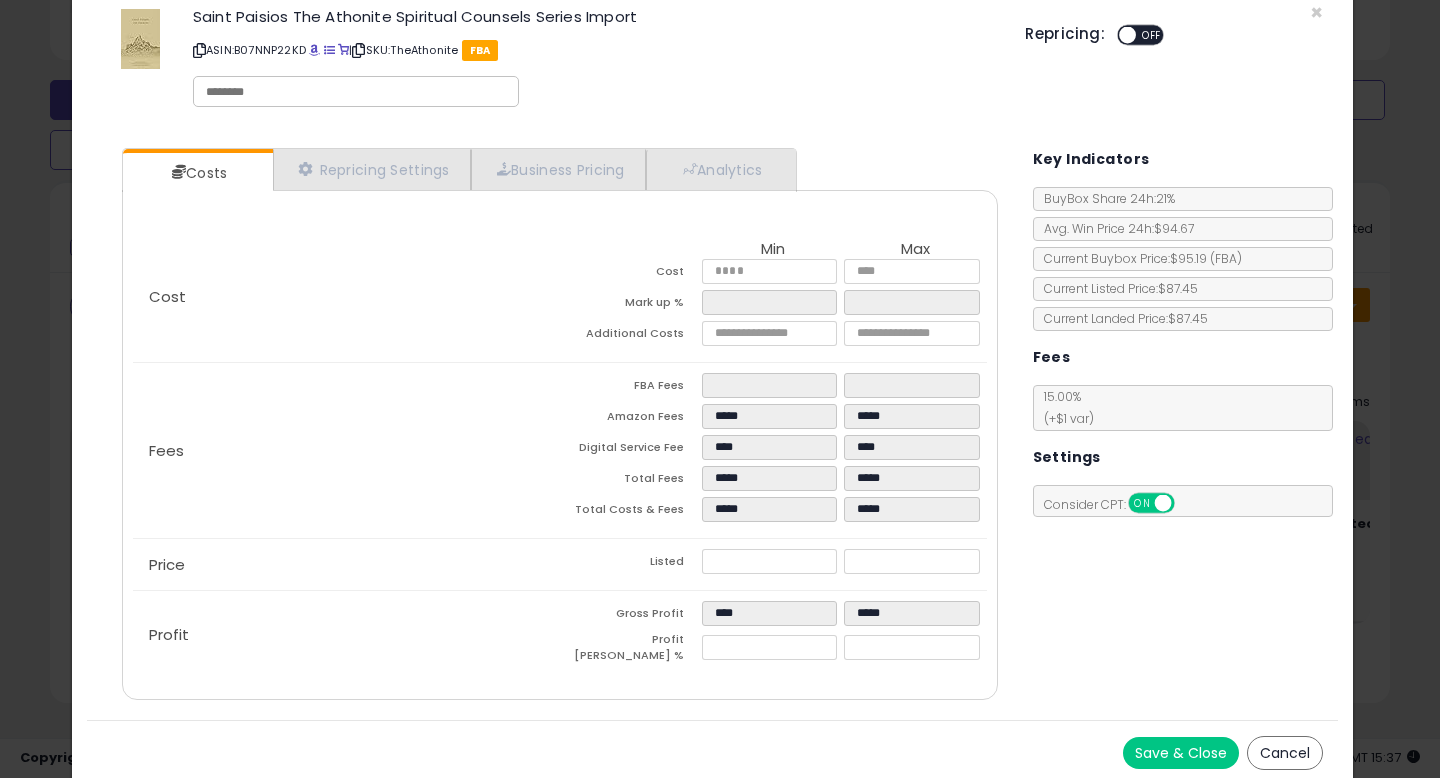 click on "Save & Close" at bounding box center (1181, 753) 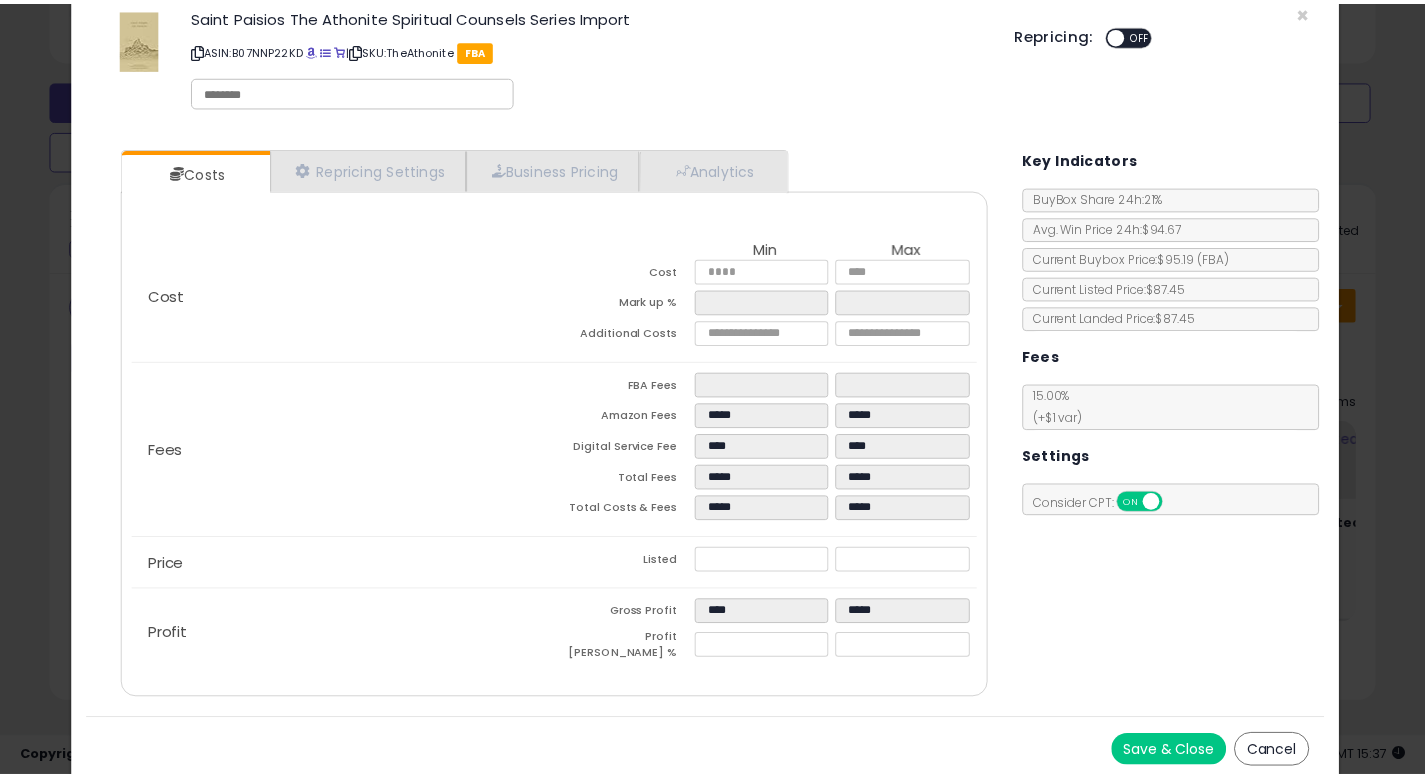 scroll, scrollTop: 0, scrollLeft: 0, axis: both 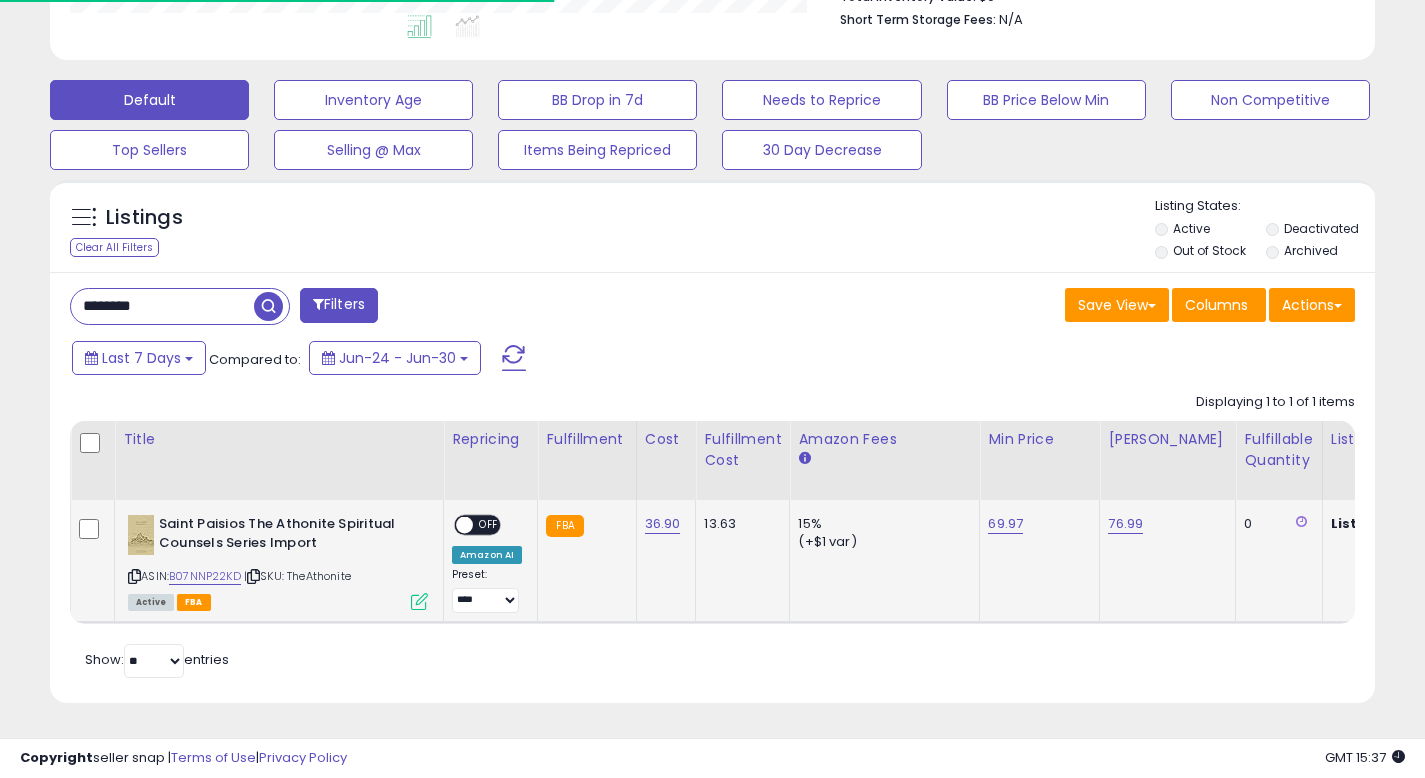 drag, startPoint x: 488, startPoint y: 505, endPoint x: 465, endPoint y: 526, distance: 31.144823 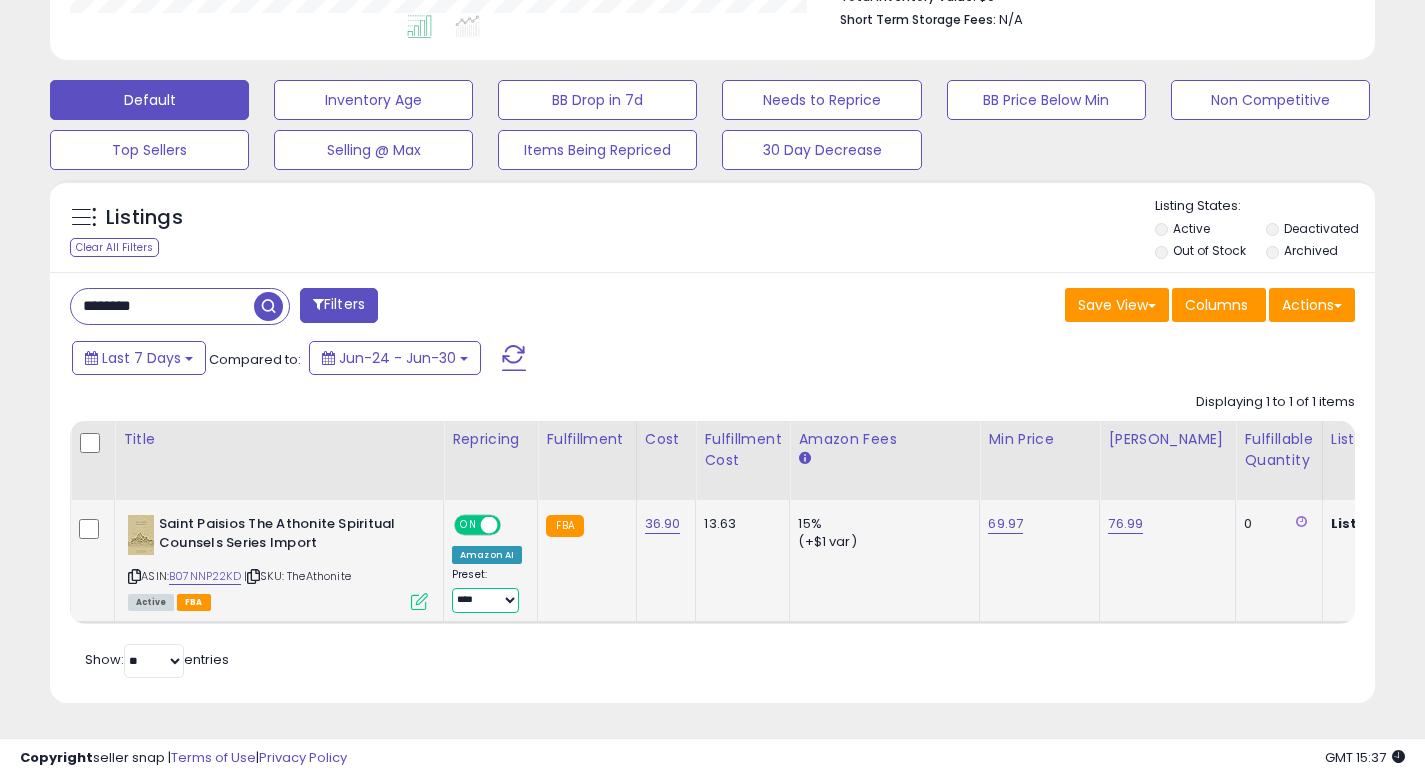 click on "**********" at bounding box center (485, 600) 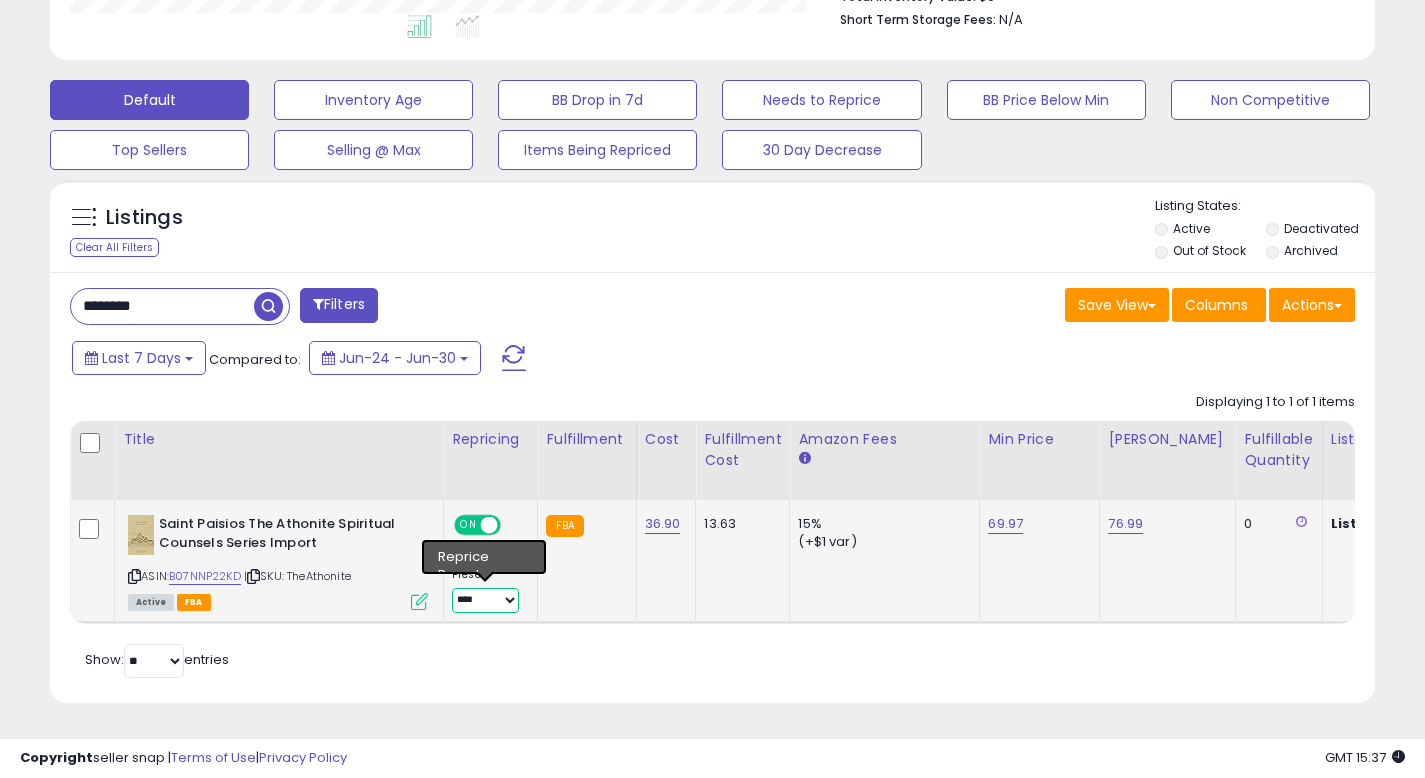 select on "**********" 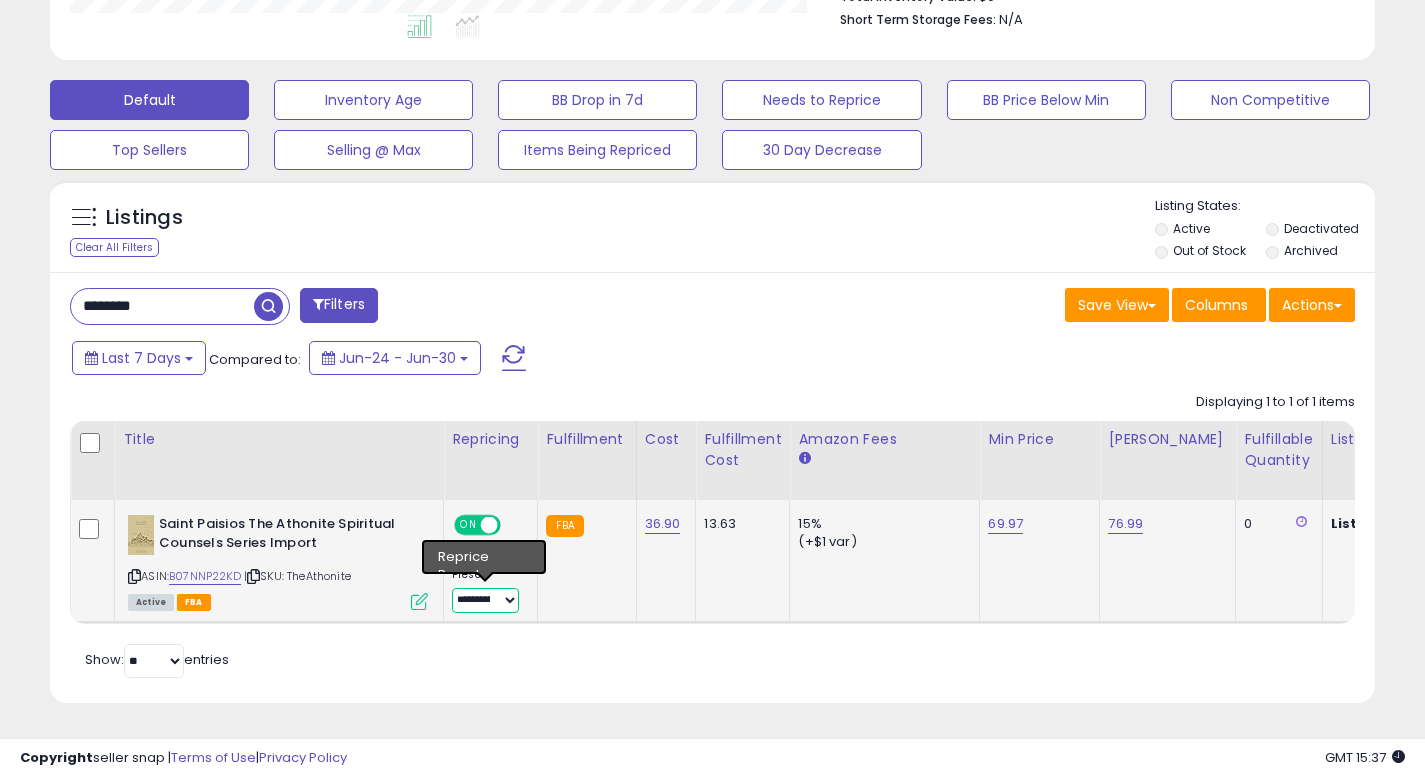 click on "**********" at bounding box center (485, 600) 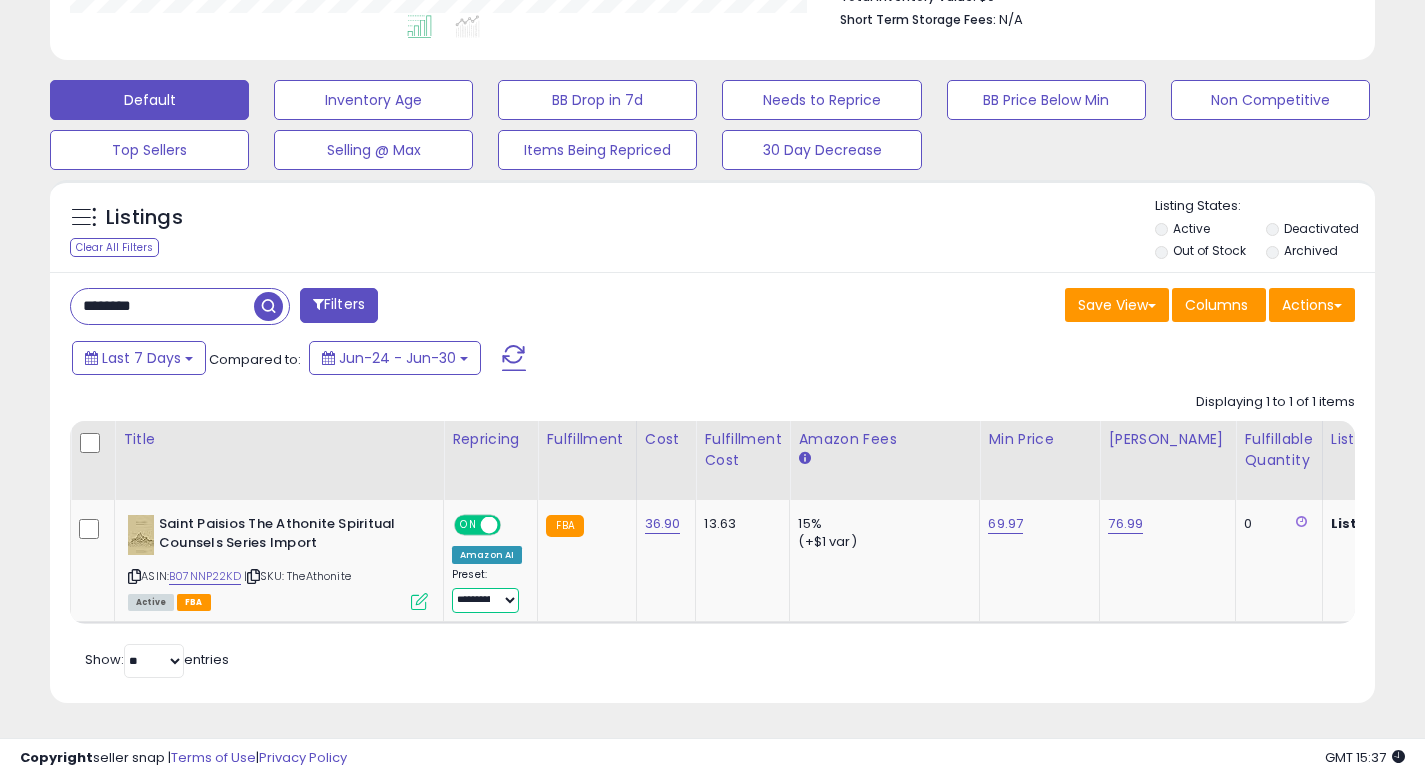 scroll, scrollTop: 487, scrollLeft: 0, axis: vertical 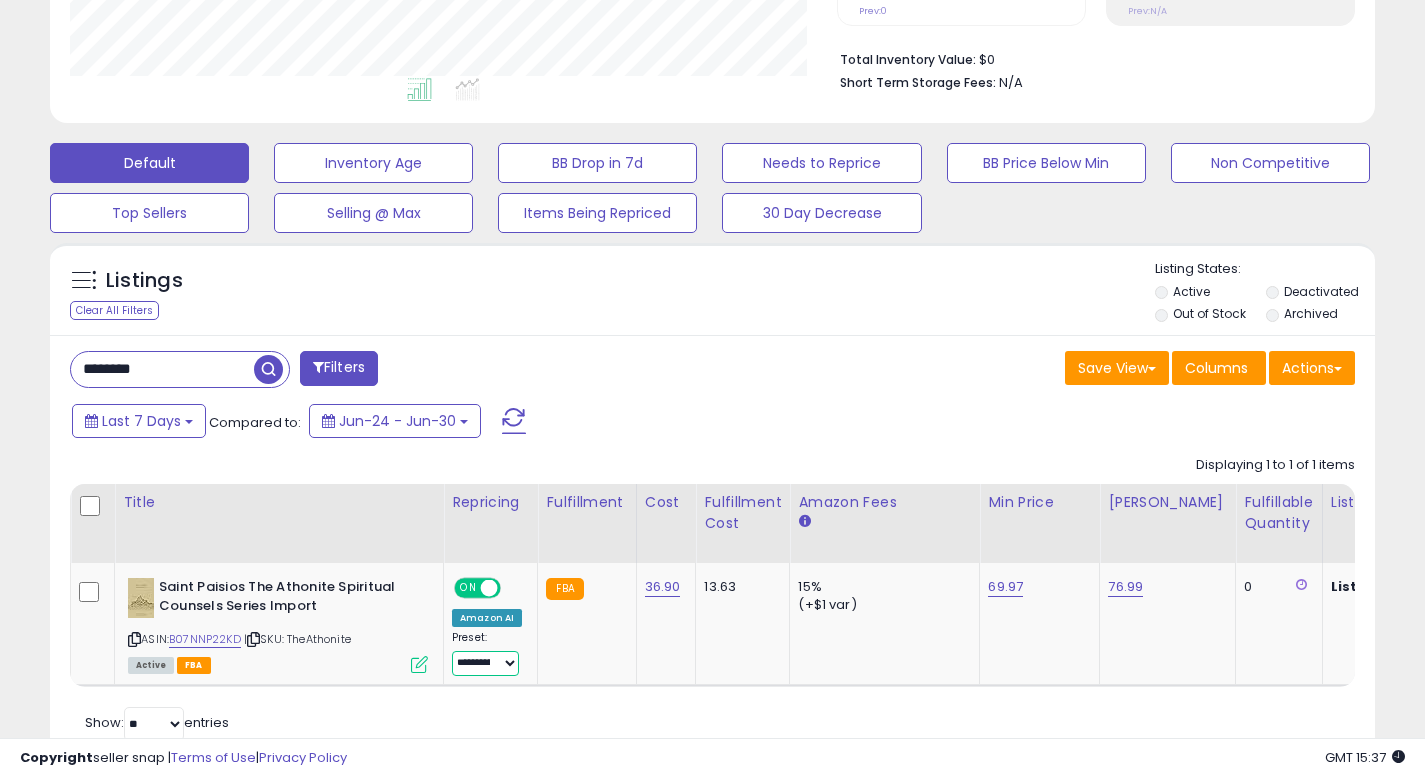 drag, startPoint x: 1434, startPoint y: 433, endPoint x: 1425, endPoint y: 4, distance: 429.0944 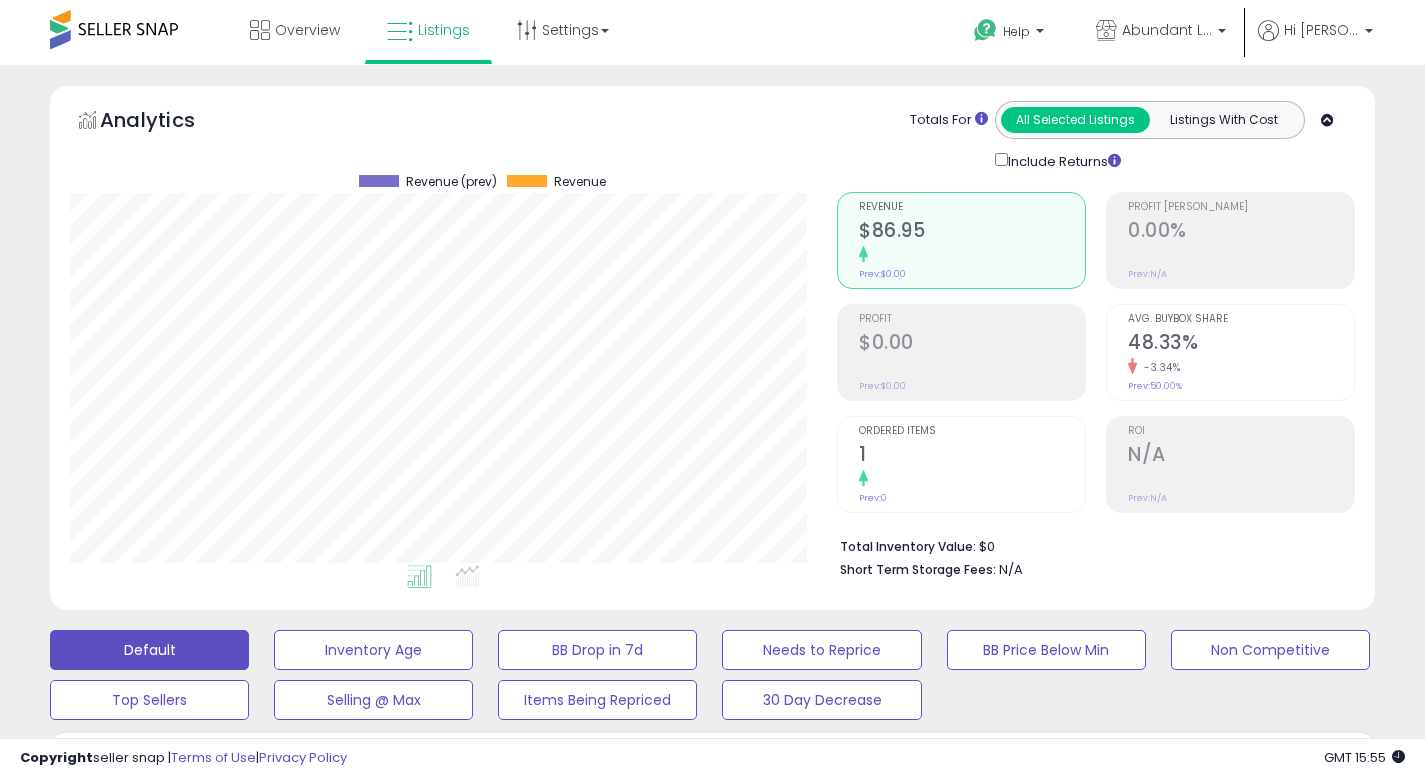 scroll, scrollTop: 999590, scrollLeft: 999233, axis: both 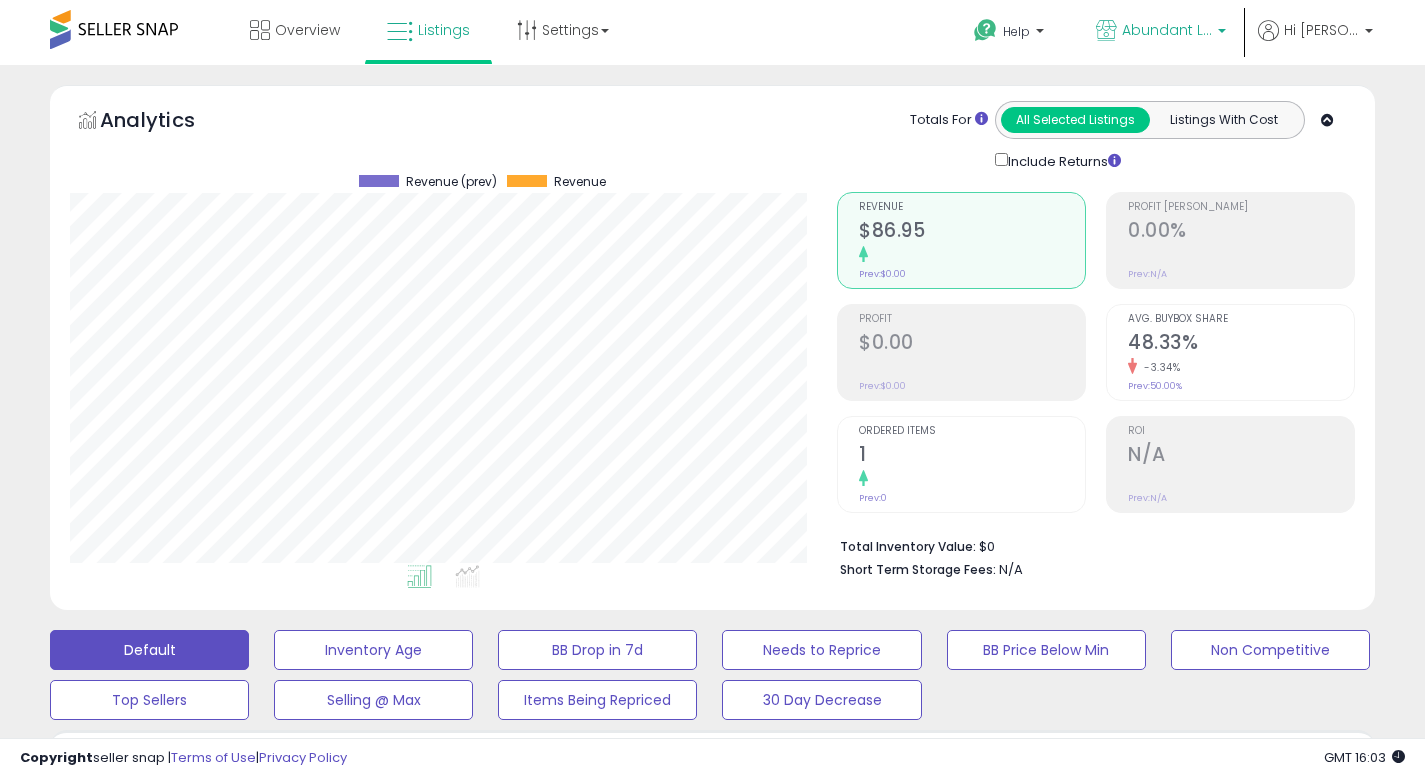 click on "Abundant Life ([GEOGRAPHIC_DATA])" at bounding box center [1167, 30] 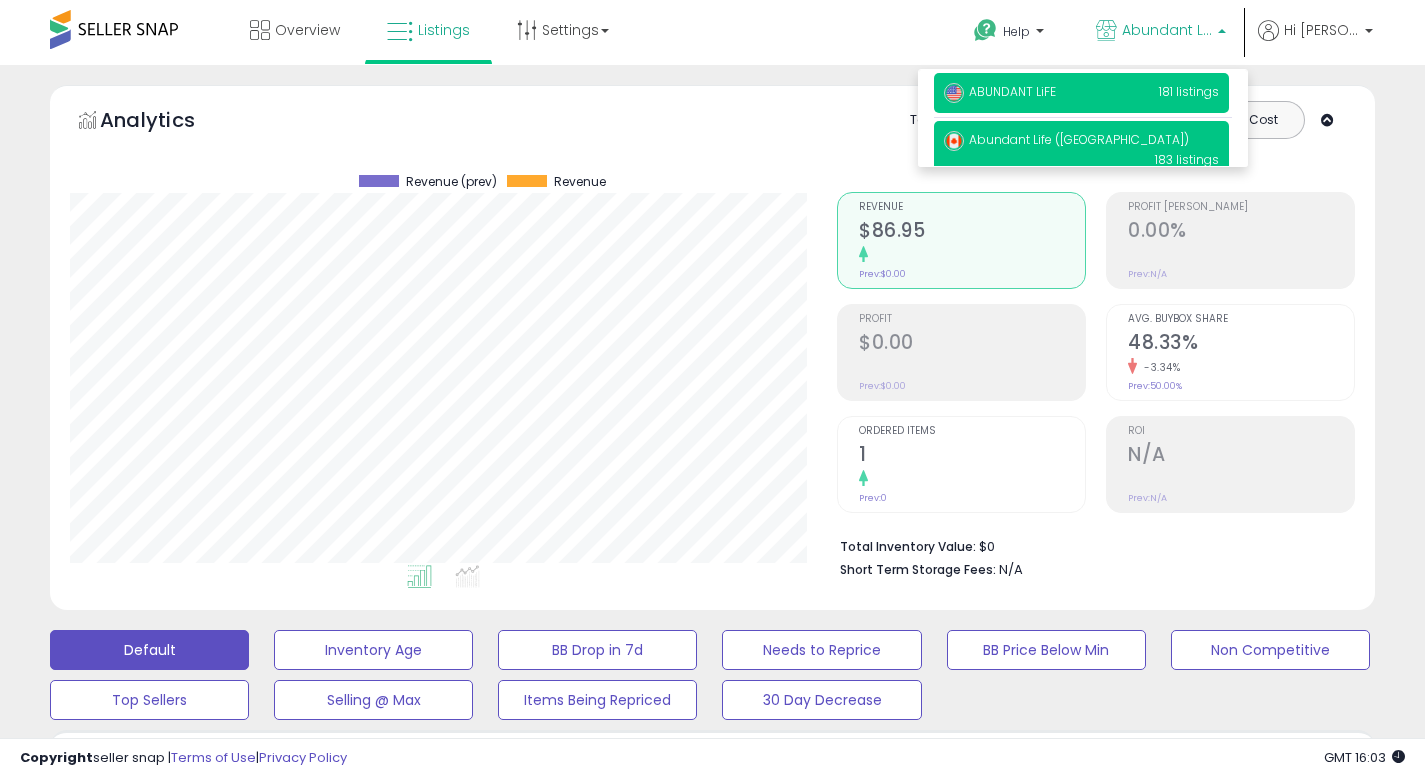 click on "ABUNDANT LiFE
181
listings" at bounding box center [1081, 93] 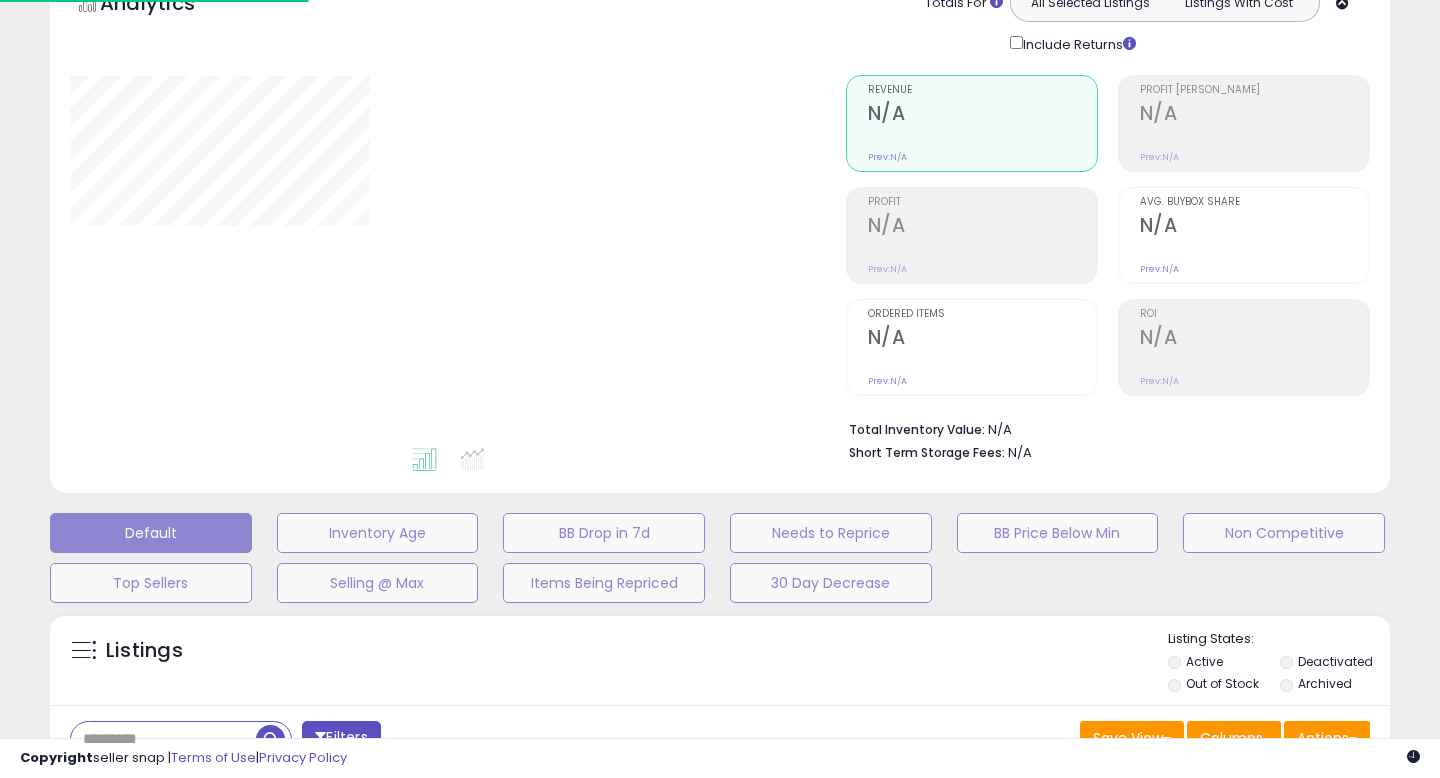 click on "Unable to login
Retrieving listings data..
has not yet accepted the Terms of Use. Once the Terms of Use have been
accepted, you will be able to login.
Logout
Overview
Listings
Help" at bounding box center (720, 272) 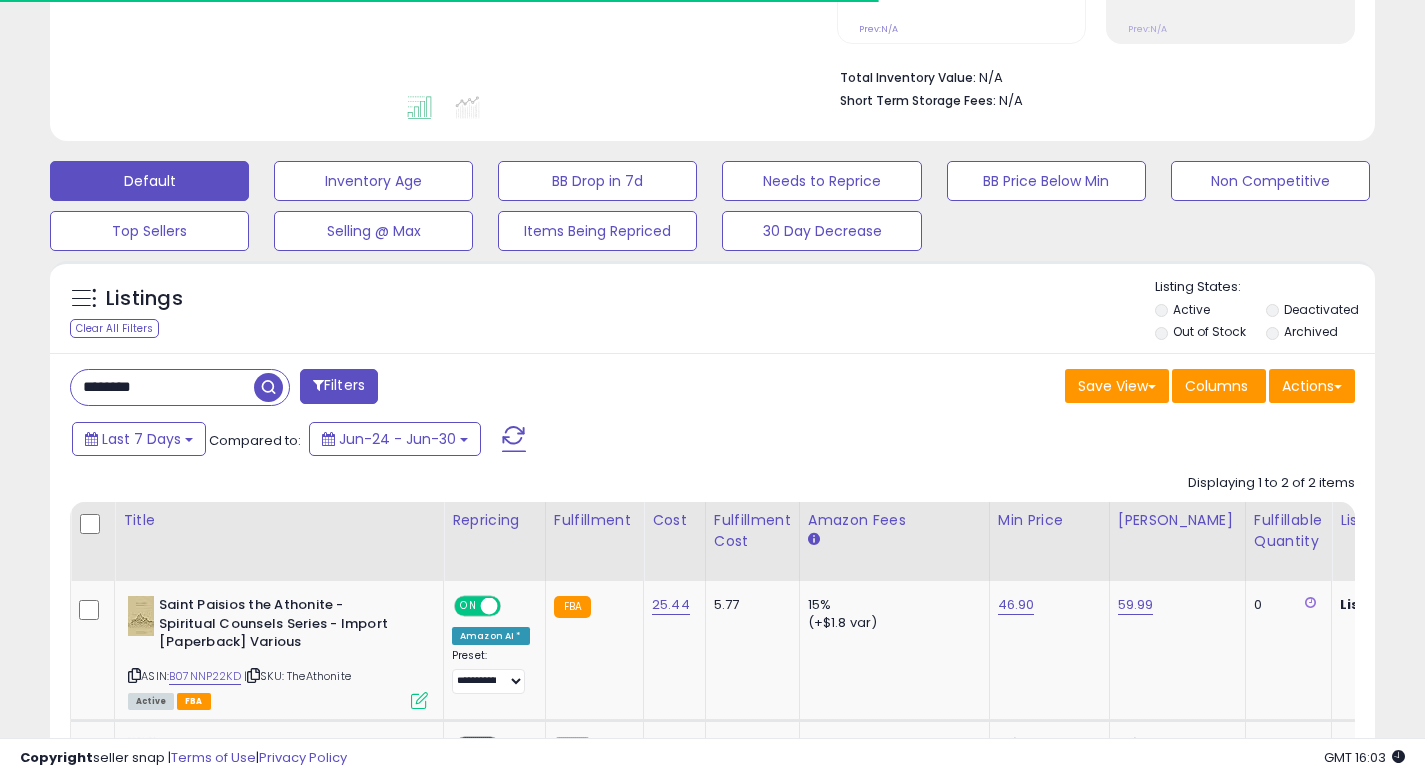 scroll, scrollTop: 555, scrollLeft: 0, axis: vertical 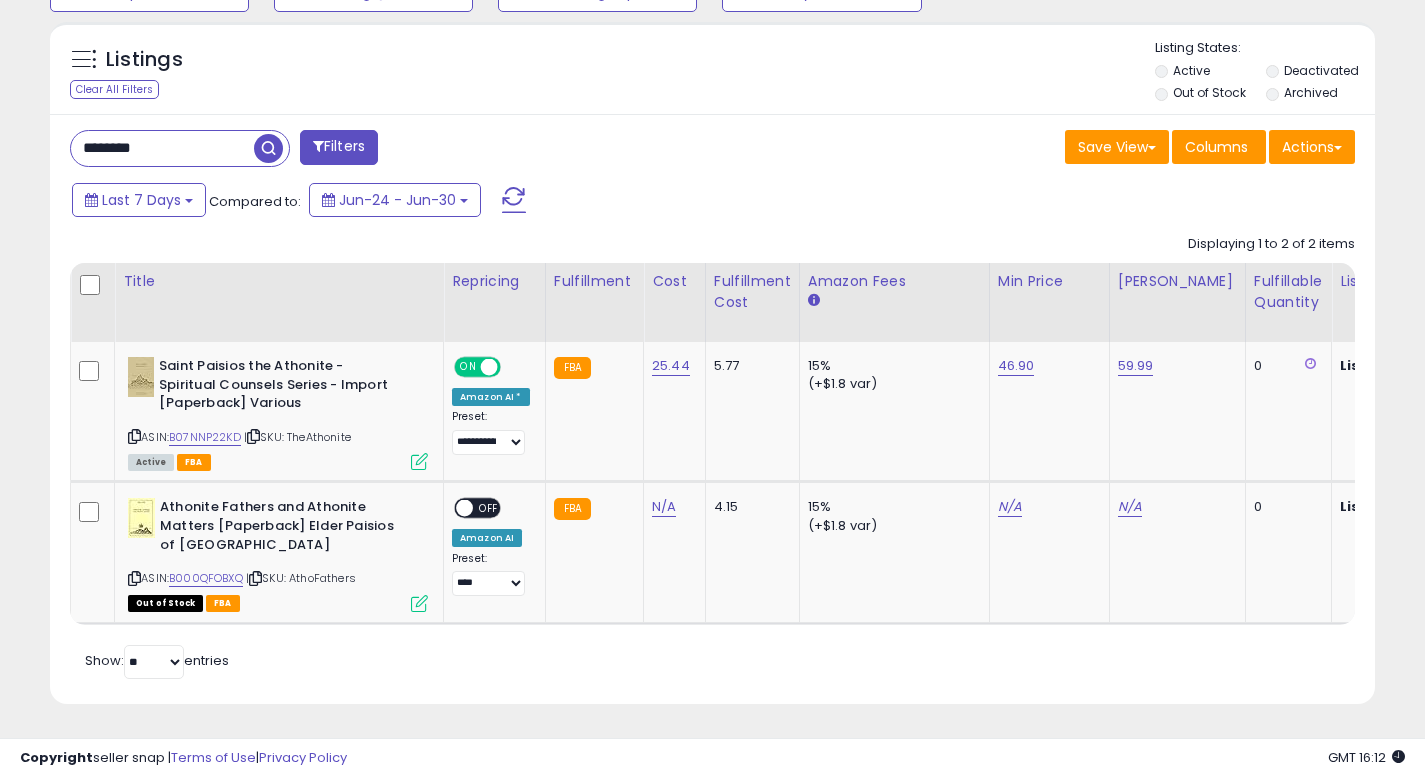 drag, startPoint x: 196, startPoint y: 138, endPoint x: 0, endPoint y: 128, distance: 196.25494 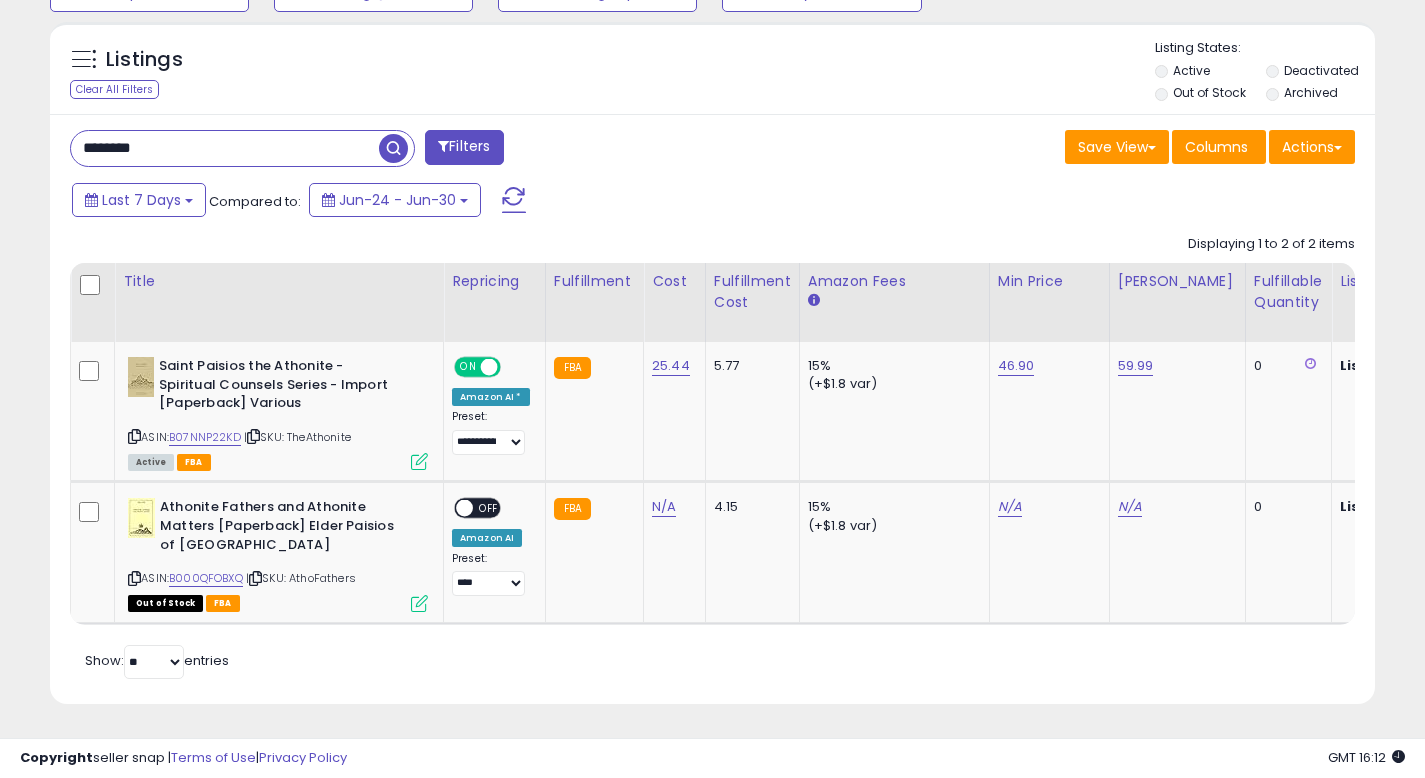 paste on "*******" 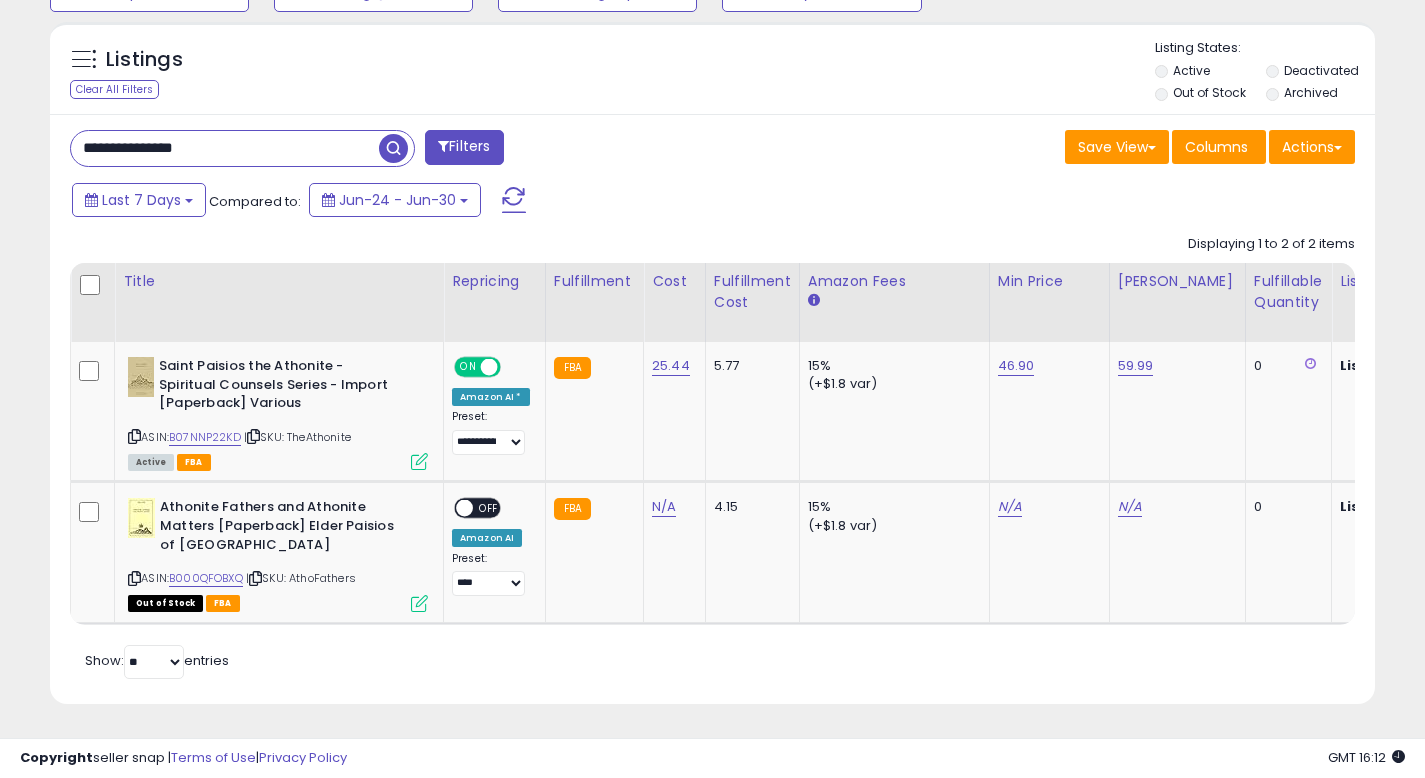 type on "**********" 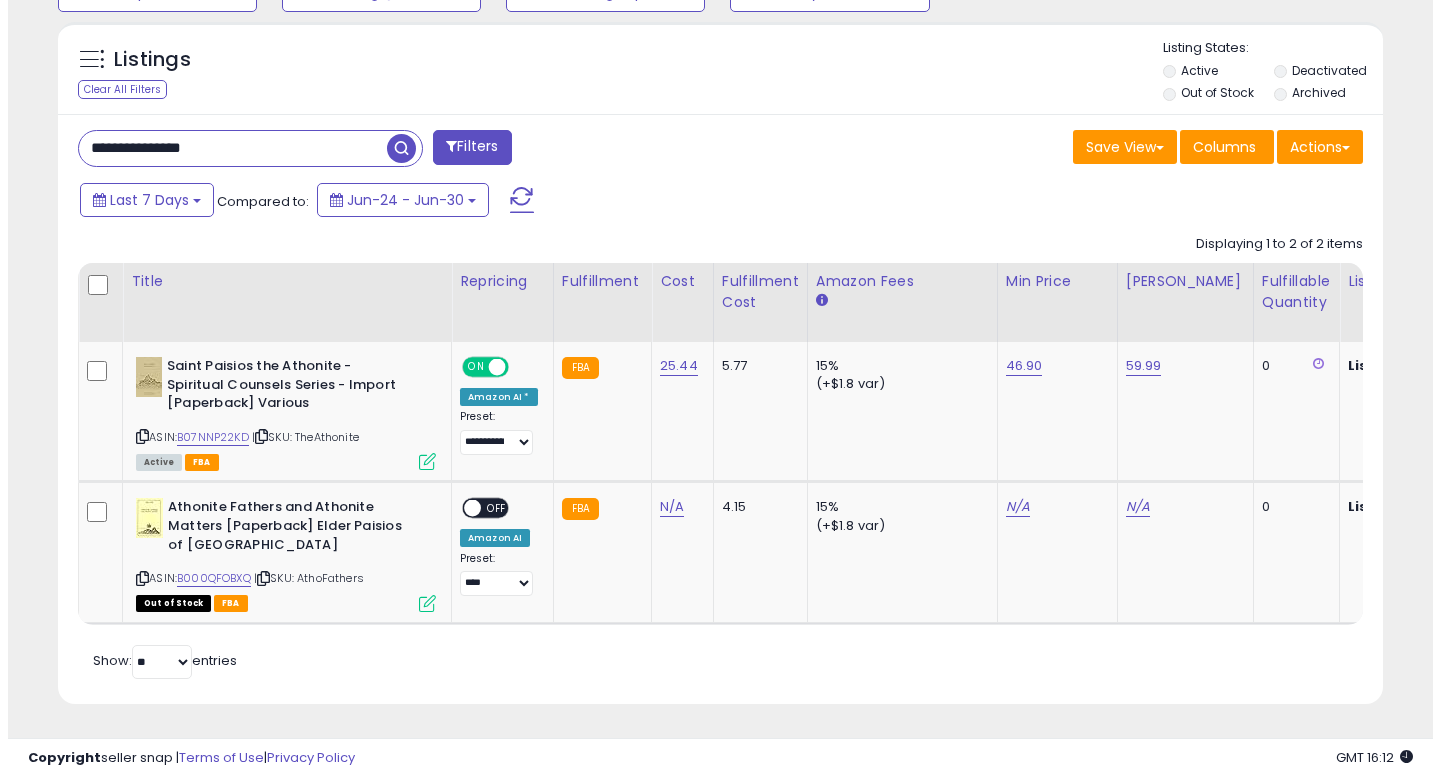 scroll, scrollTop: 442, scrollLeft: 0, axis: vertical 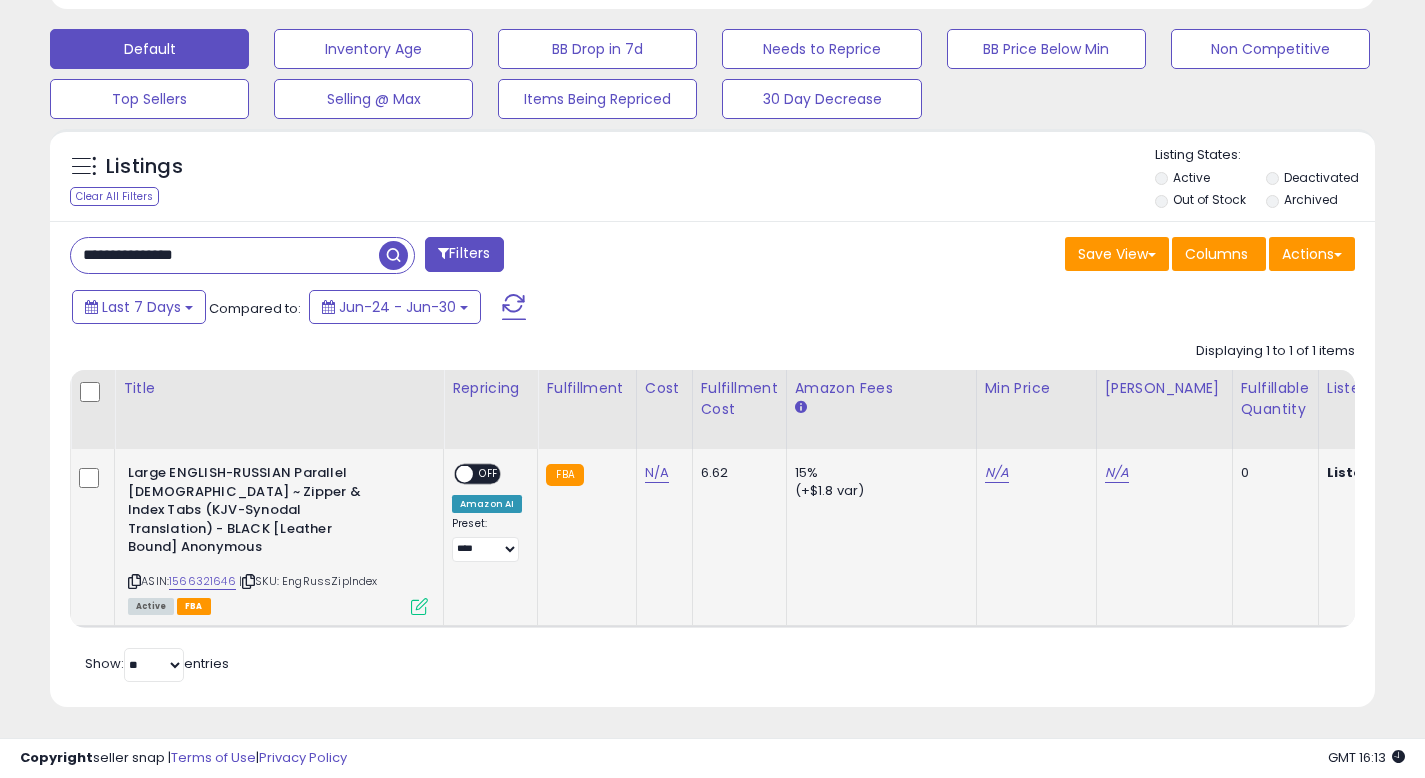 click on "N/A" 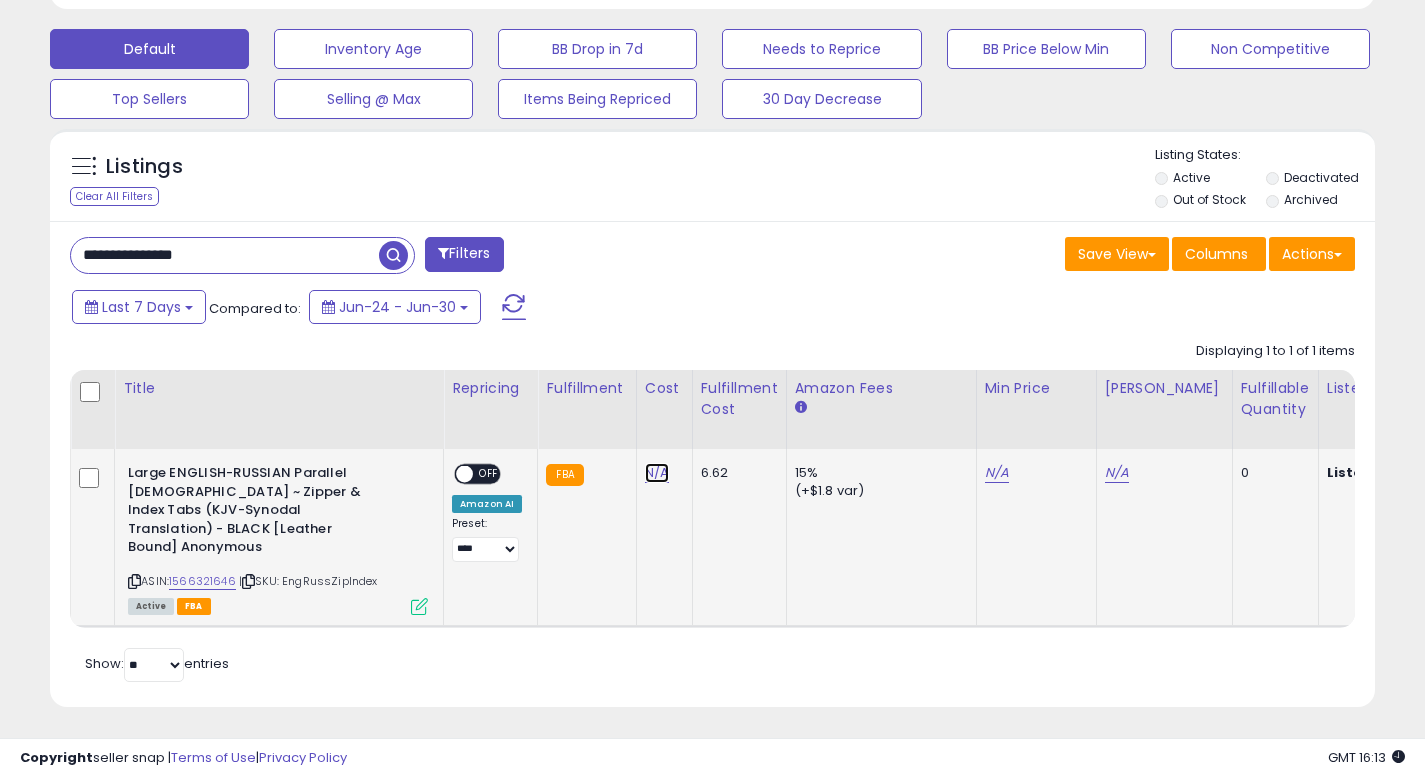 click on "N/A" at bounding box center (657, 473) 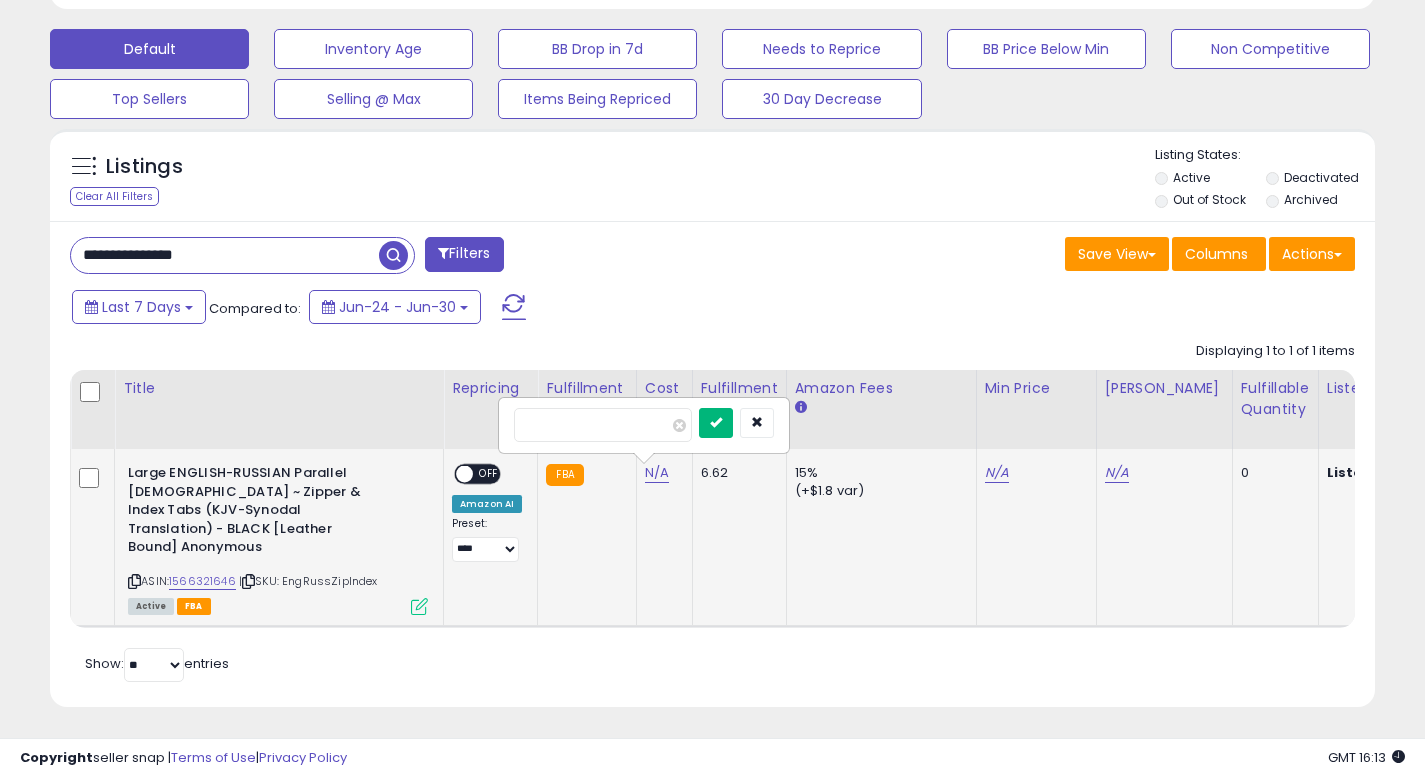 type on "*****" 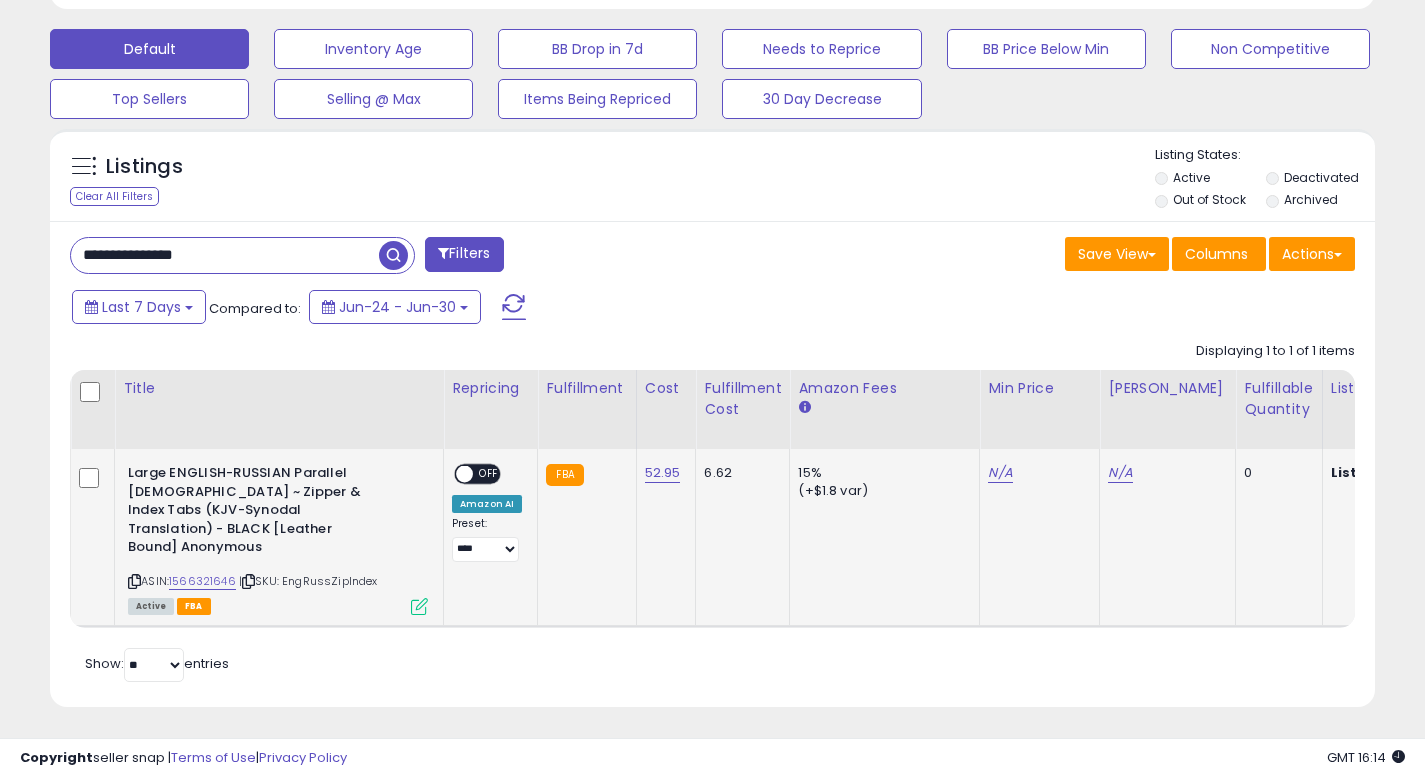 click at bounding box center (419, 606) 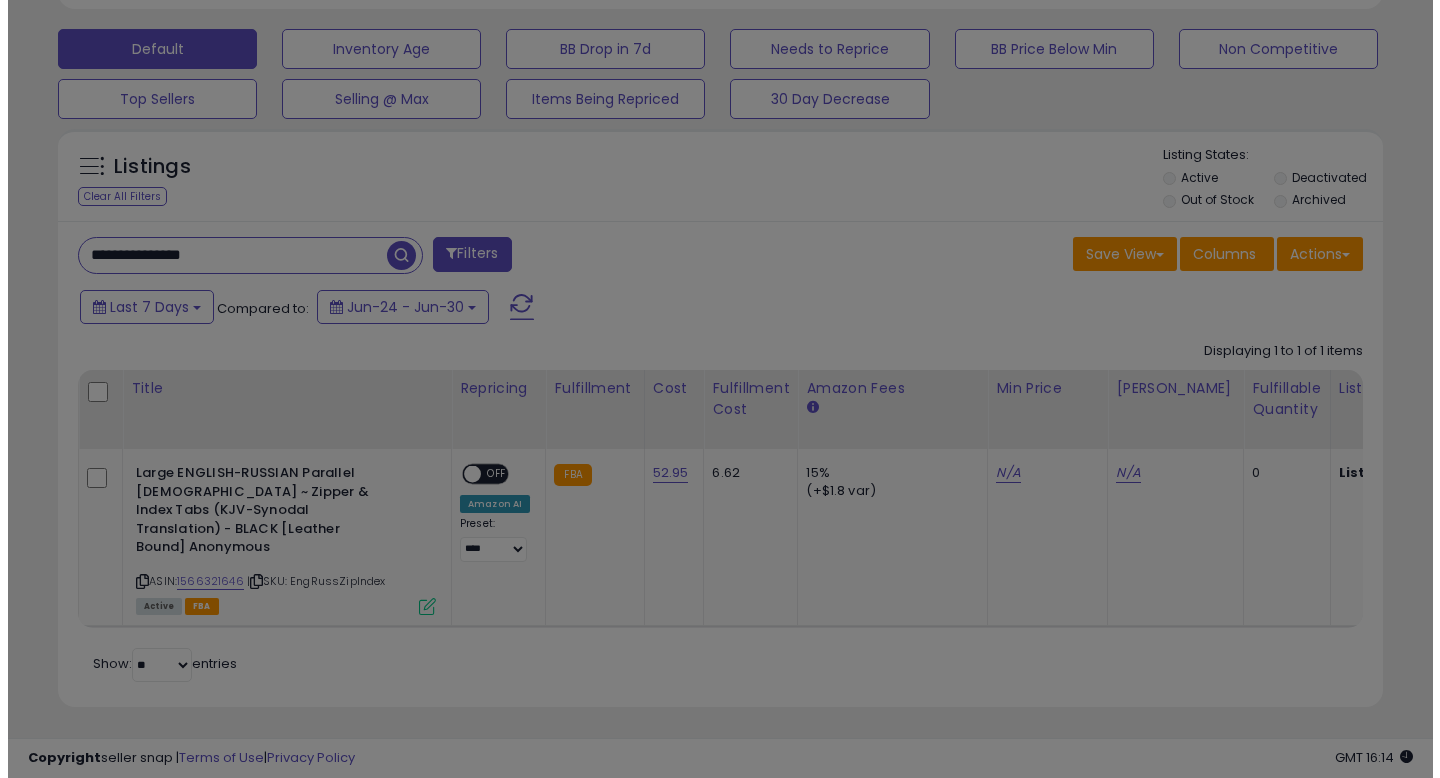 scroll, scrollTop: 999590, scrollLeft: 999224, axis: both 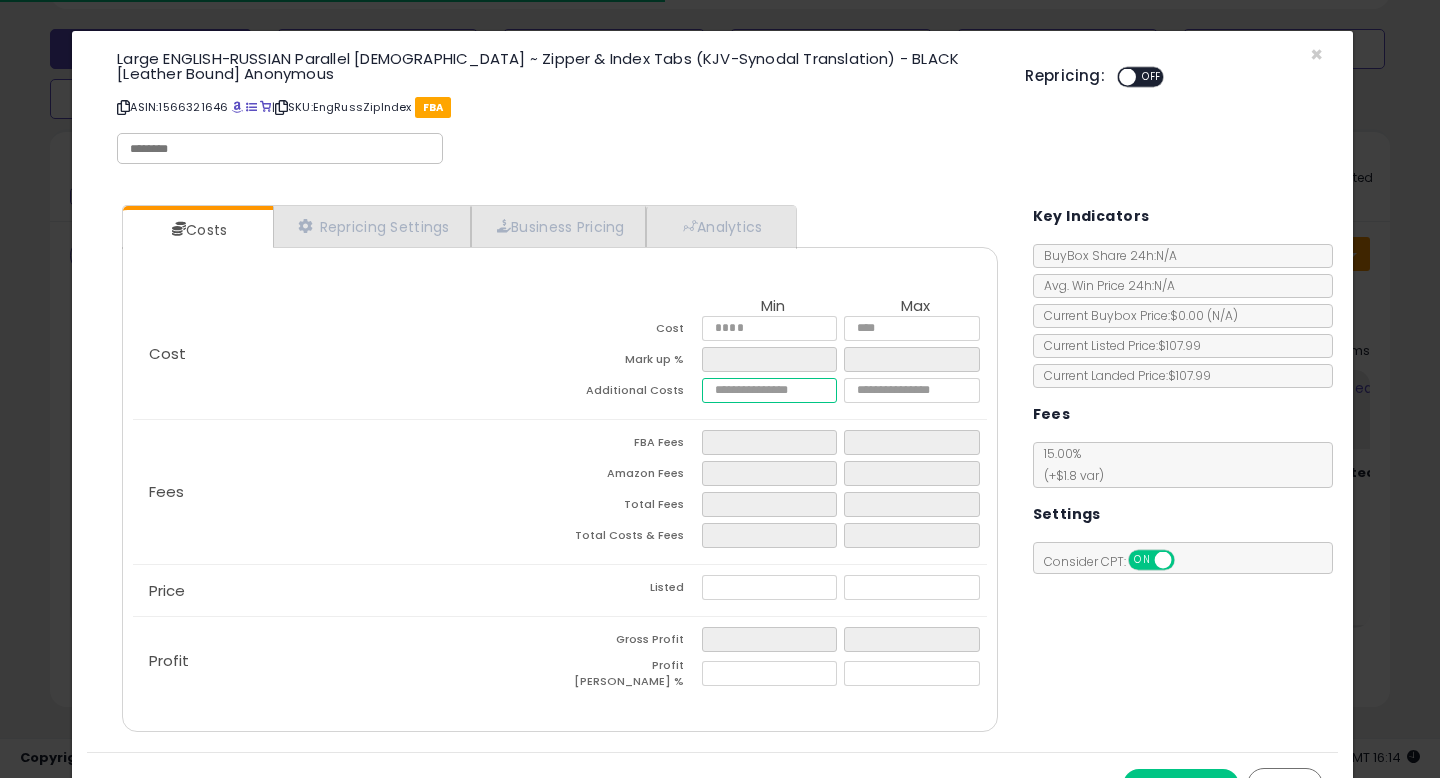 click at bounding box center (769, 390) 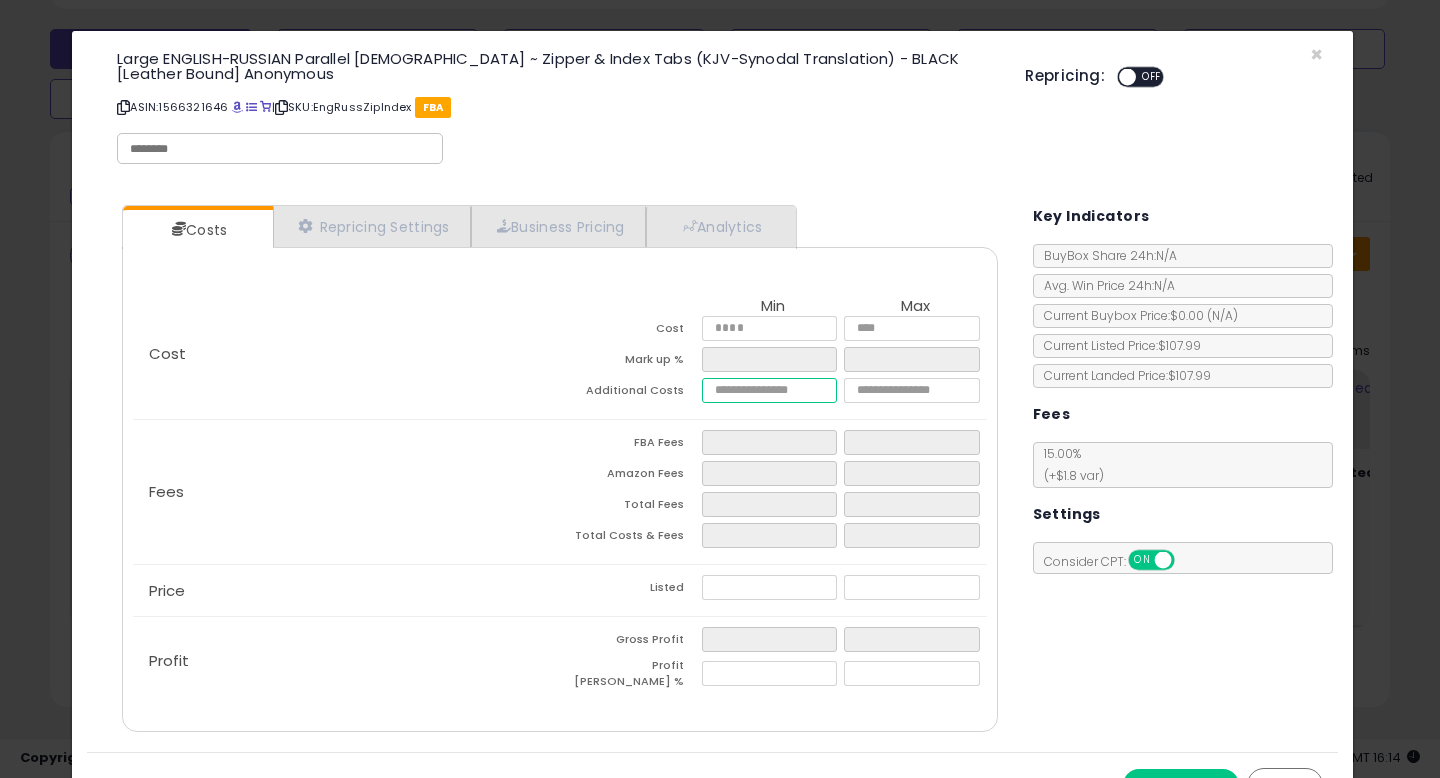 type on "*" 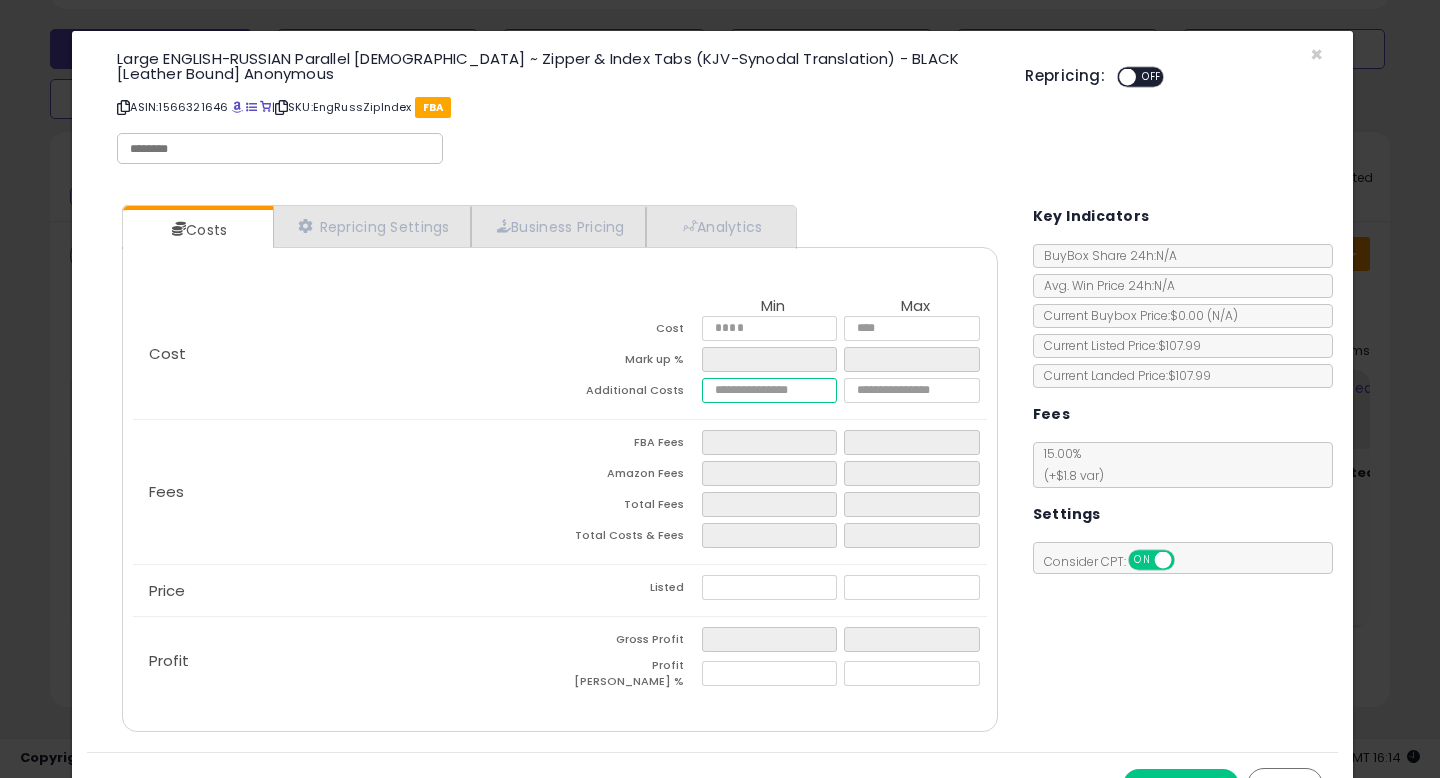 type on "***" 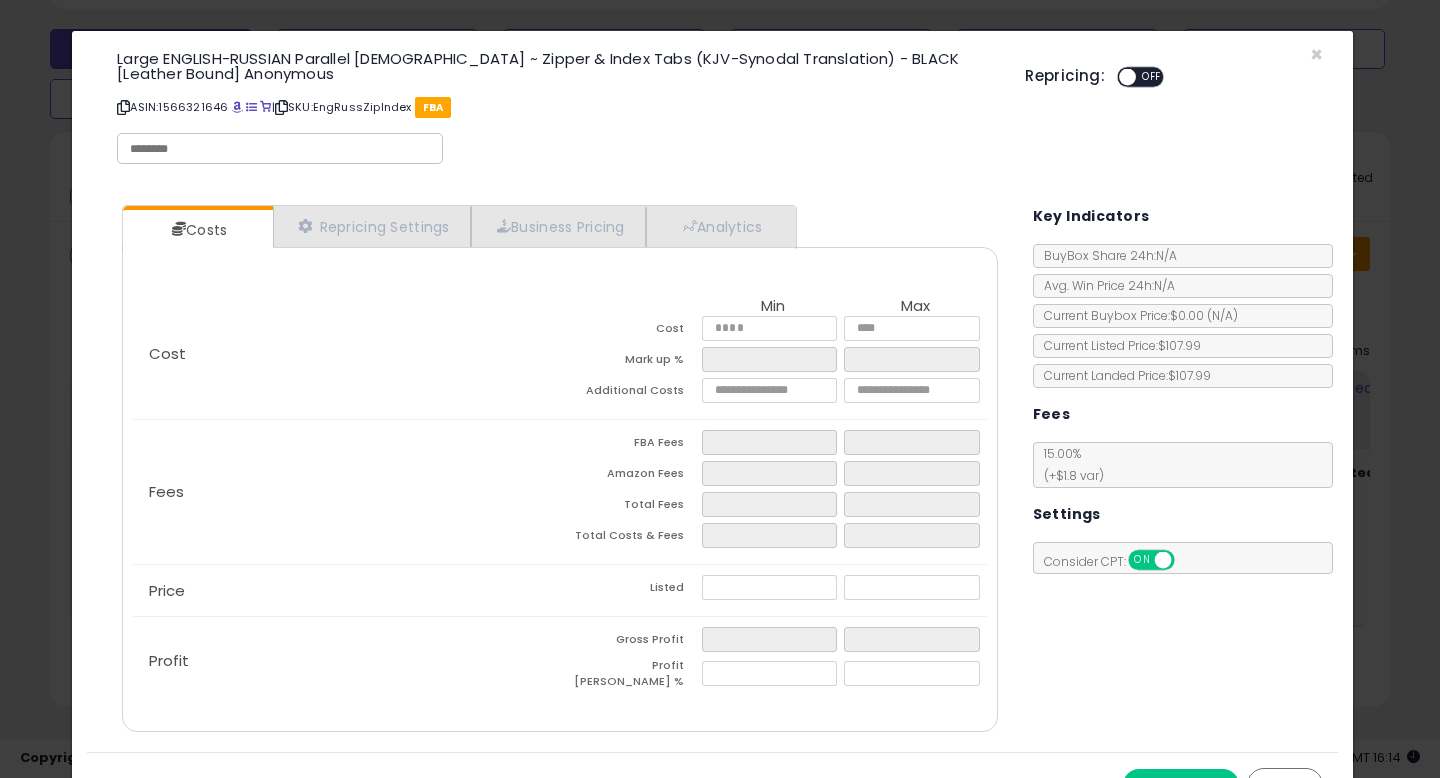 drag, startPoint x: 1100, startPoint y: 626, endPoint x: 1058, endPoint y: 627, distance: 42.0119 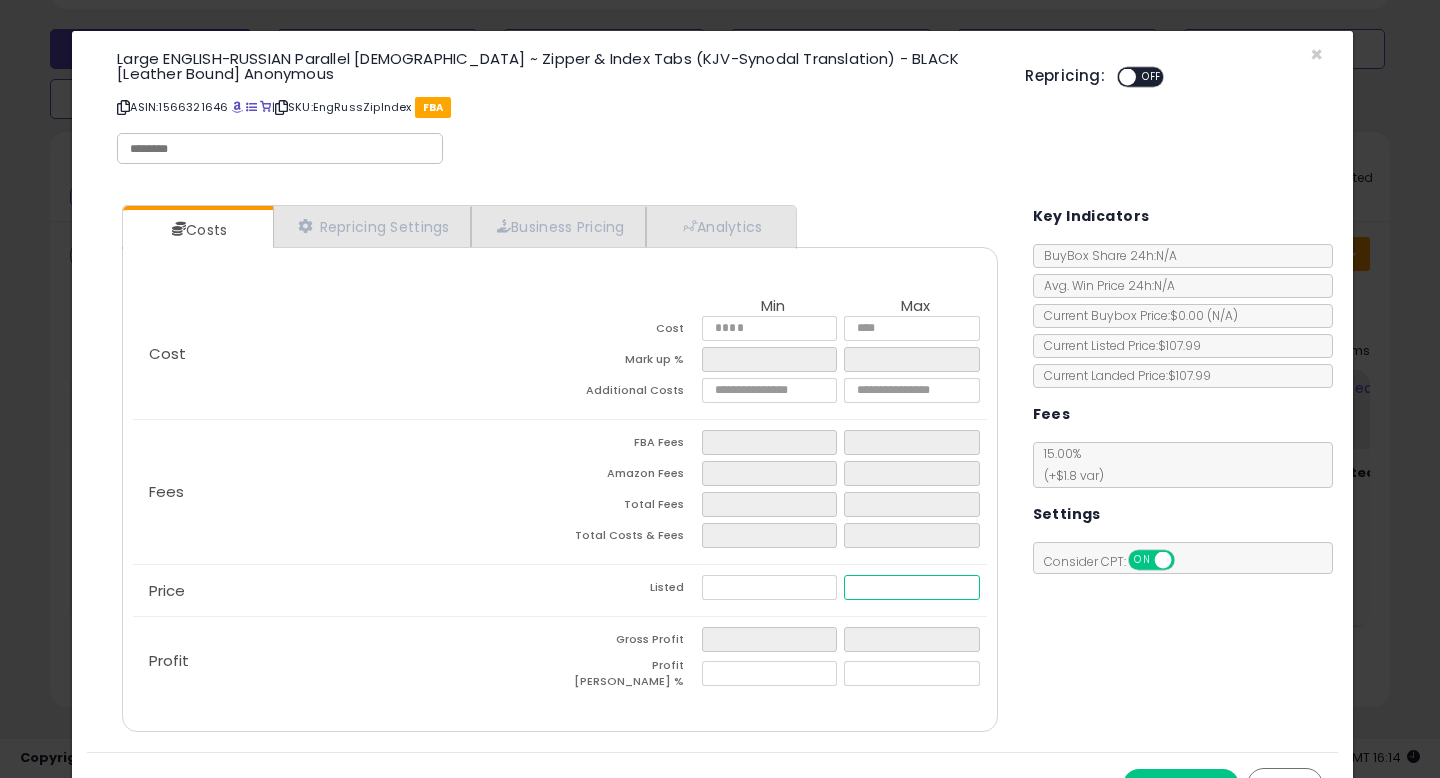 click at bounding box center (911, 587) 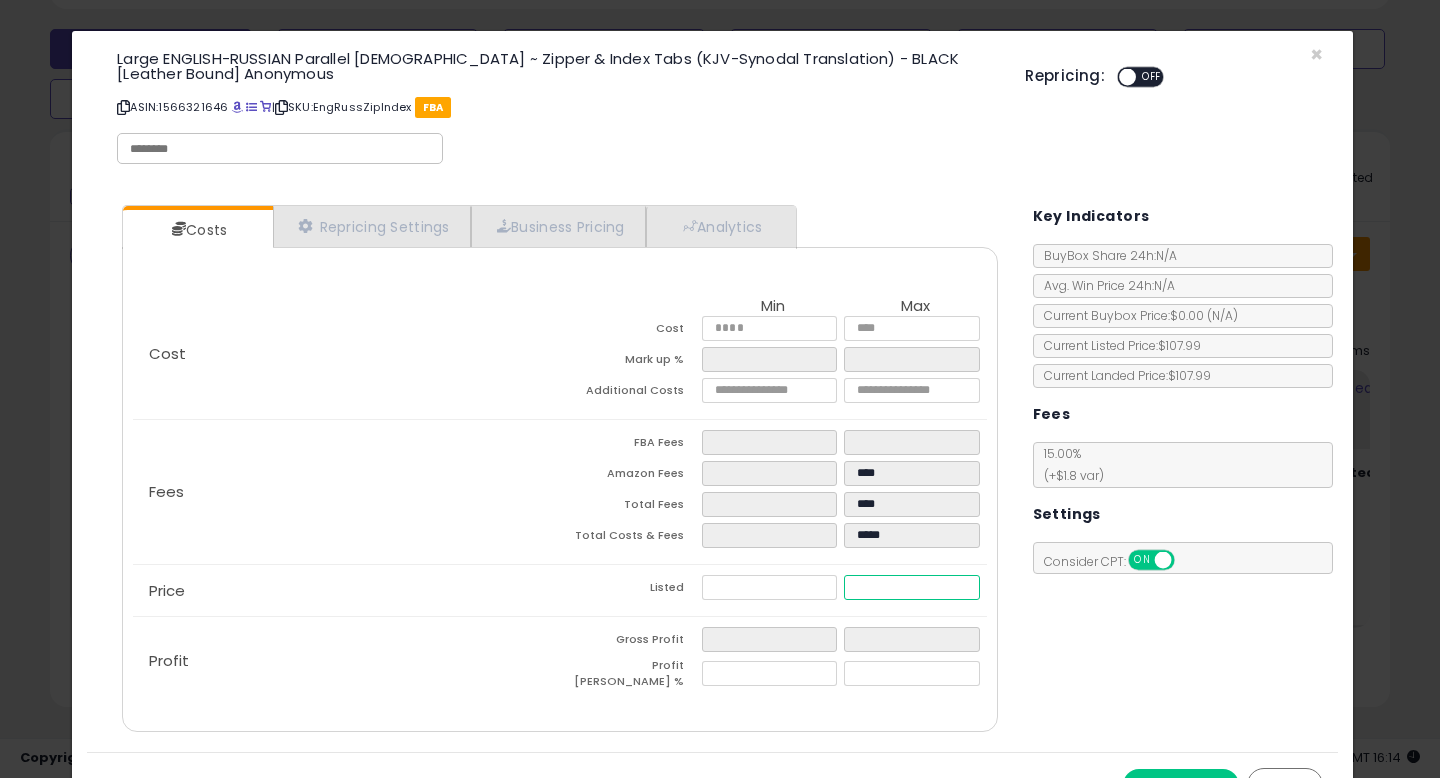 type on "****" 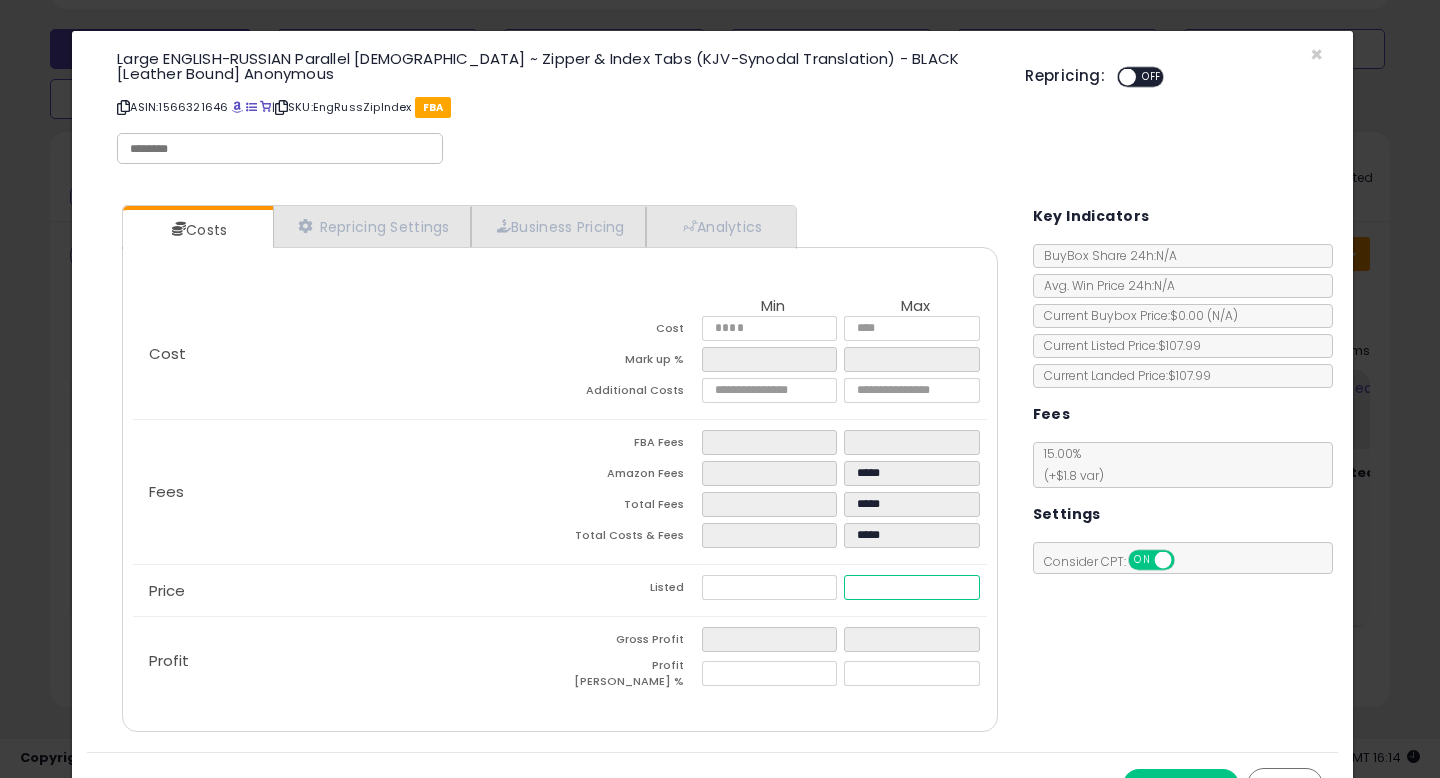 type on "*****" 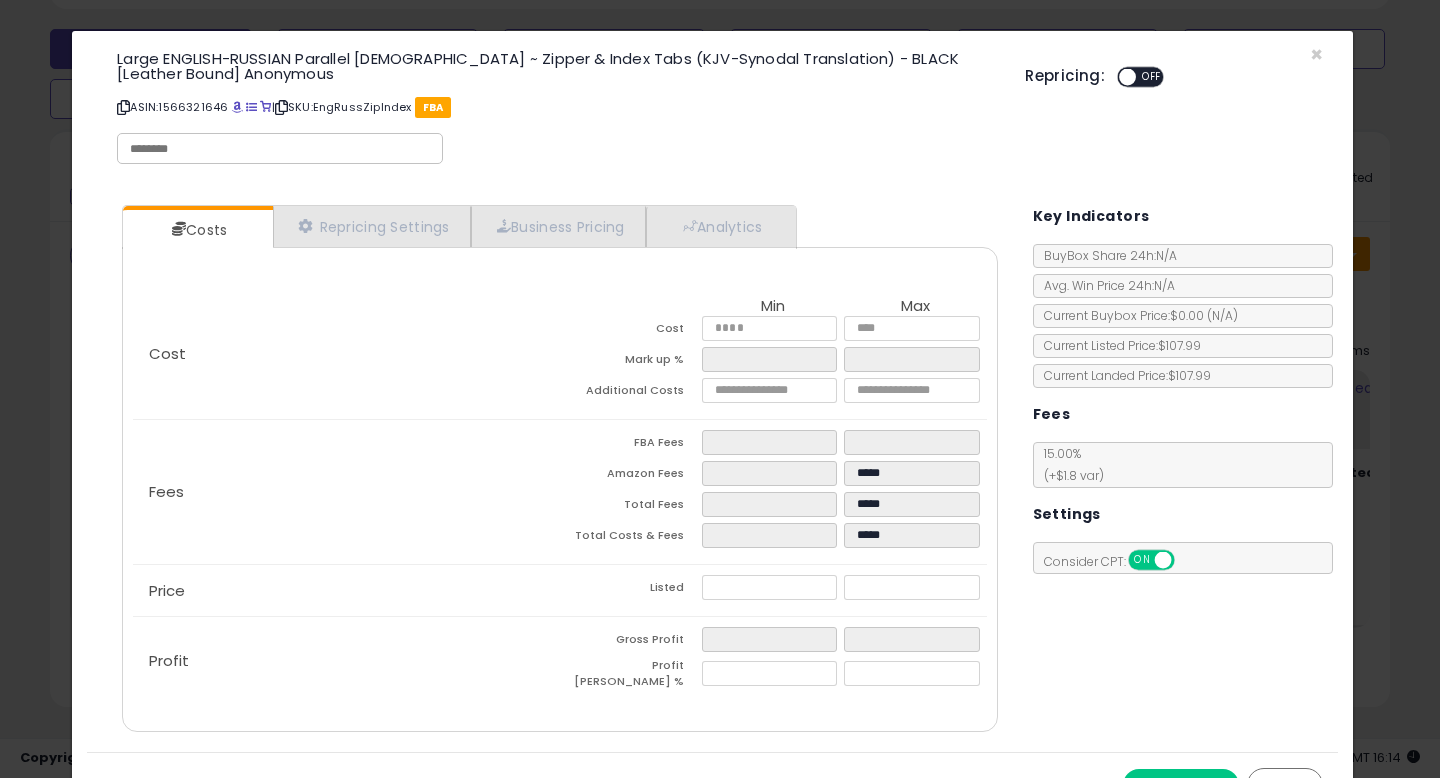 type on "*****" 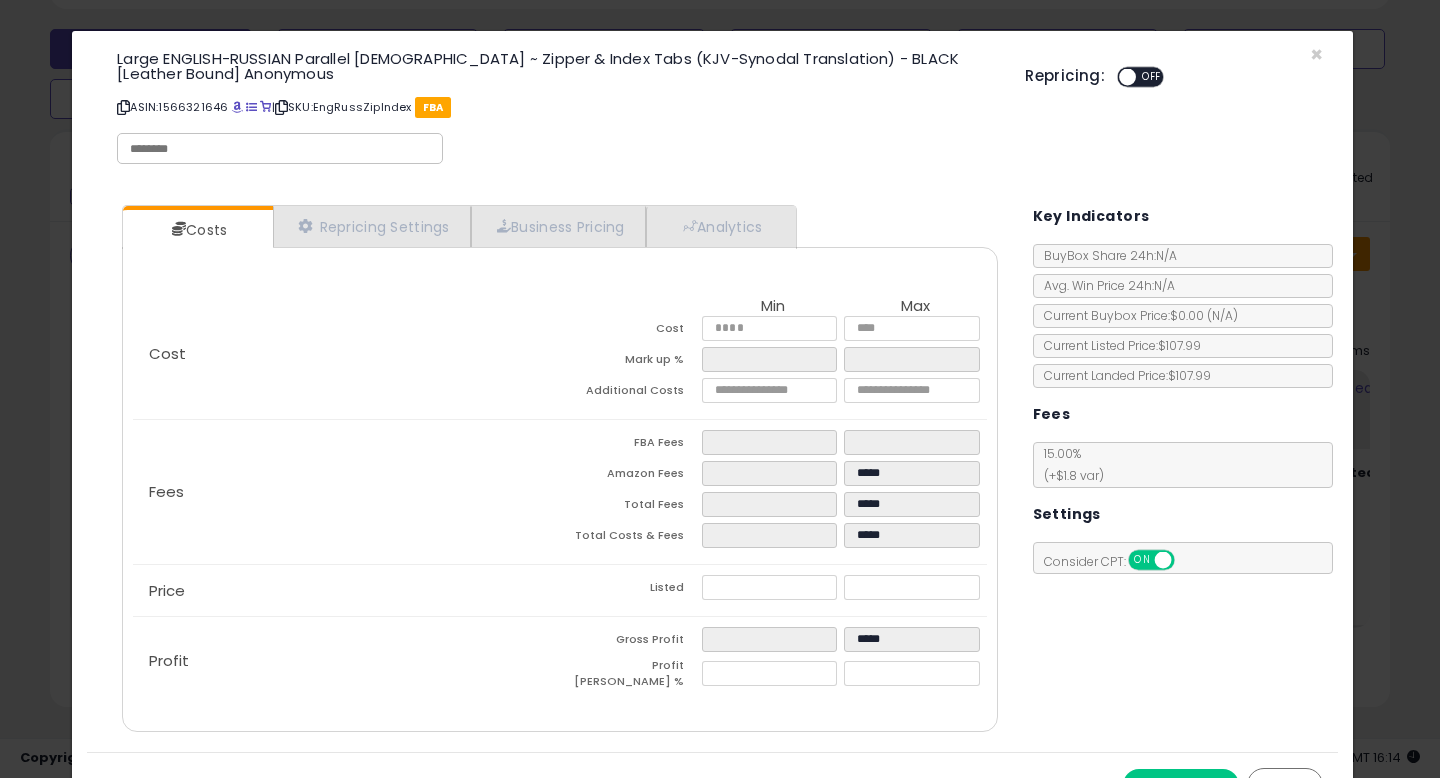 click on "Costs
Repricing Settings
Business Pricing
Analytics
Cost" at bounding box center (712, 471) 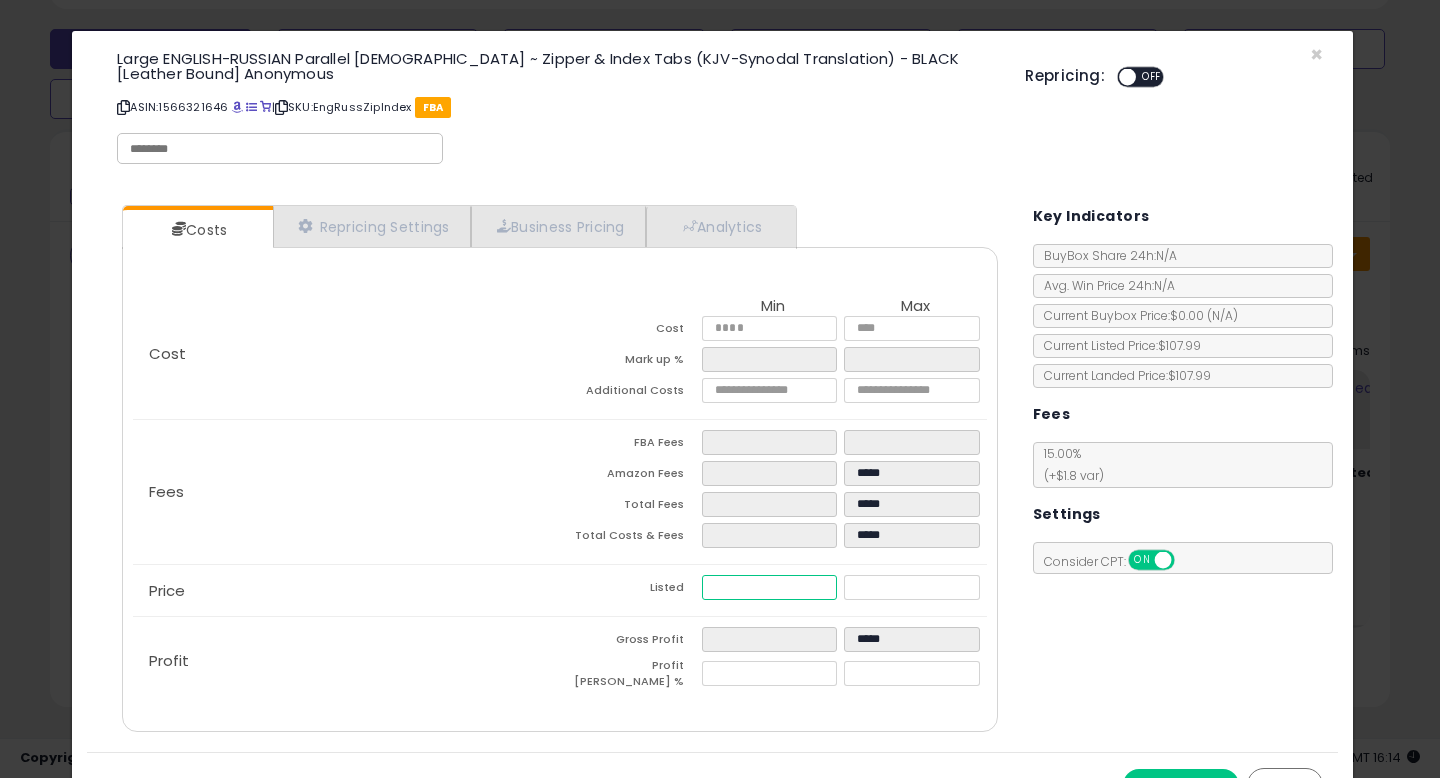 click at bounding box center [769, 587] 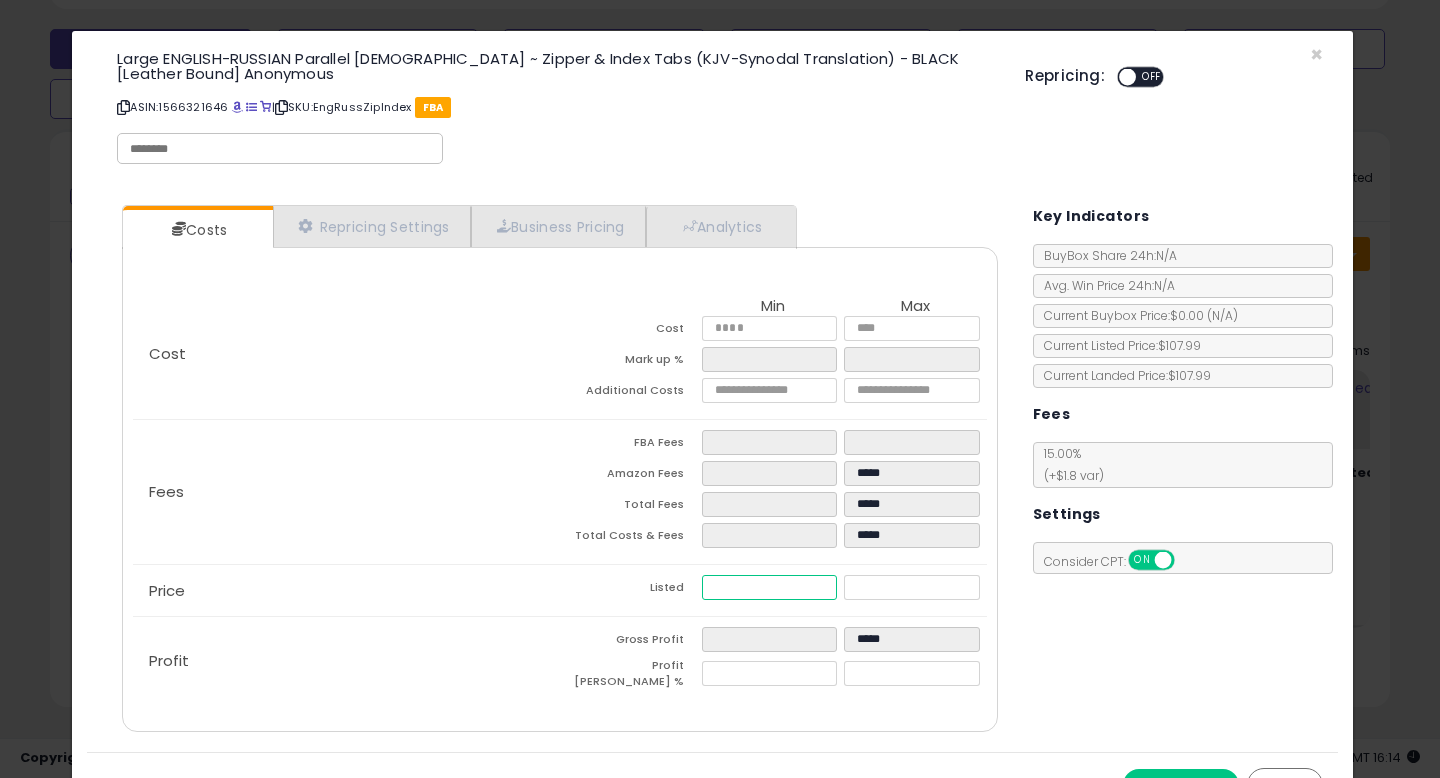 type on "****" 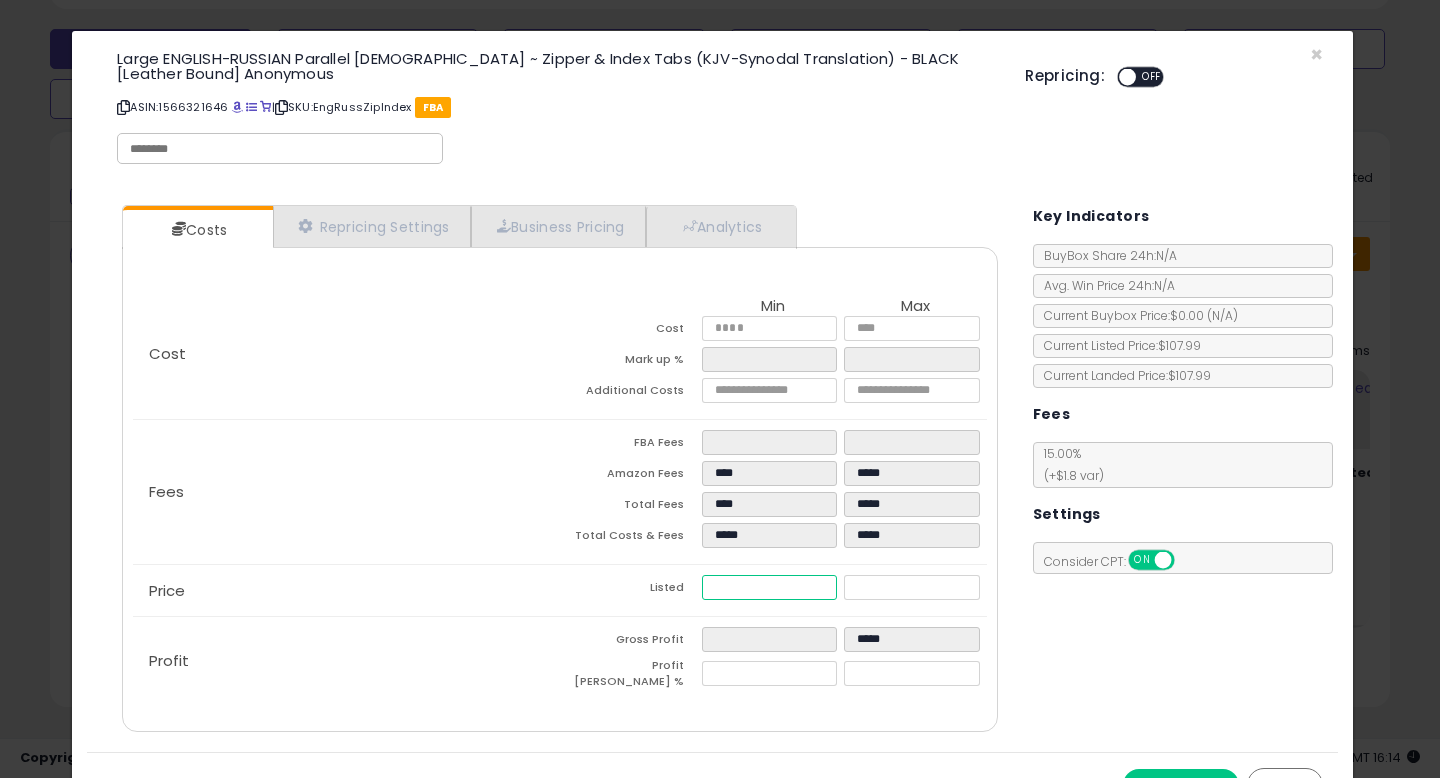 type on "*****" 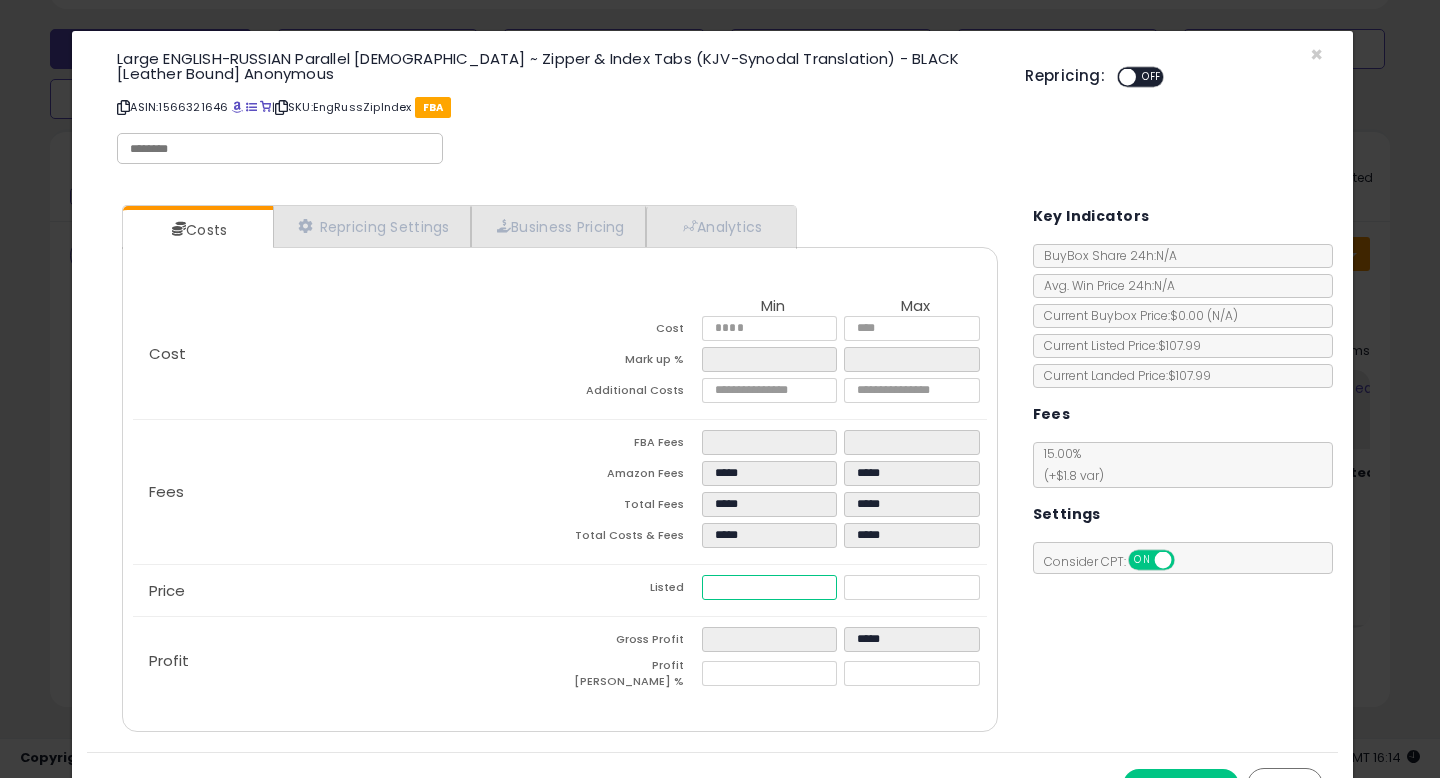 type on "*****" 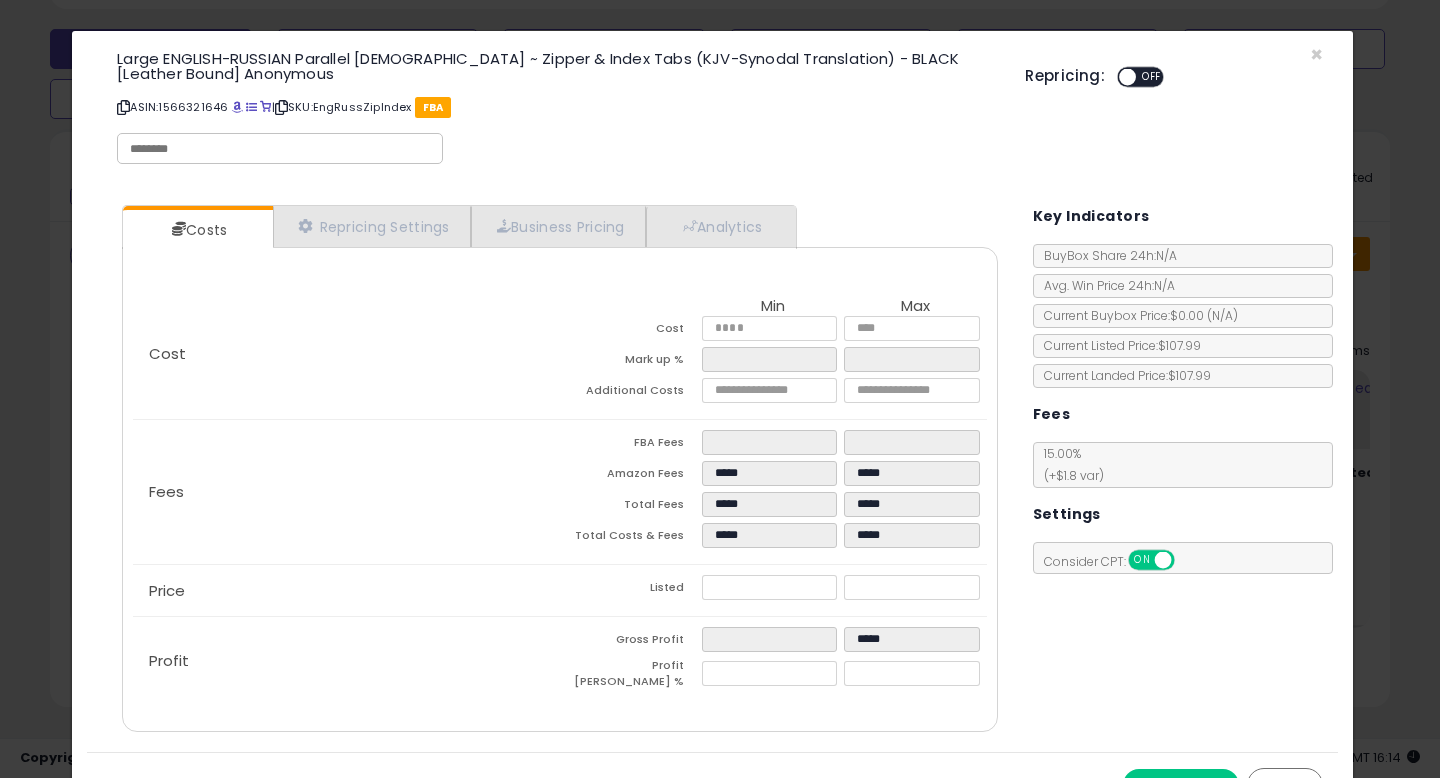 type on "*****" 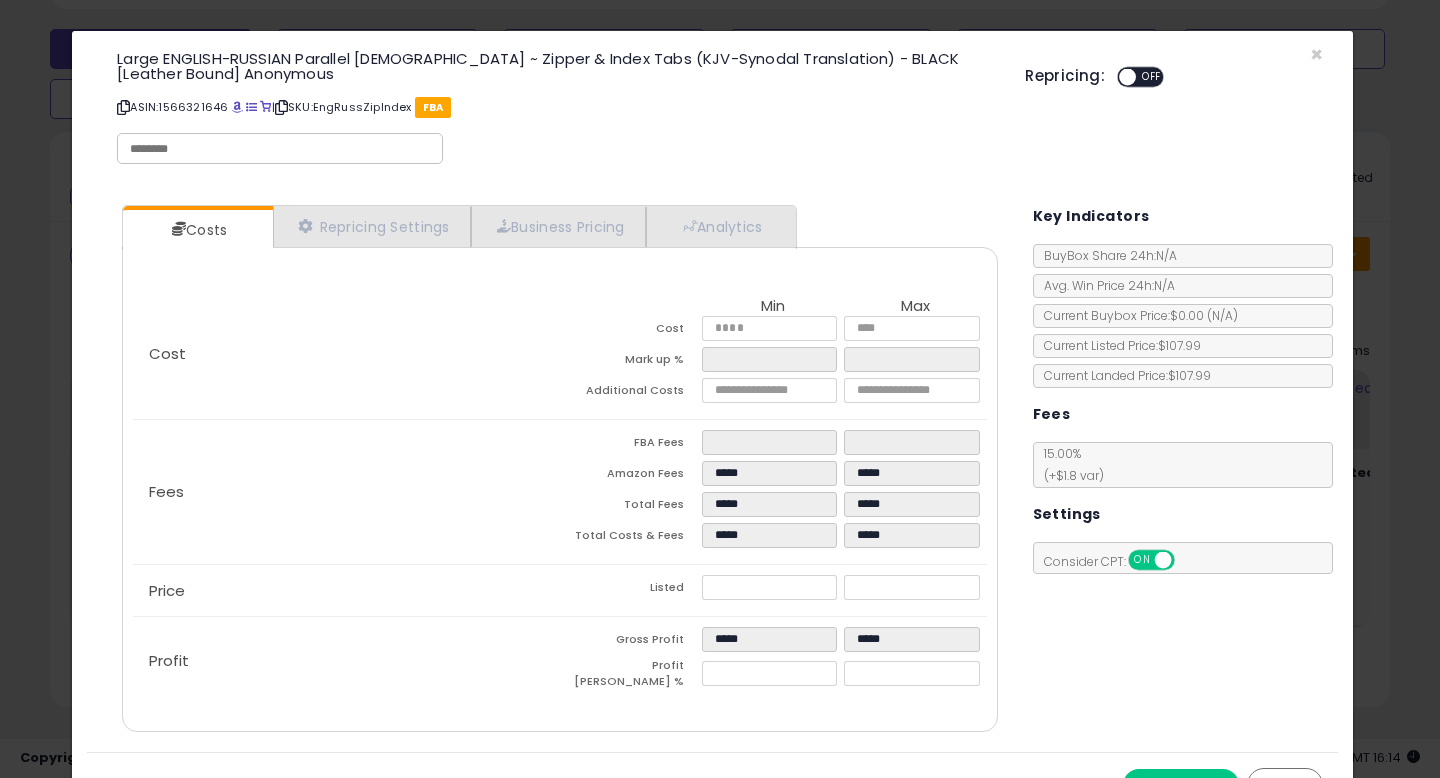 click on "Costs
Repricing Settings
Business Pricing
Analytics
Cost" at bounding box center [712, 471] 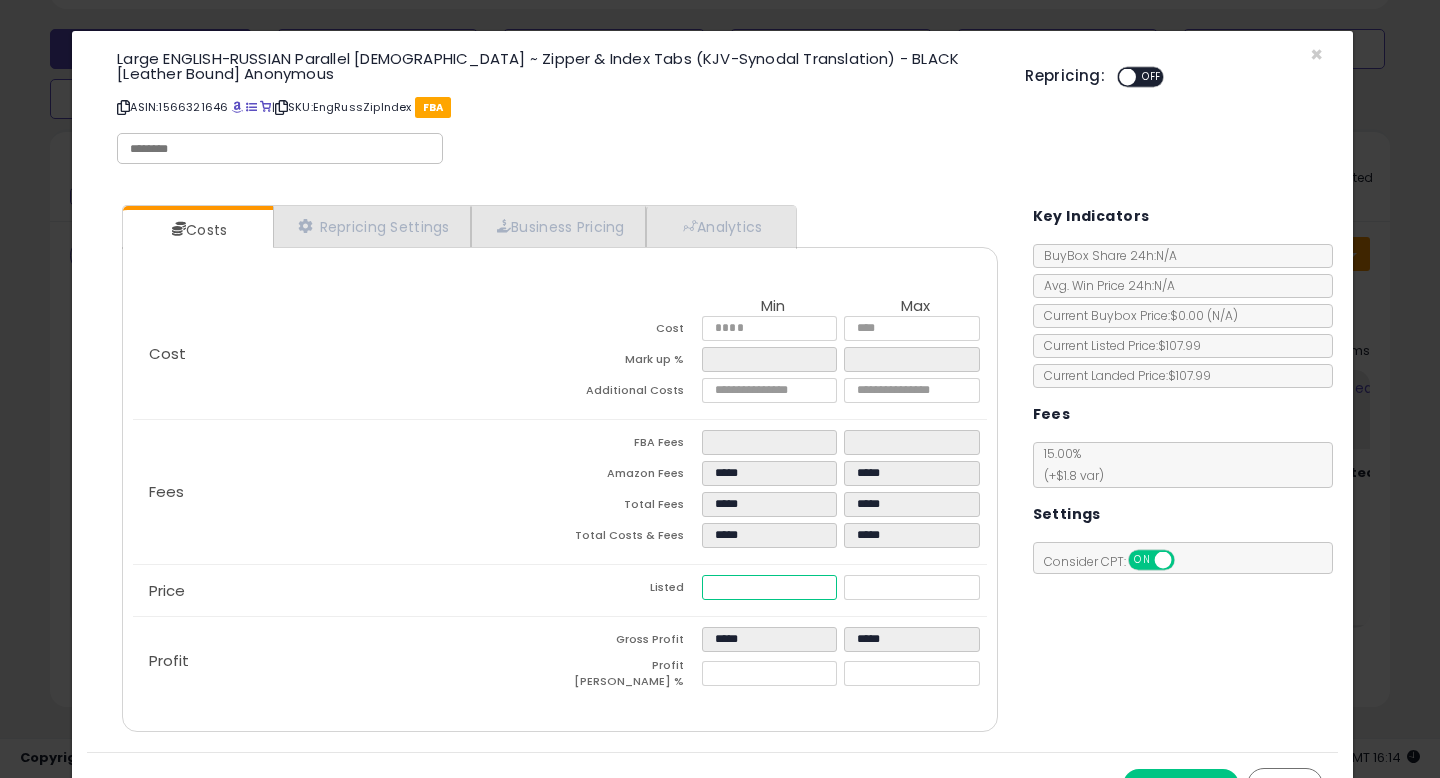 click on "*****" at bounding box center (769, 587) 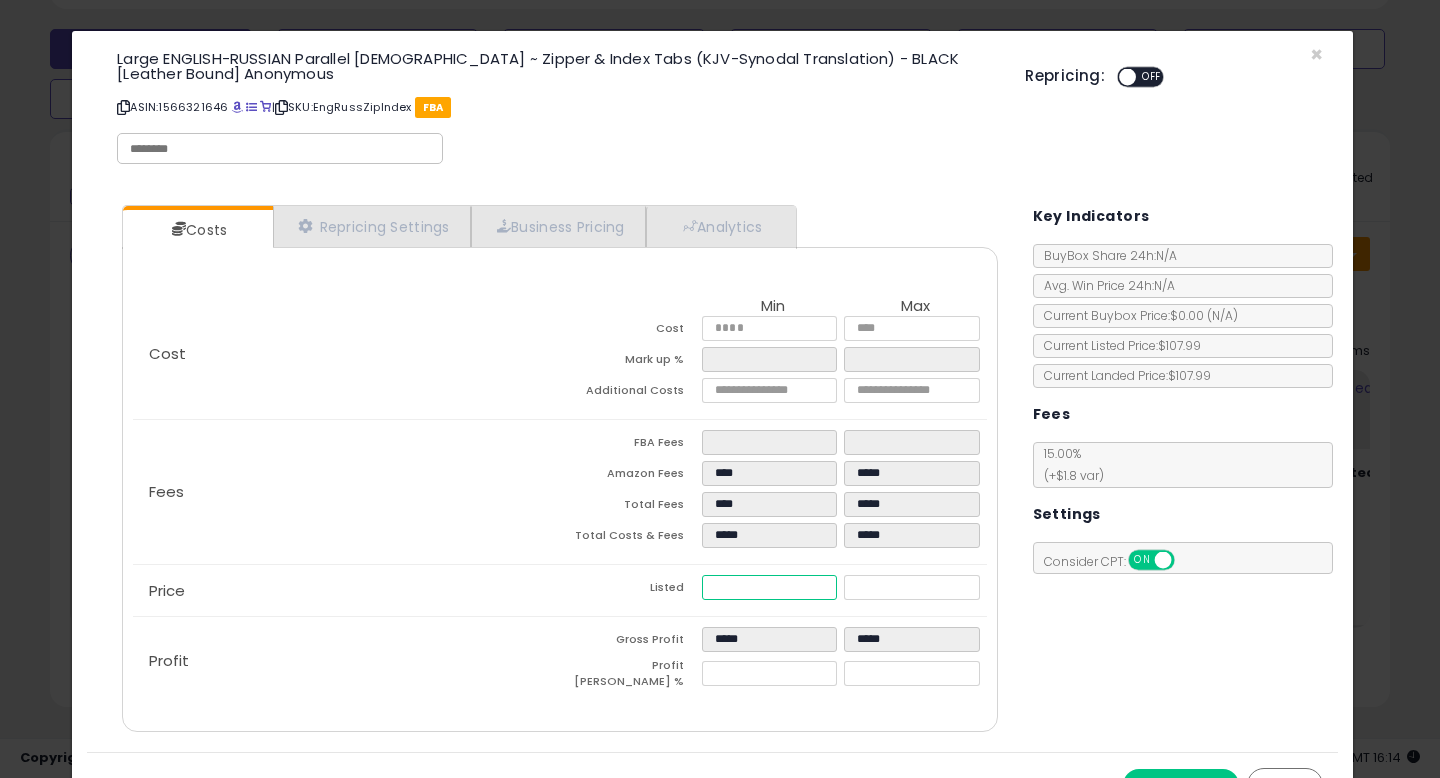 type on "*****" 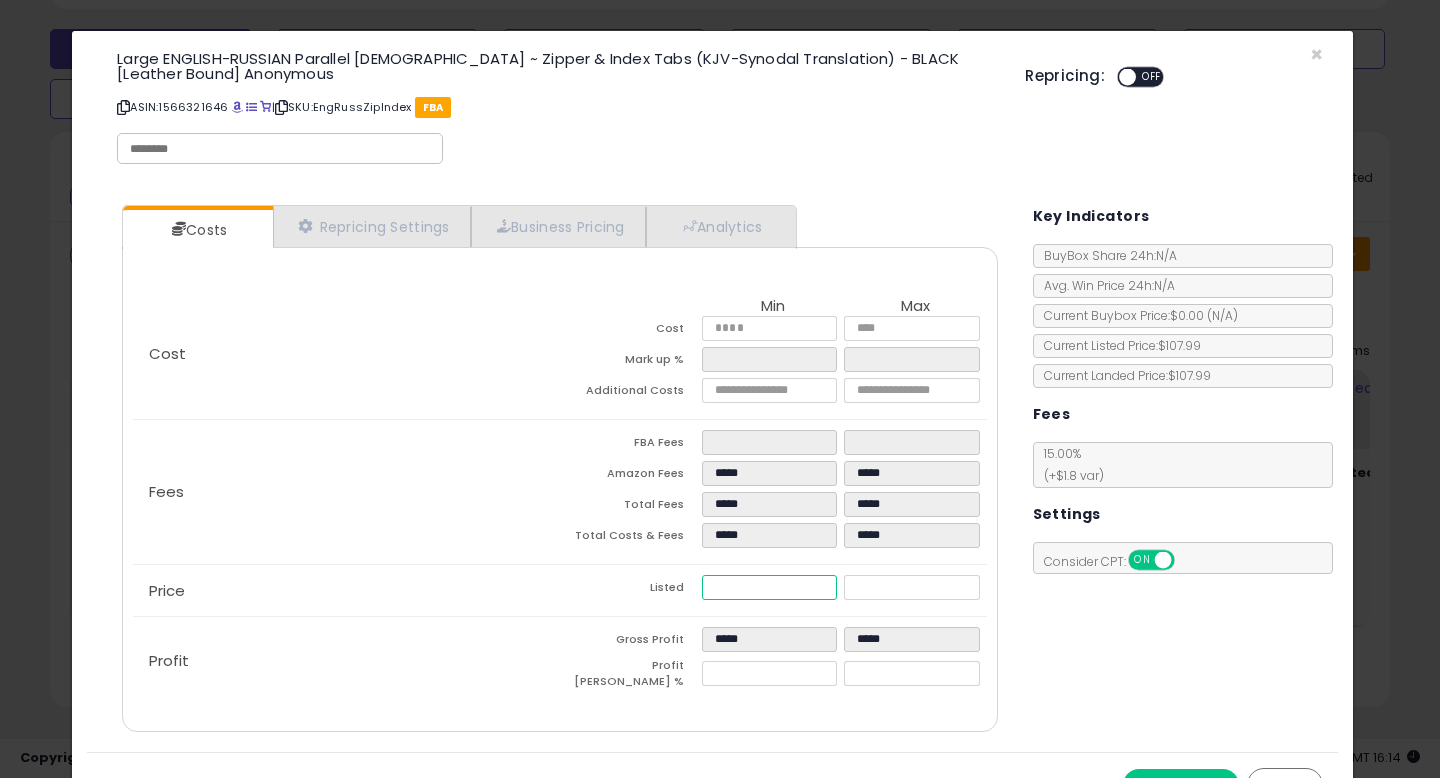 type on "*****" 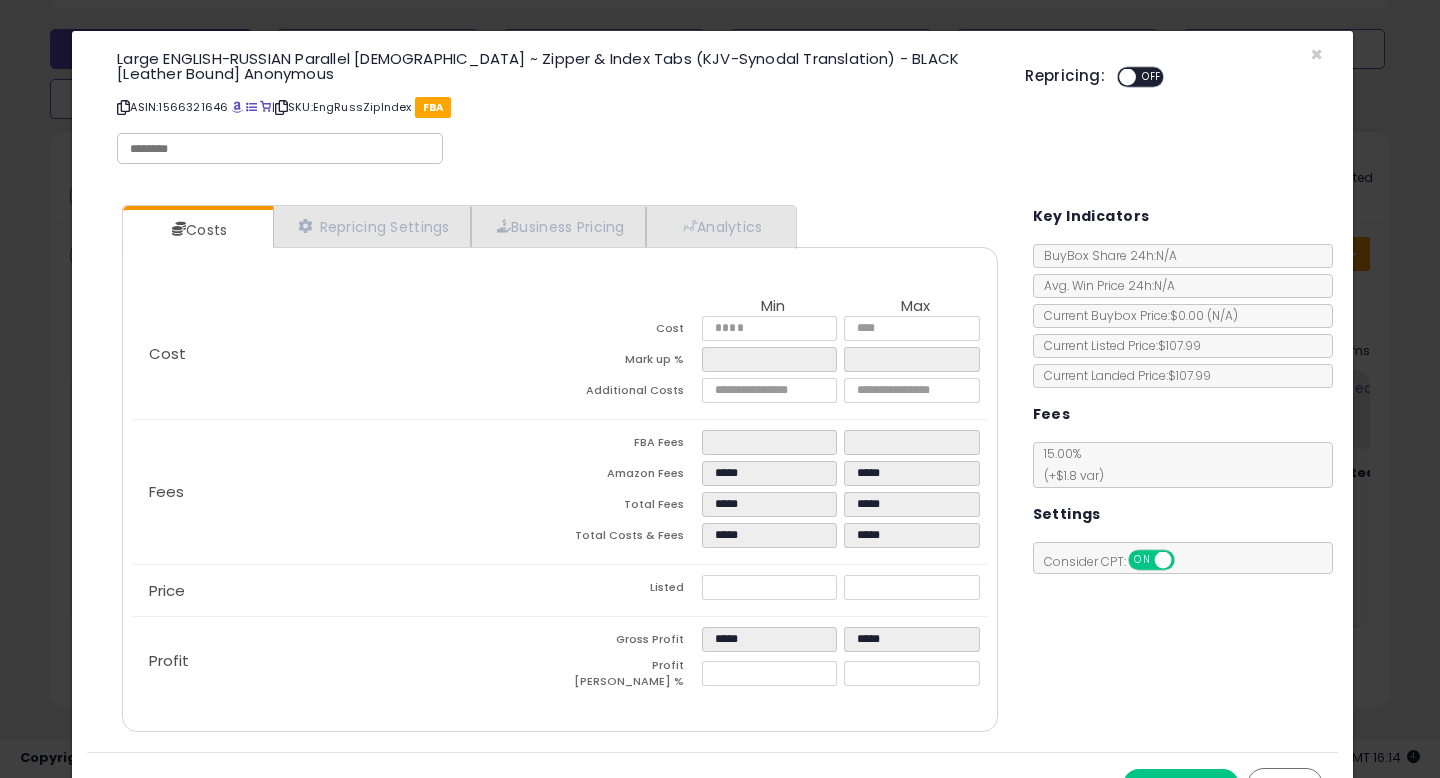 type on "*****" 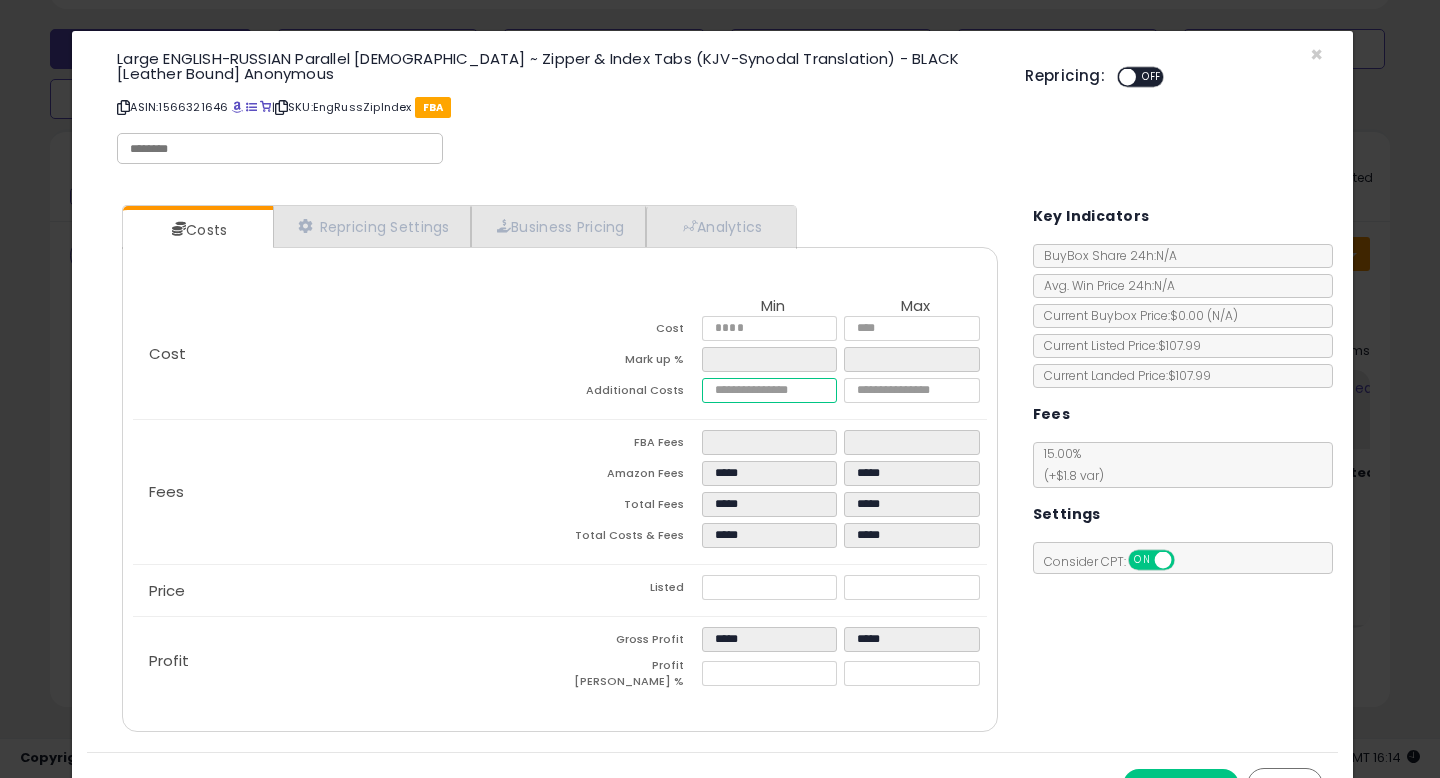 click on "****" at bounding box center [769, 390] 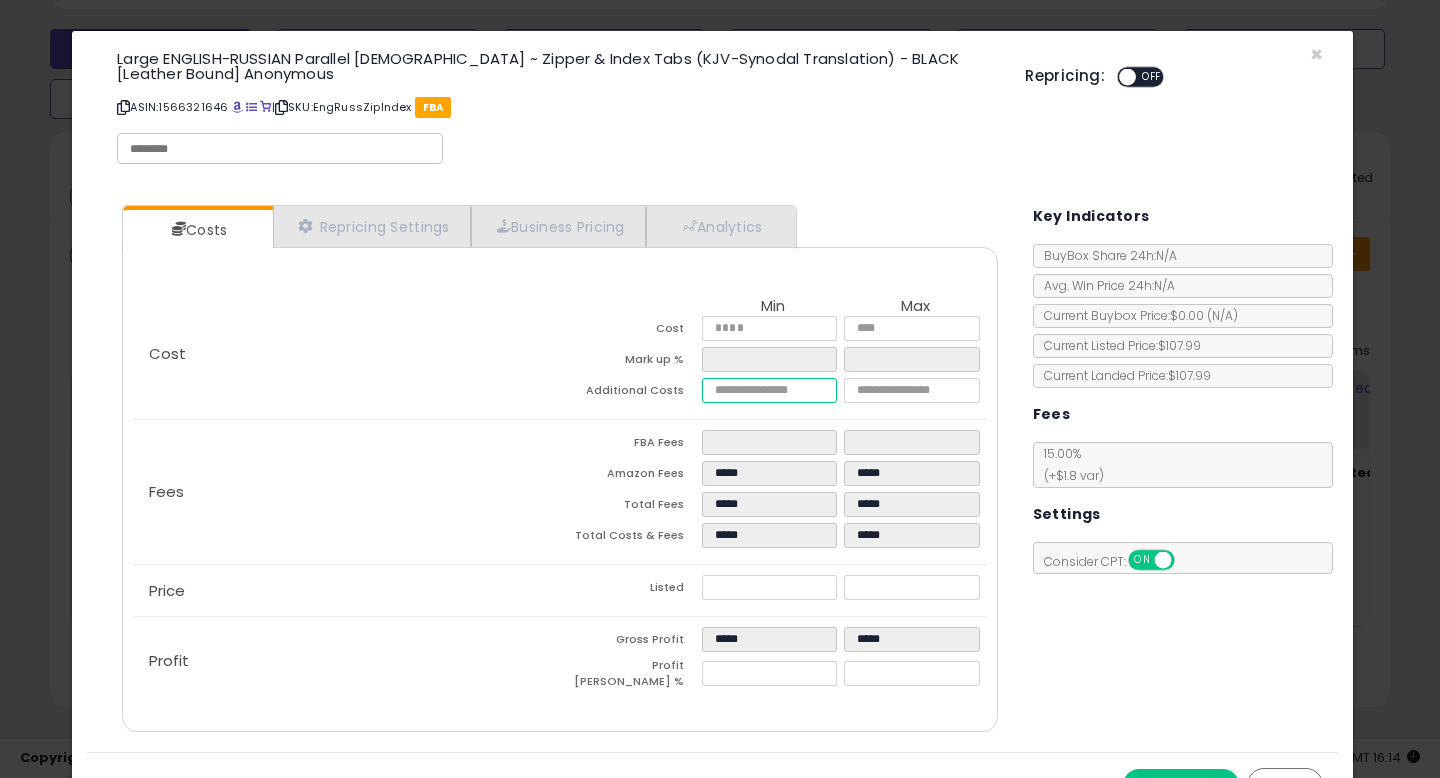 click on "****" at bounding box center [769, 390] 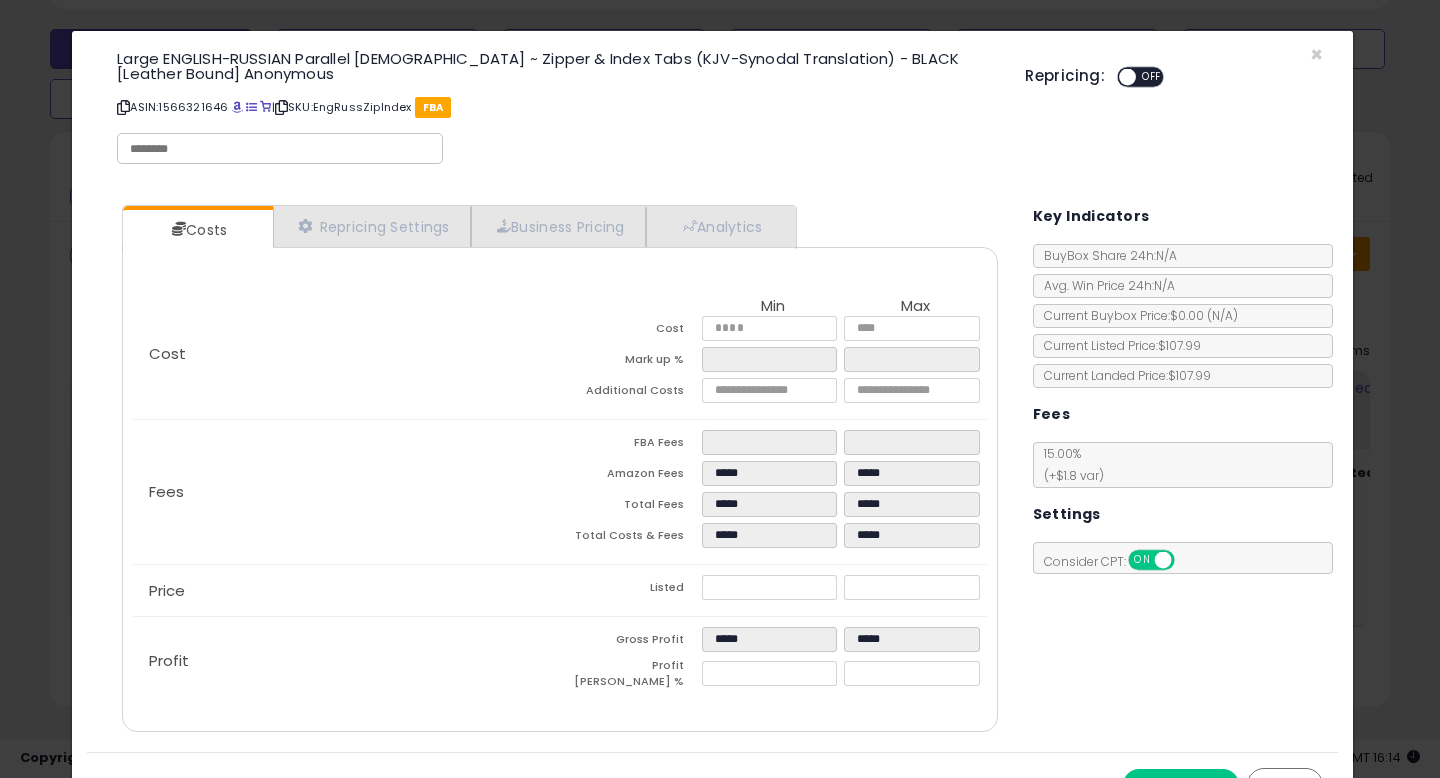 type on "*****" 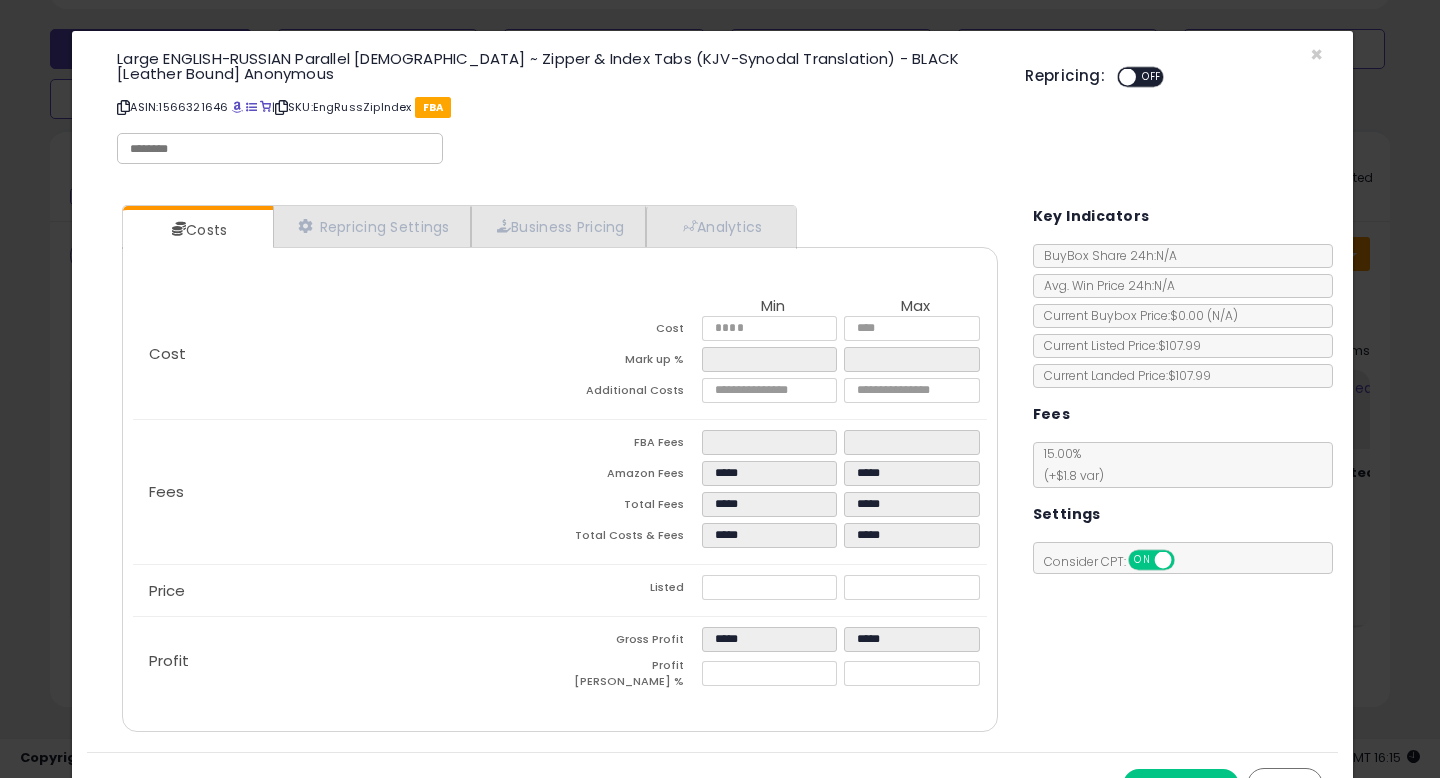 click on "Costs
Repricing Settings
Business Pricing
Analytics
Cost" at bounding box center [712, 471] 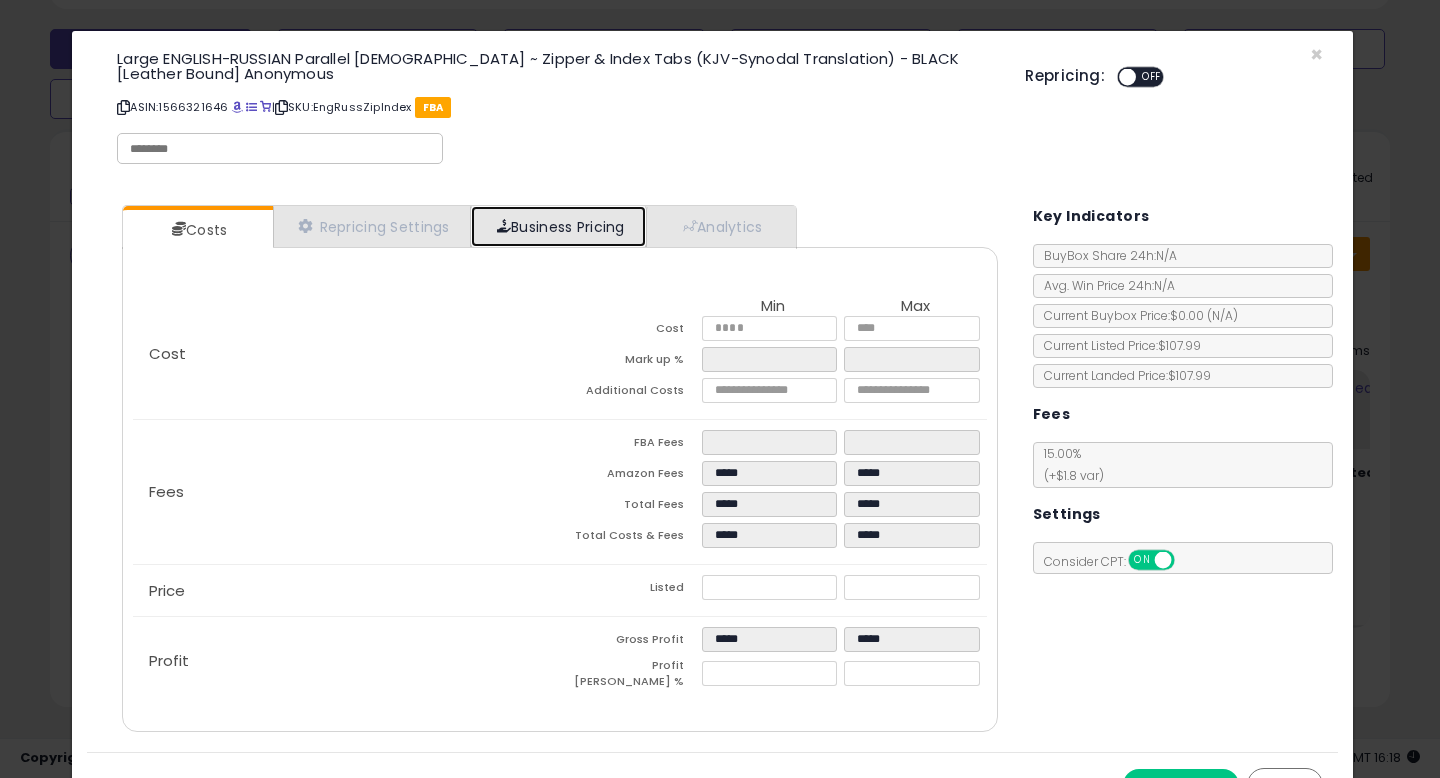 click on "Business Pricing" at bounding box center (558, 226) 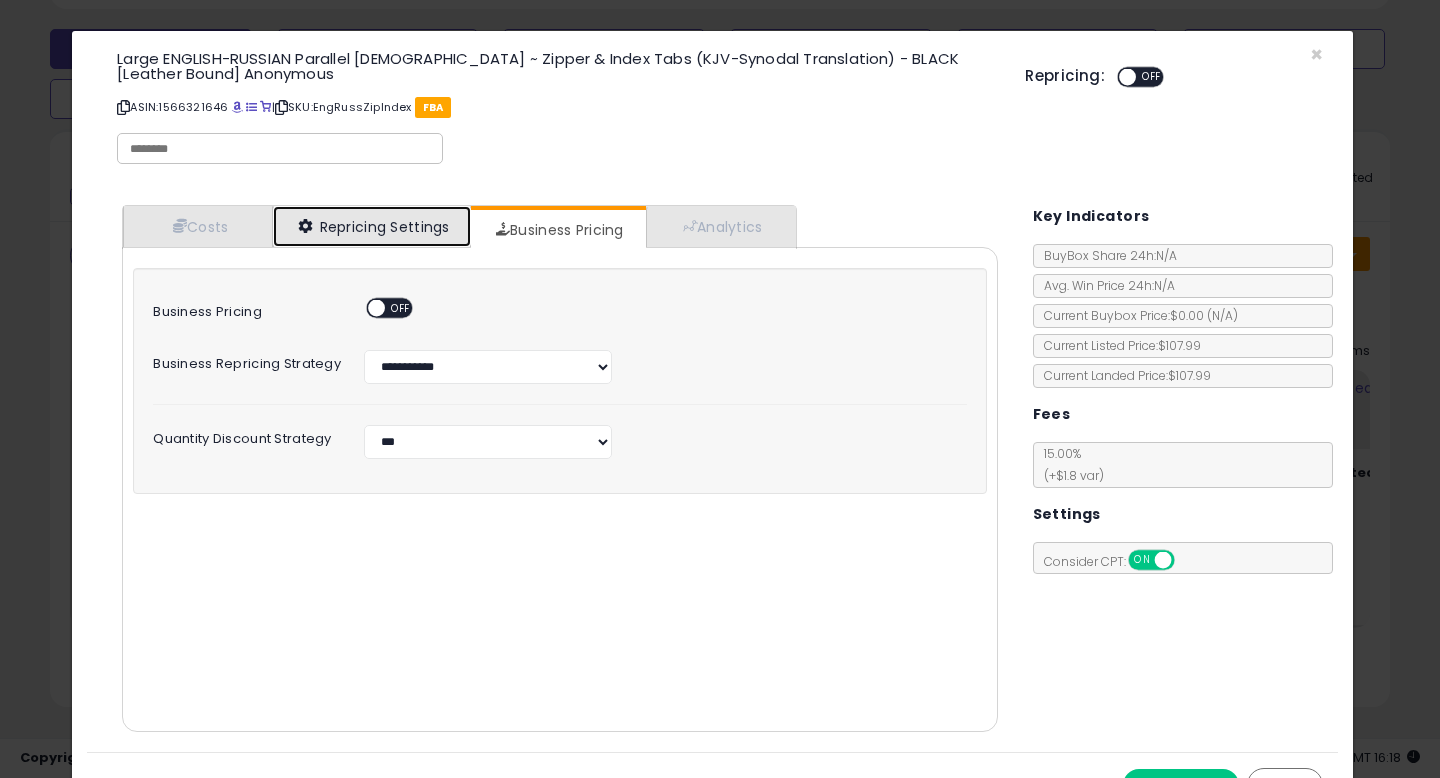 click on "Repricing Settings" at bounding box center [372, 226] 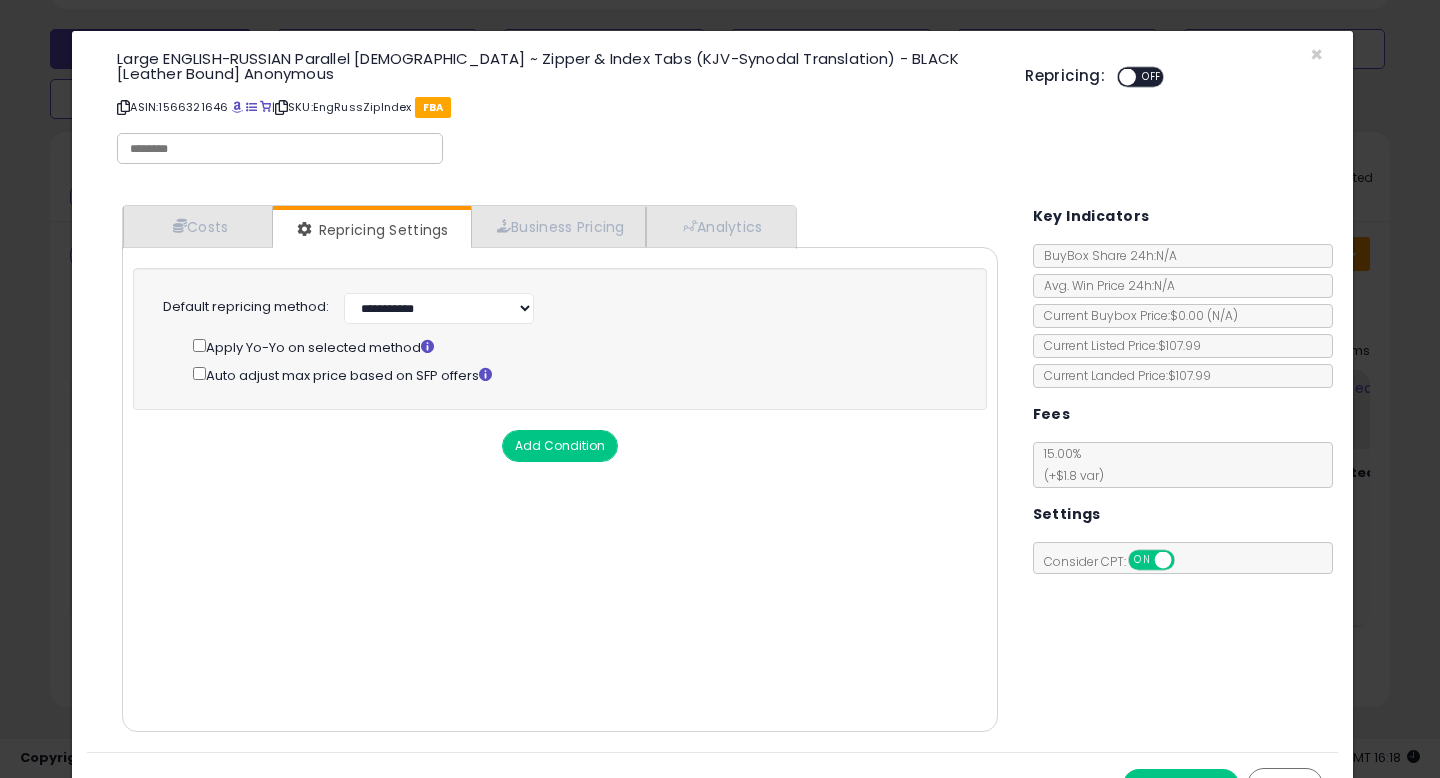 click on "Cost
Min
Max
Cost
*****
*****
Mark up %
*****
*****
Additional Costs
****
****
Fees" at bounding box center (559, 489) 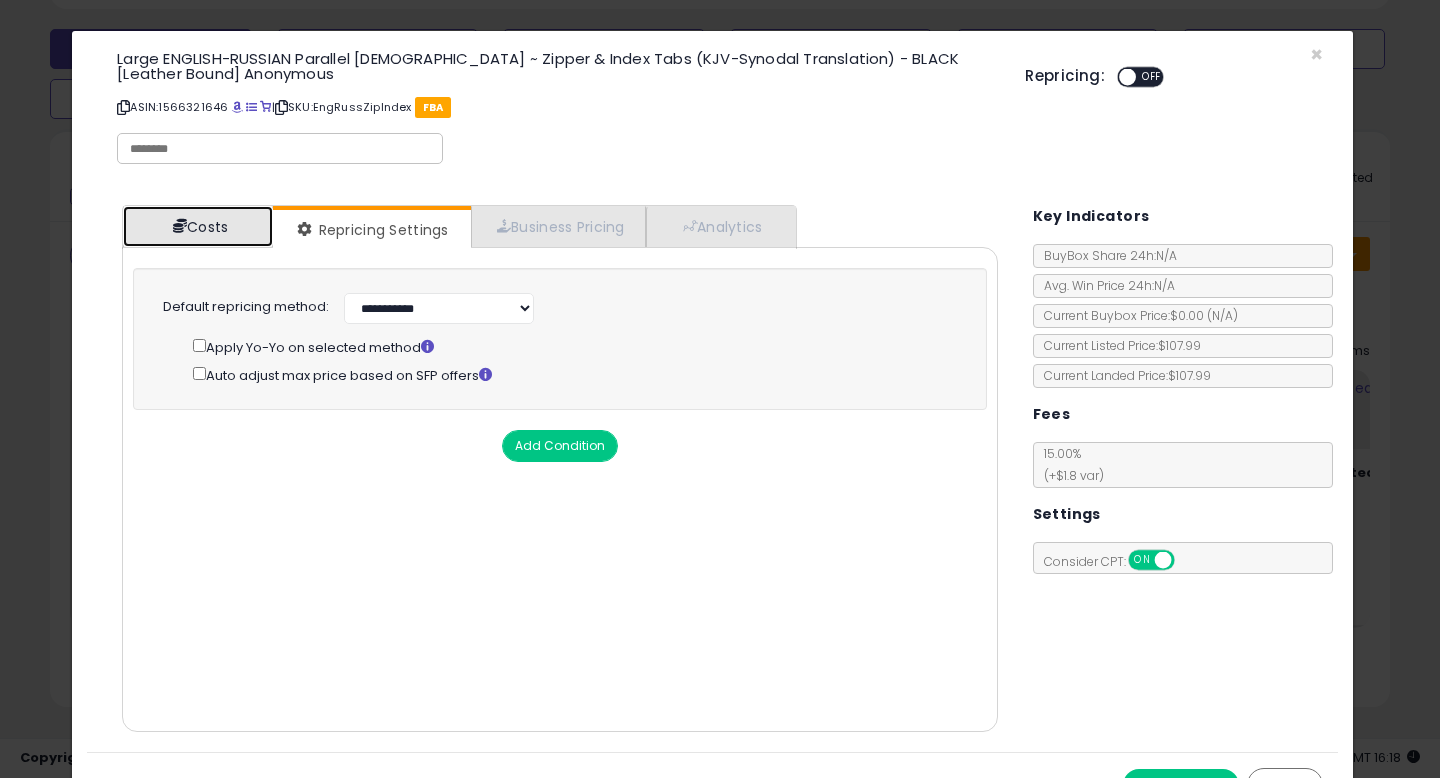 click on "Costs" at bounding box center [198, 226] 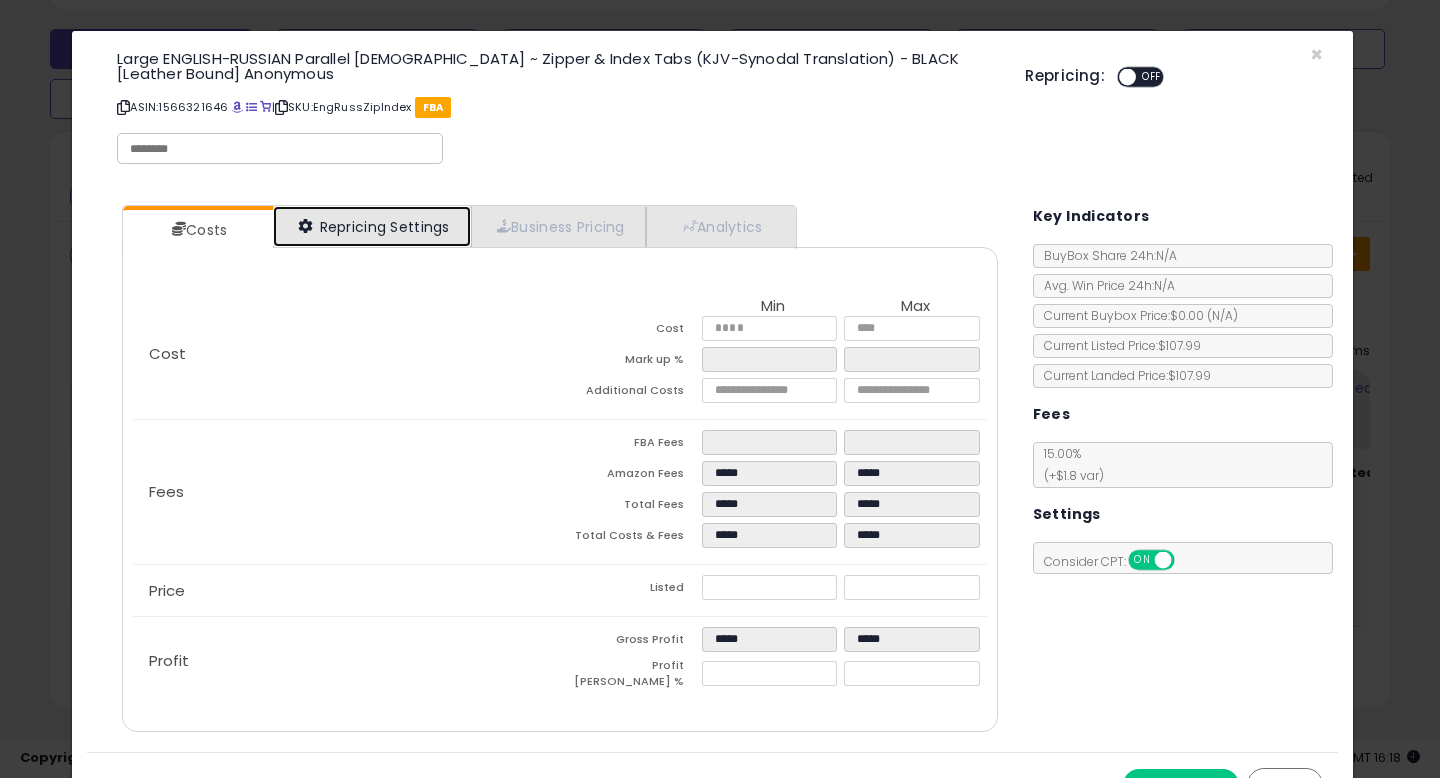 click on "Repricing Settings" at bounding box center [372, 226] 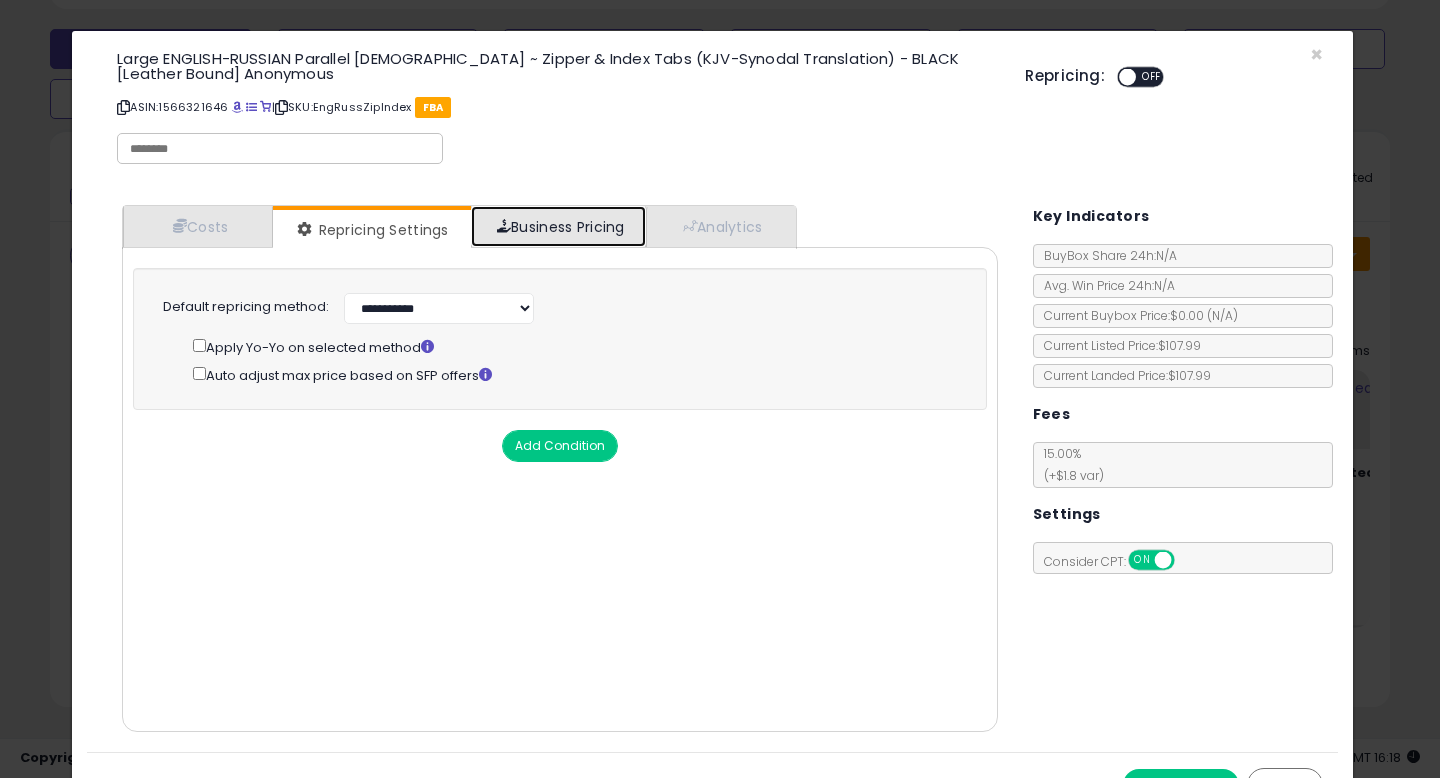 drag, startPoint x: 569, startPoint y: 229, endPoint x: 565, endPoint y: 250, distance: 21.377558 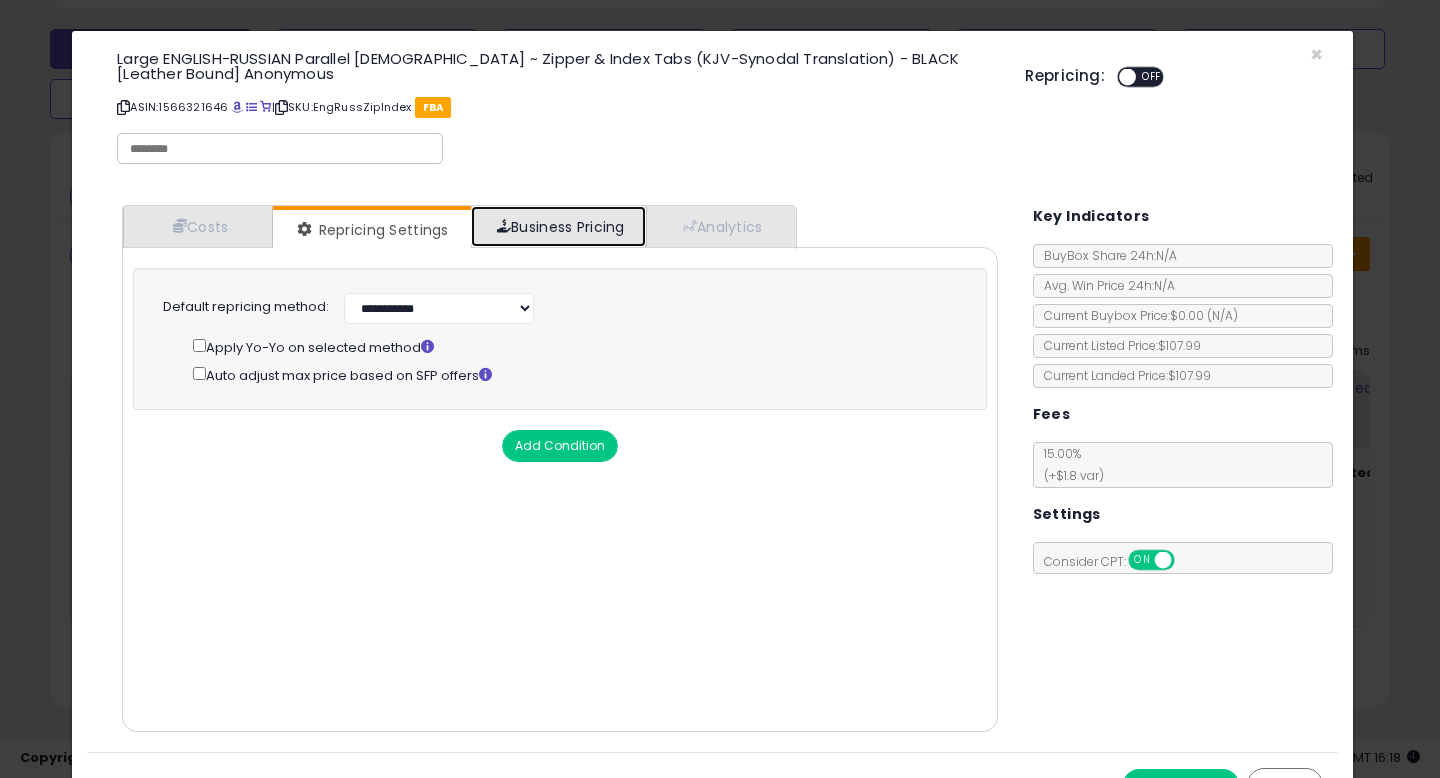 click on "Business Pricing" at bounding box center (558, 226) 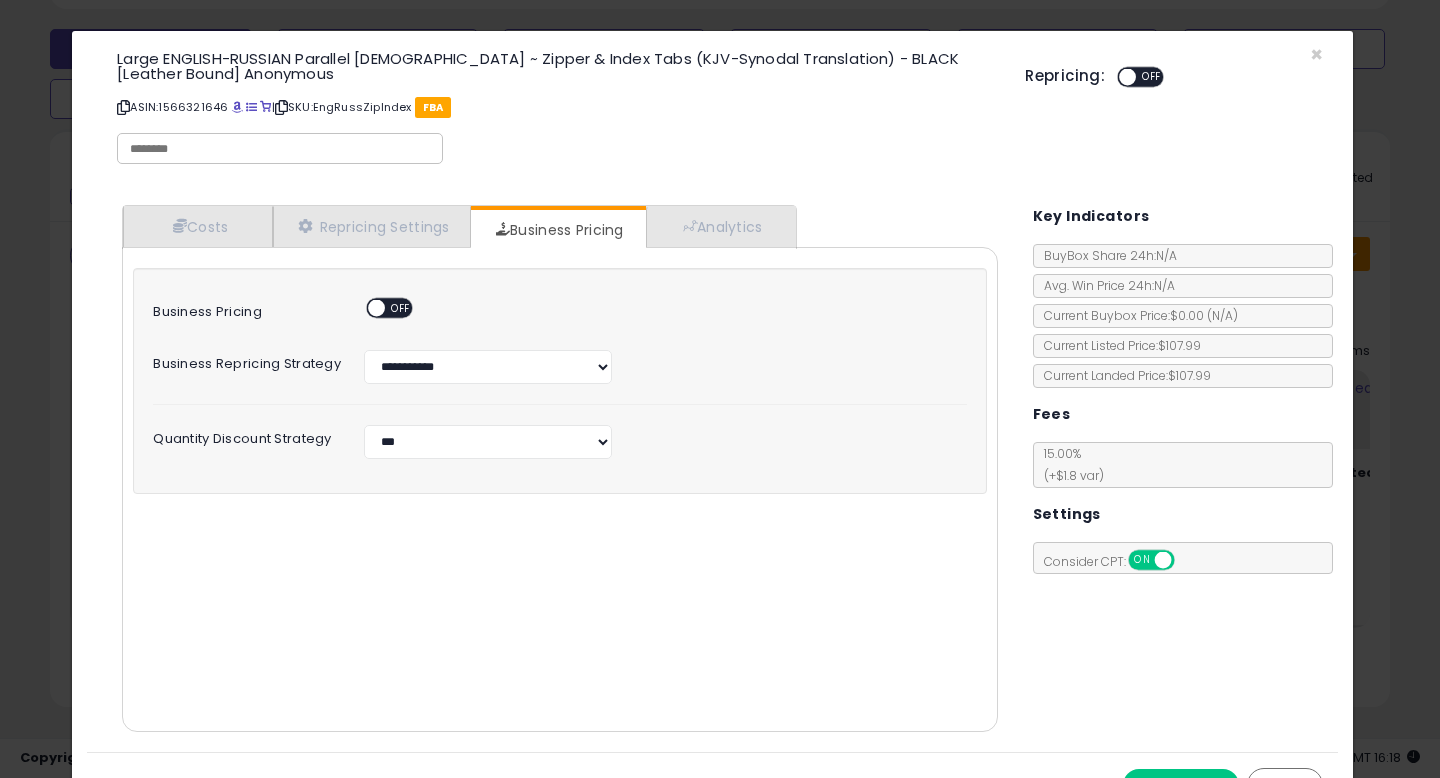 click on "OFF" at bounding box center [401, 308] 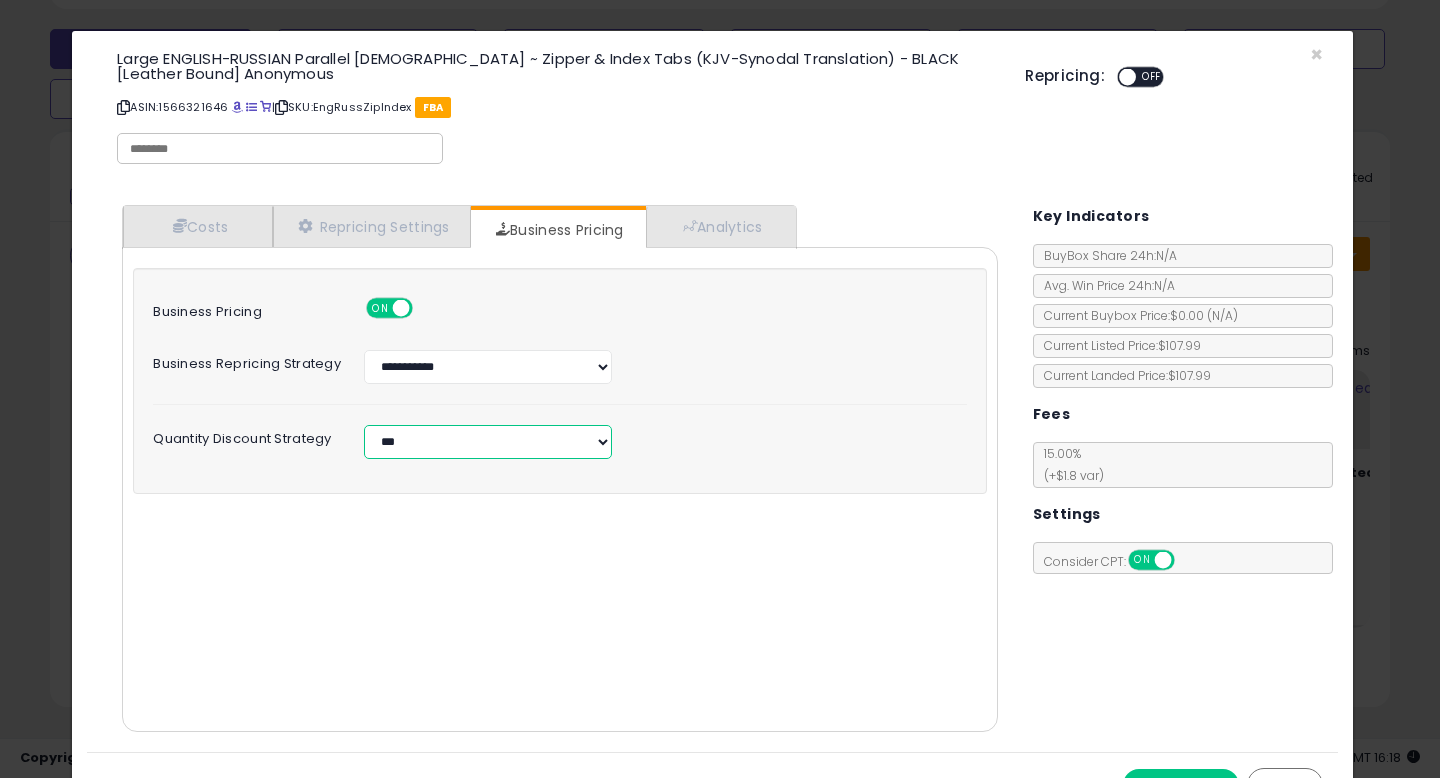 click on "**********" at bounding box center [488, 442] 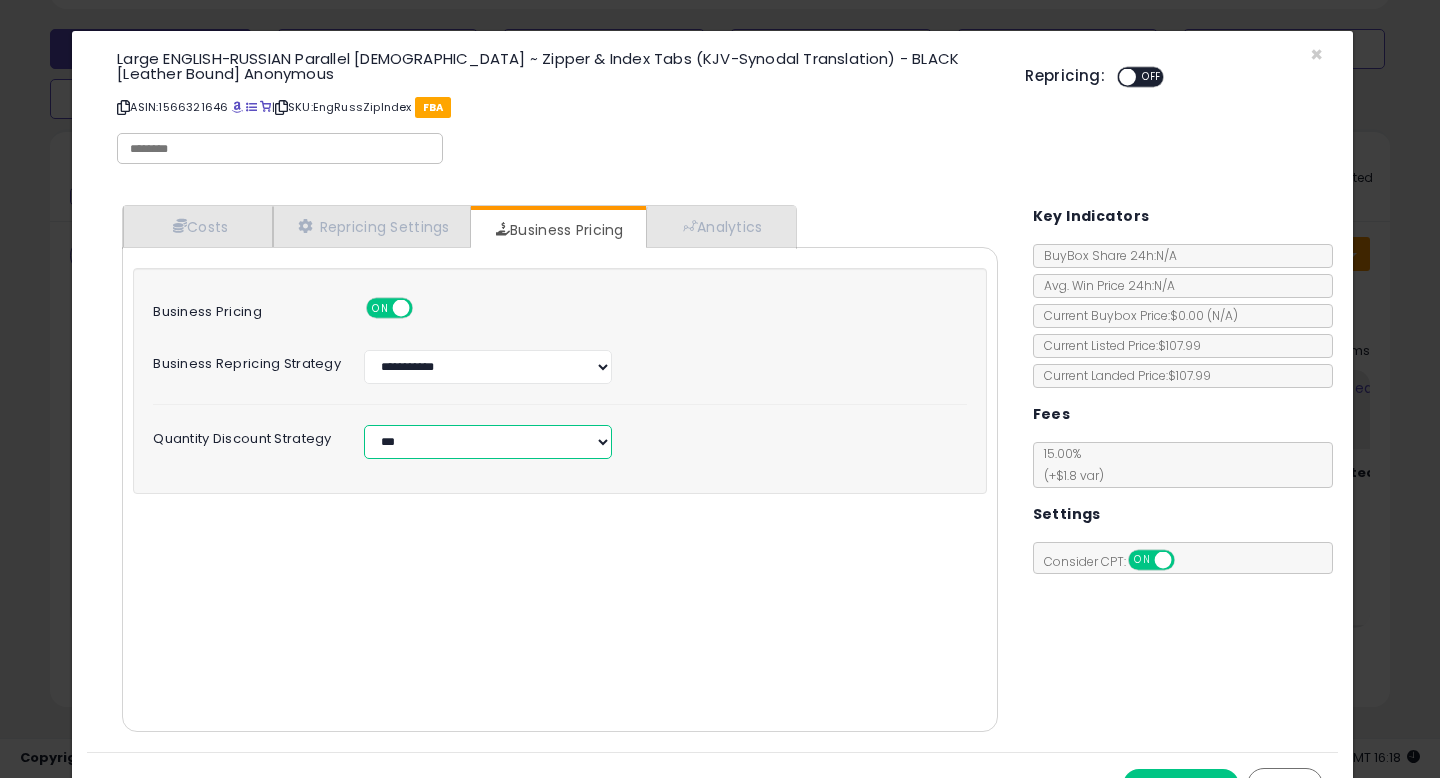 select on "**********" 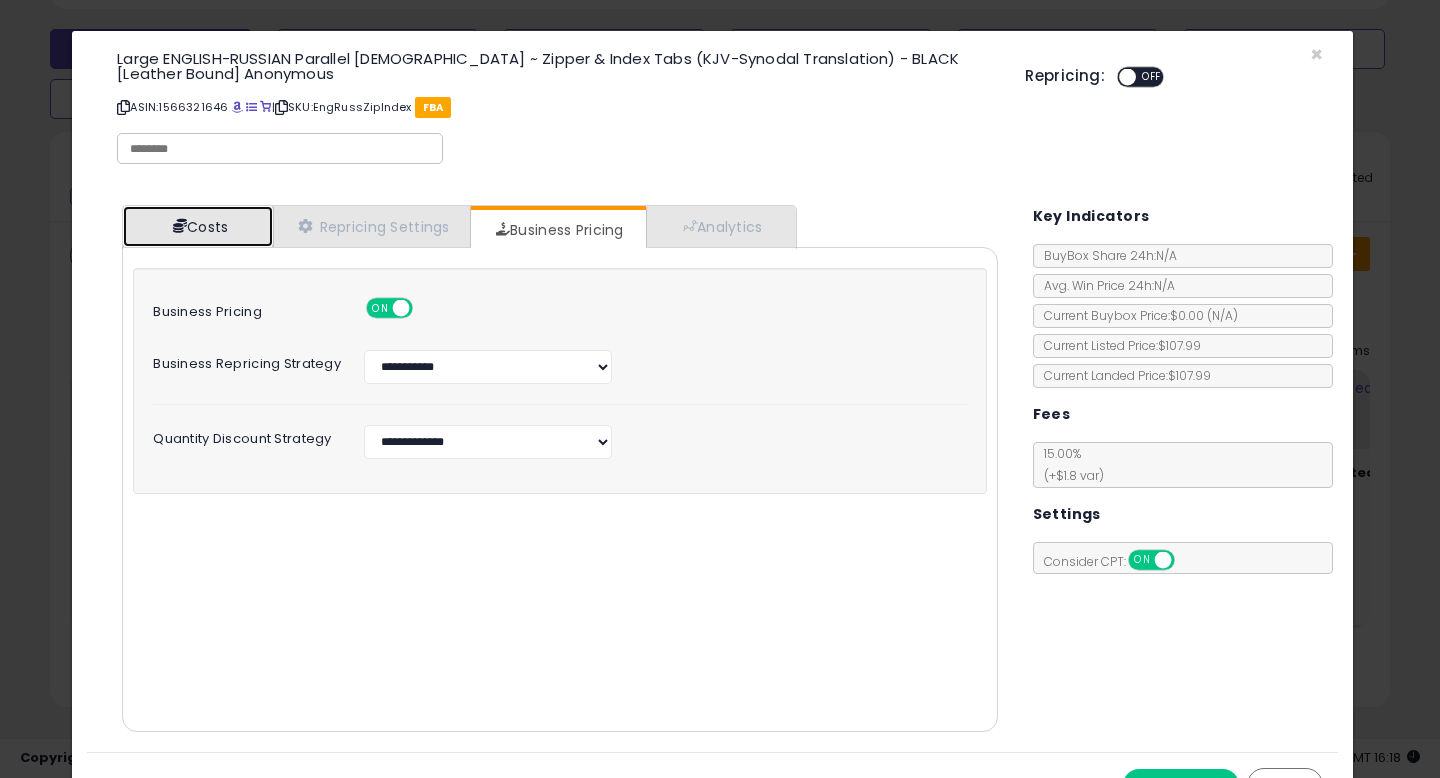 click on "Costs" at bounding box center (198, 226) 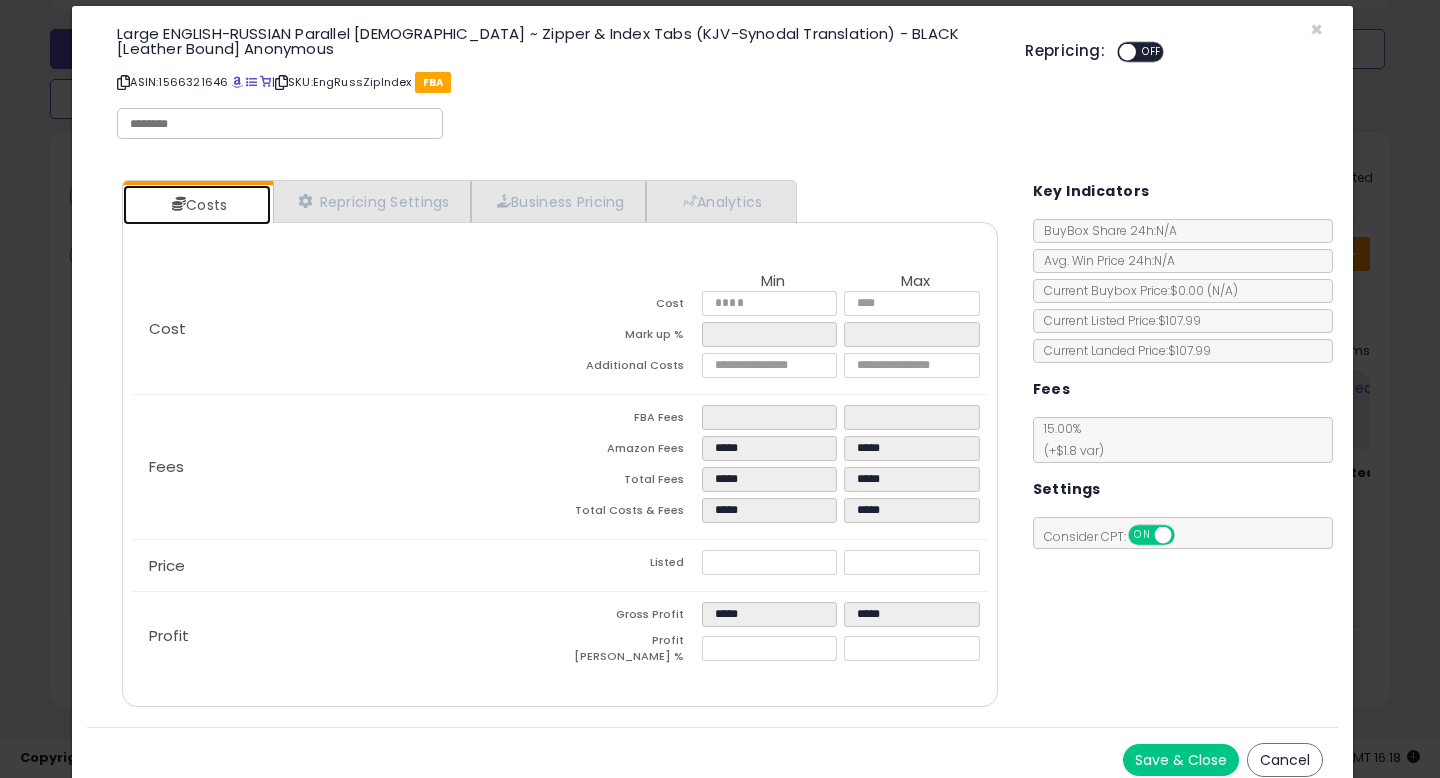 scroll, scrollTop: 38, scrollLeft: 0, axis: vertical 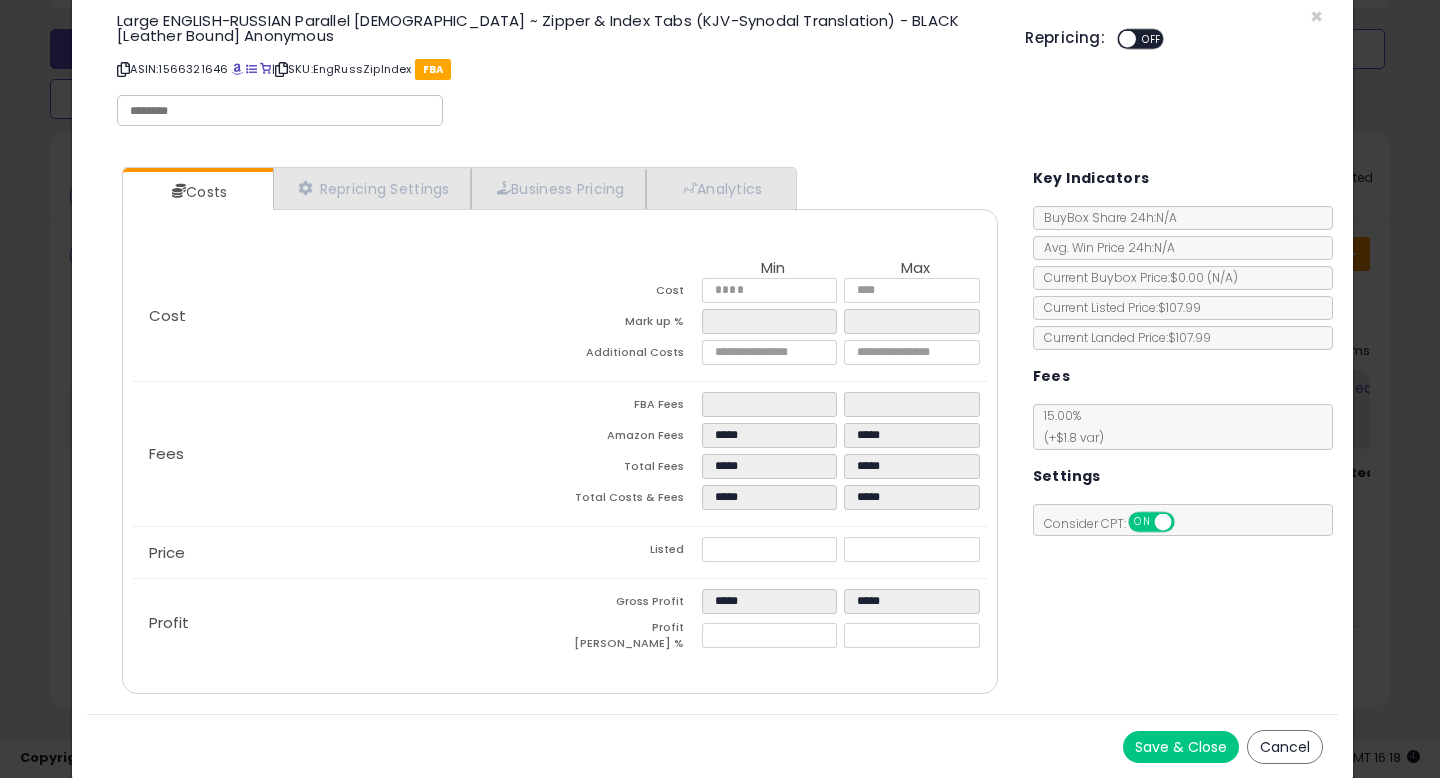 click on "Save & Close" at bounding box center (1181, 747) 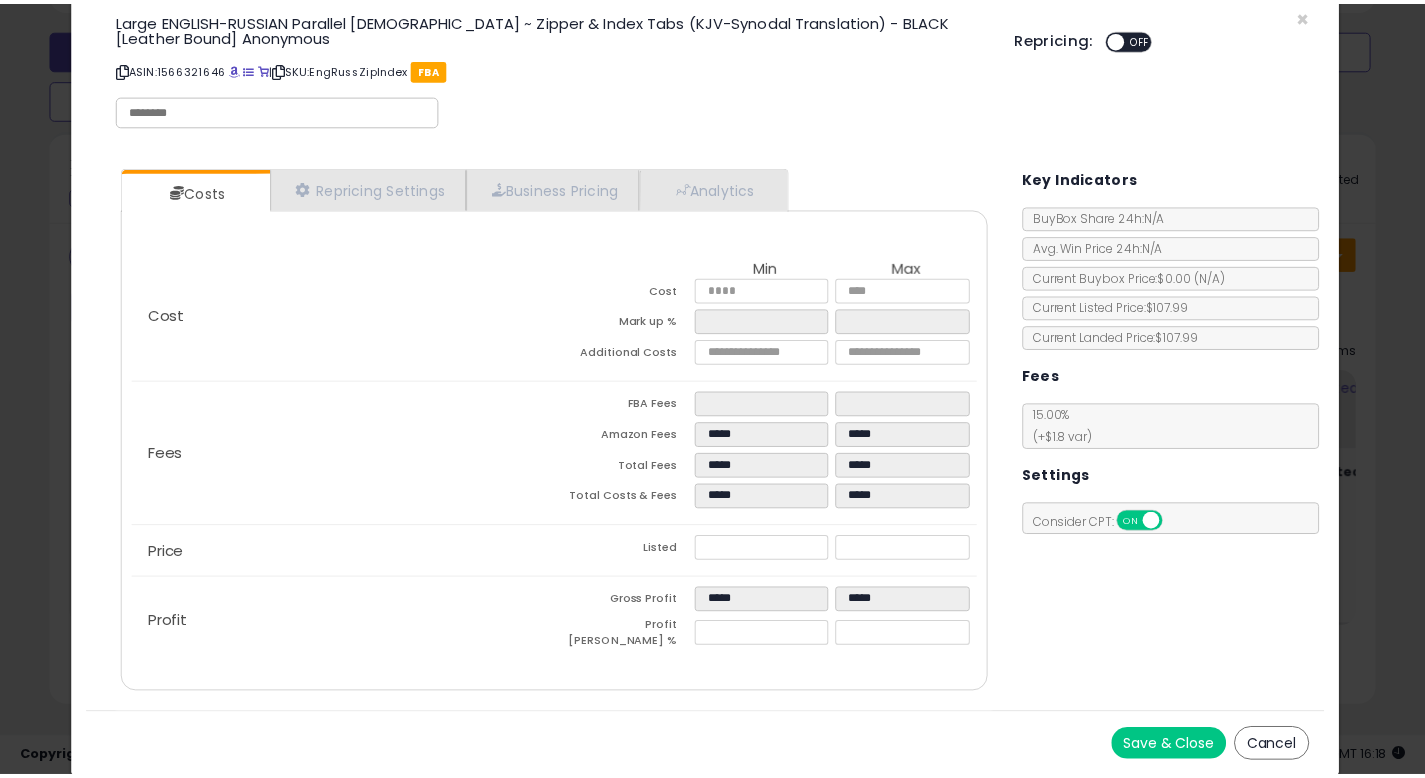 scroll, scrollTop: 0, scrollLeft: 0, axis: both 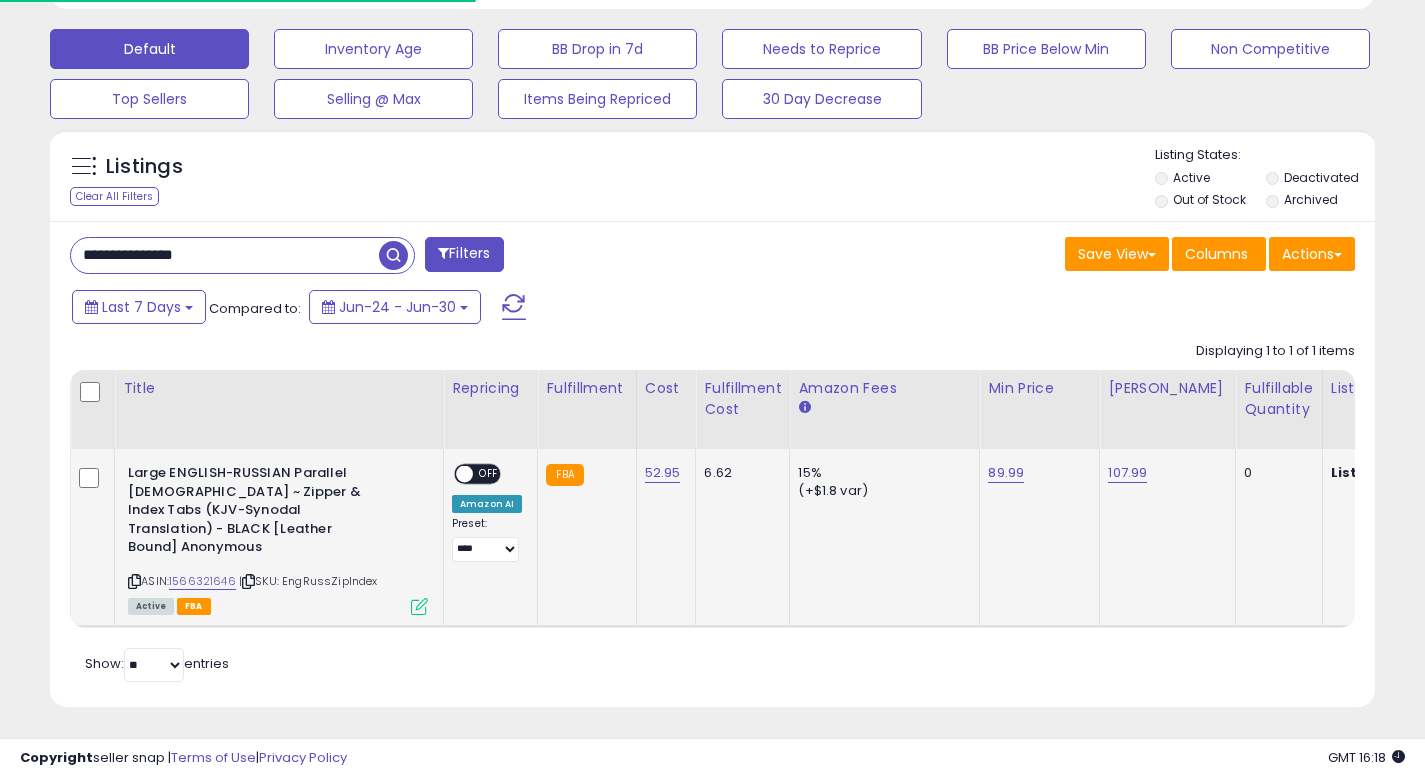 click on "OFF" at bounding box center [489, 474] 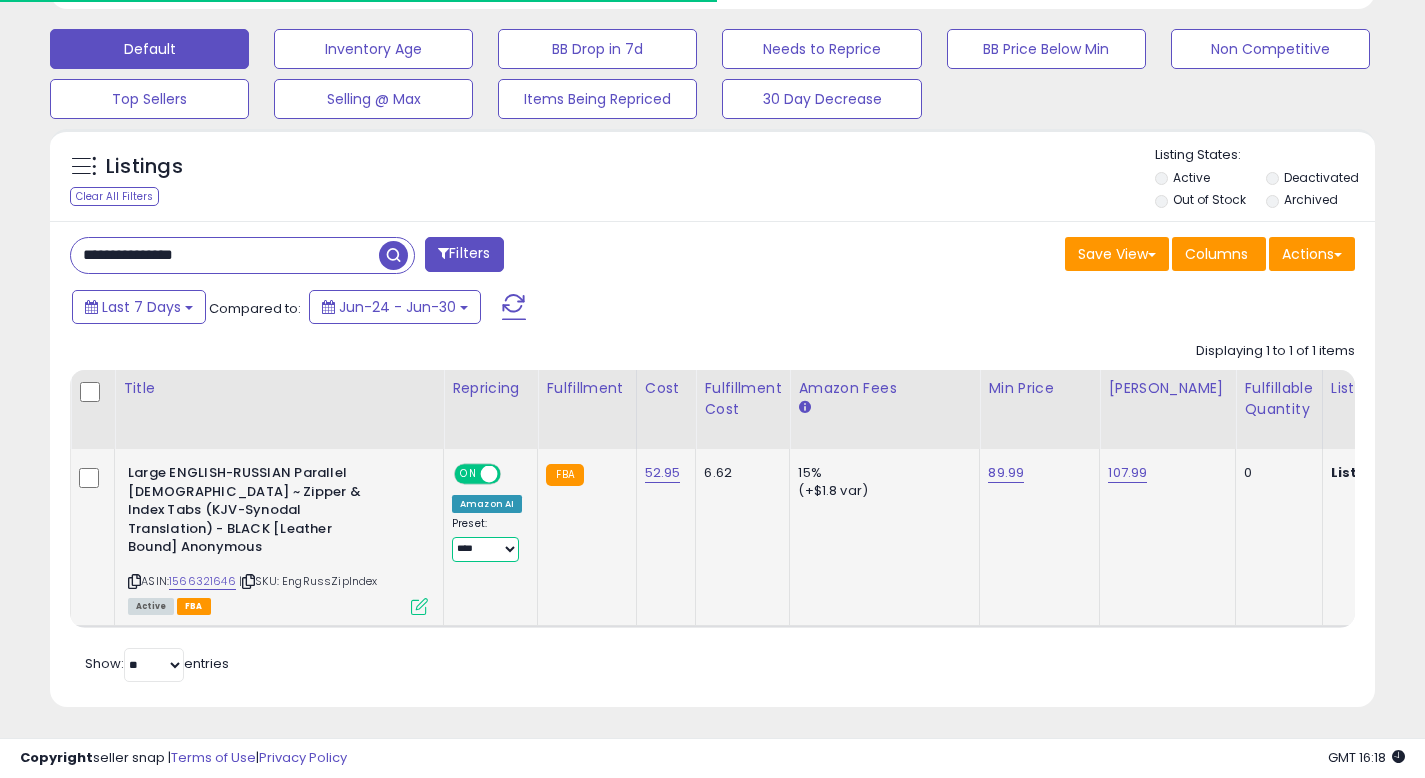 click on "**********" at bounding box center (485, 549) 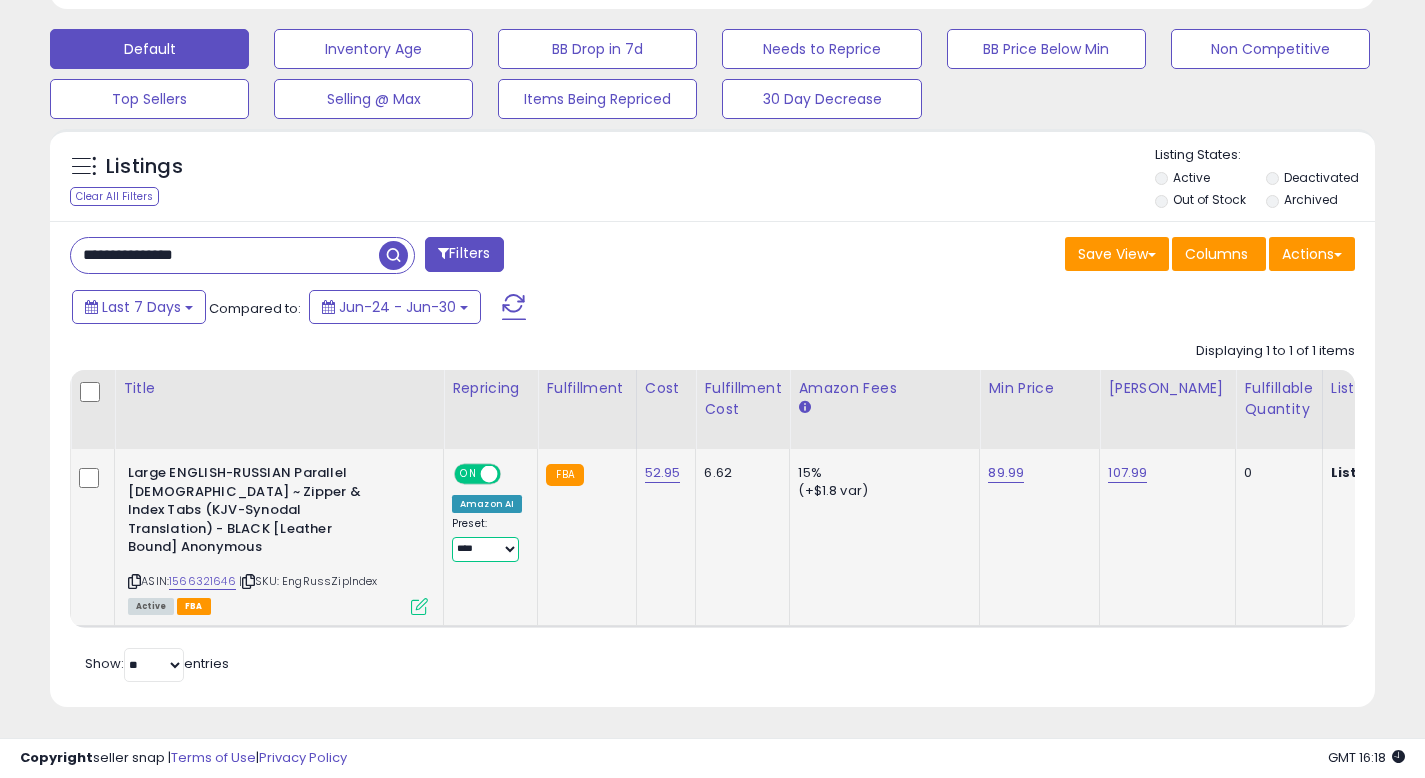 select on "**********" 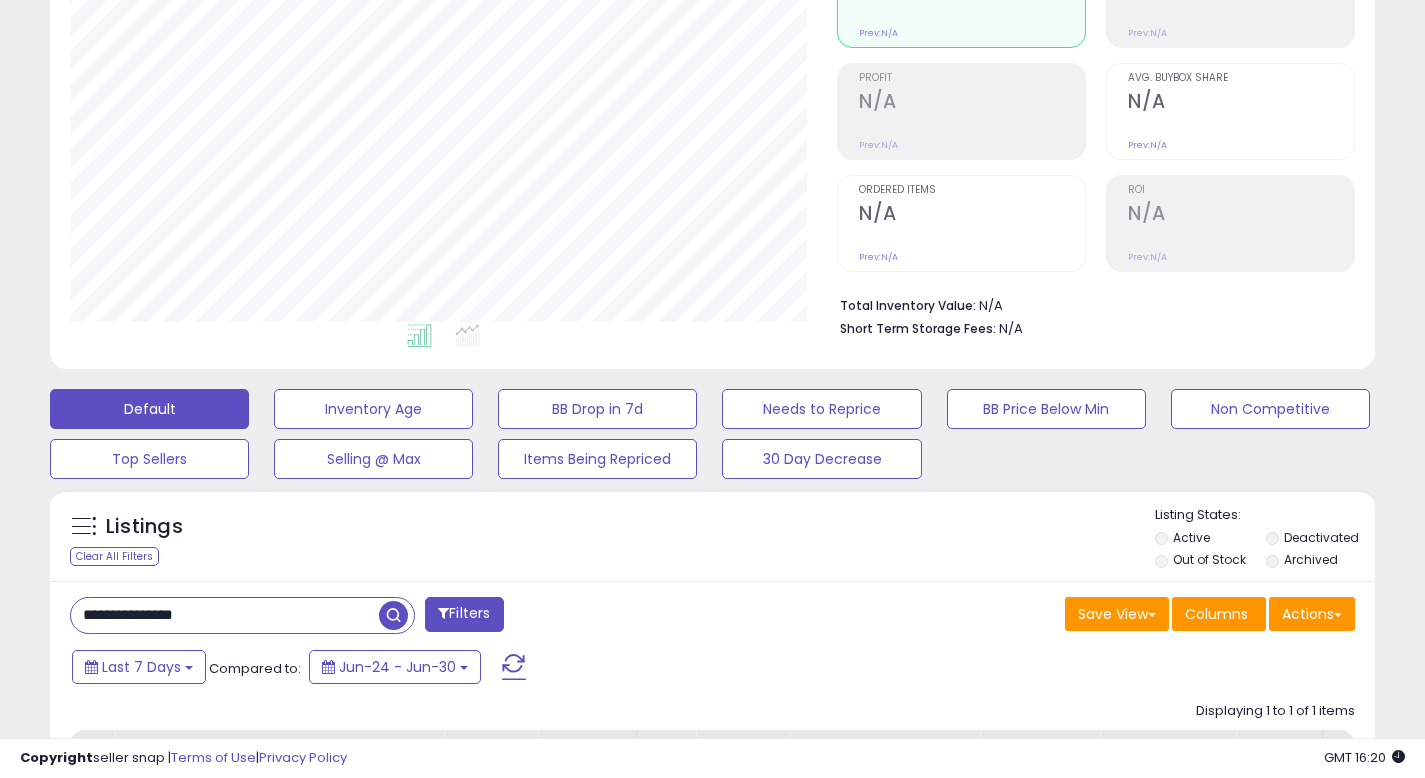 scroll, scrollTop: 0, scrollLeft: 0, axis: both 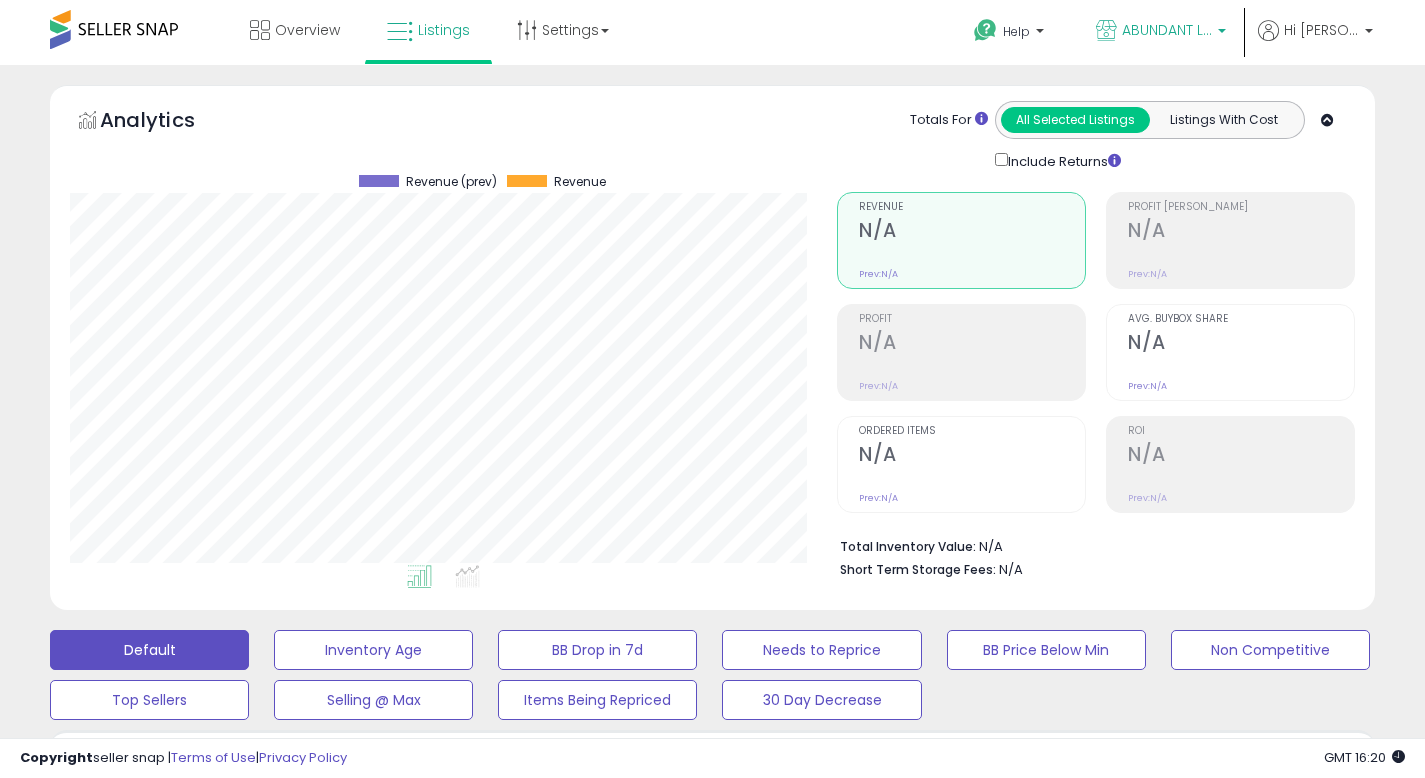 click on "ABUNDANT LiFE" at bounding box center (1167, 30) 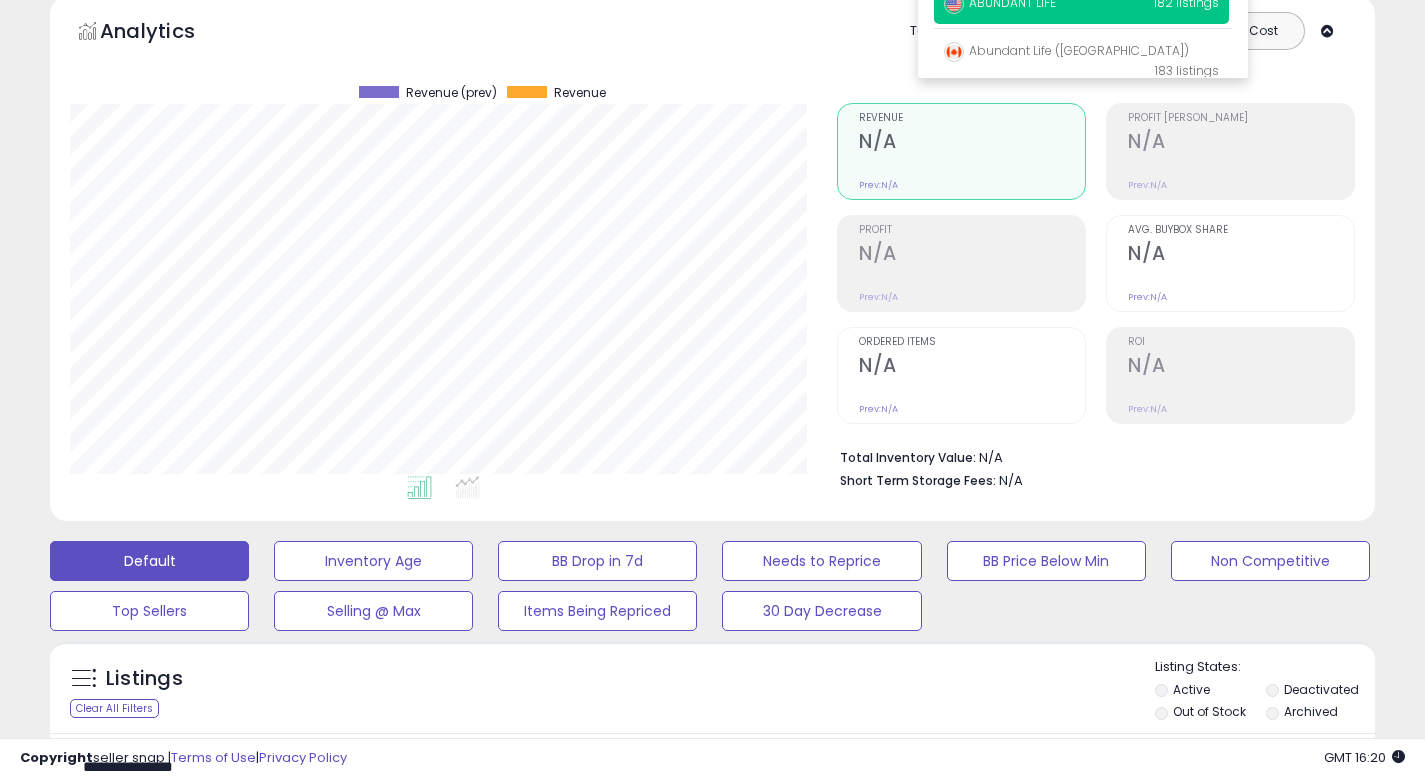 scroll, scrollTop: 0, scrollLeft: 0, axis: both 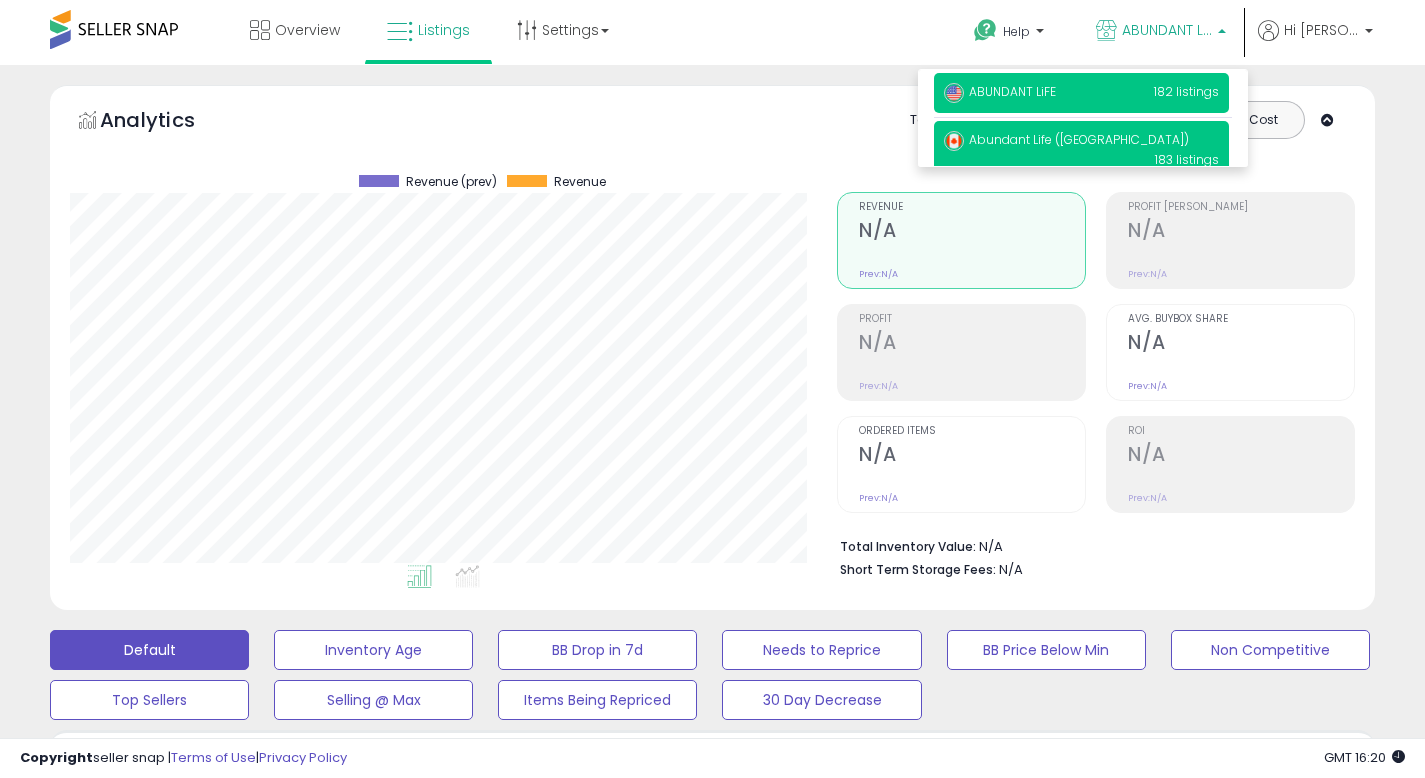 click on "Abundant Life ([GEOGRAPHIC_DATA])" at bounding box center (1066, 139) 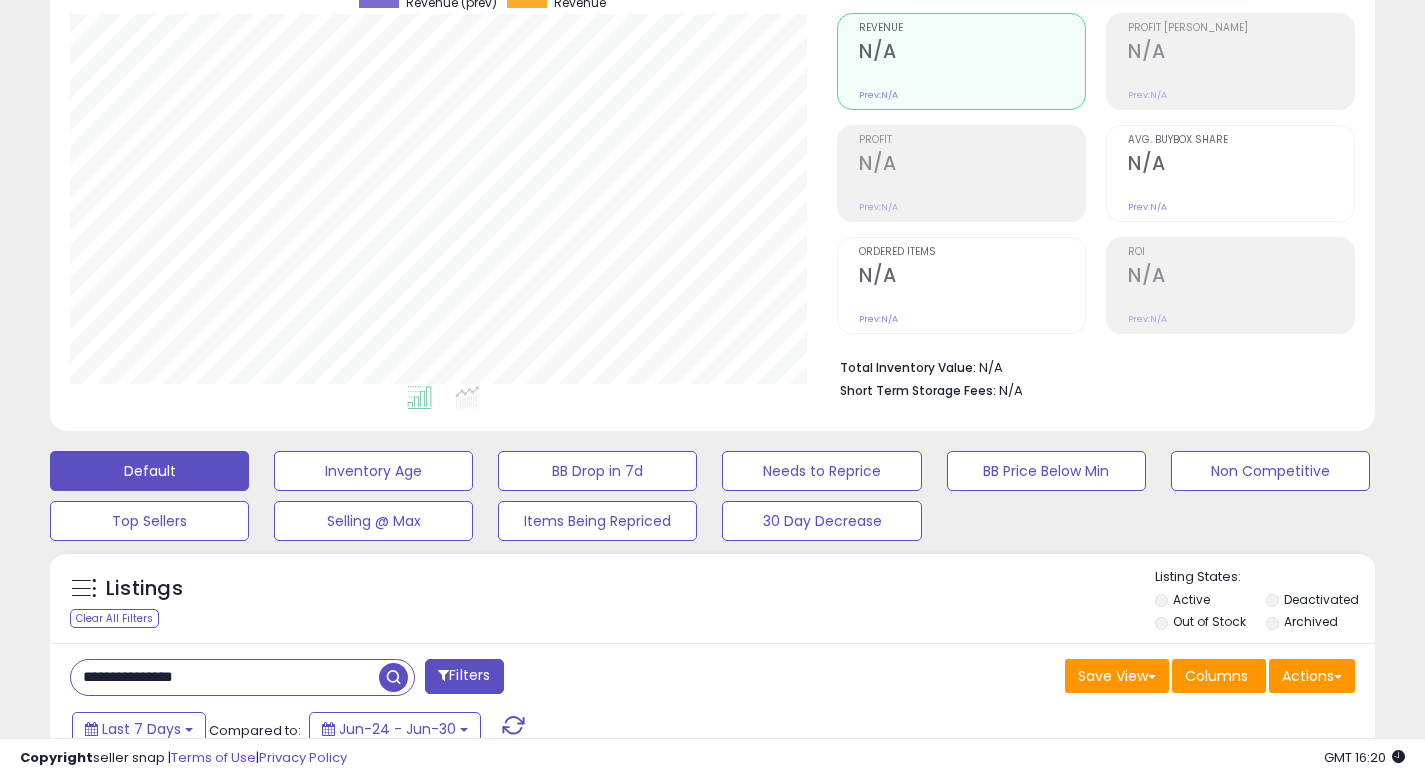 scroll, scrollTop: 372, scrollLeft: 0, axis: vertical 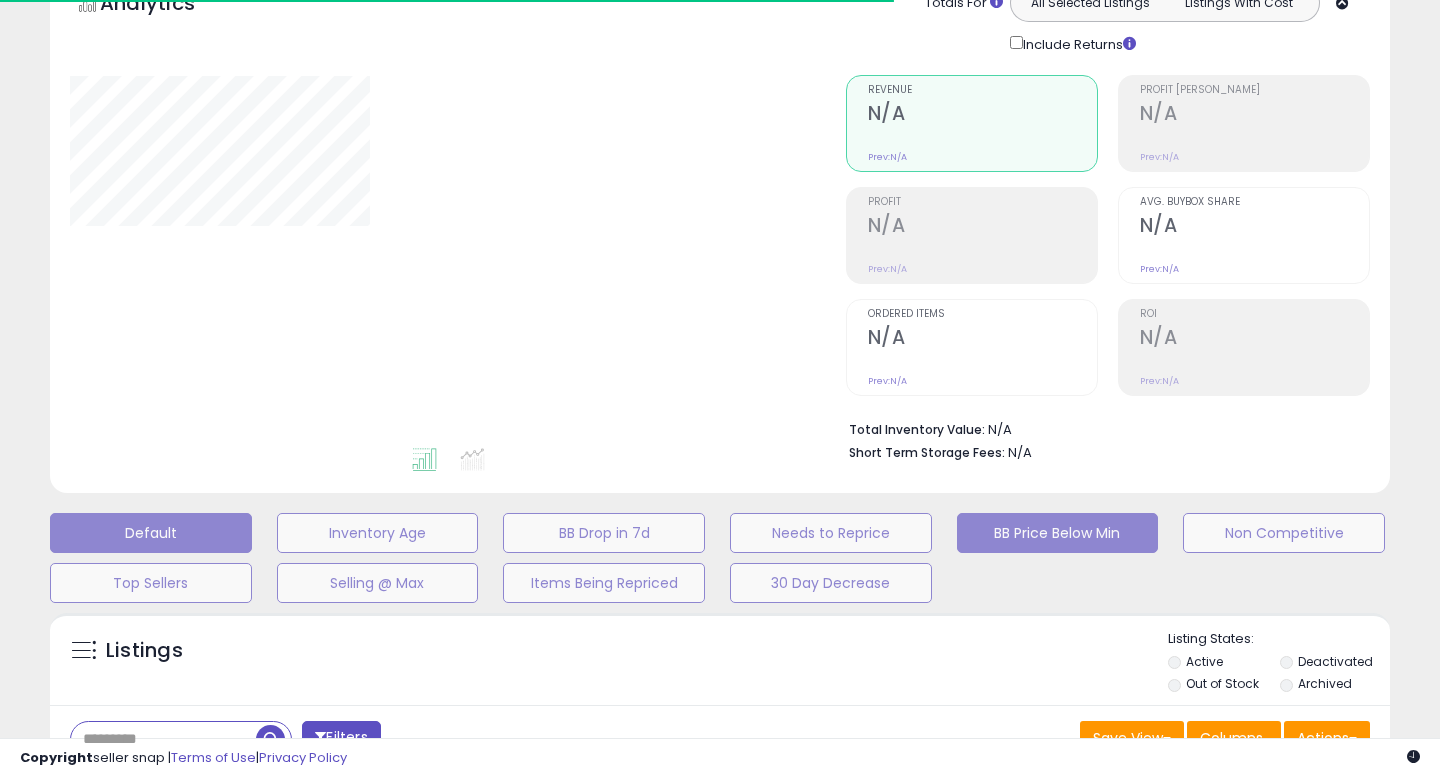 type on "**********" 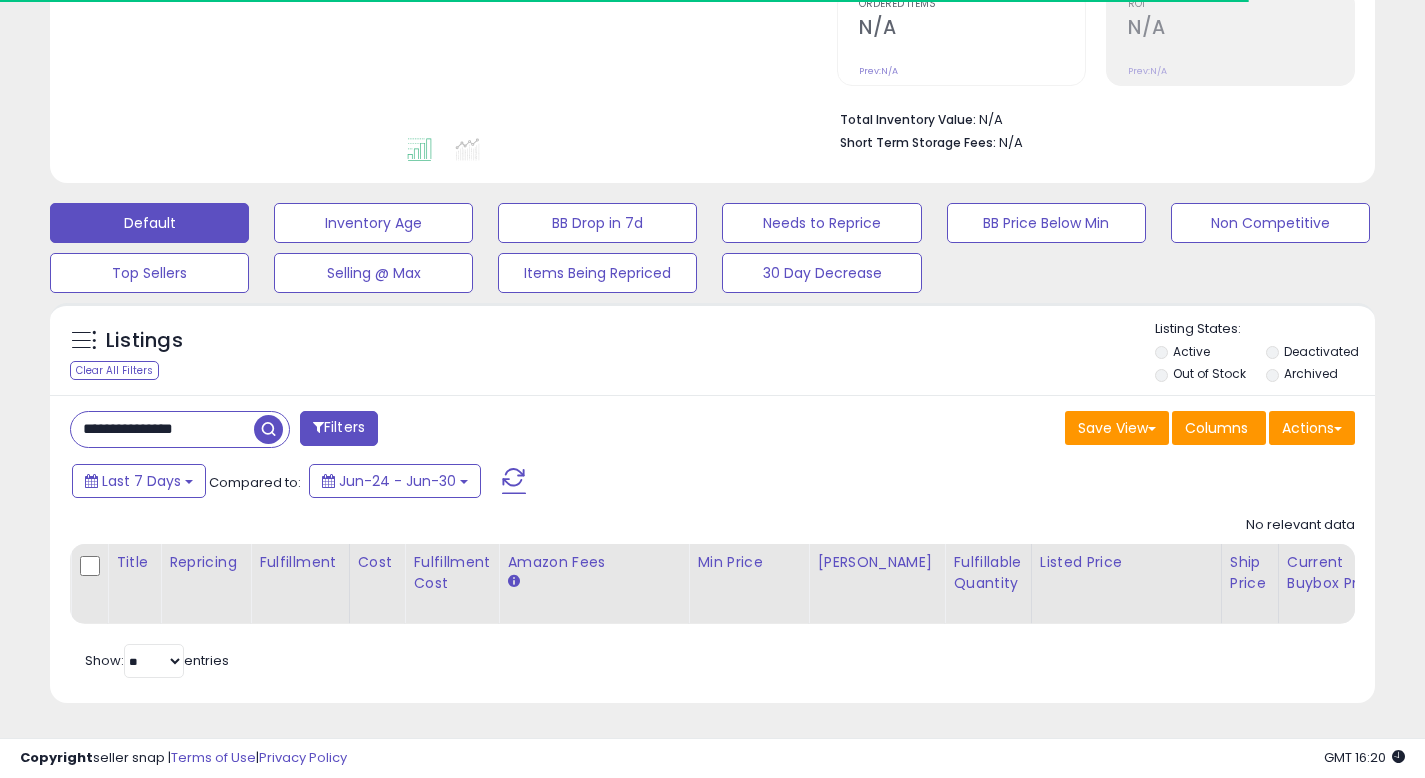scroll, scrollTop: 0, scrollLeft: 0, axis: both 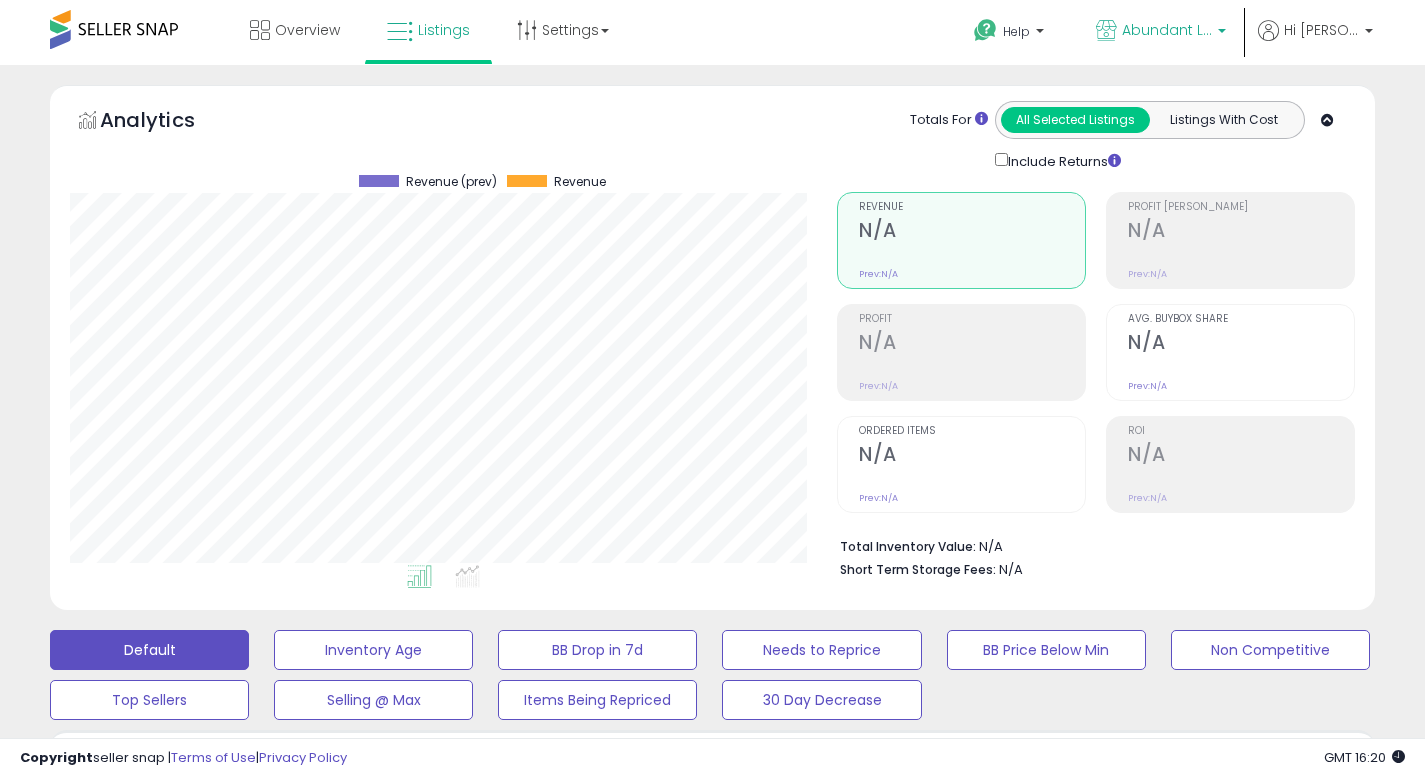 click on "Abundant Life ([GEOGRAPHIC_DATA])" at bounding box center (1167, 30) 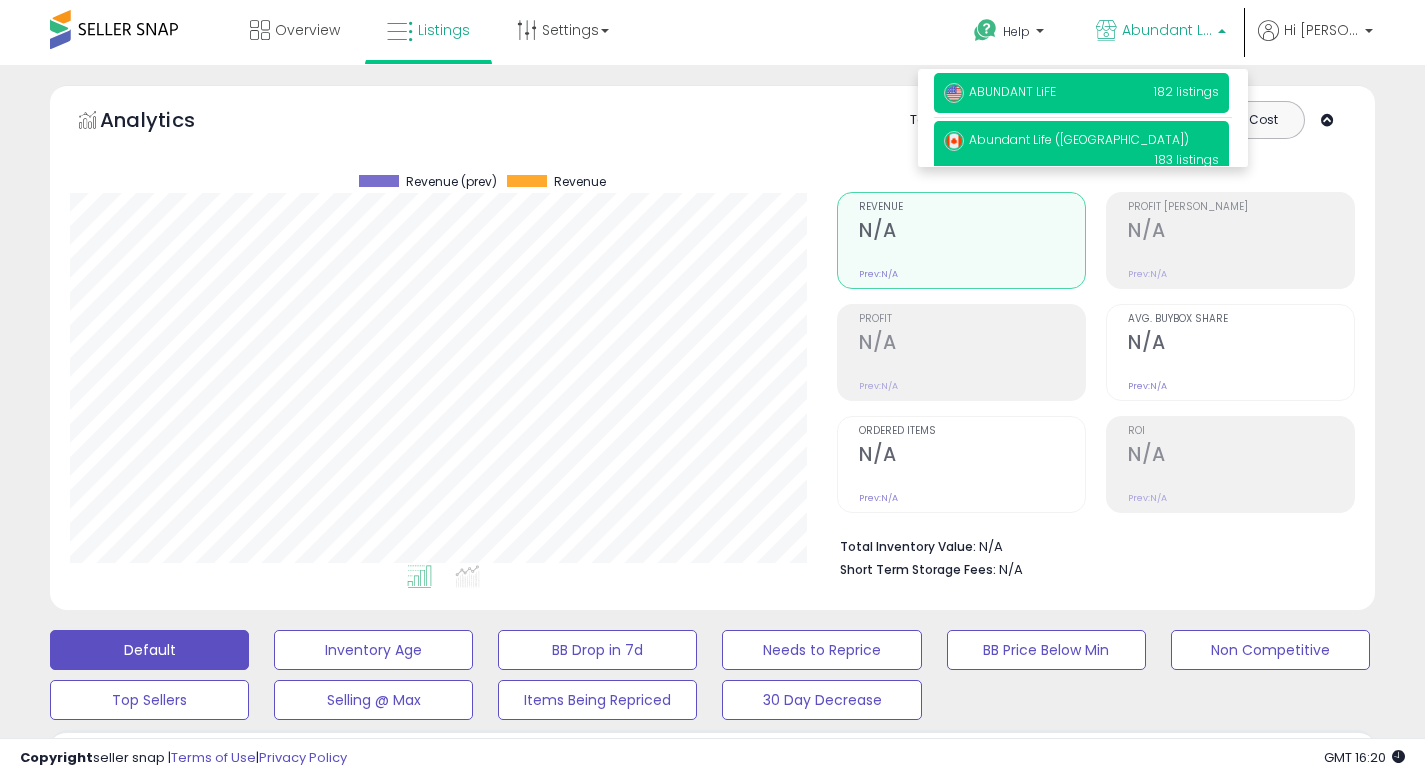 click on "182
listings" at bounding box center (1186, 91) 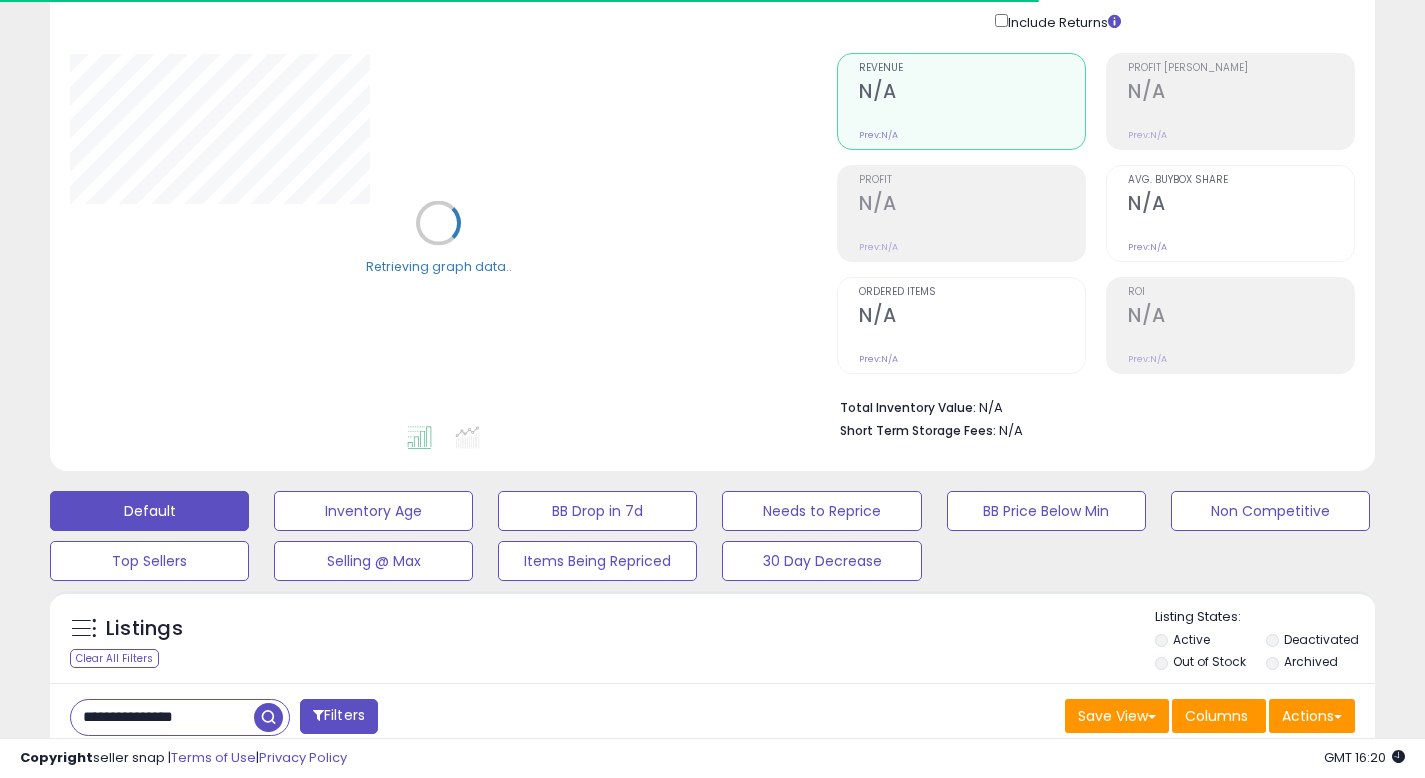 scroll, scrollTop: 342, scrollLeft: 0, axis: vertical 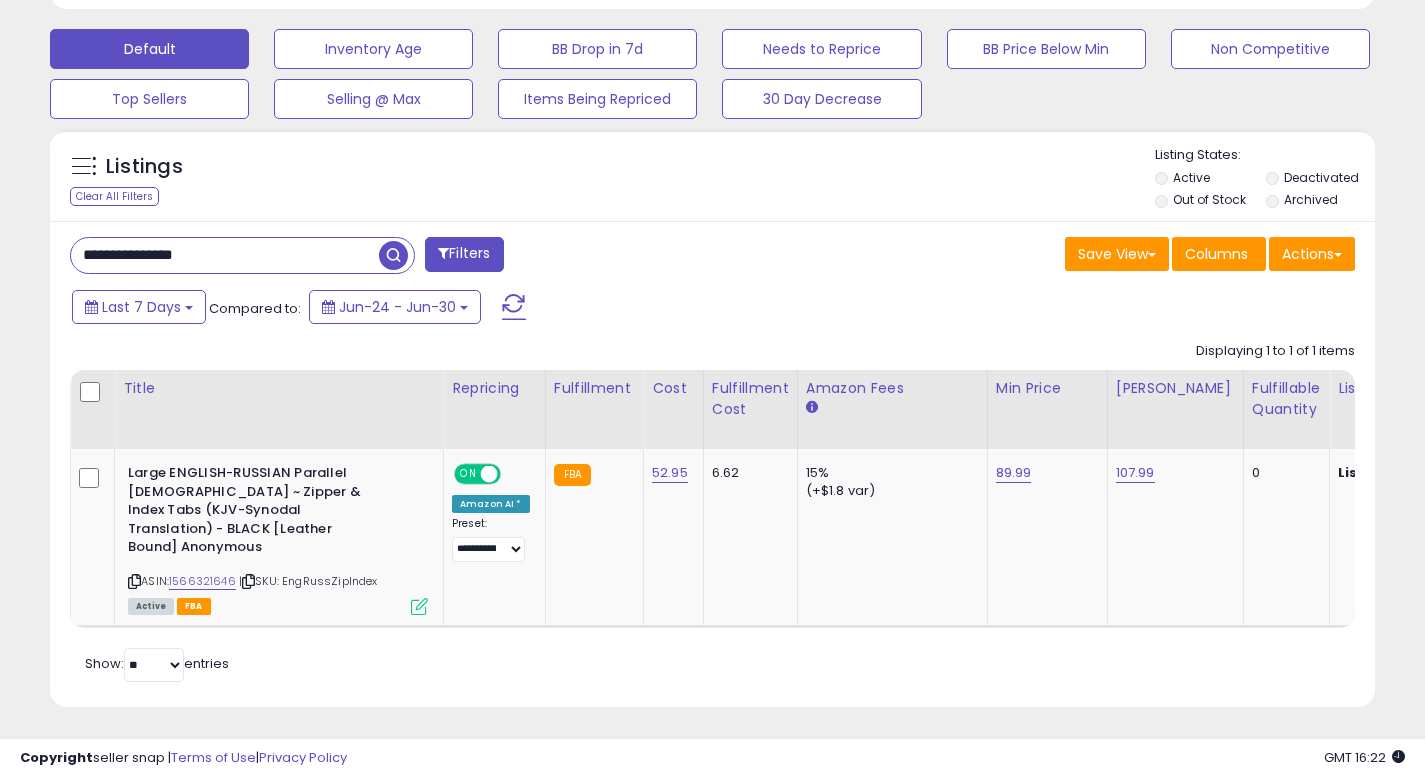 drag, startPoint x: 236, startPoint y: 255, endPoint x: 0, endPoint y: 230, distance: 237.32047 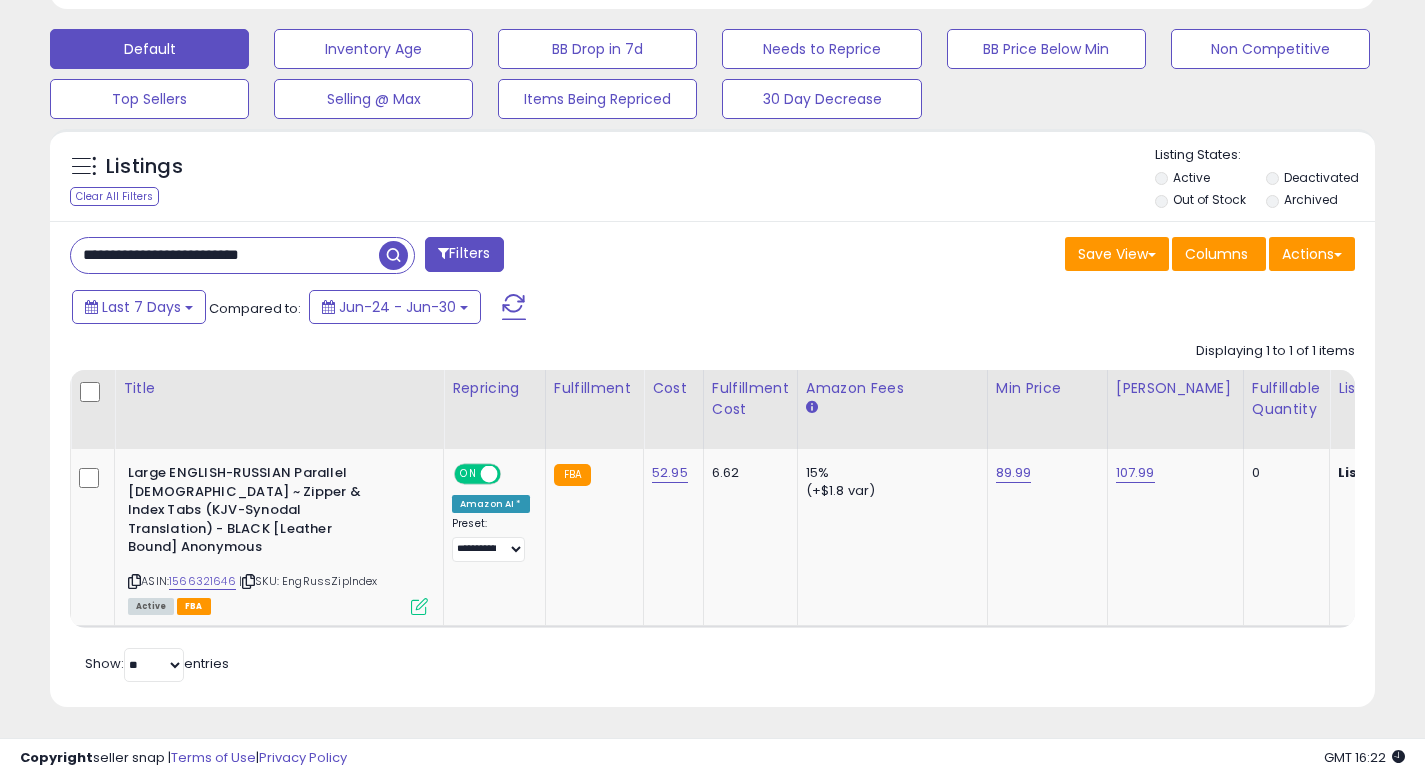 click at bounding box center [393, 255] 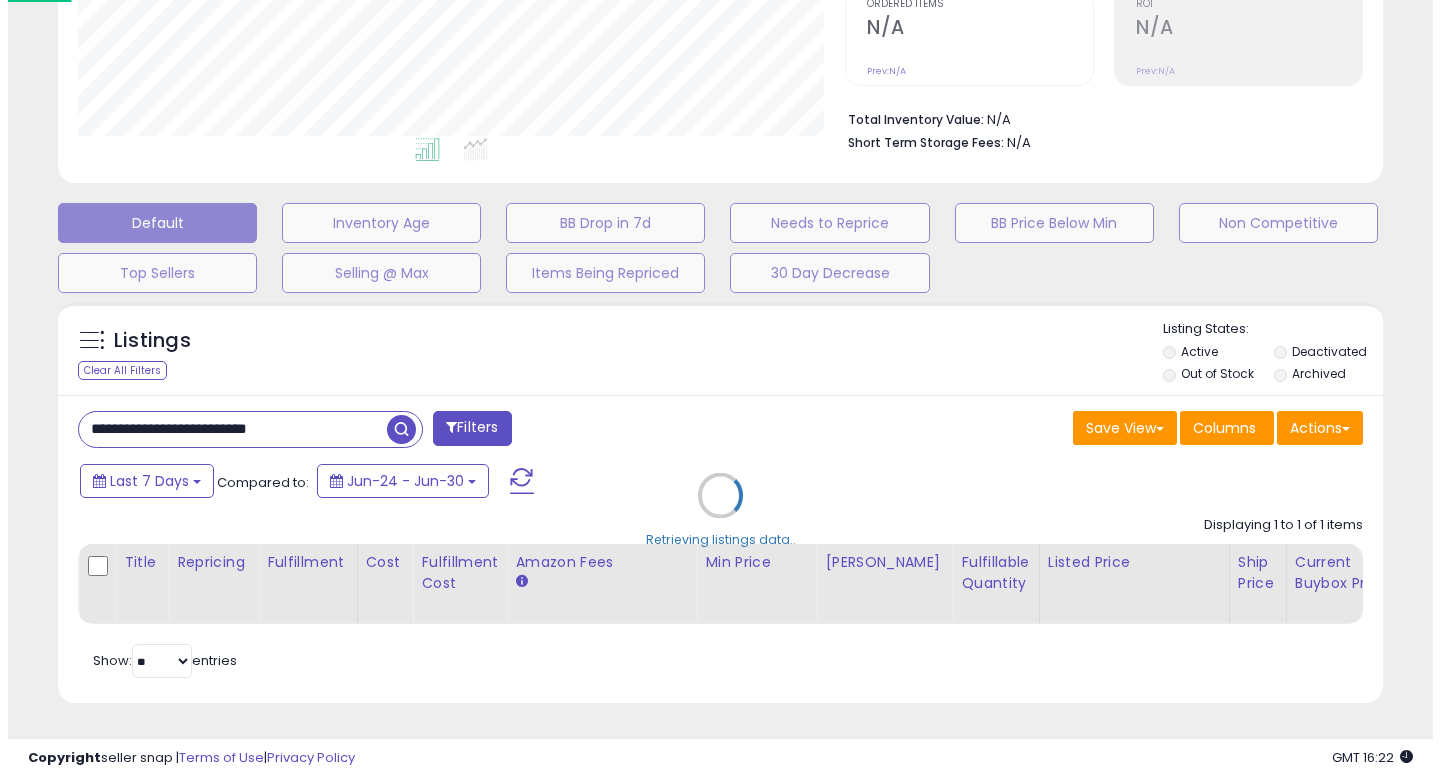 scroll, scrollTop: 442, scrollLeft: 0, axis: vertical 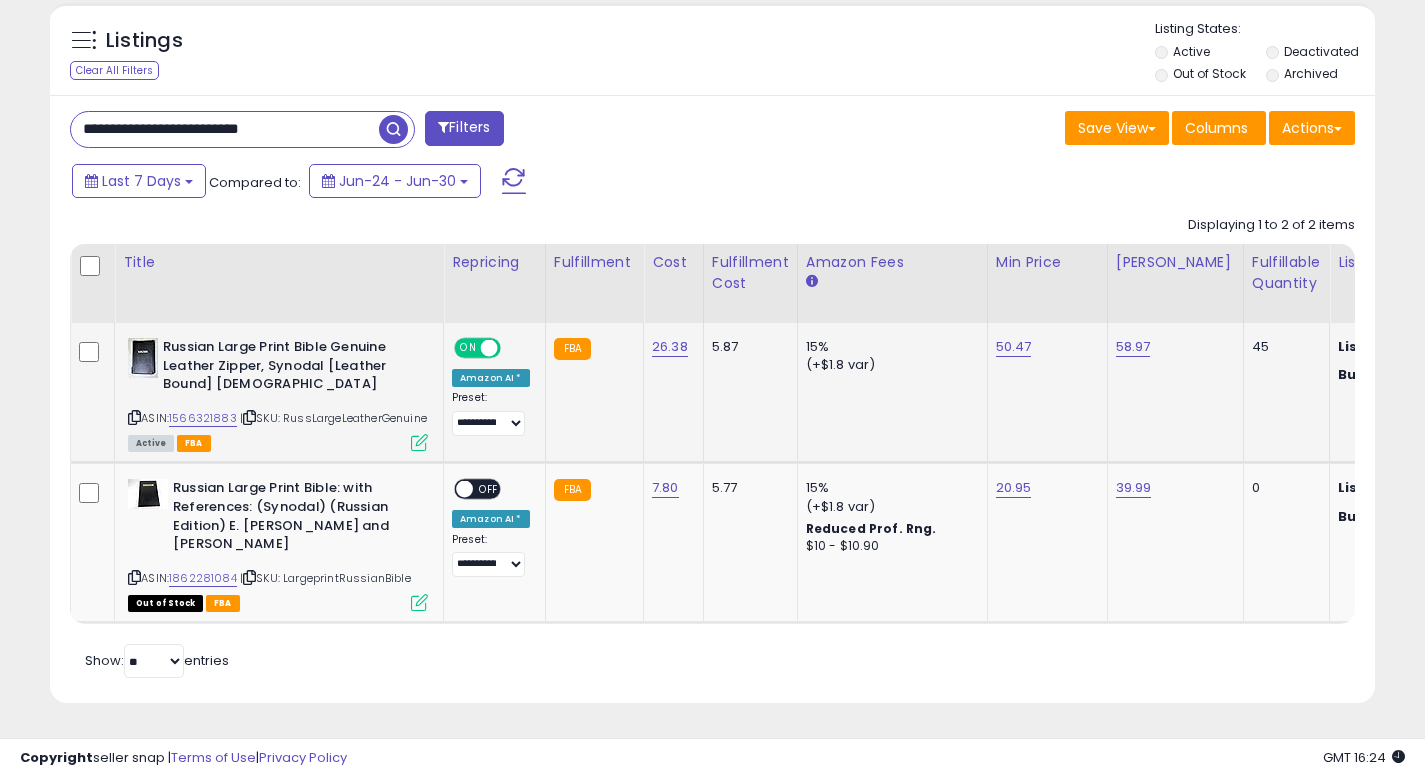 click at bounding box center (419, 442) 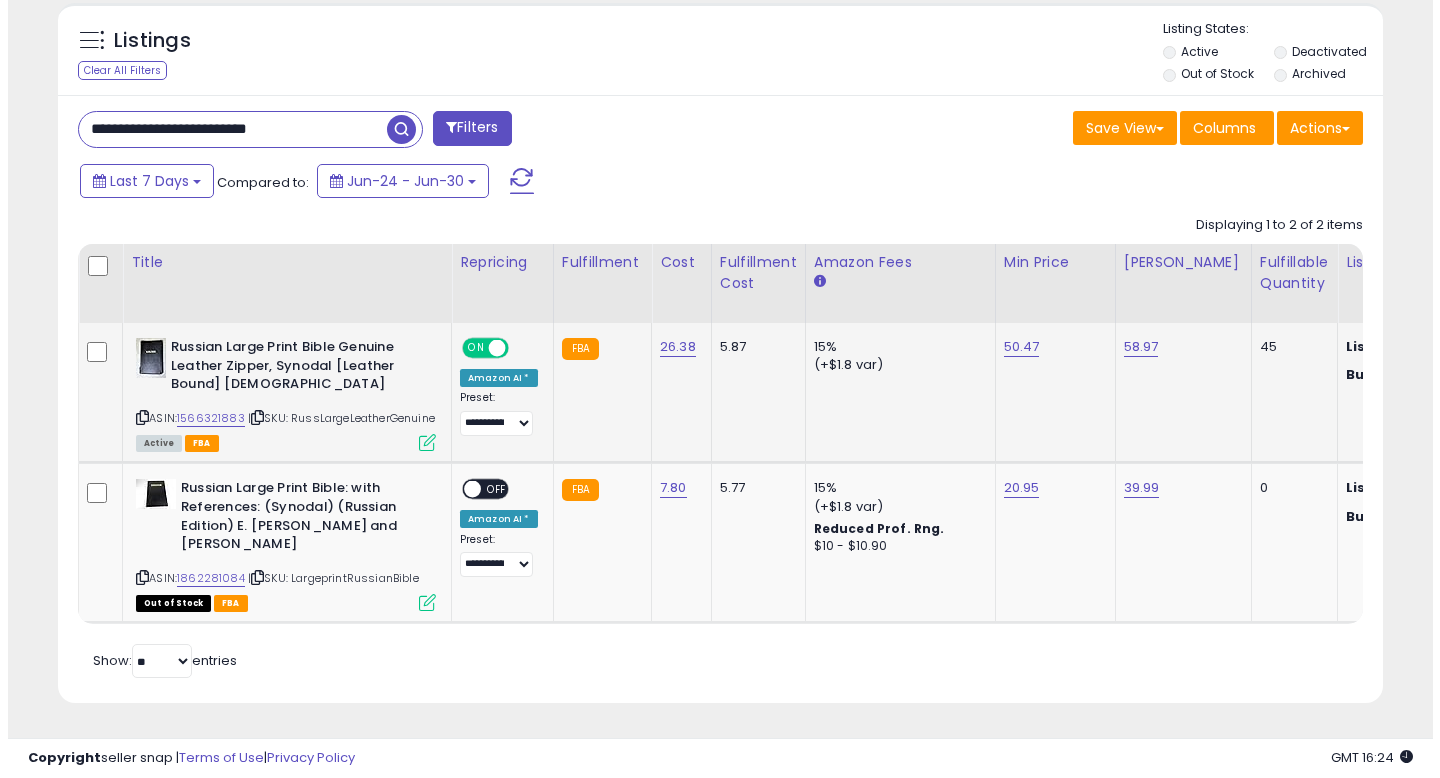 scroll, scrollTop: 999590, scrollLeft: 999224, axis: both 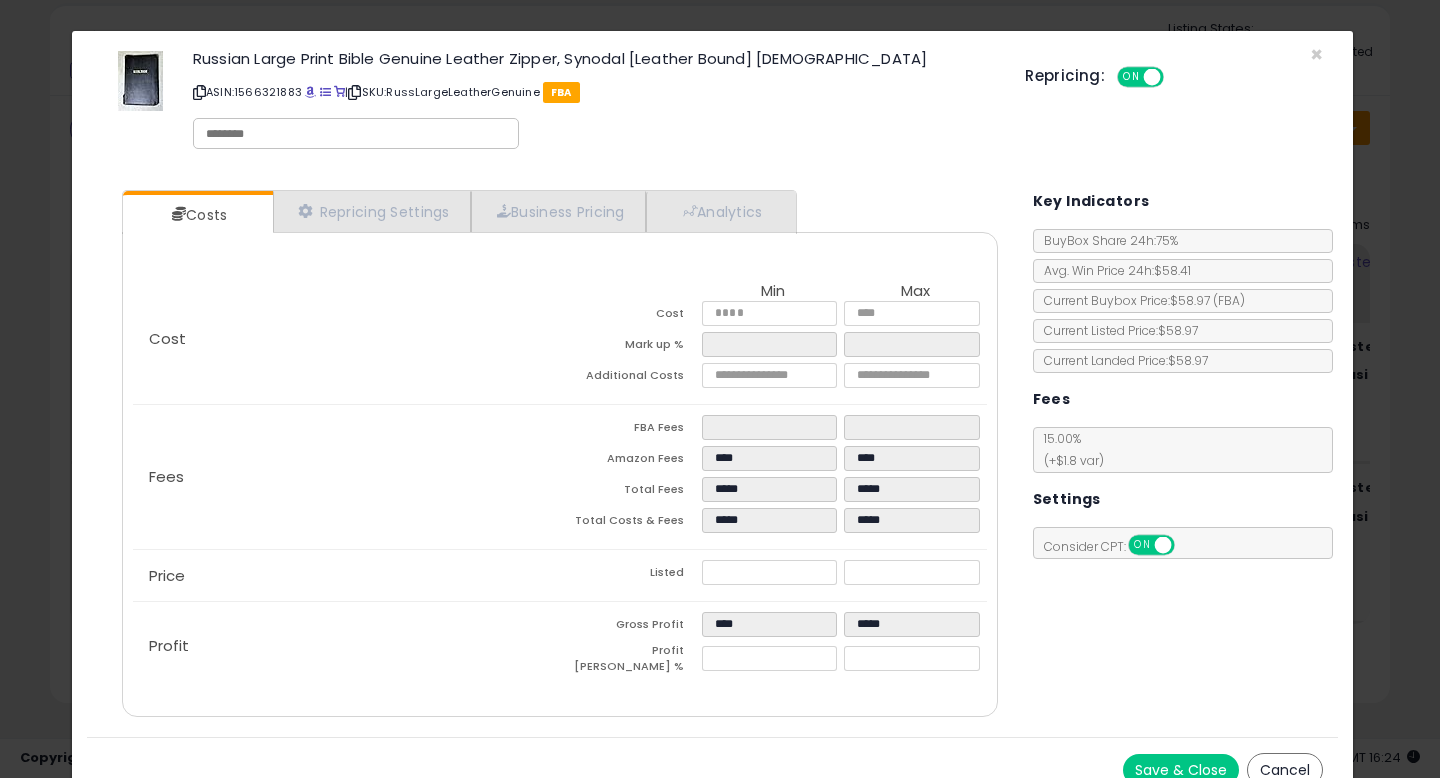 click on "Cancel" at bounding box center [1285, 770] 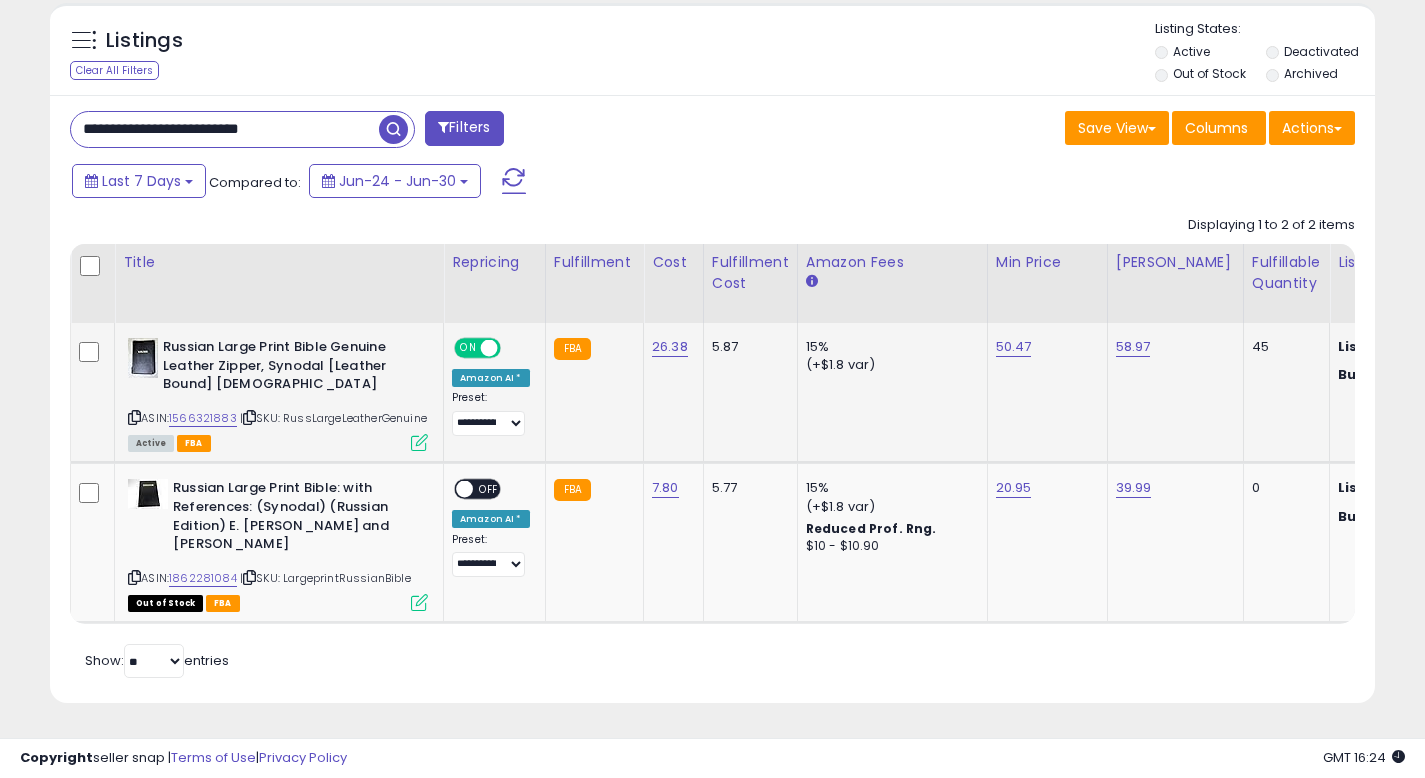 scroll, scrollTop: 410, scrollLeft: 767, axis: both 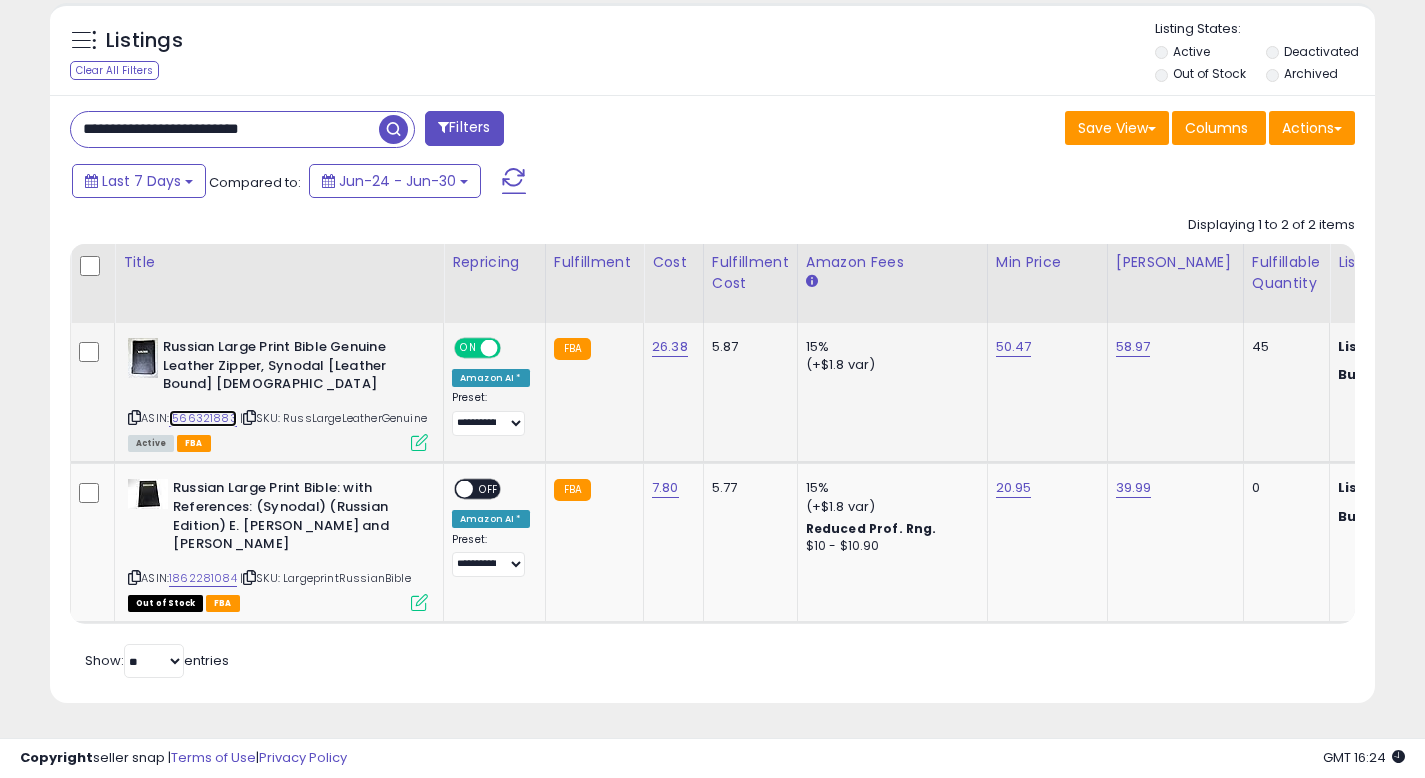 click on "1566321883" at bounding box center [203, 418] 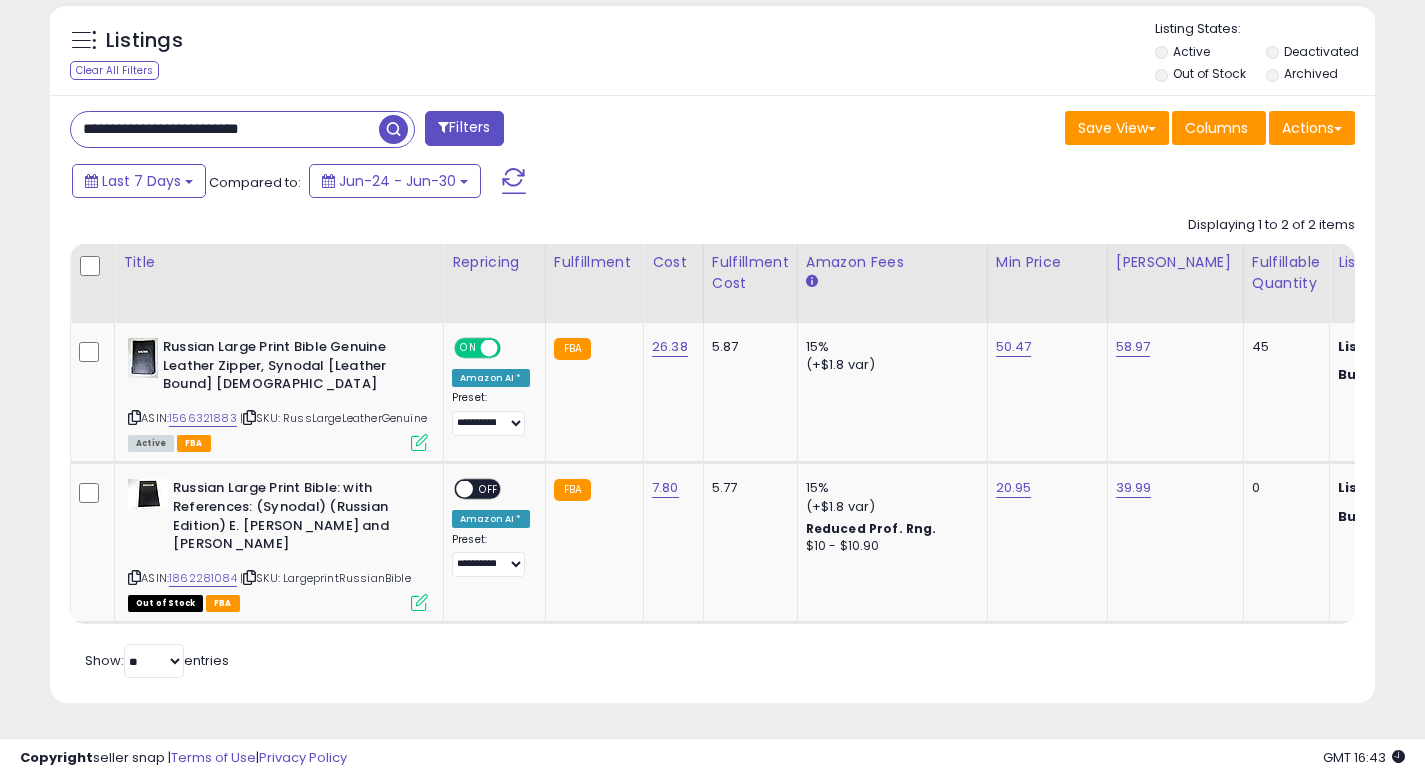 drag, startPoint x: 301, startPoint y: 100, endPoint x: 0, endPoint y: 25, distance: 310.20316 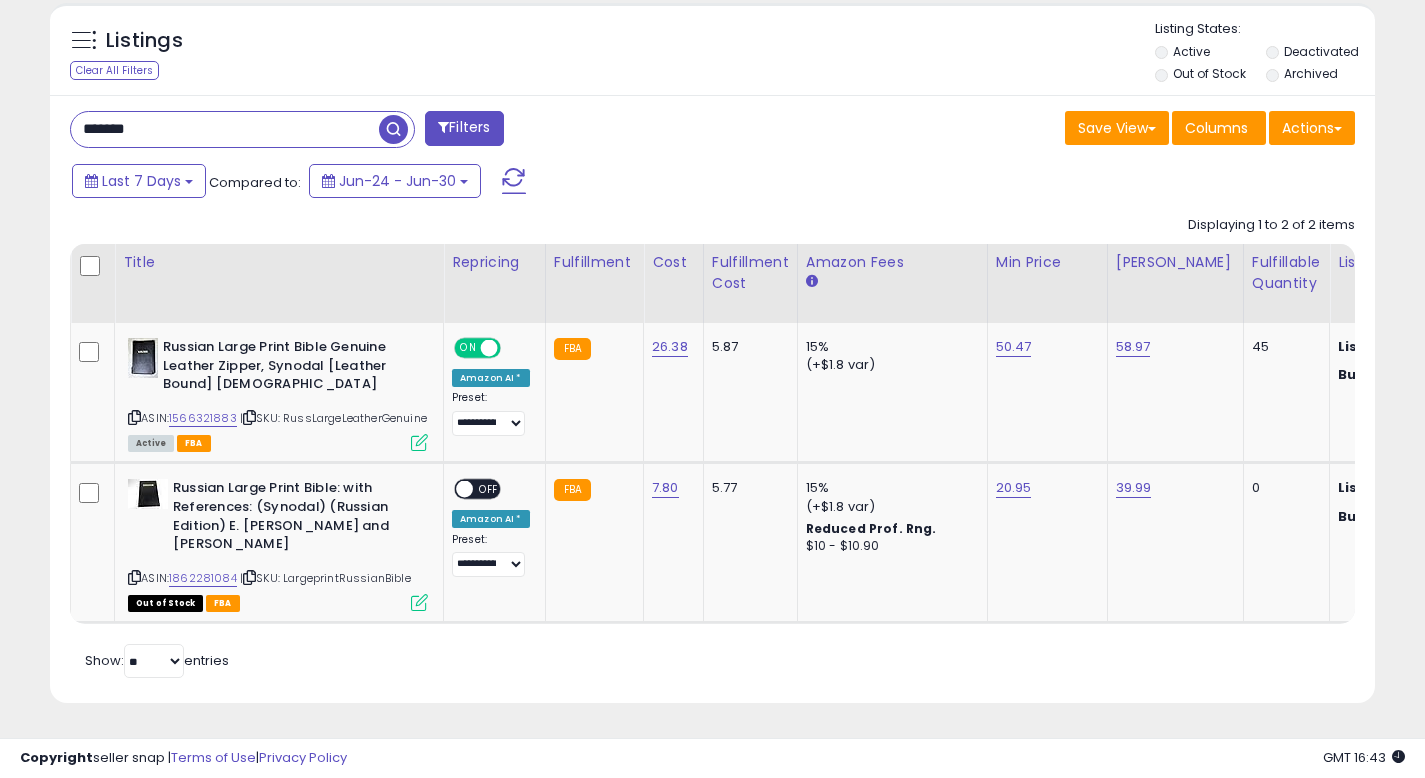 type on "**********" 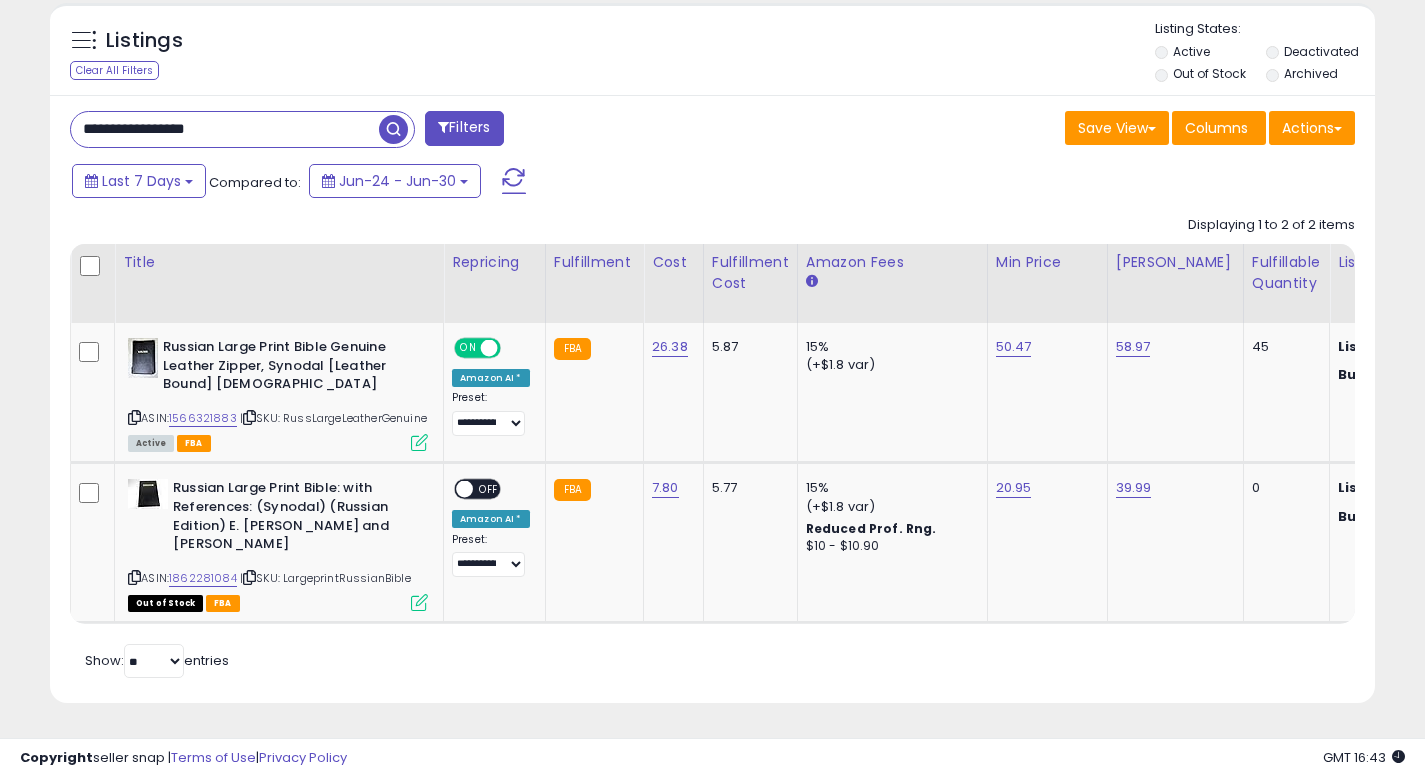 click at bounding box center (393, 129) 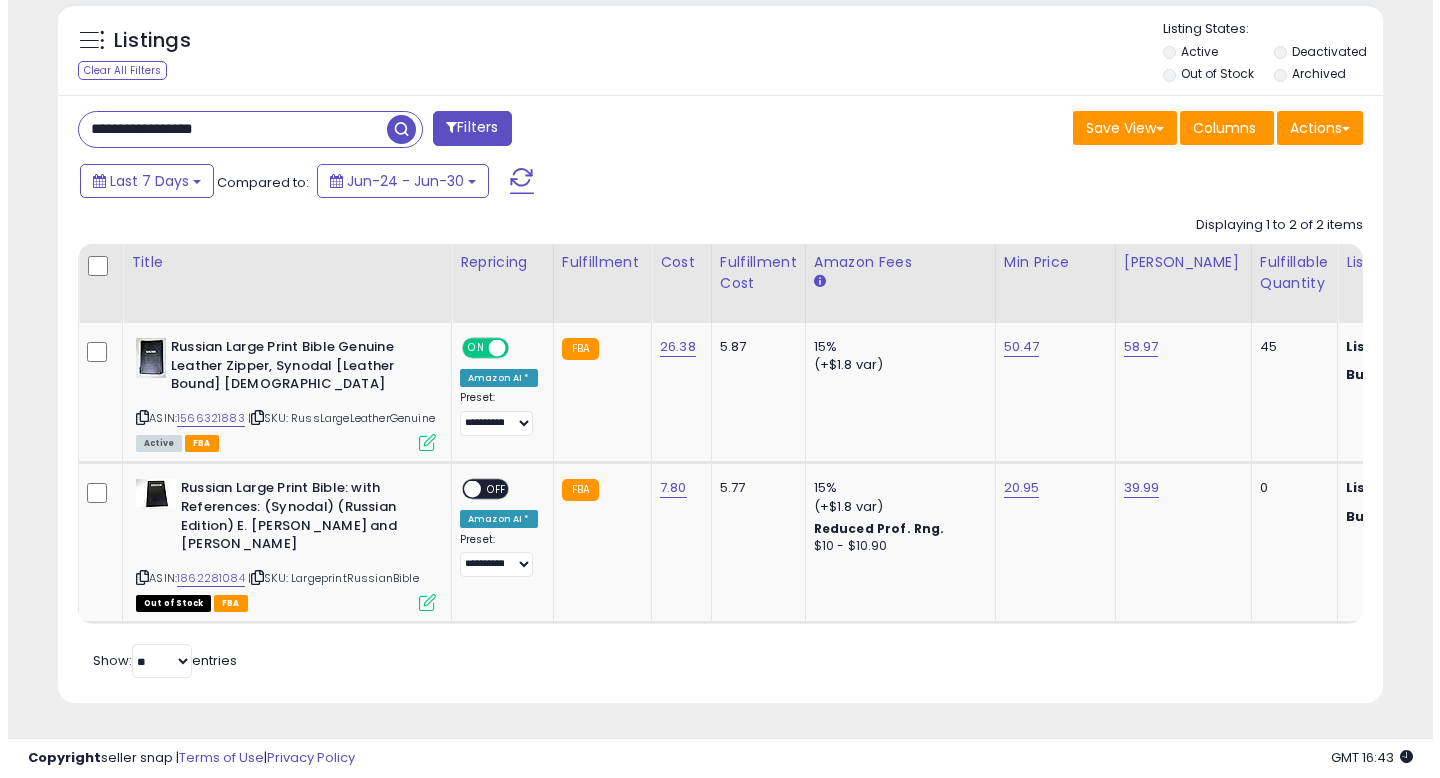 scroll, scrollTop: 442, scrollLeft: 0, axis: vertical 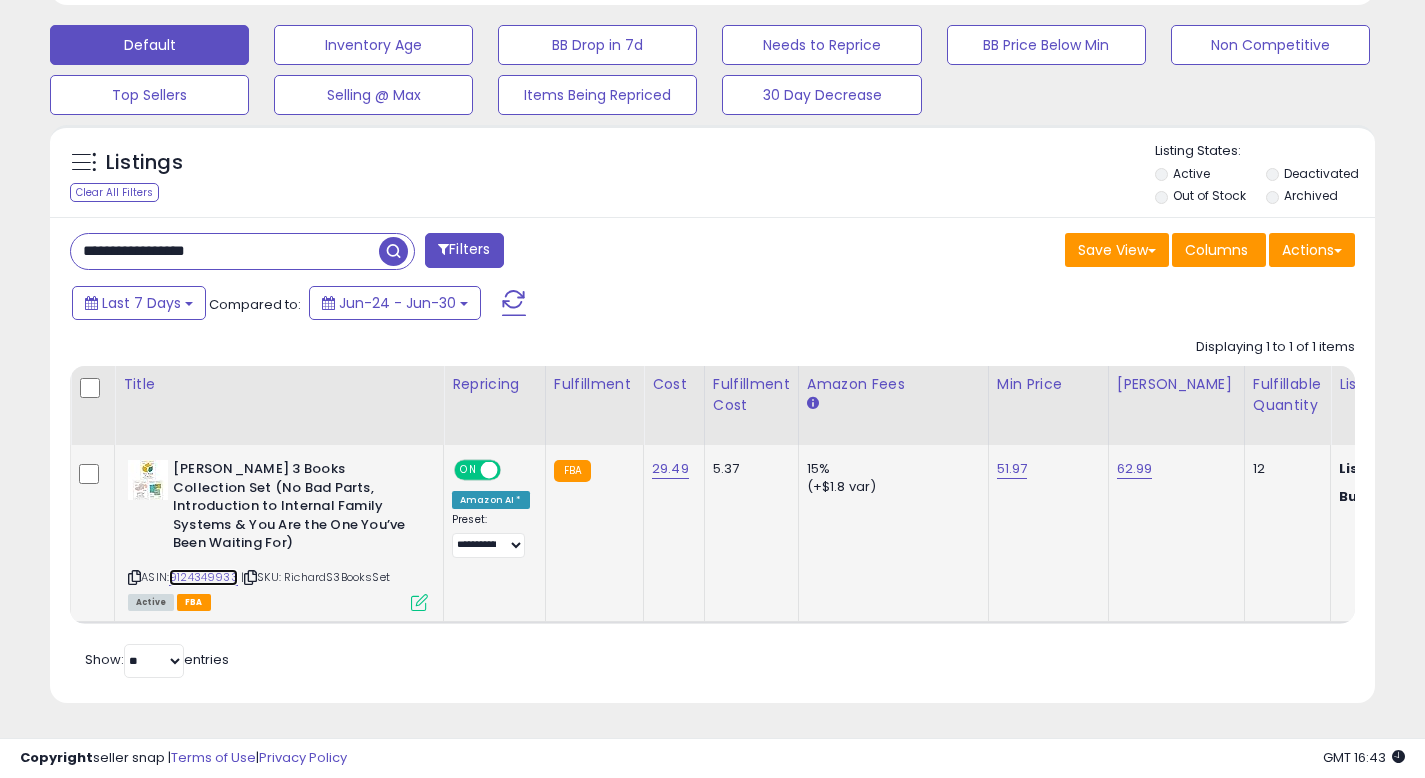 click on "9124349933" at bounding box center [203, 577] 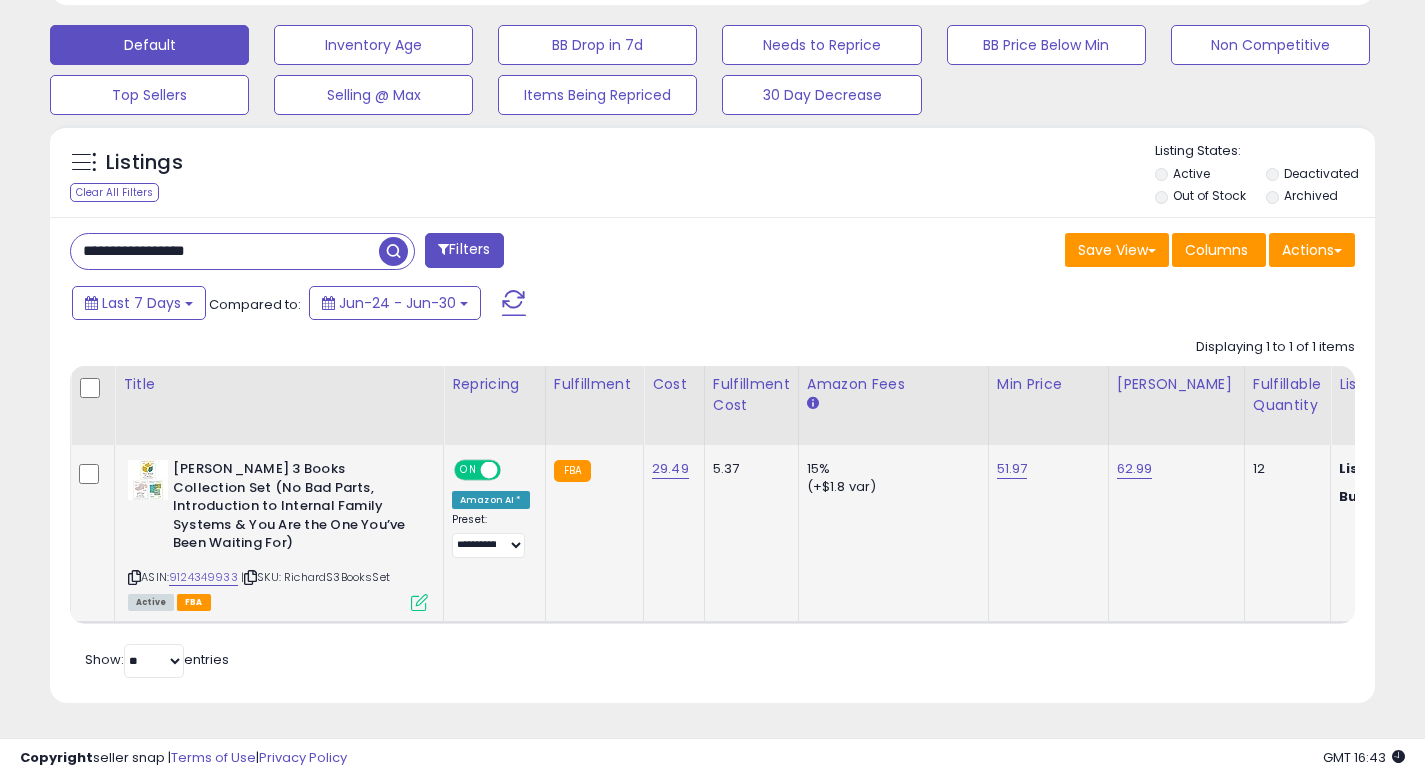 click at bounding box center [419, 602] 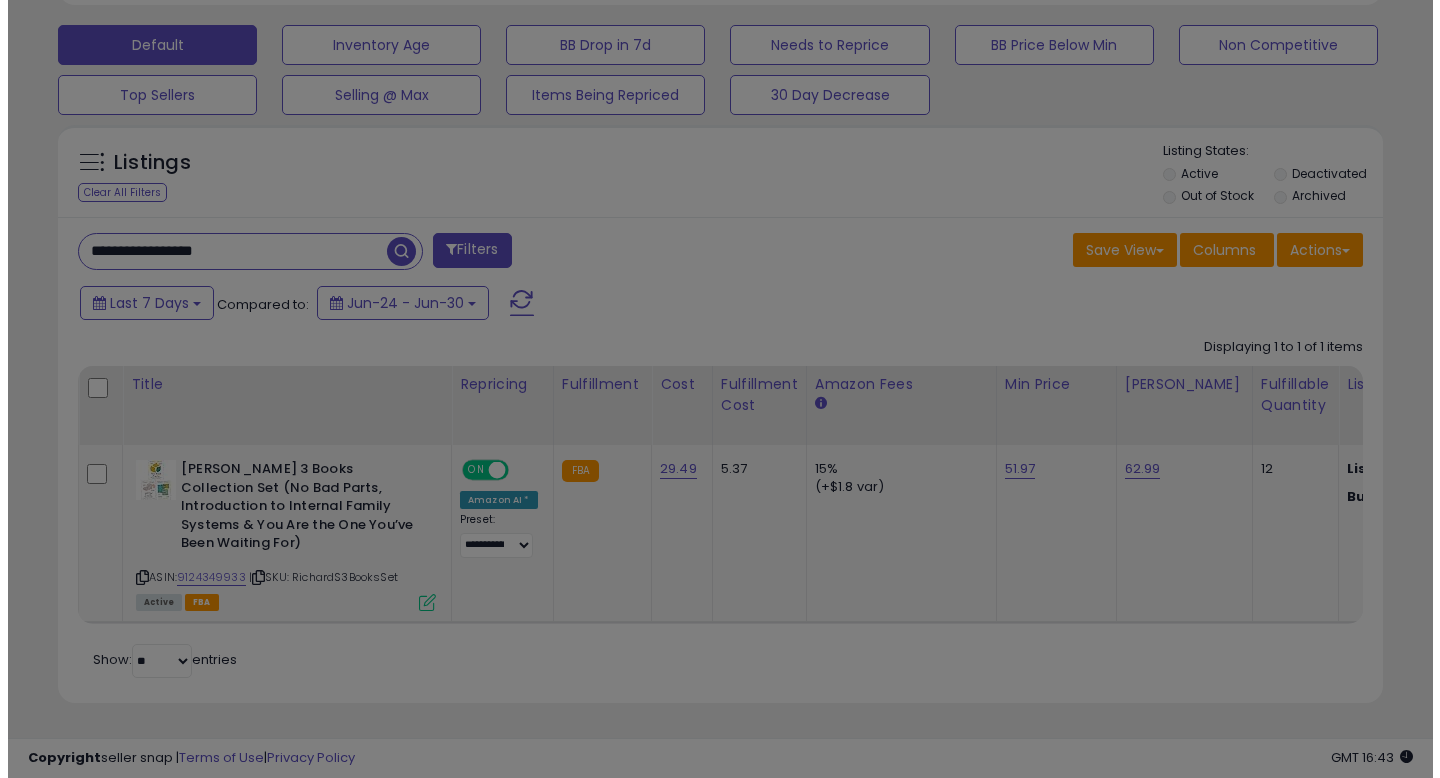 scroll, scrollTop: 999590, scrollLeft: 999224, axis: both 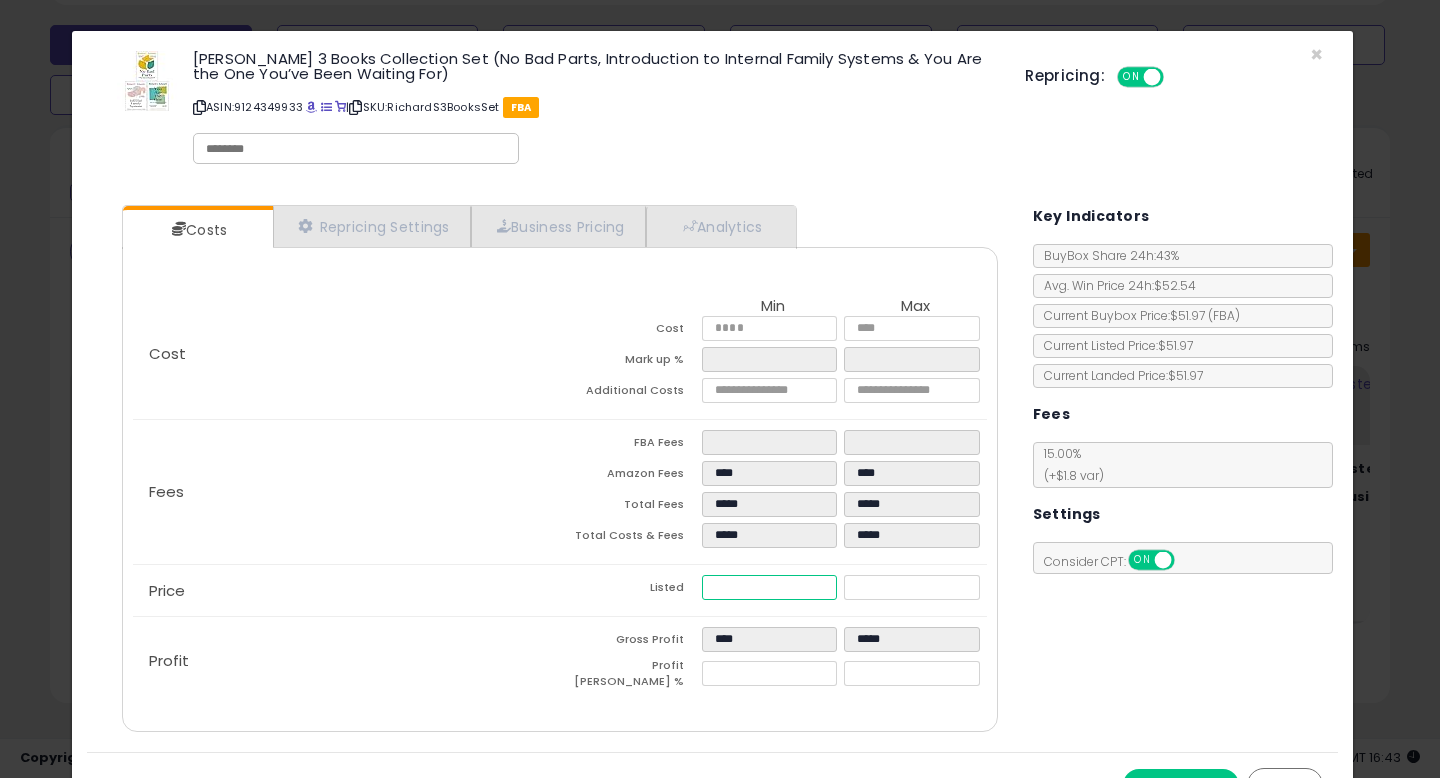 drag, startPoint x: 756, startPoint y: 585, endPoint x: 638, endPoint y: 586, distance: 118.004234 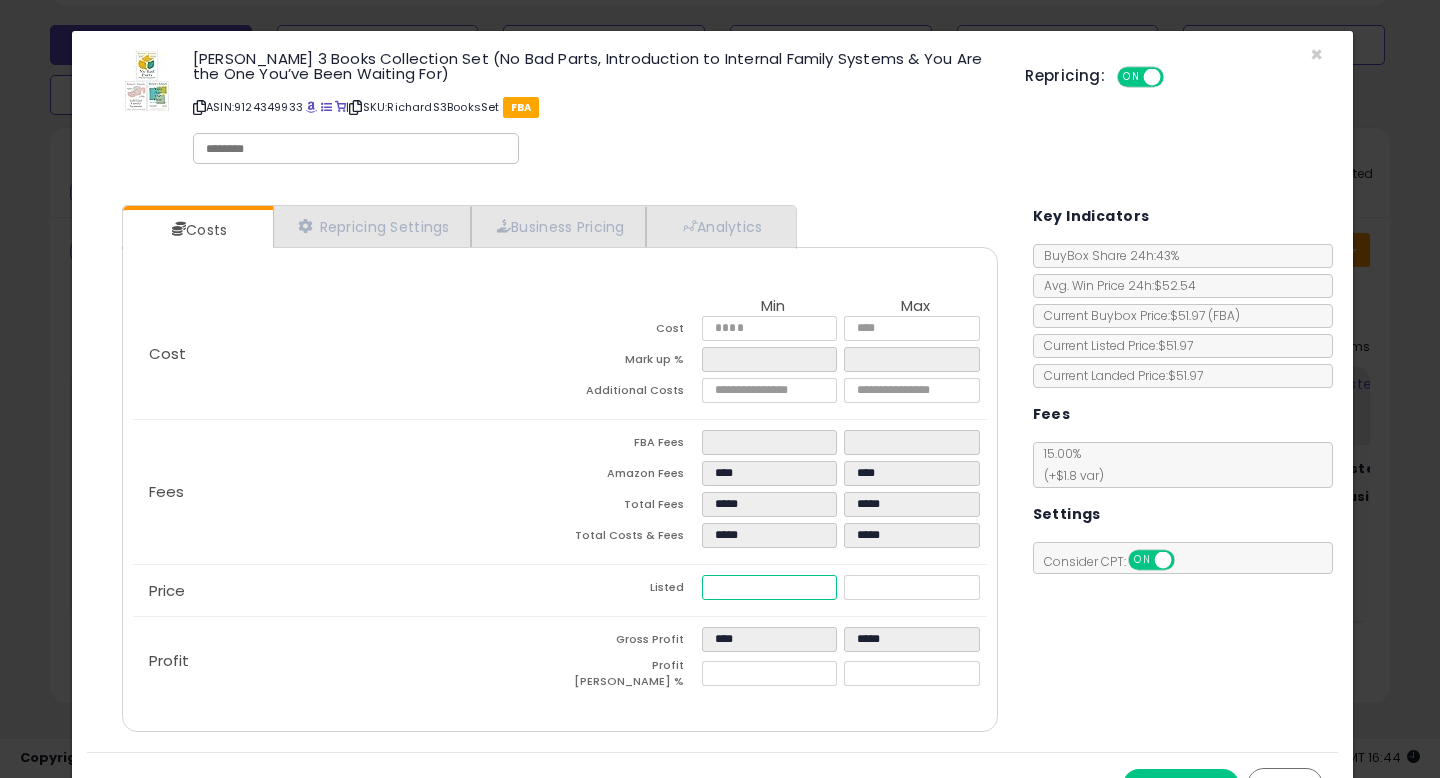 type on "****" 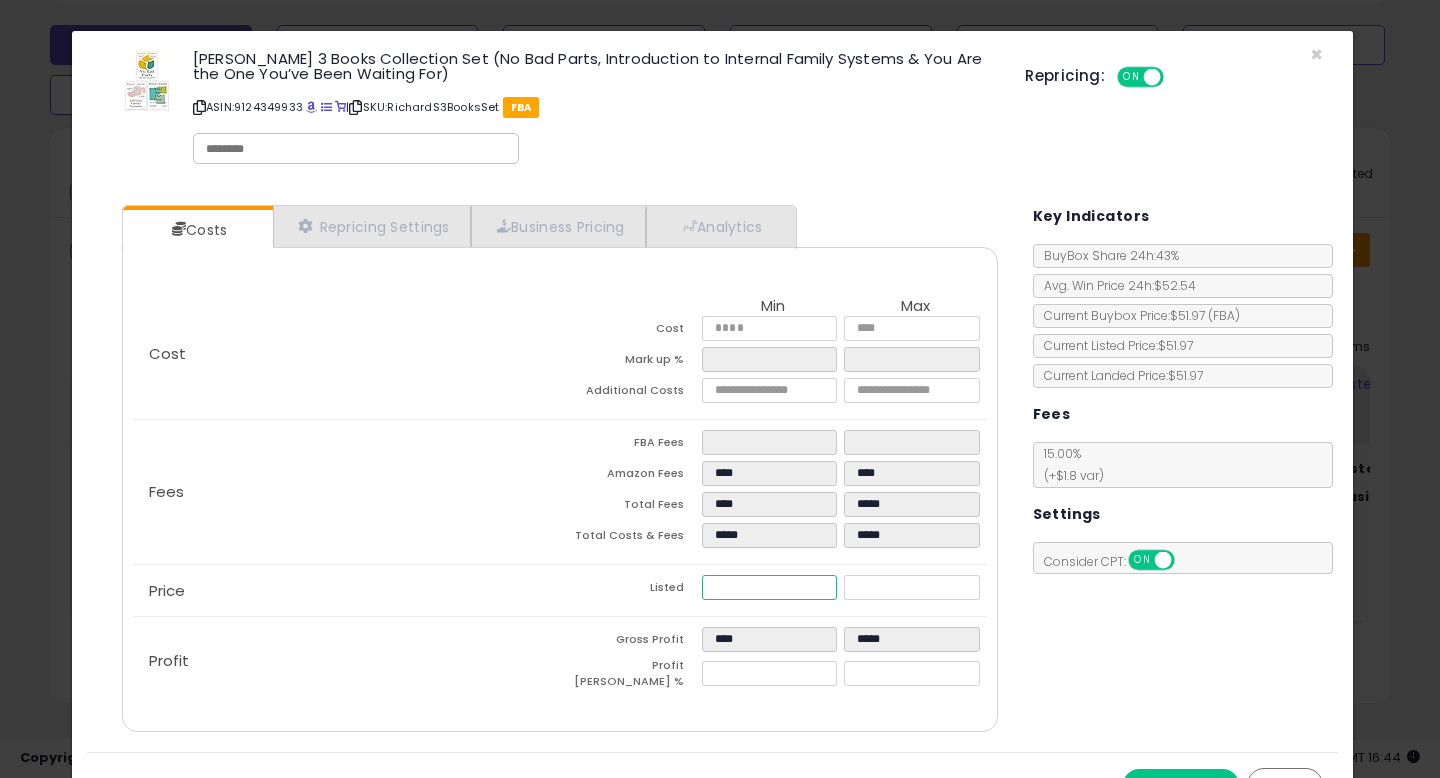 type on "****" 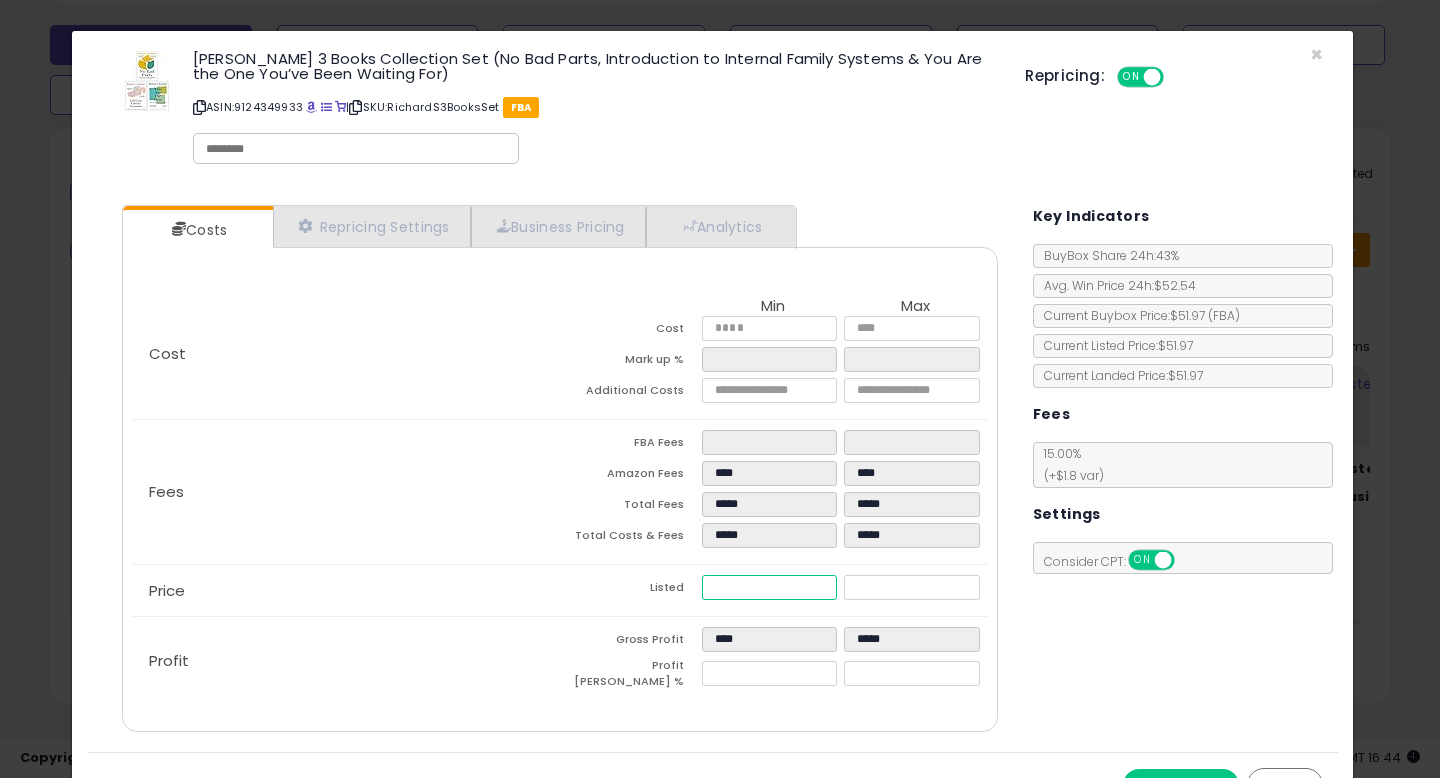 type on "*****" 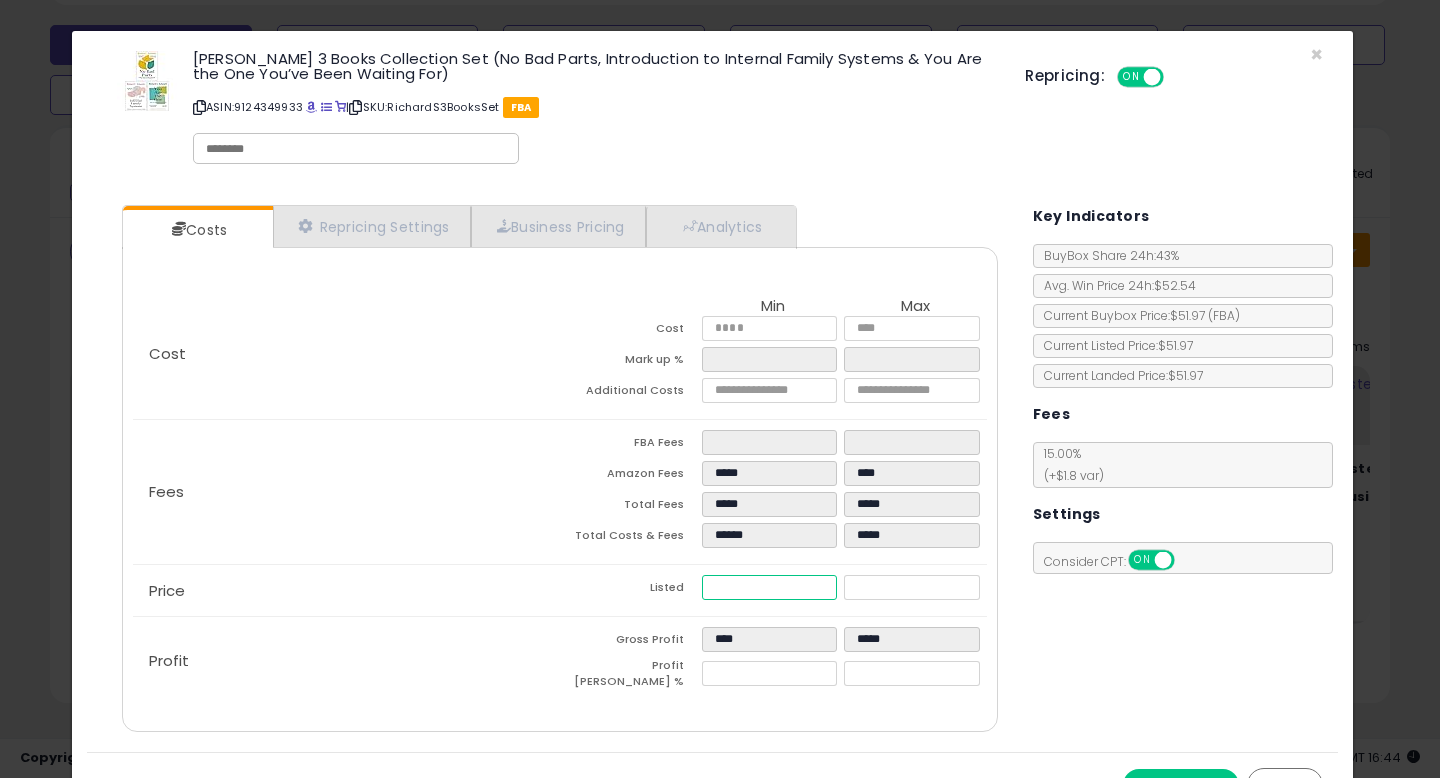 type on "****" 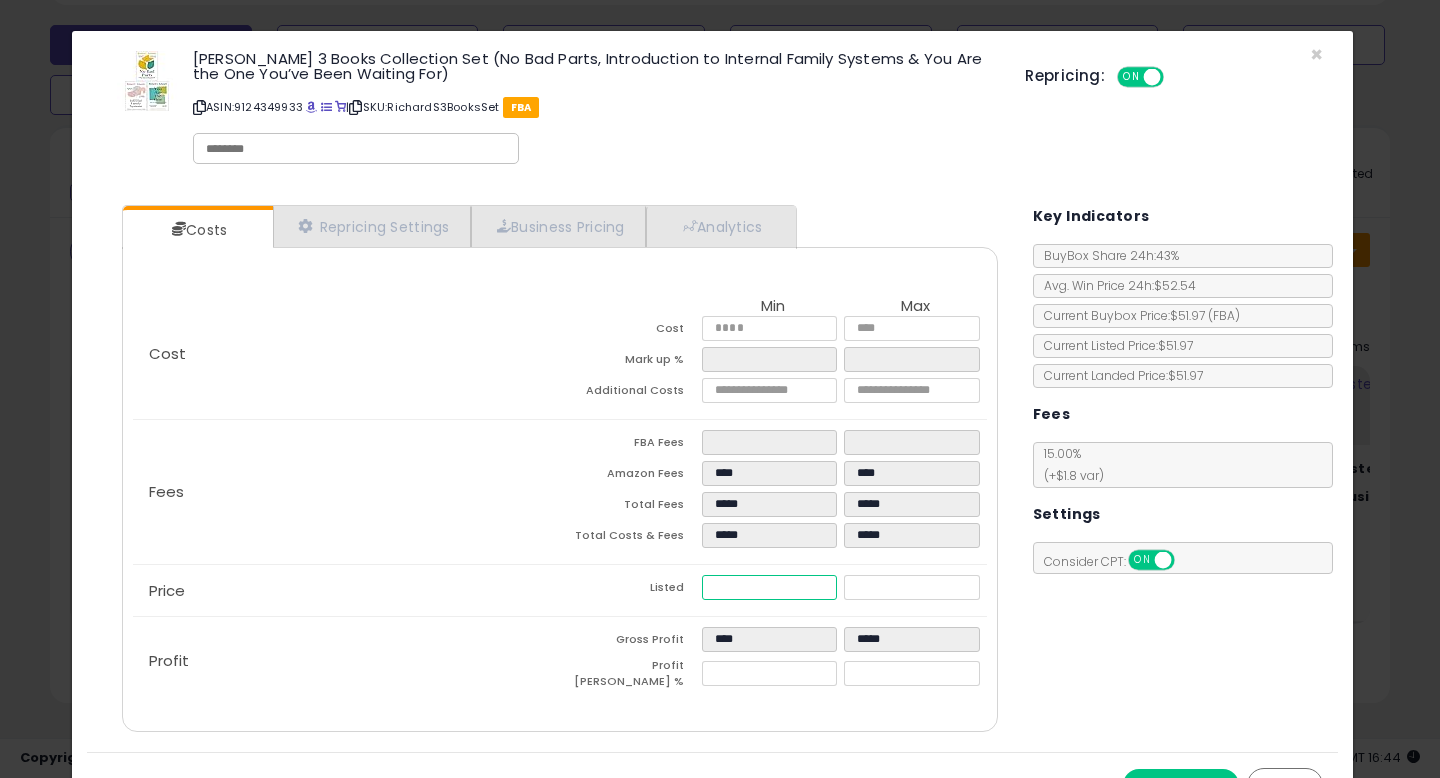 type on "****" 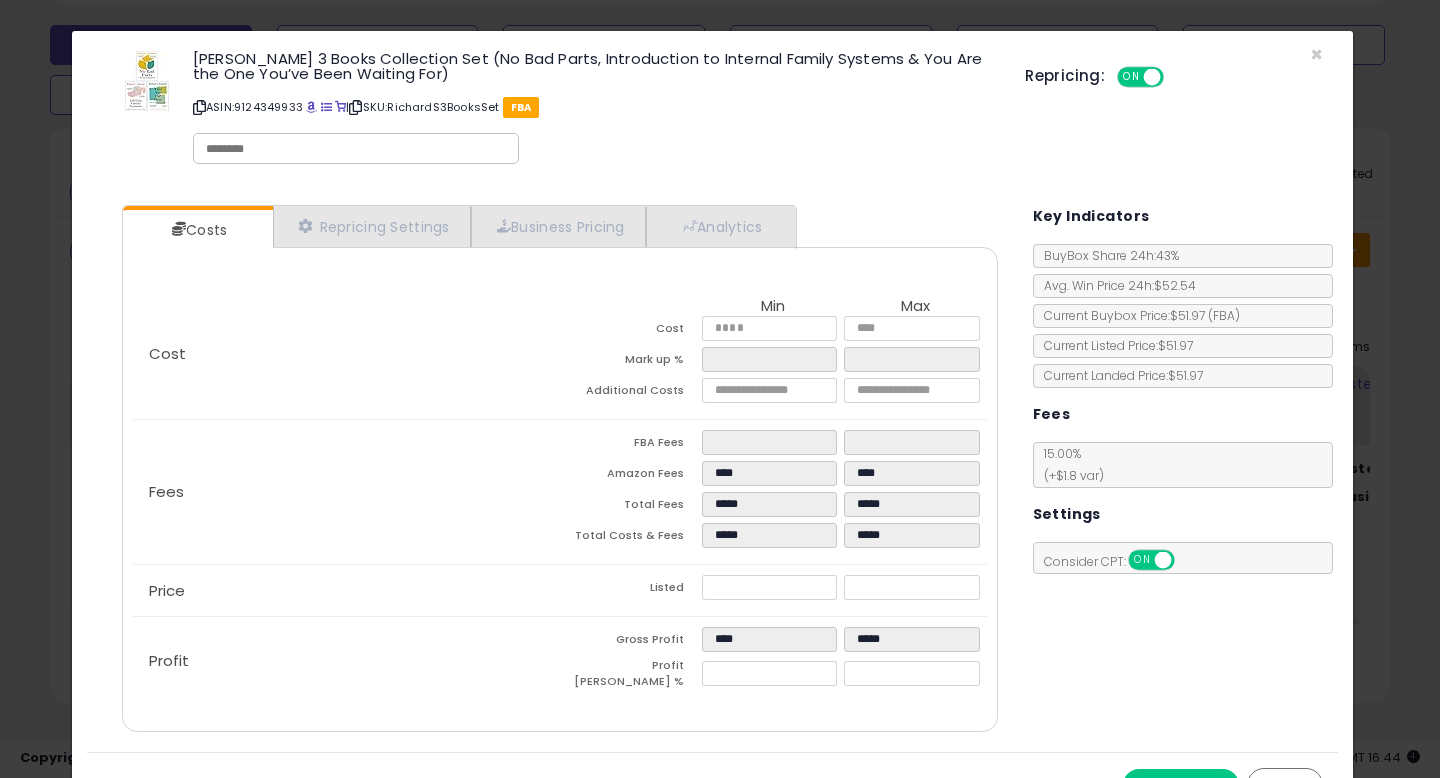 type on "*****" 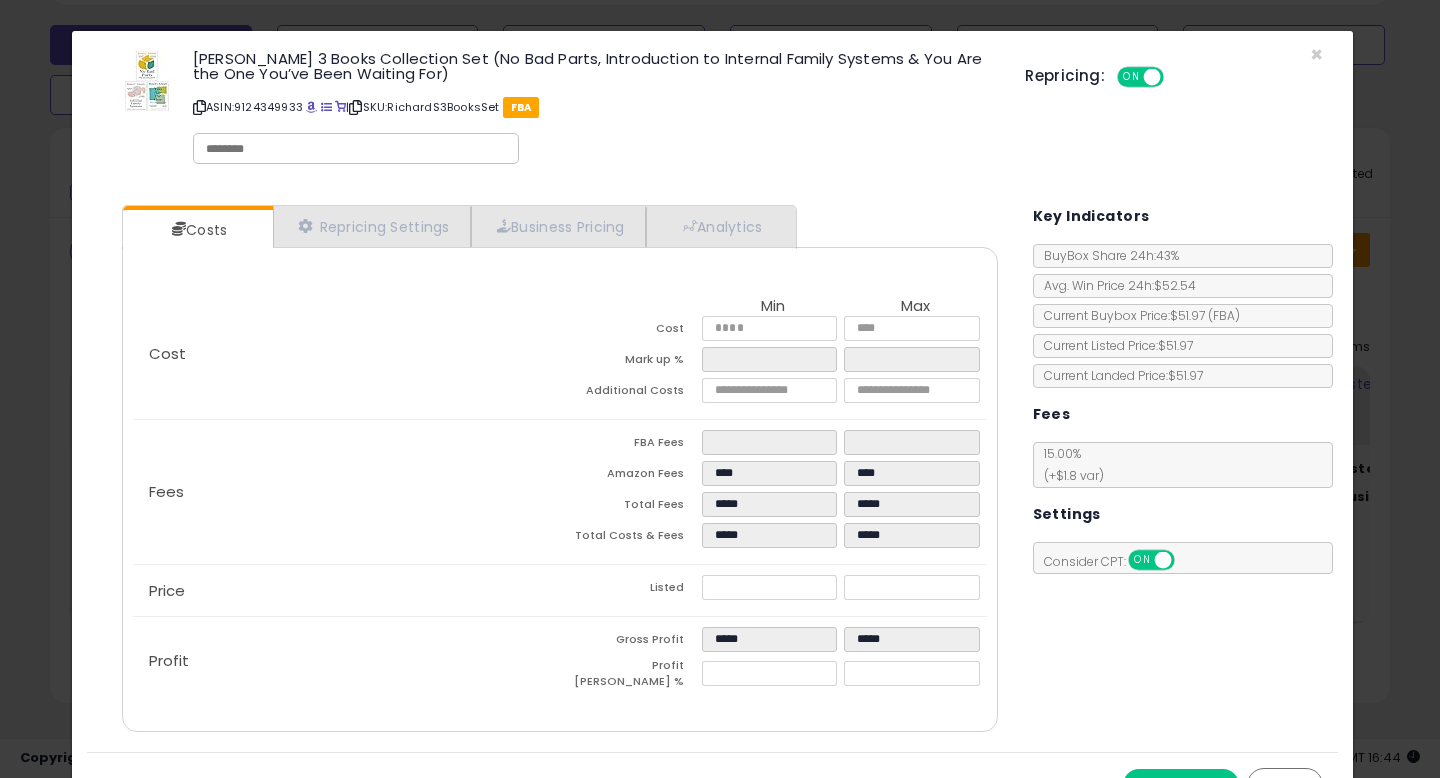 click on "Costs
Repricing Settings
Business Pricing
Analytics
Cost" at bounding box center [712, 471] 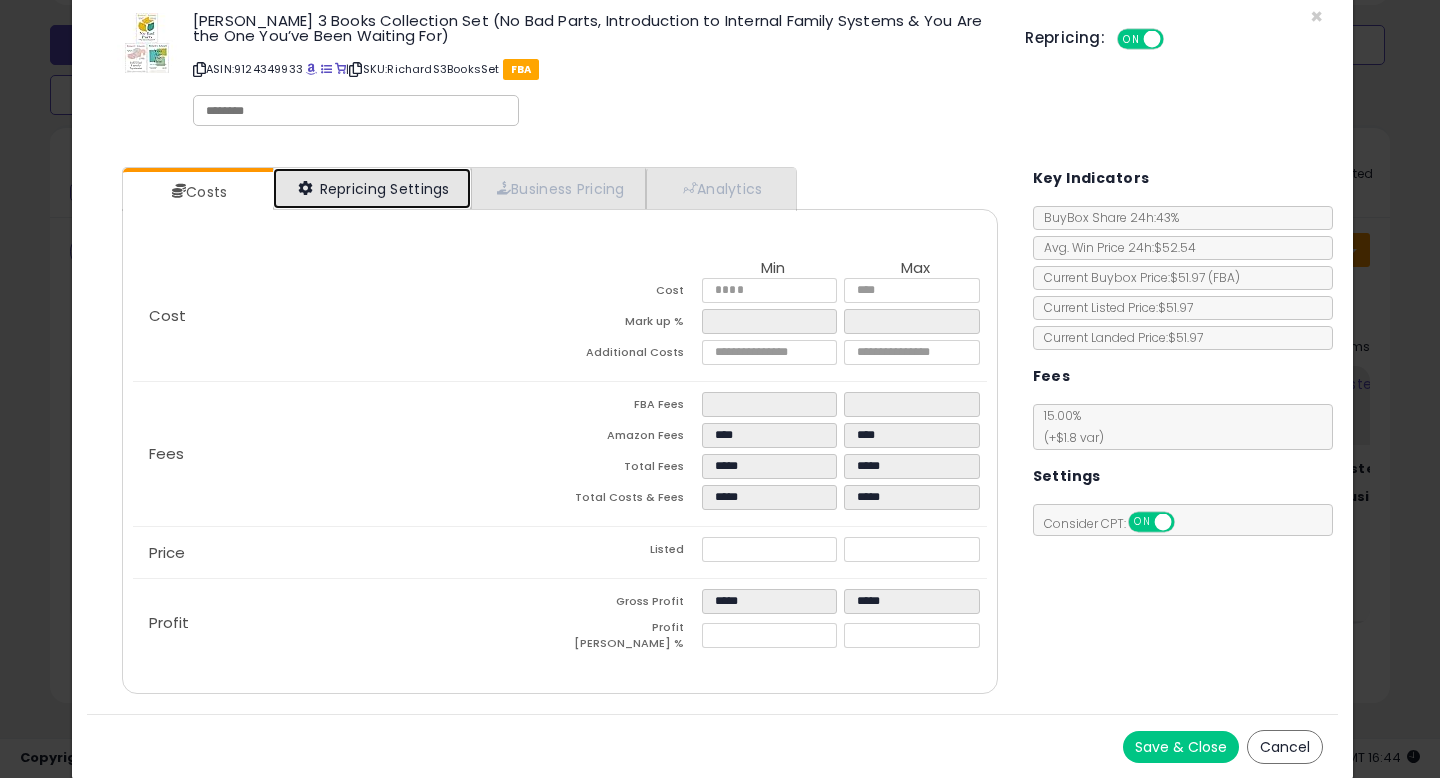 click on "Repricing Settings" at bounding box center [372, 188] 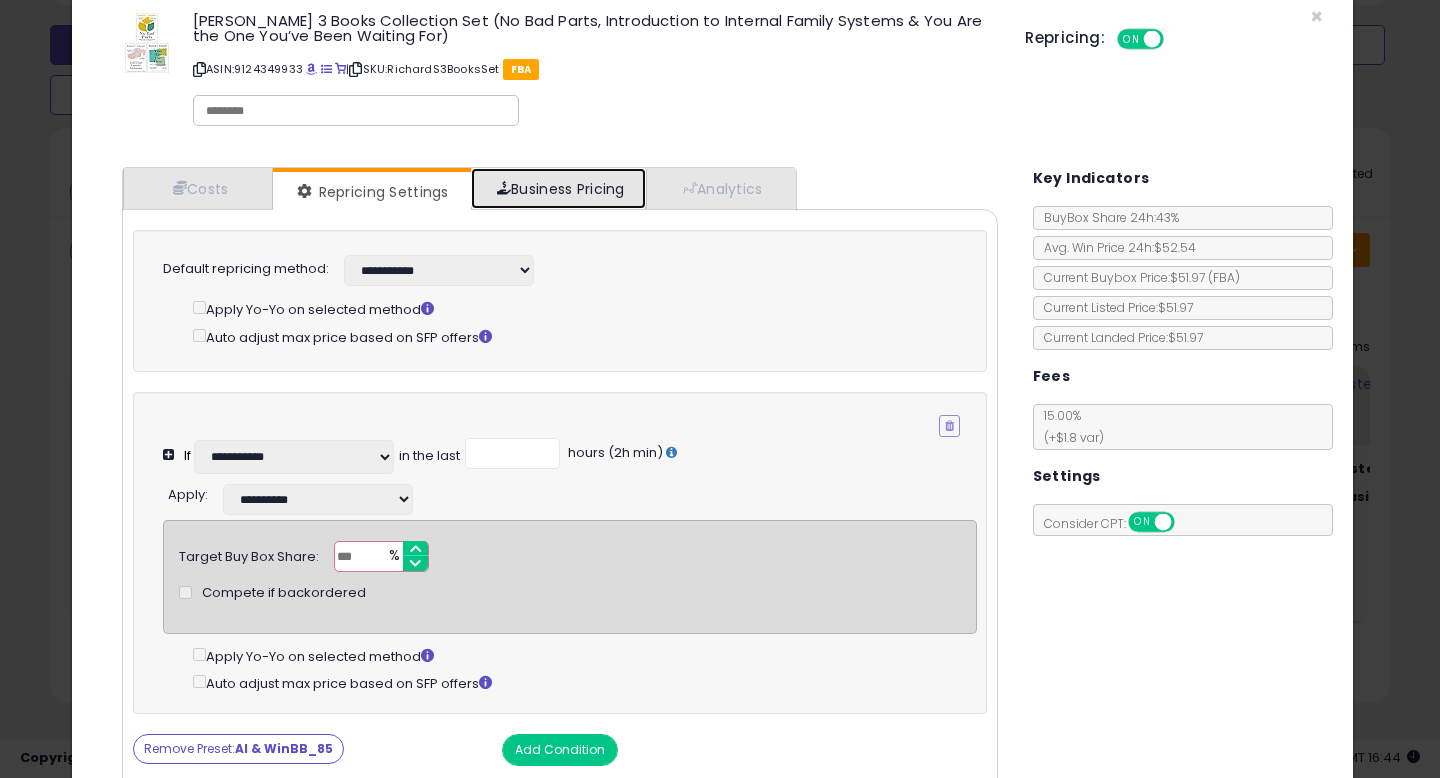 click on "Business Pricing" at bounding box center (558, 188) 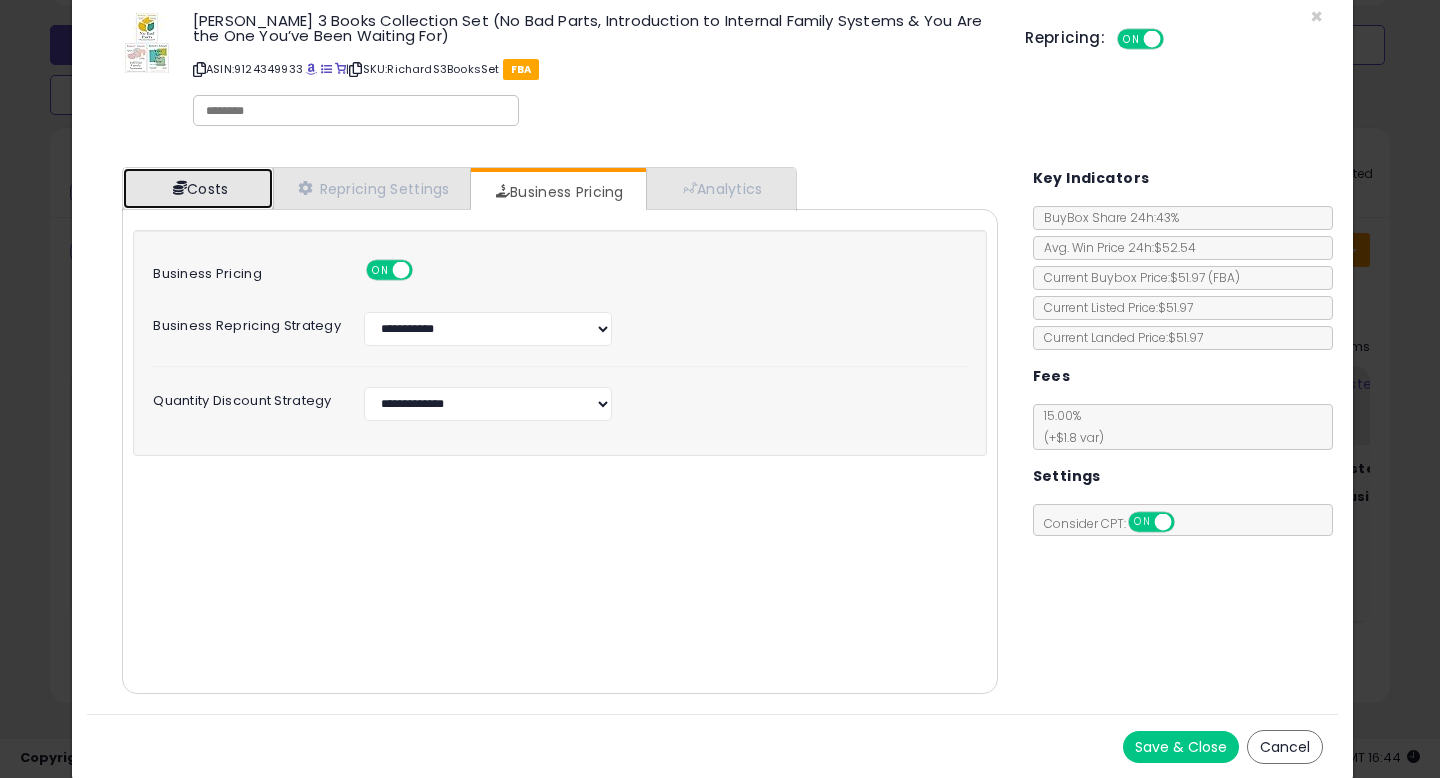click on "Costs" at bounding box center (198, 188) 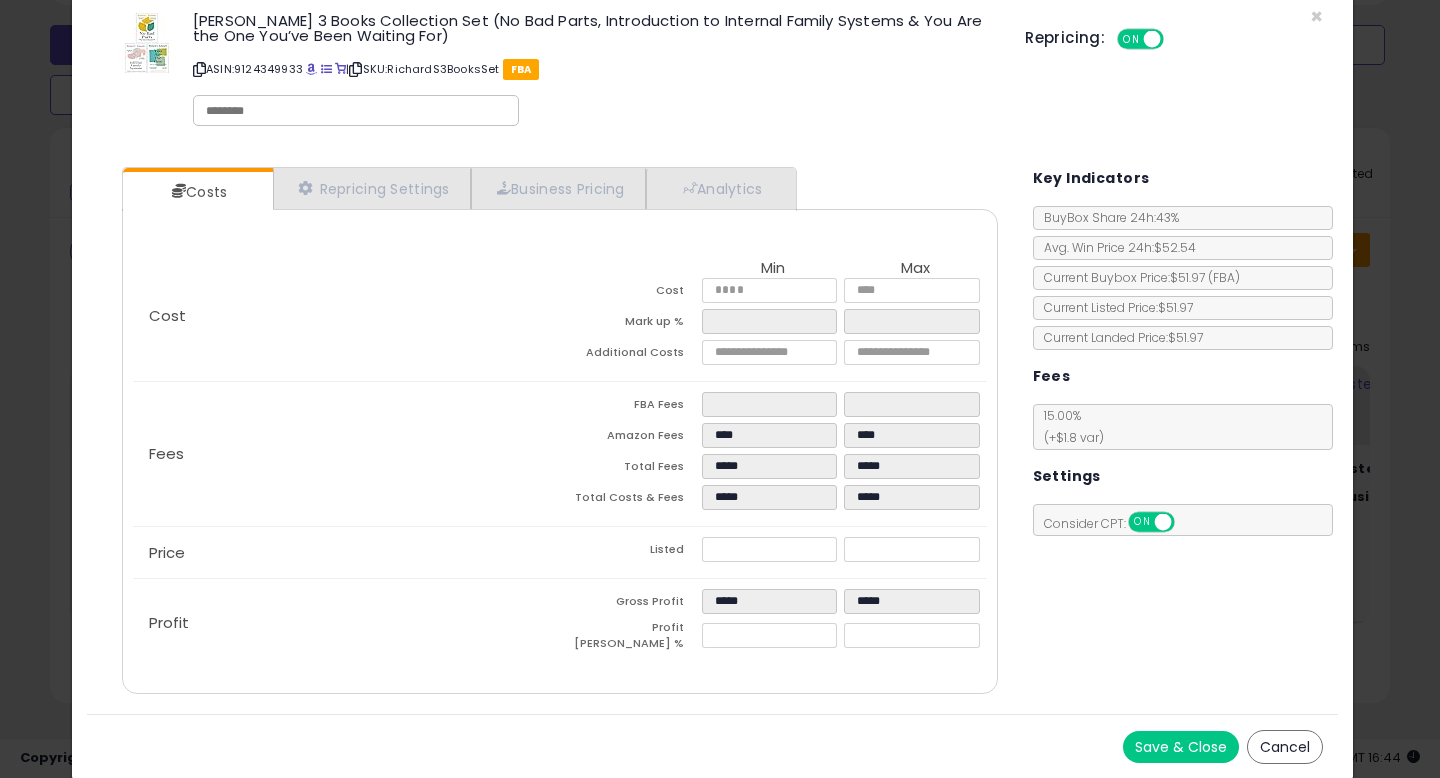 click on "Save & Close" at bounding box center (1181, 747) 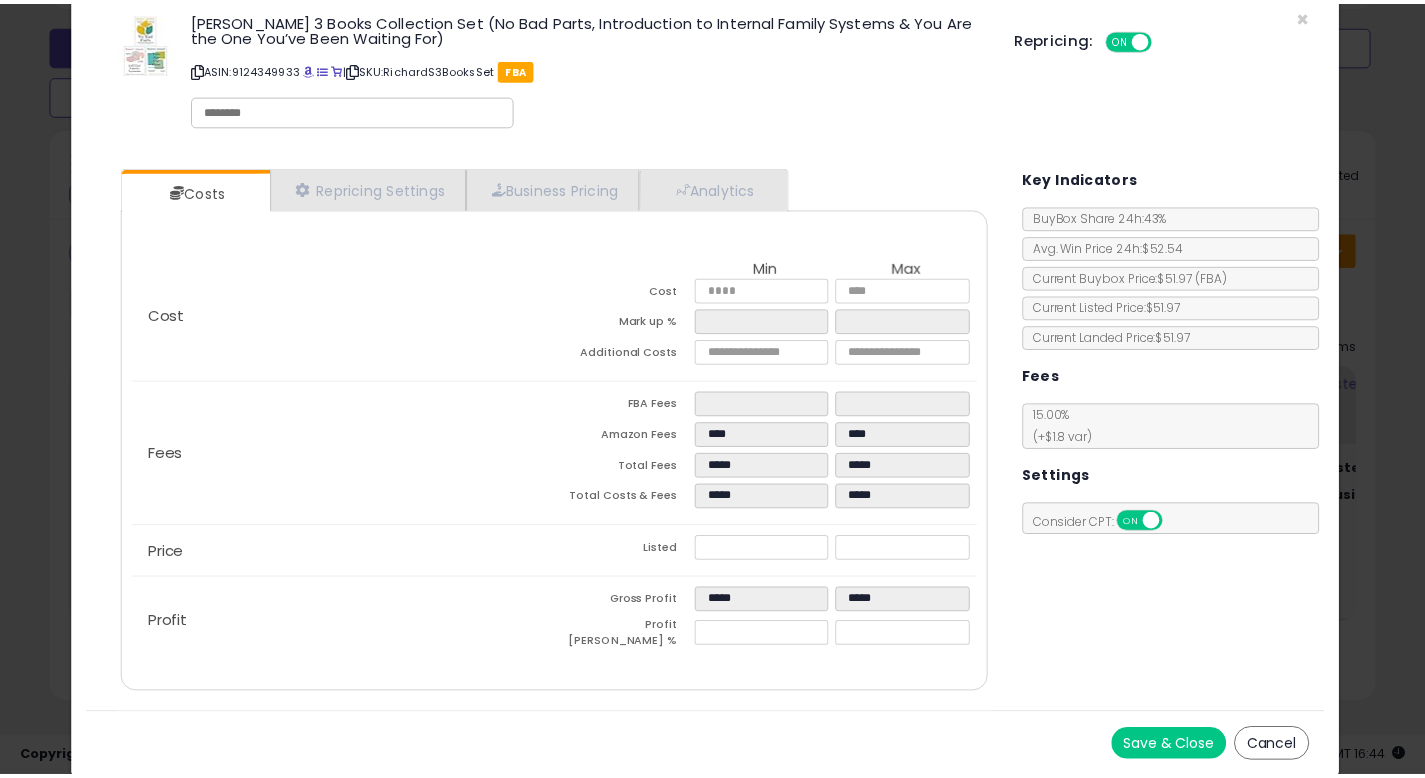 scroll, scrollTop: 0, scrollLeft: 0, axis: both 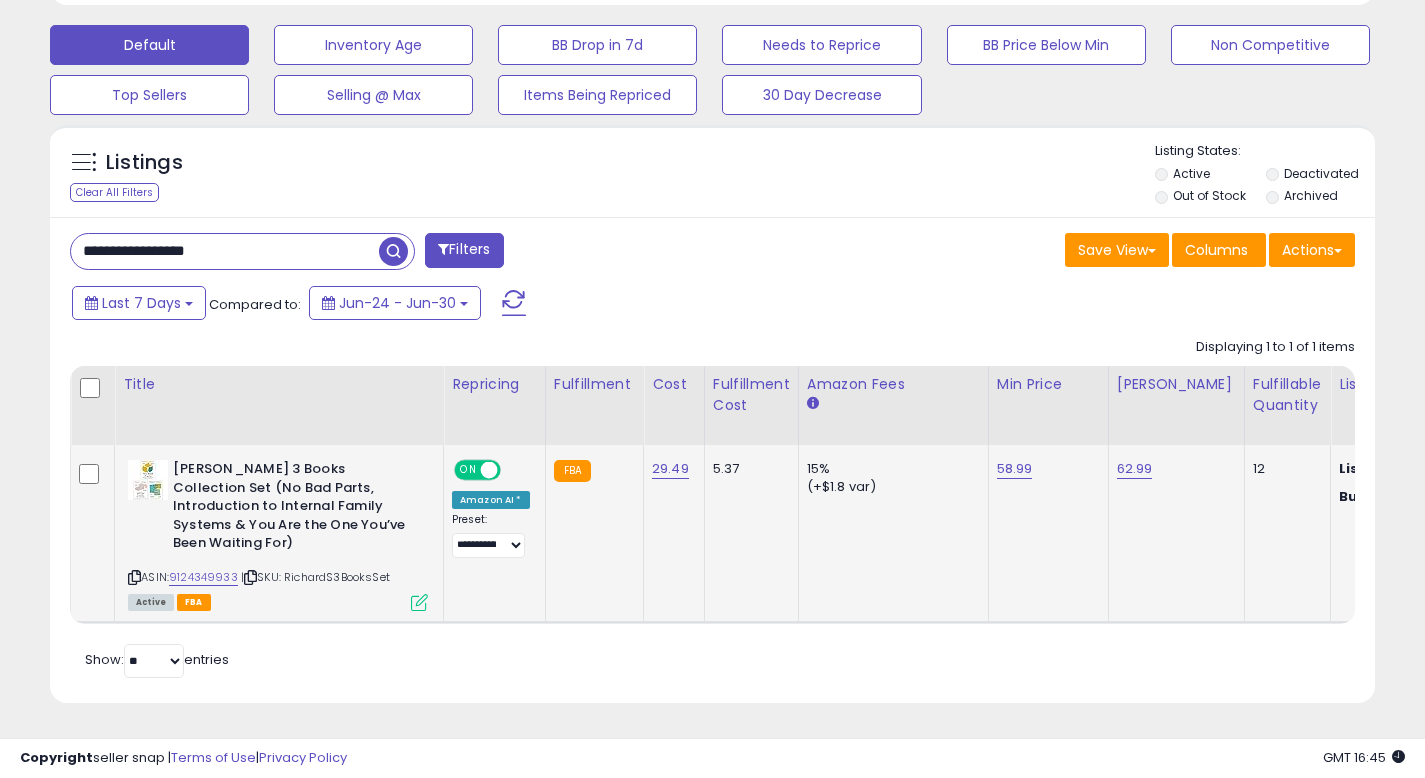 click at bounding box center [419, 602] 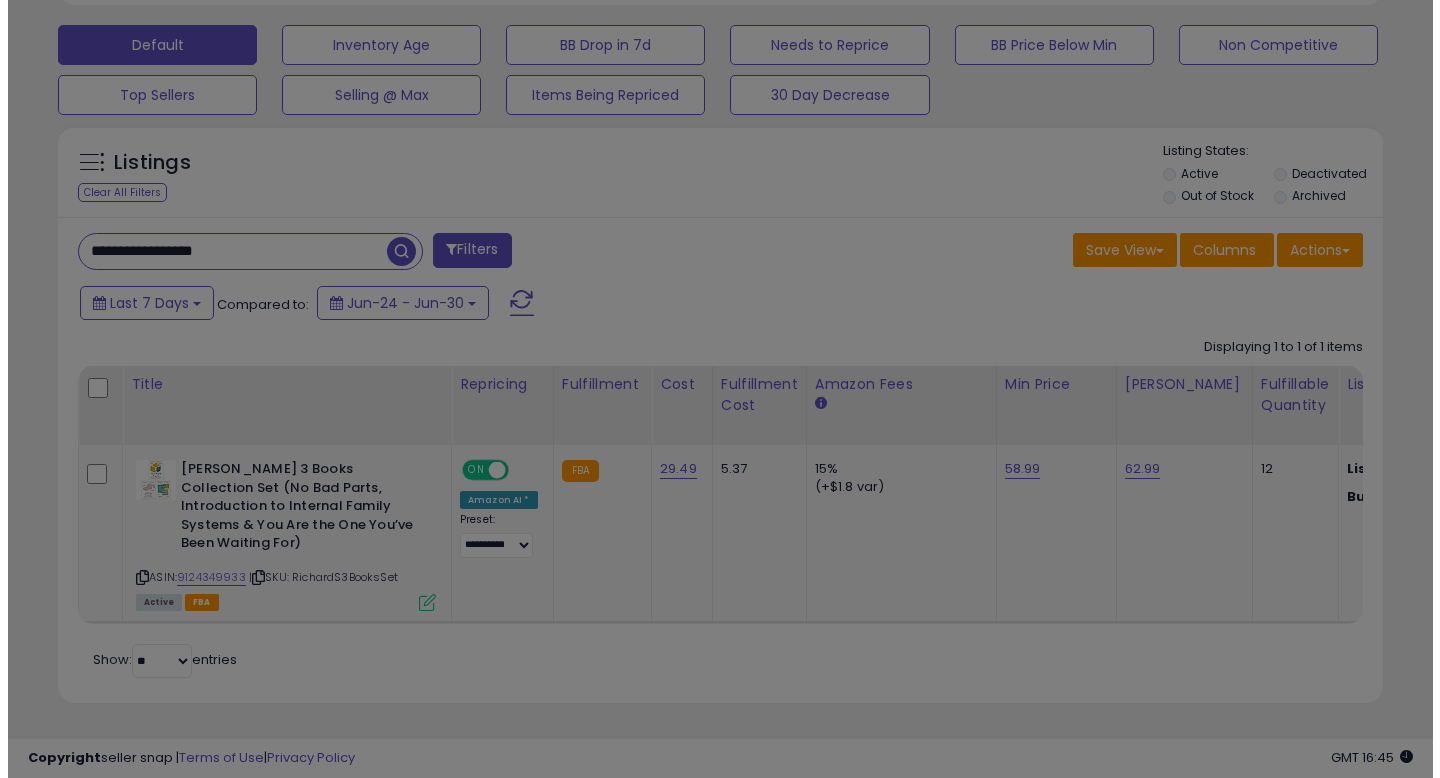 scroll, scrollTop: 999590, scrollLeft: 999224, axis: both 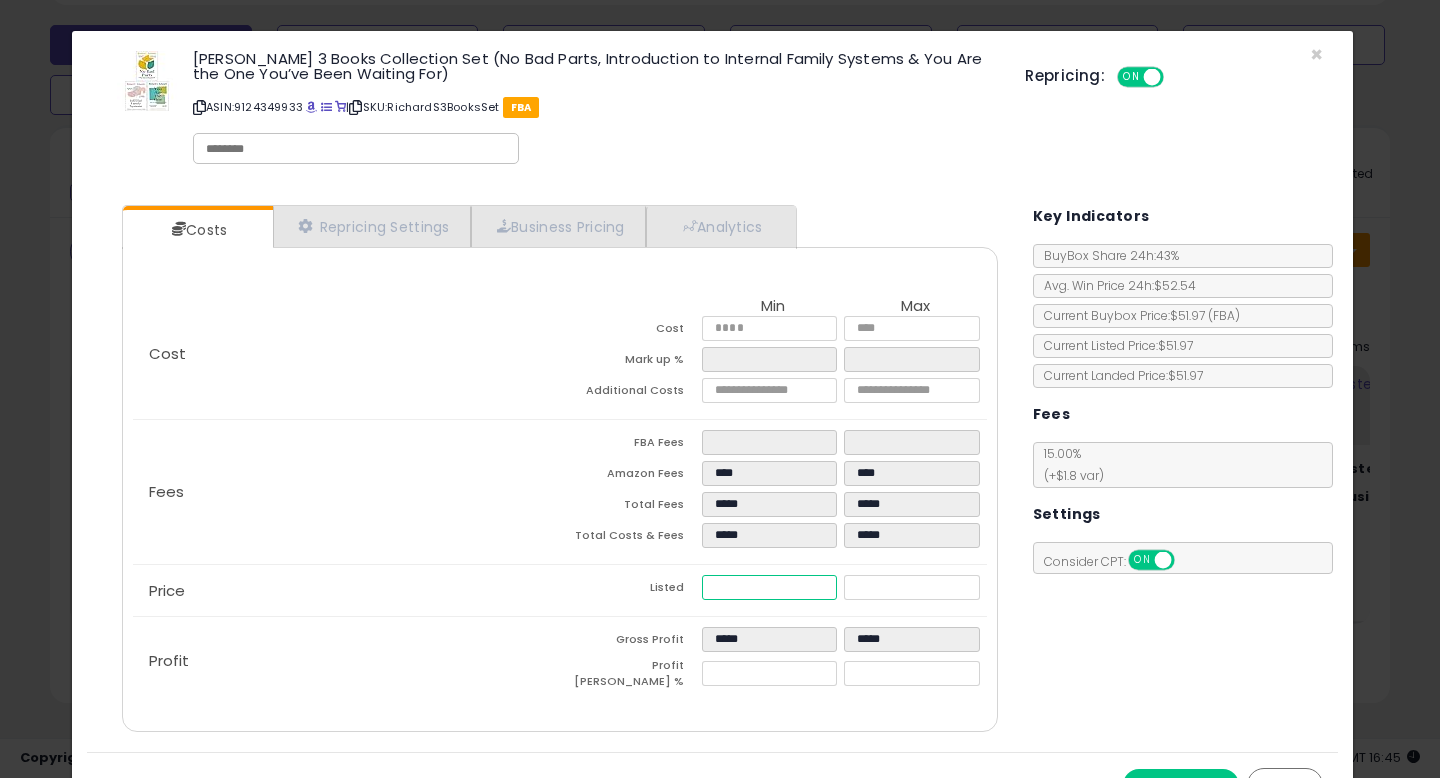 drag, startPoint x: 725, startPoint y: 581, endPoint x: 592, endPoint y: 568, distance: 133.63383 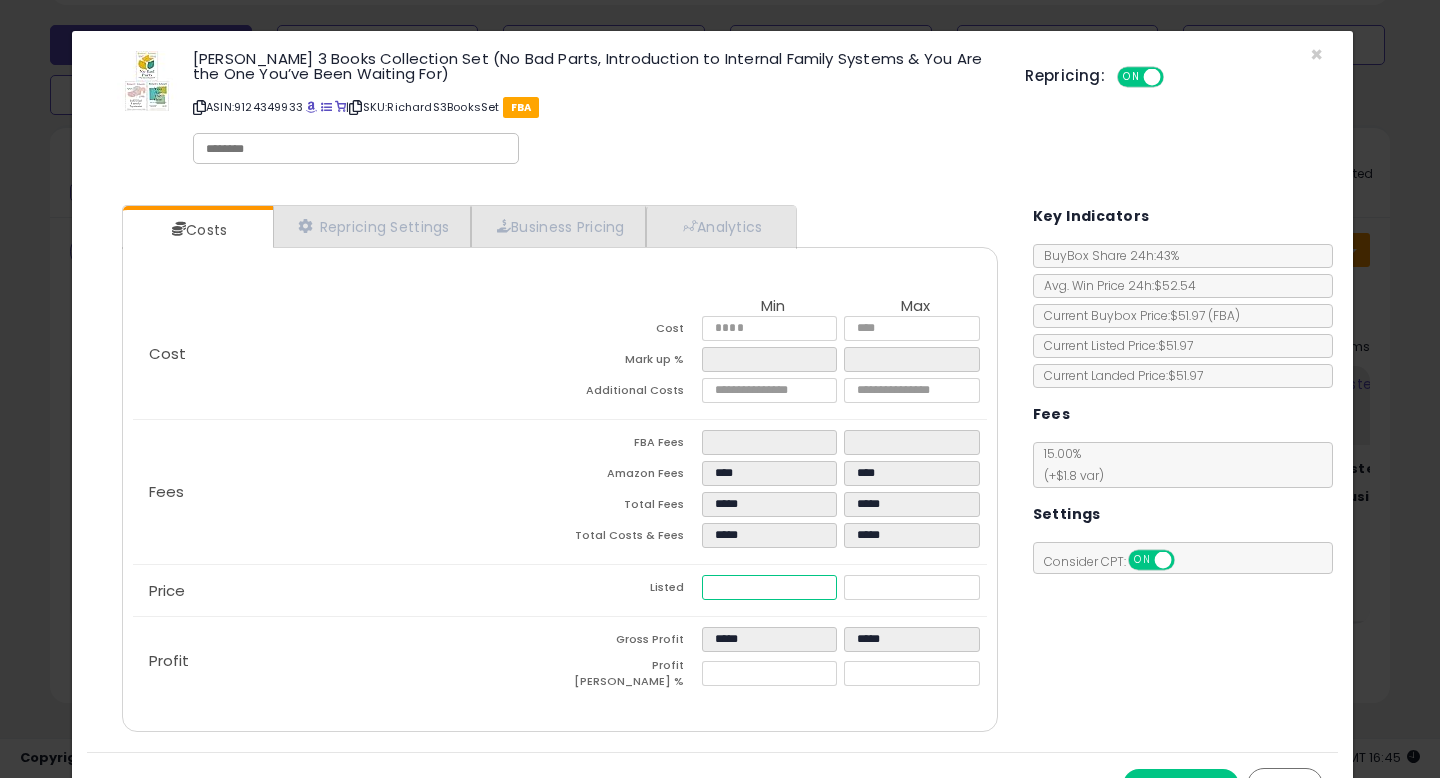 type on "****" 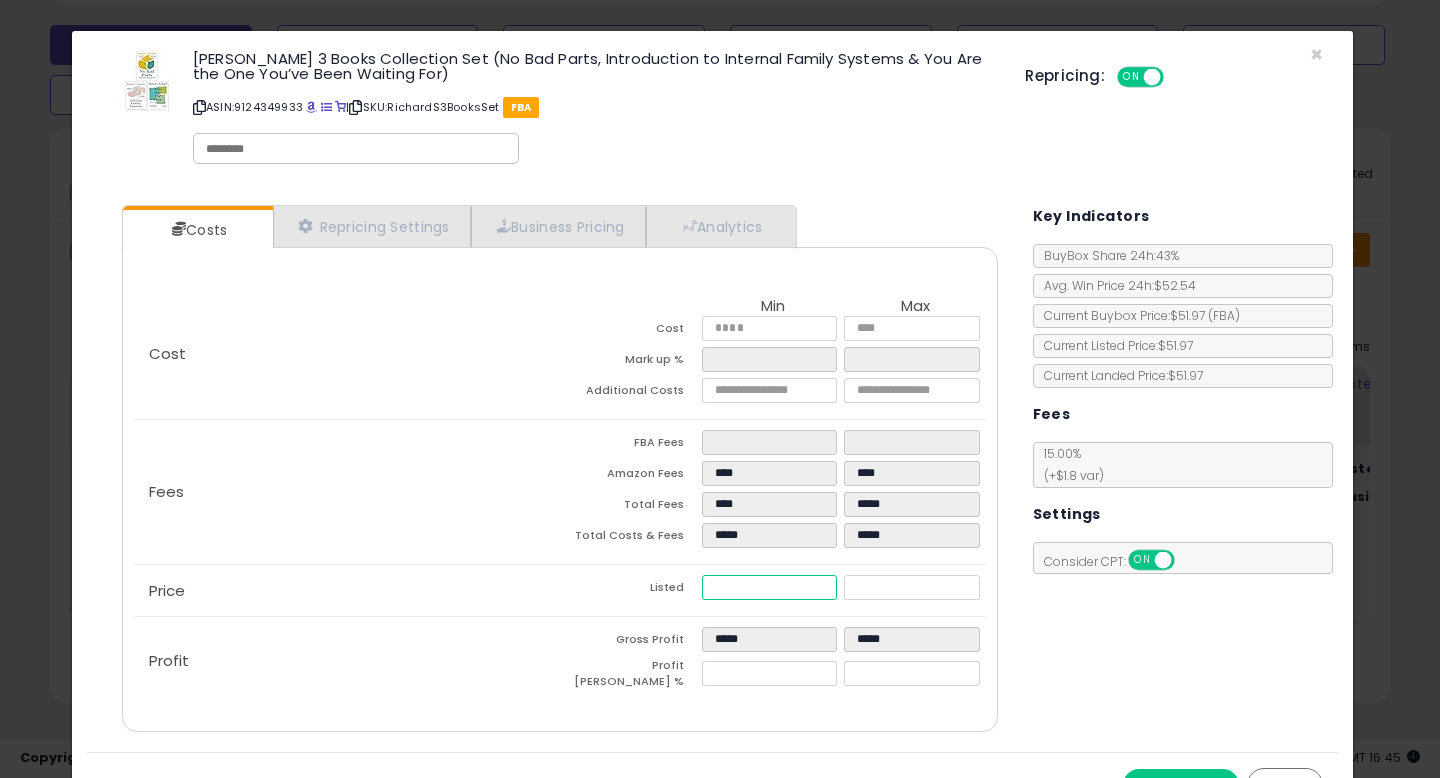 type on "****" 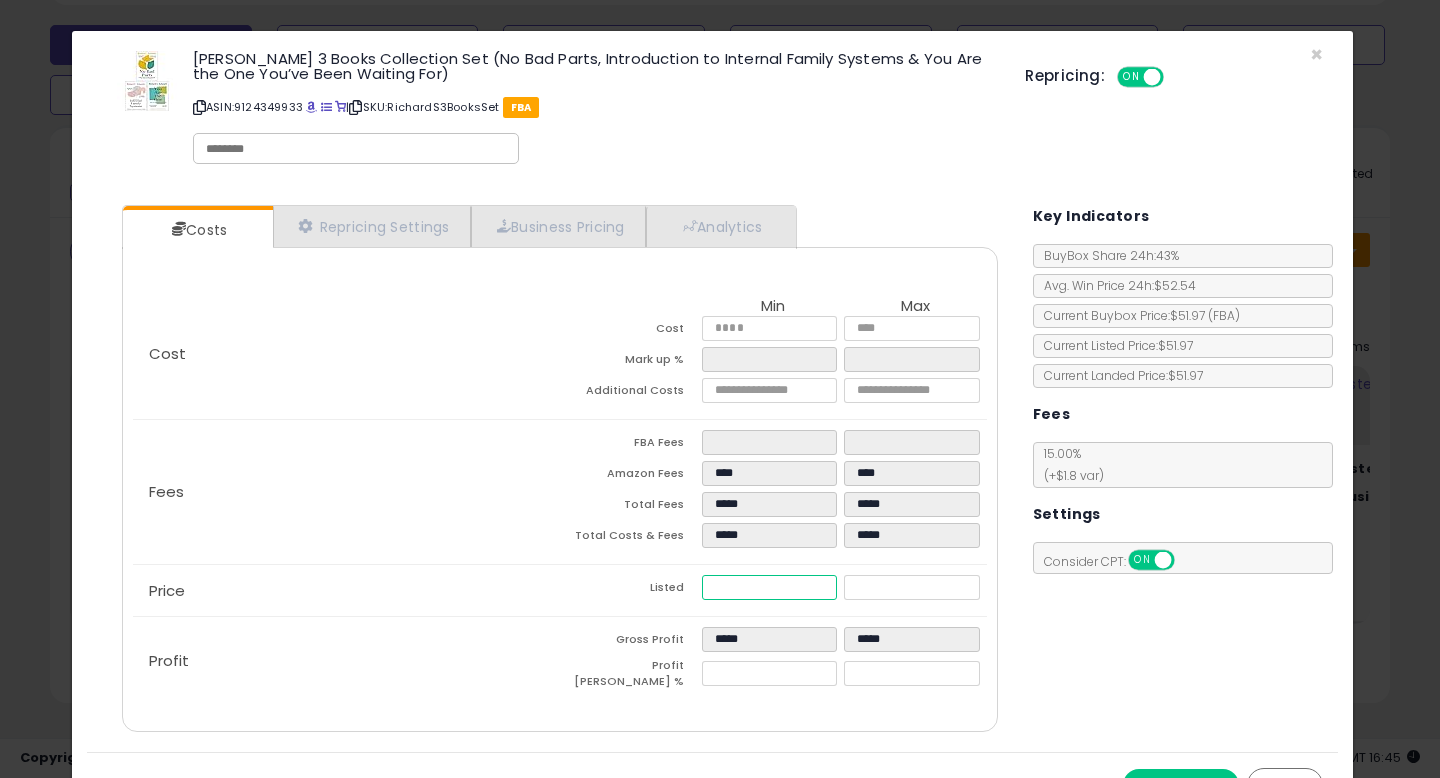 type on "****" 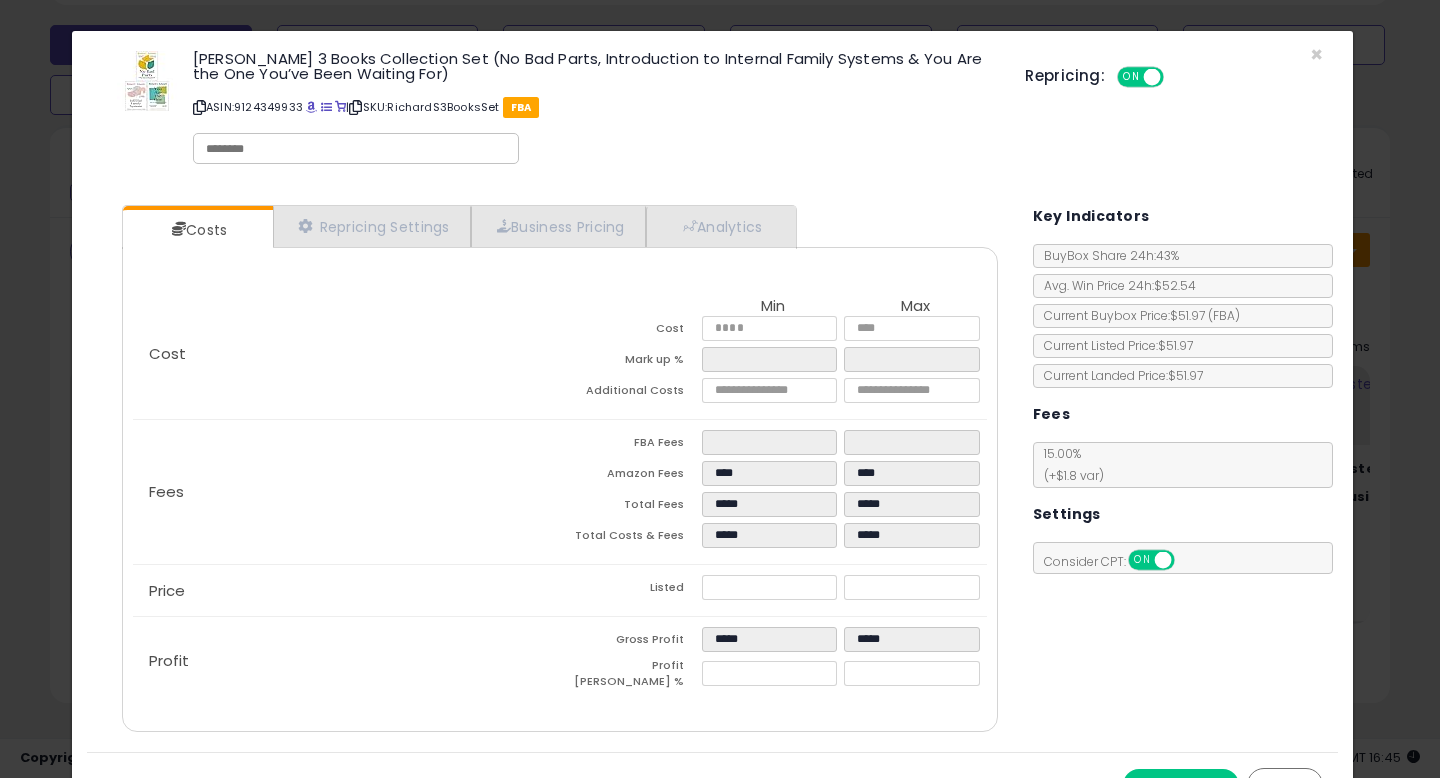 type on "*****" 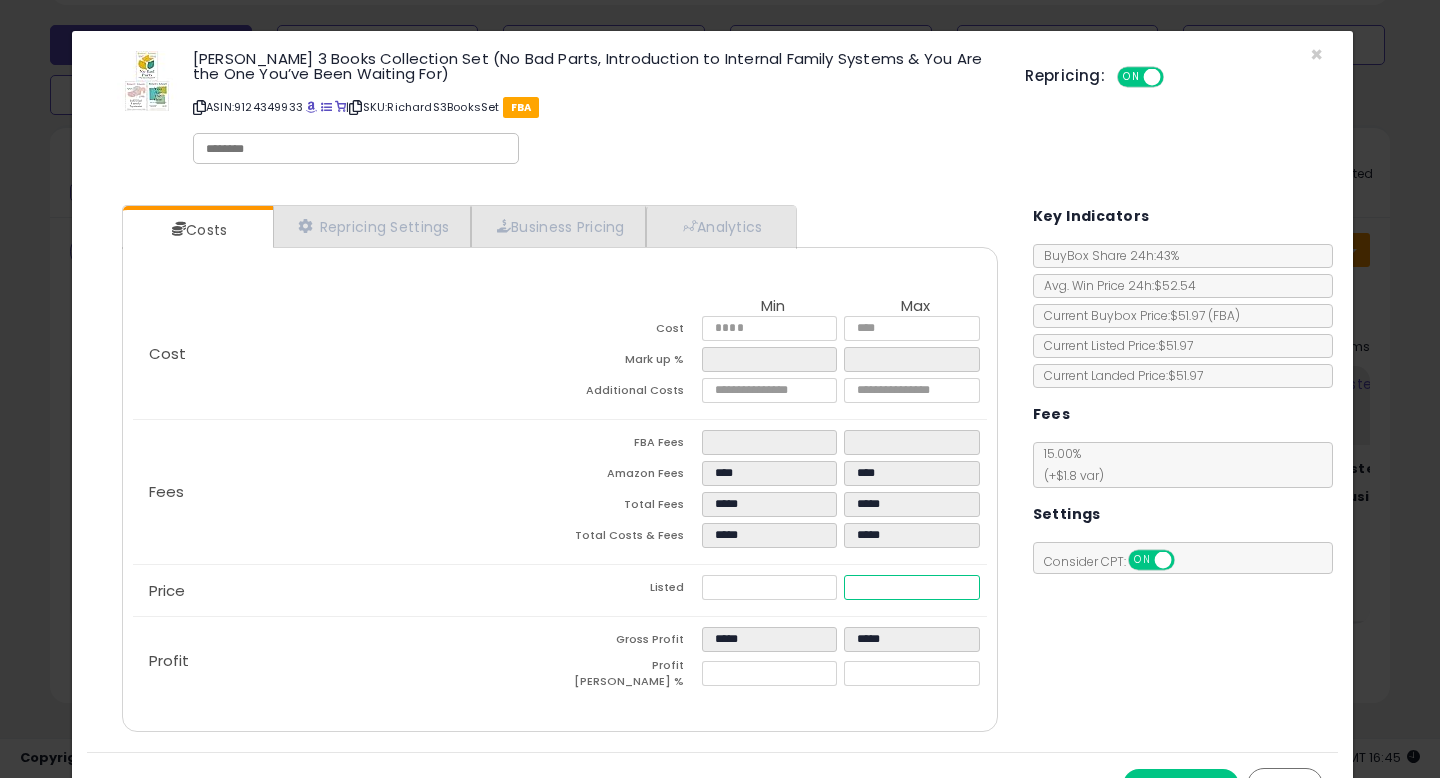 drag, startPoint x: 919, startPoint y: 591, endPoint x: 677, endPoint y: 536, distance: 248.17131 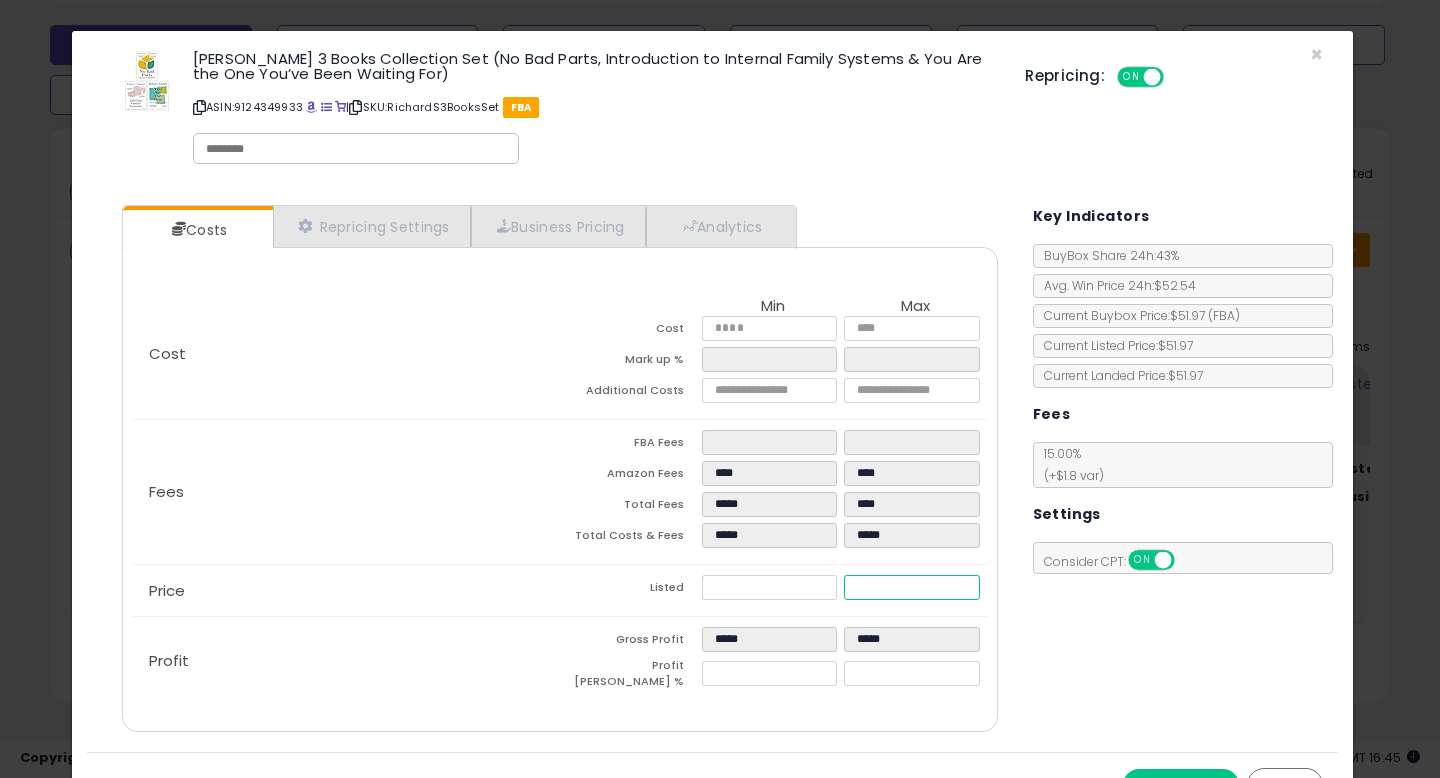 type on "****" 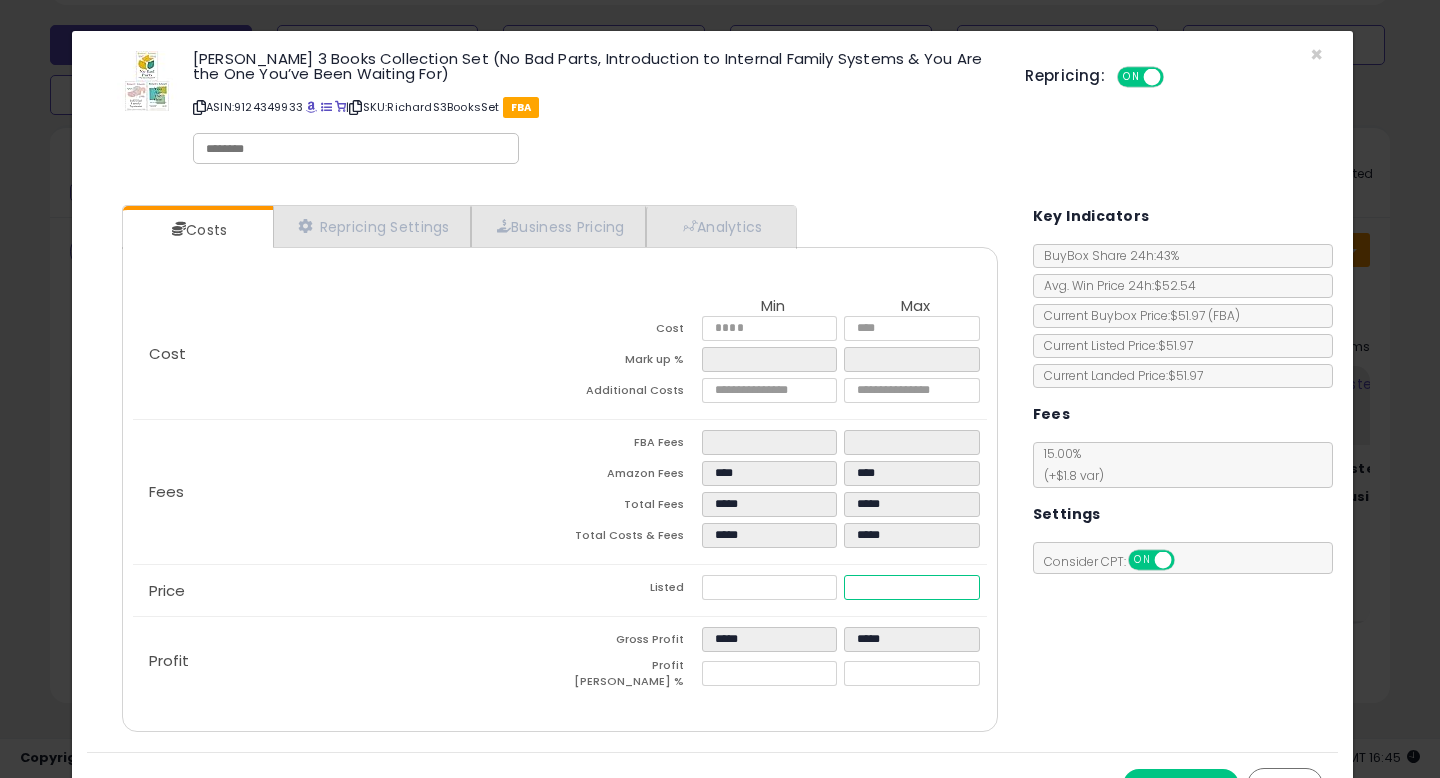 type on "****" 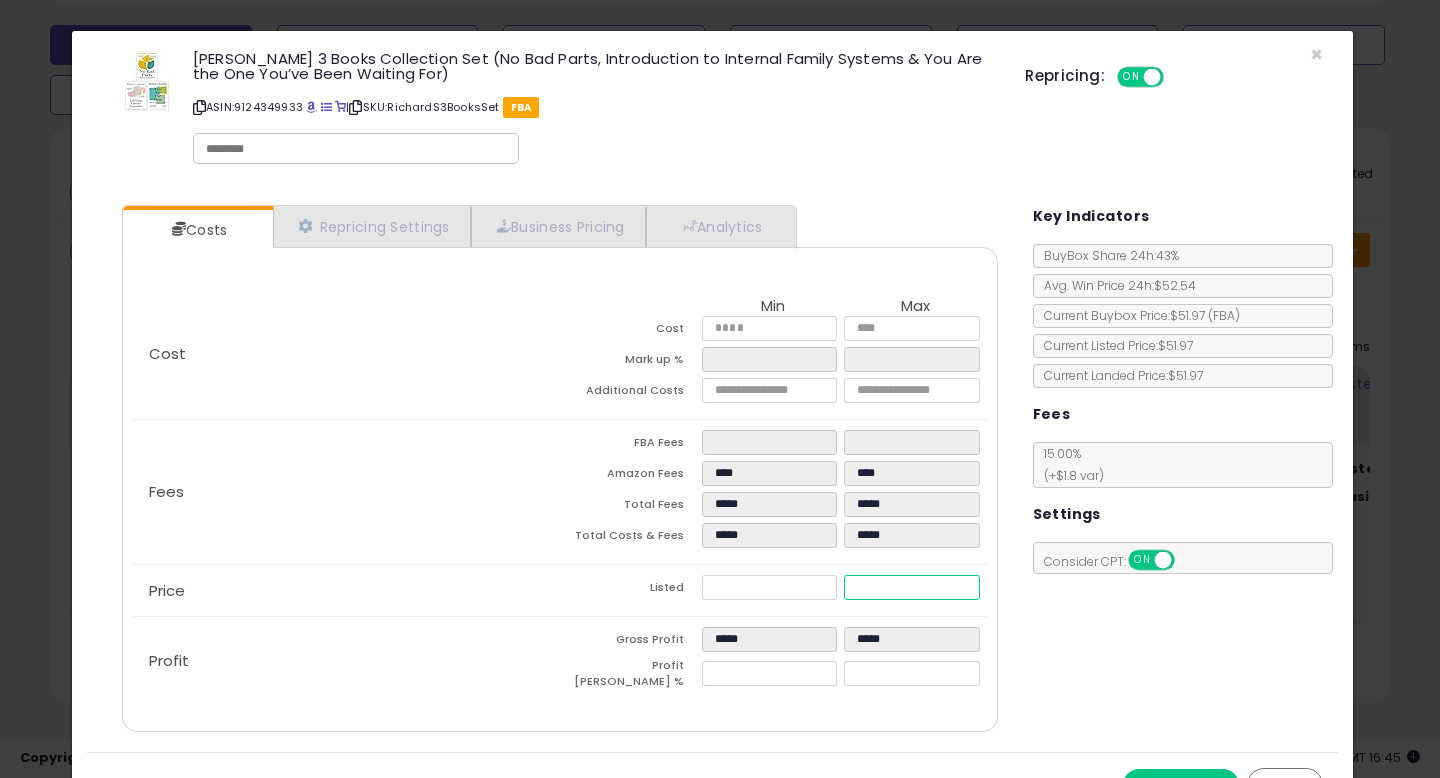 type on "****" 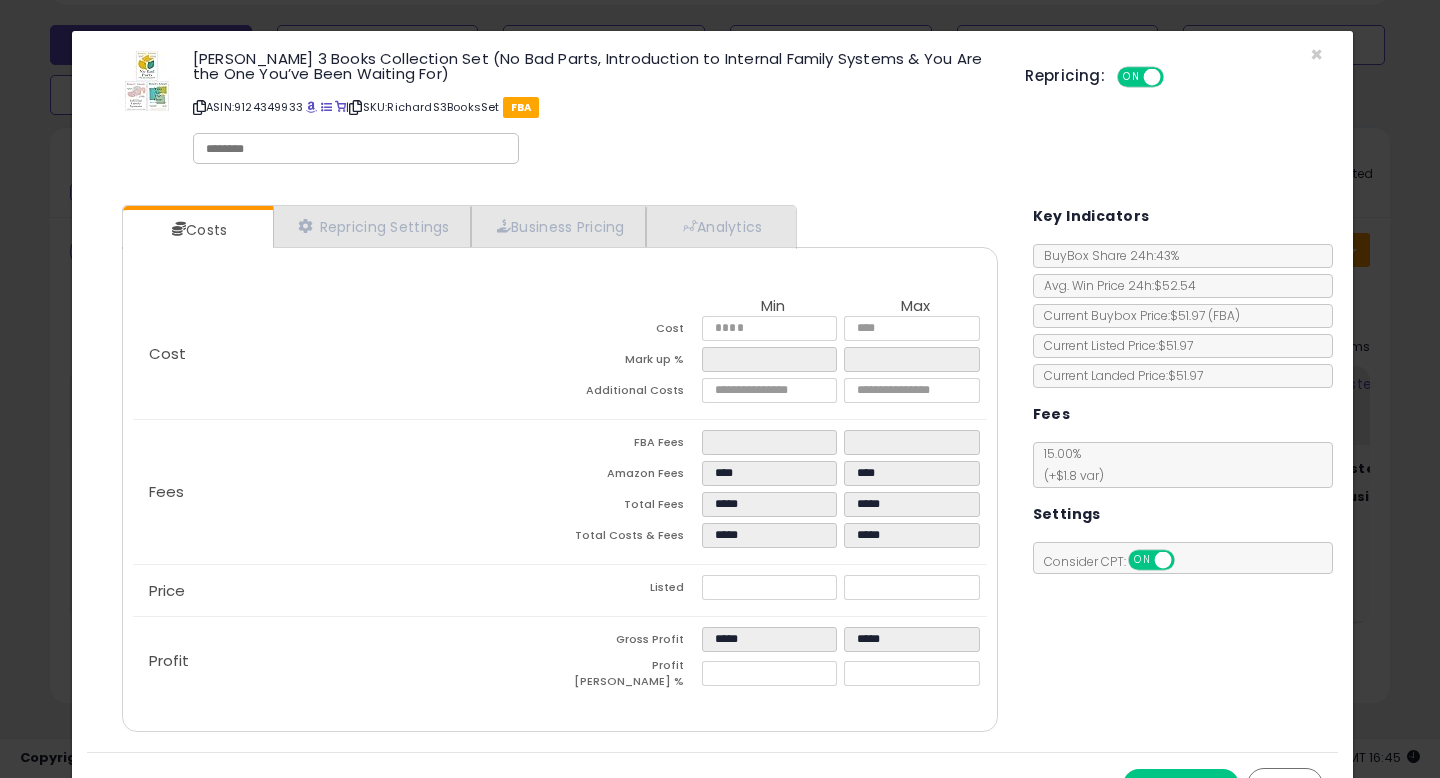 type on "*****" 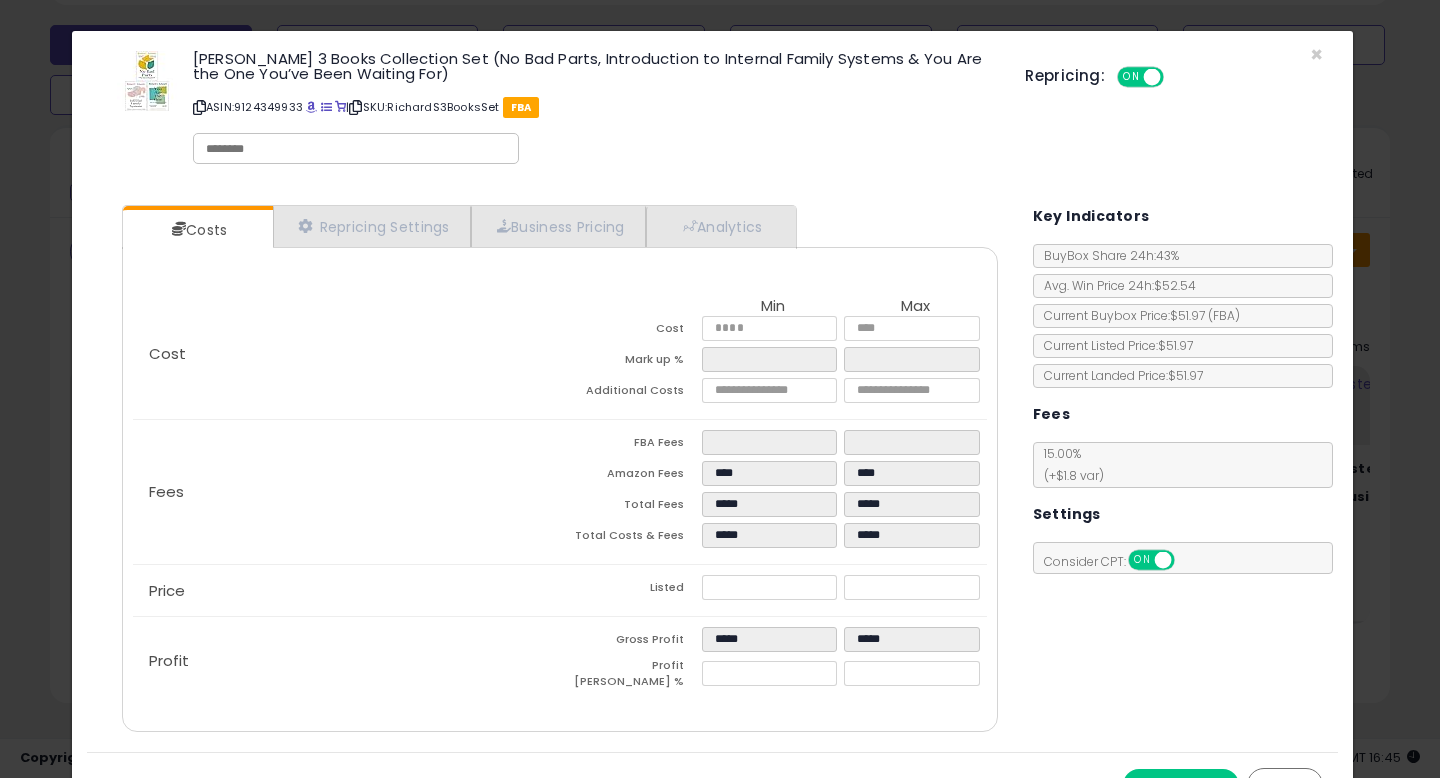 click on "Costs
Repricing Settings
Business Pricing
Analytics
Cost" at bounding box center [712, 471] 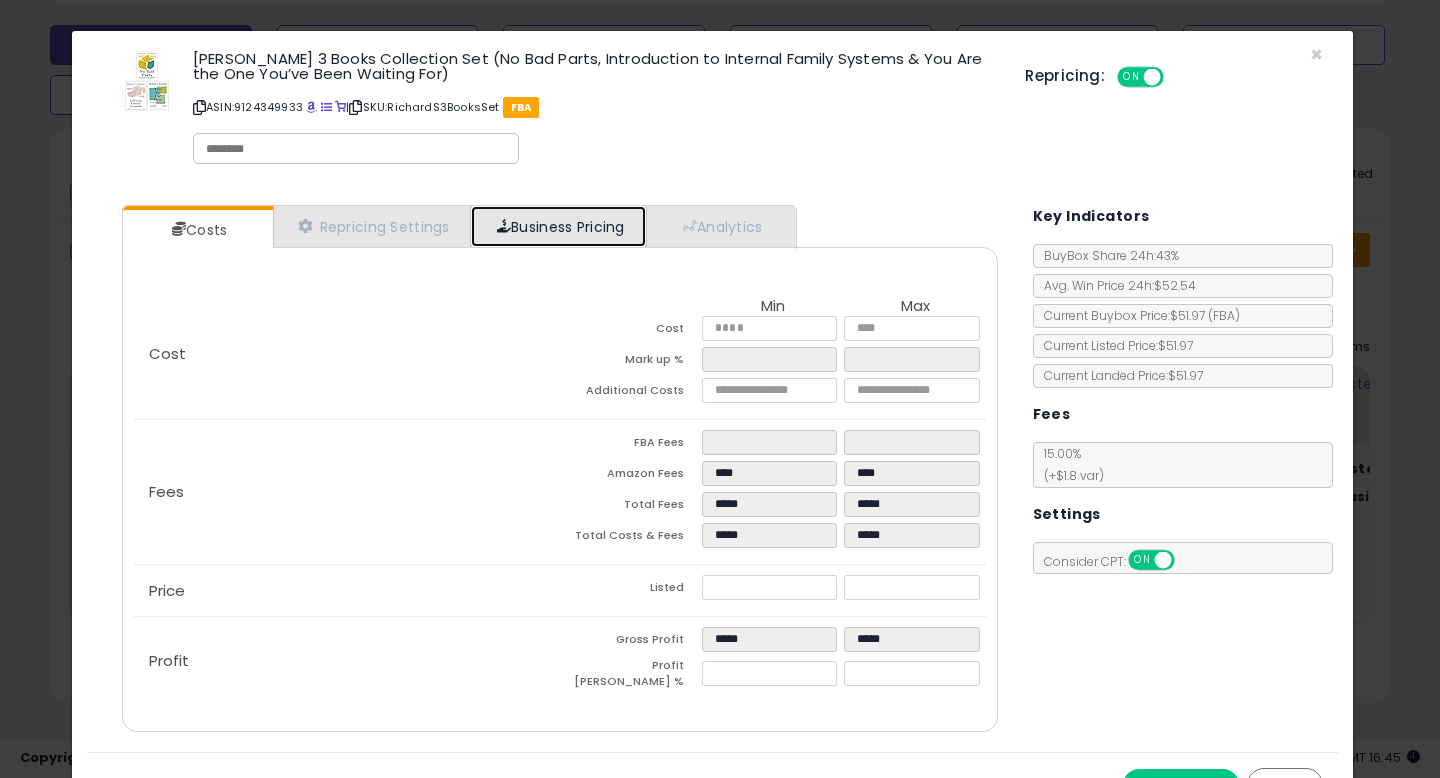 click on "Business Pricing" at bounding box center [558, 226] 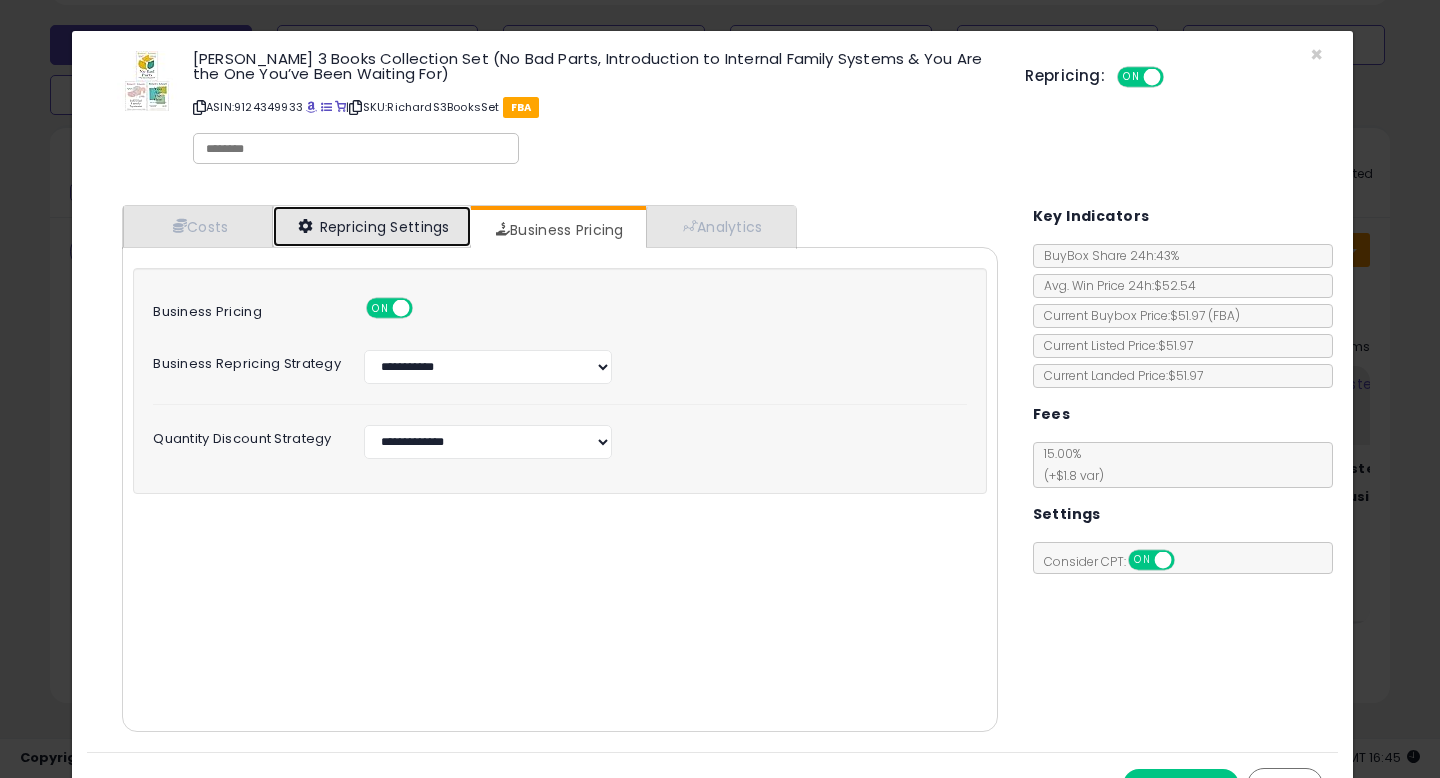 click on "Repricing Settings" at bounding box center [372, 226] 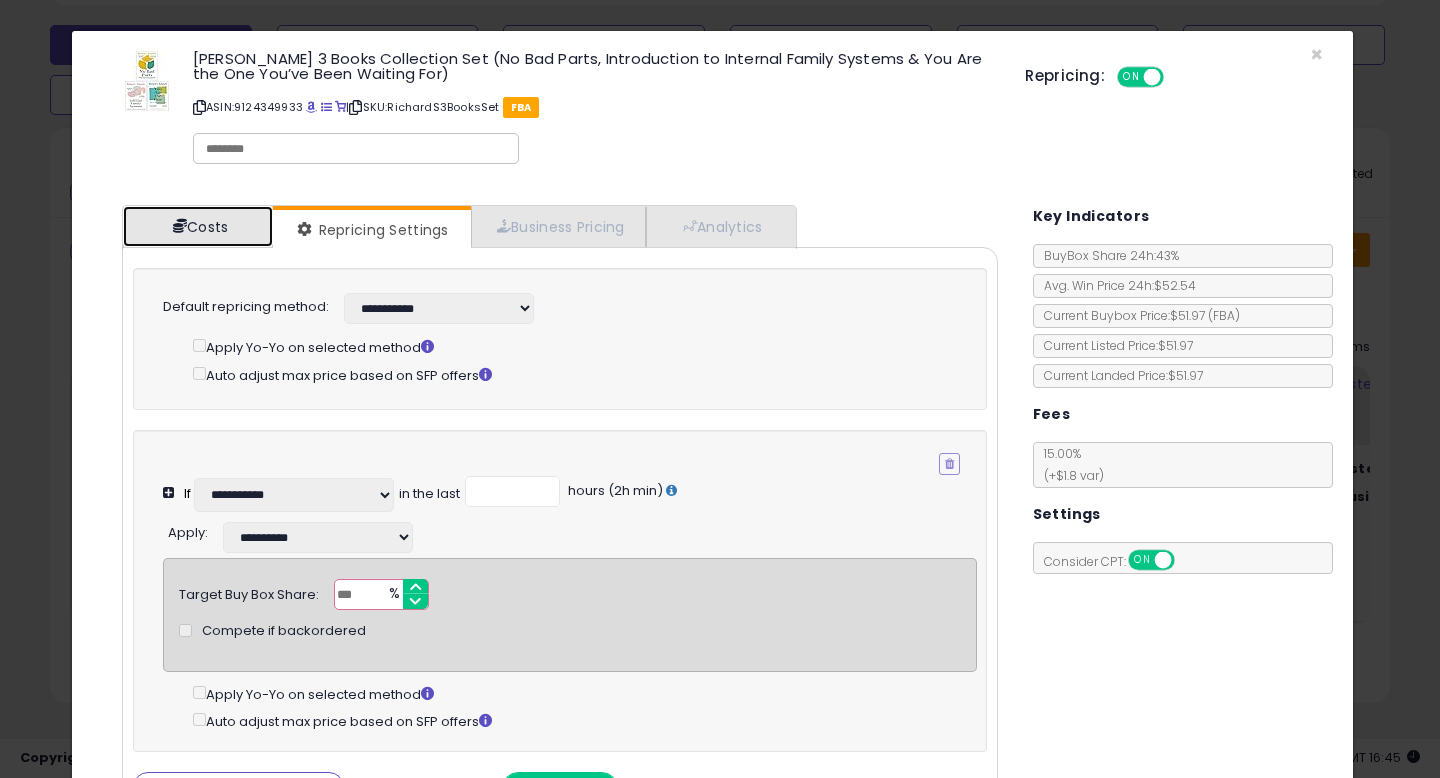 click on "Costs" at bounding box center (198, 226) 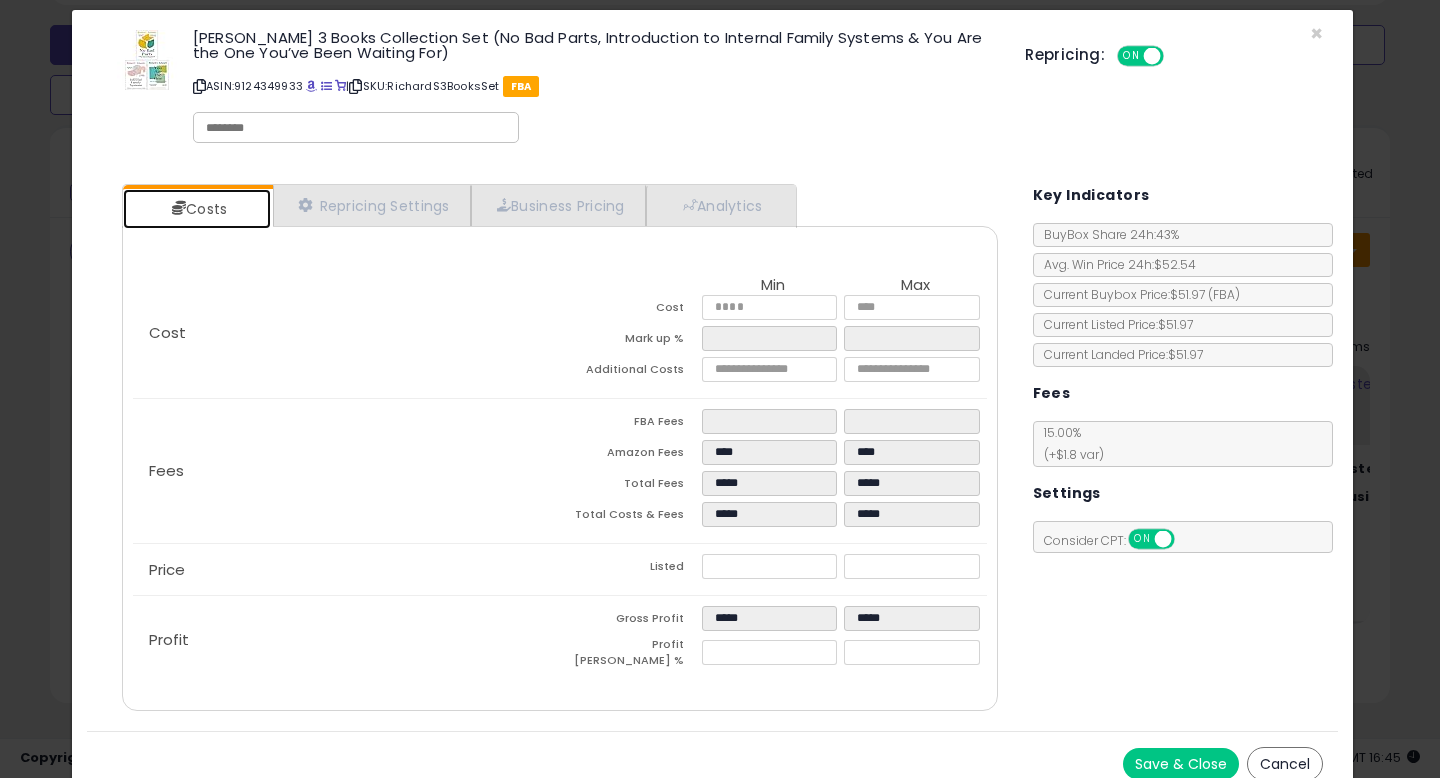 scroll, scrollTop: 38, scrollLeft: 0, axis: vertical 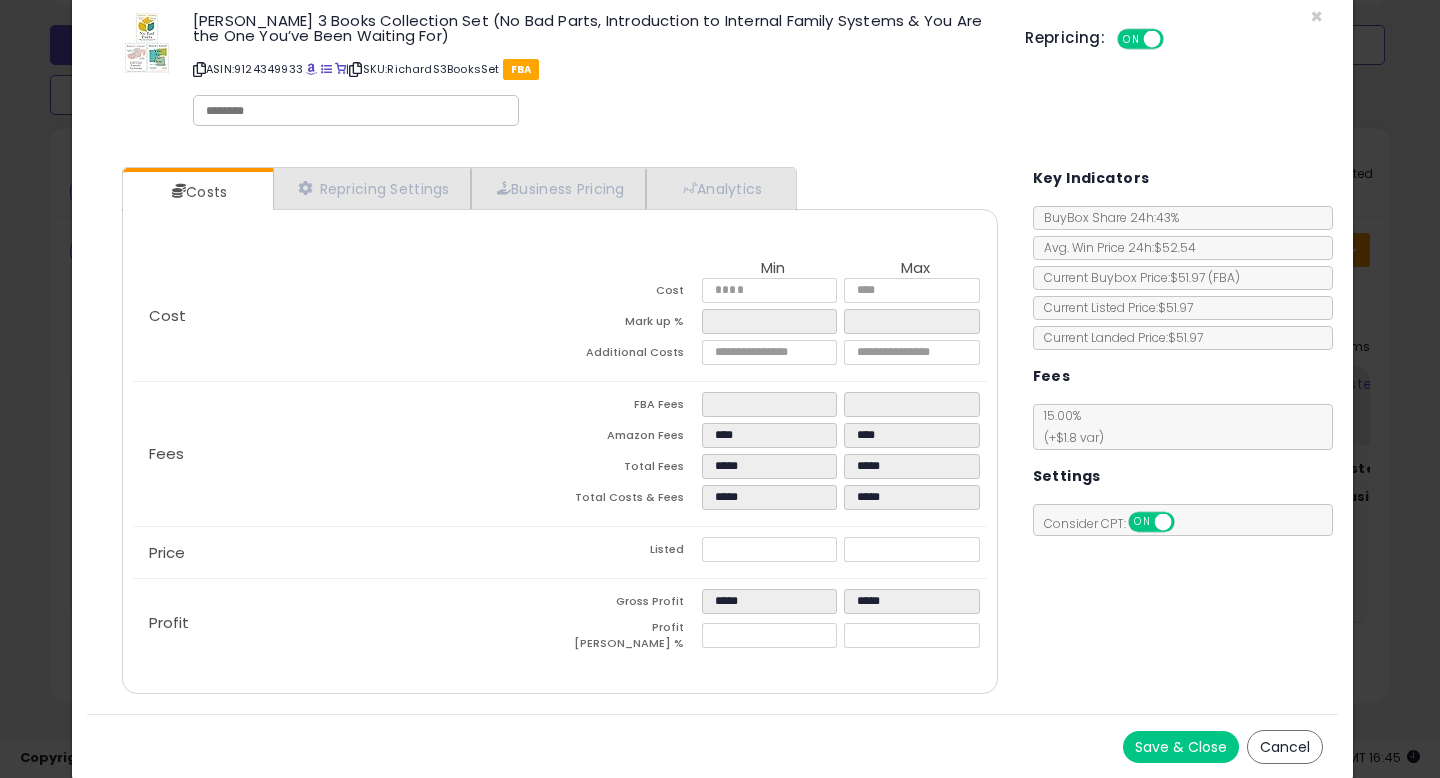 click on "Save & Close" at bounding box center (1181, 747) 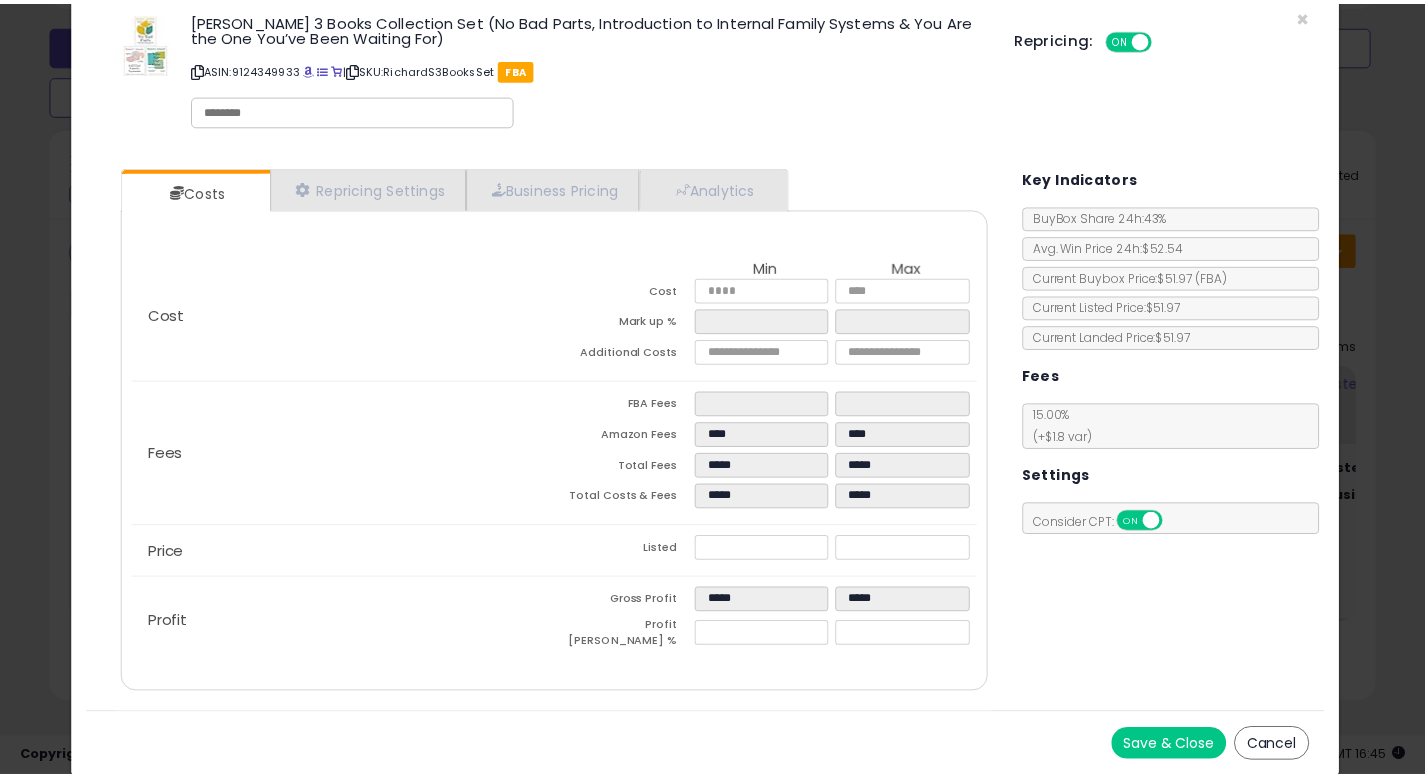 scroll, scrollTop: 0, scrollLeft: 0, axis: both 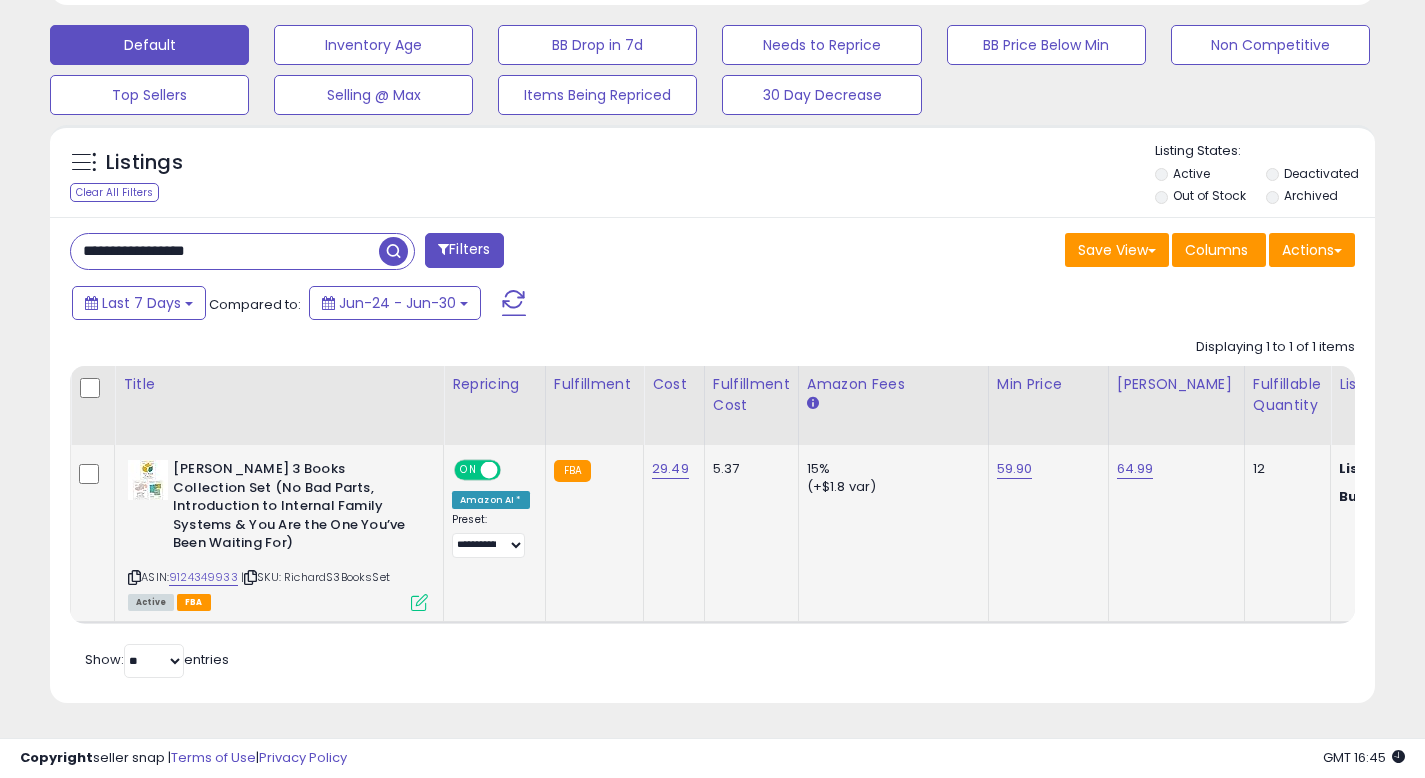 click at bounding box center [419, 602] 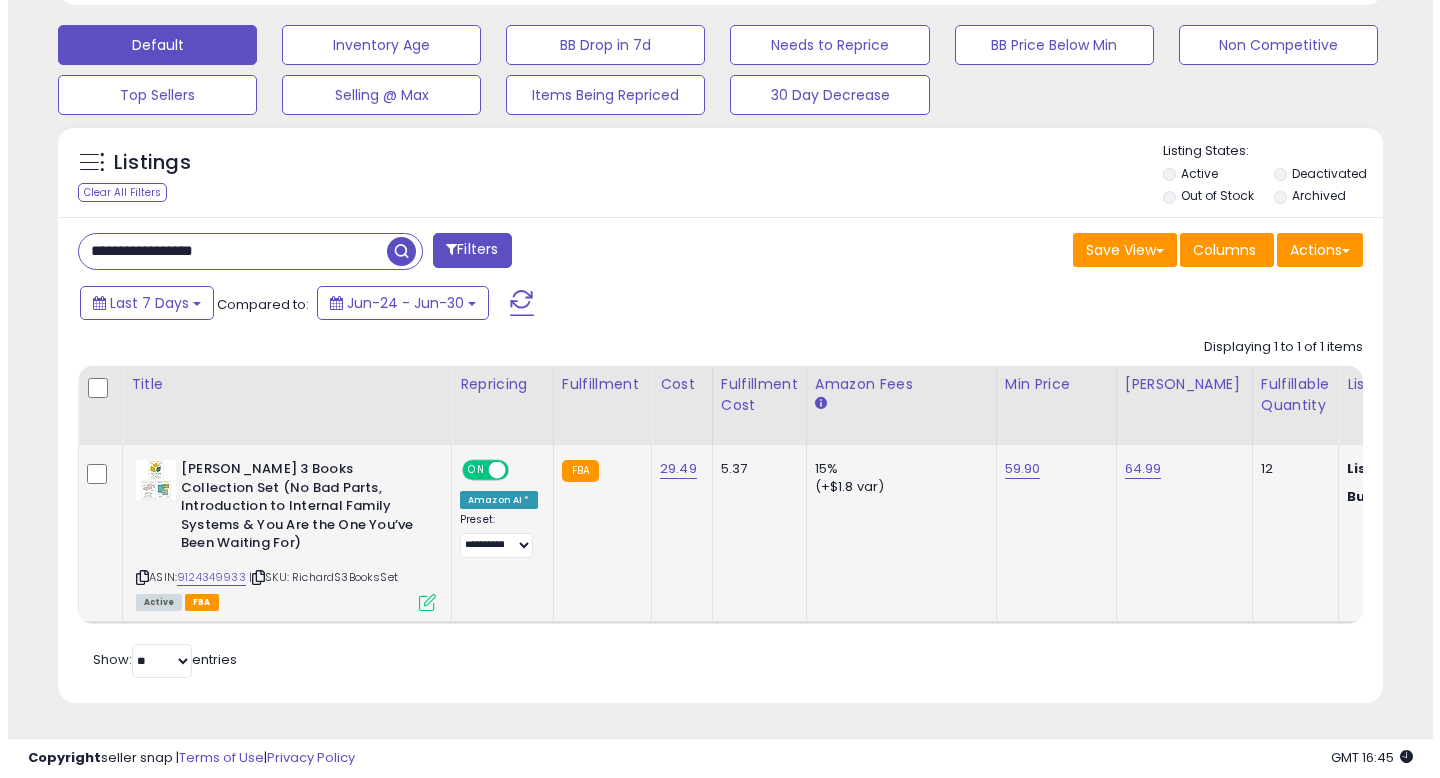 scroll, scrollTop: 999590, scrollLeft: 999224, axis: both 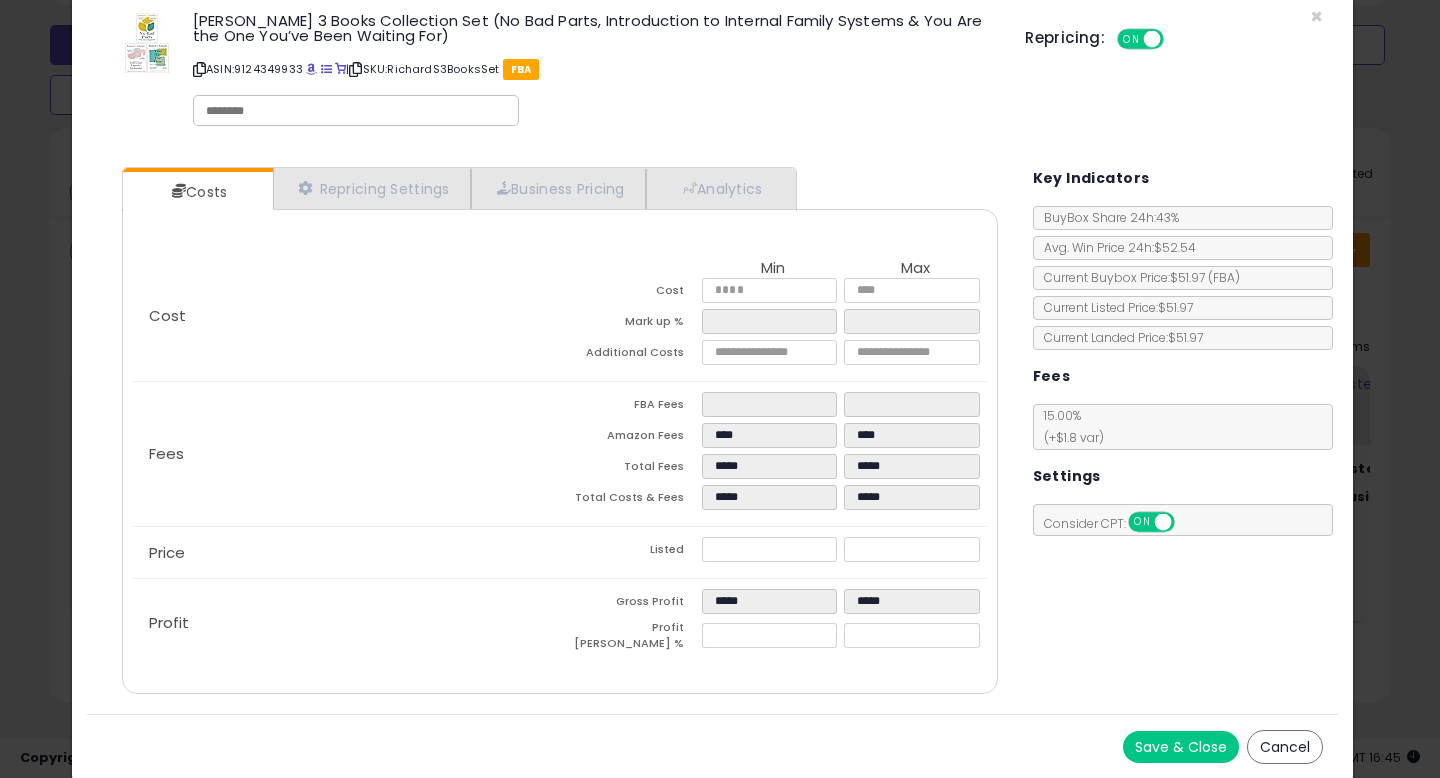 click on "Cancel" at bounding box center (1285, 747) 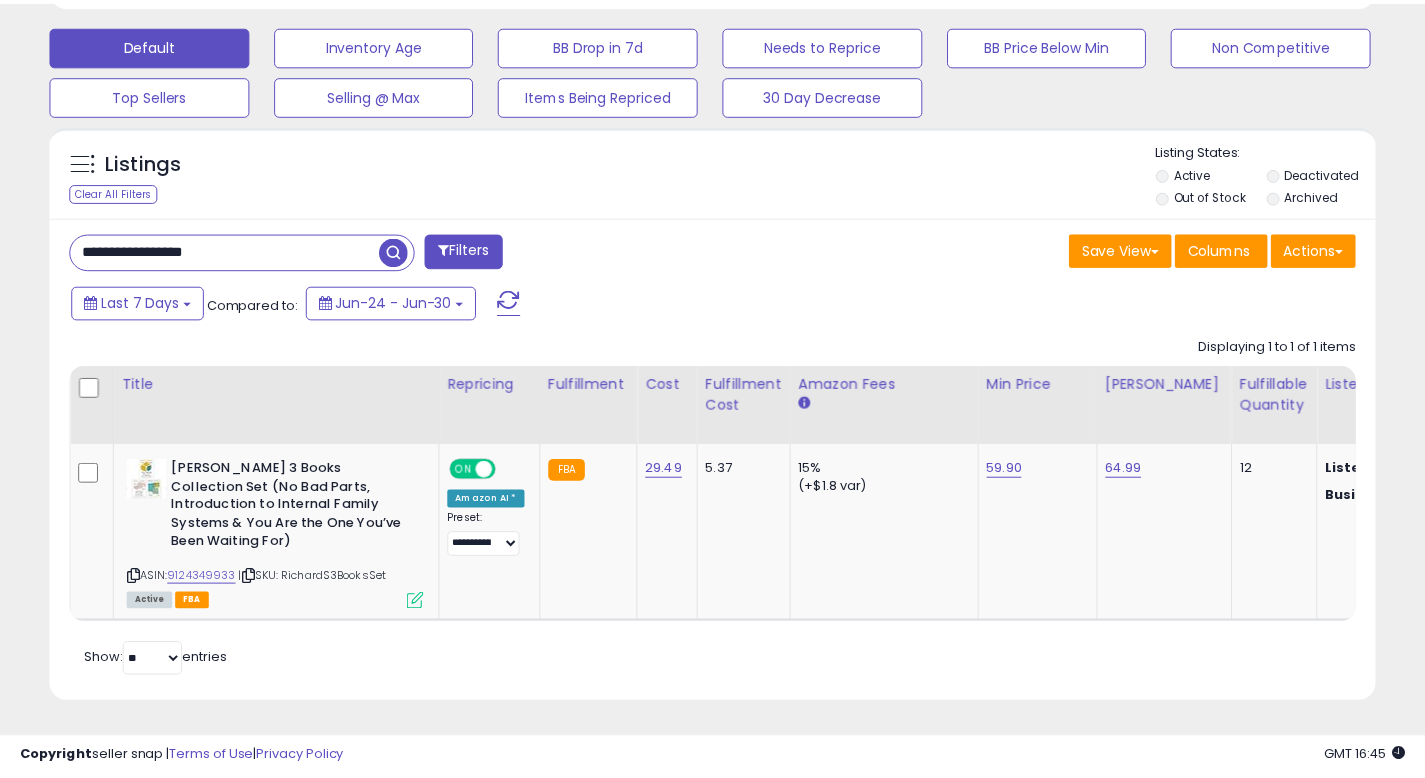 scroll, scrollTop: 410, scrollLeft: 767, axis: both 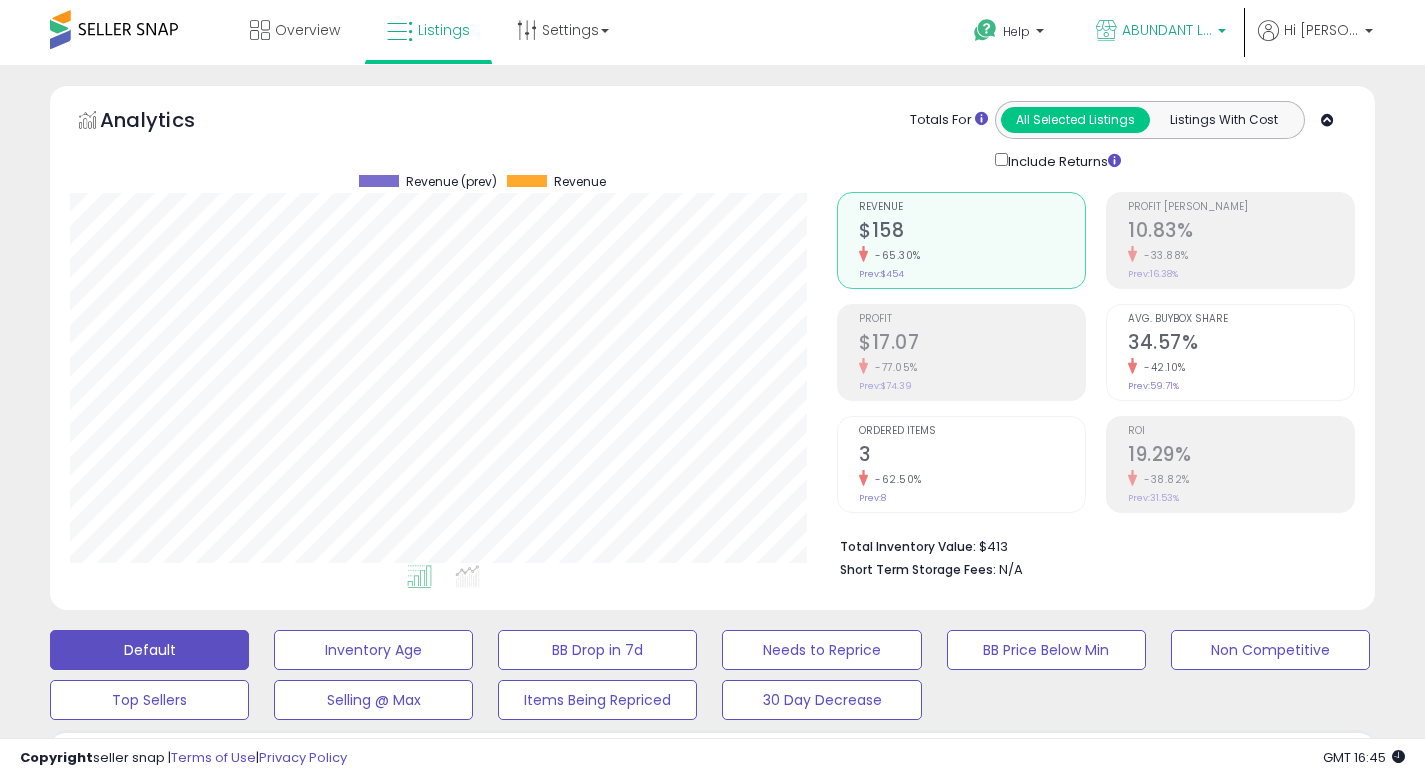 click on "ABUNDANT LiFE" at bounding box center [1167, 30] 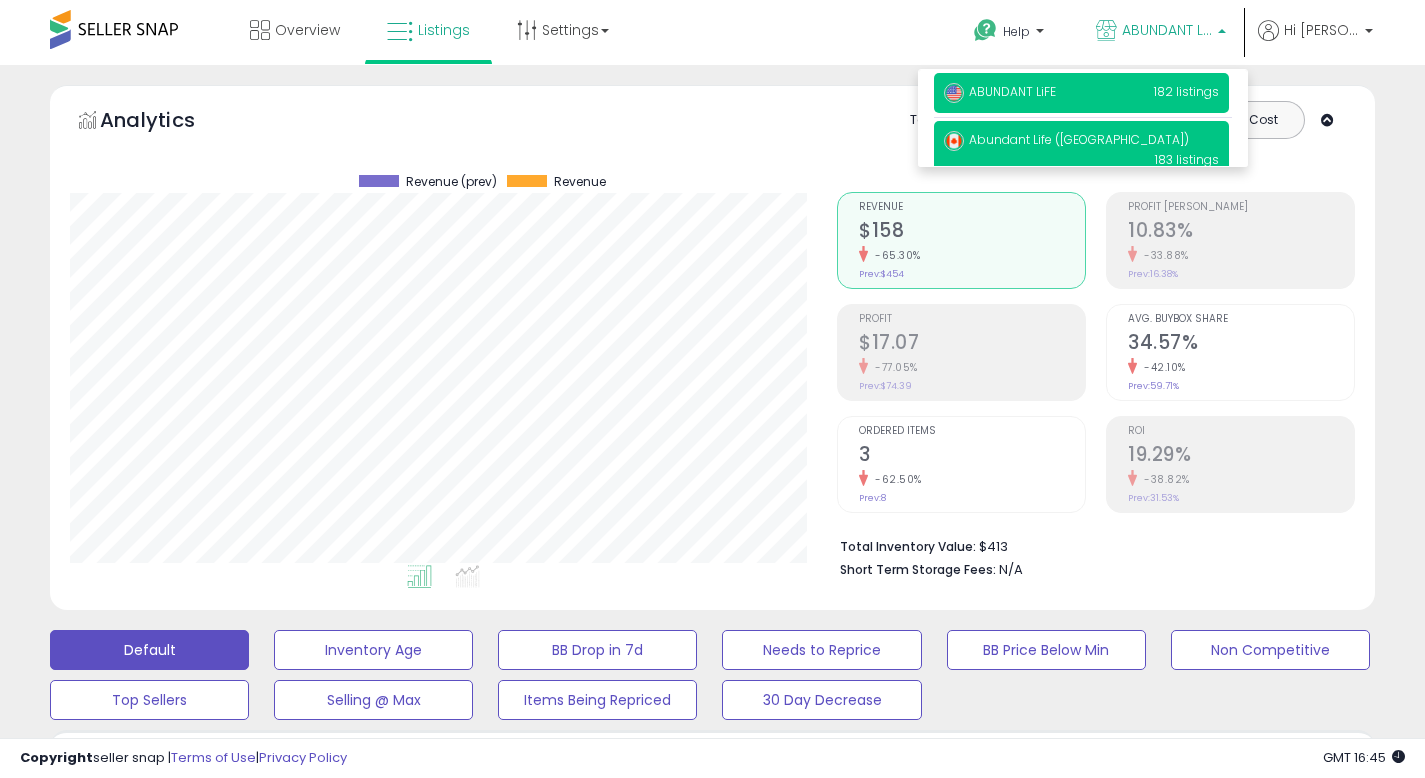 click on "Abundant Life (CA)
183
listings" at bounding box center (1081, 149) 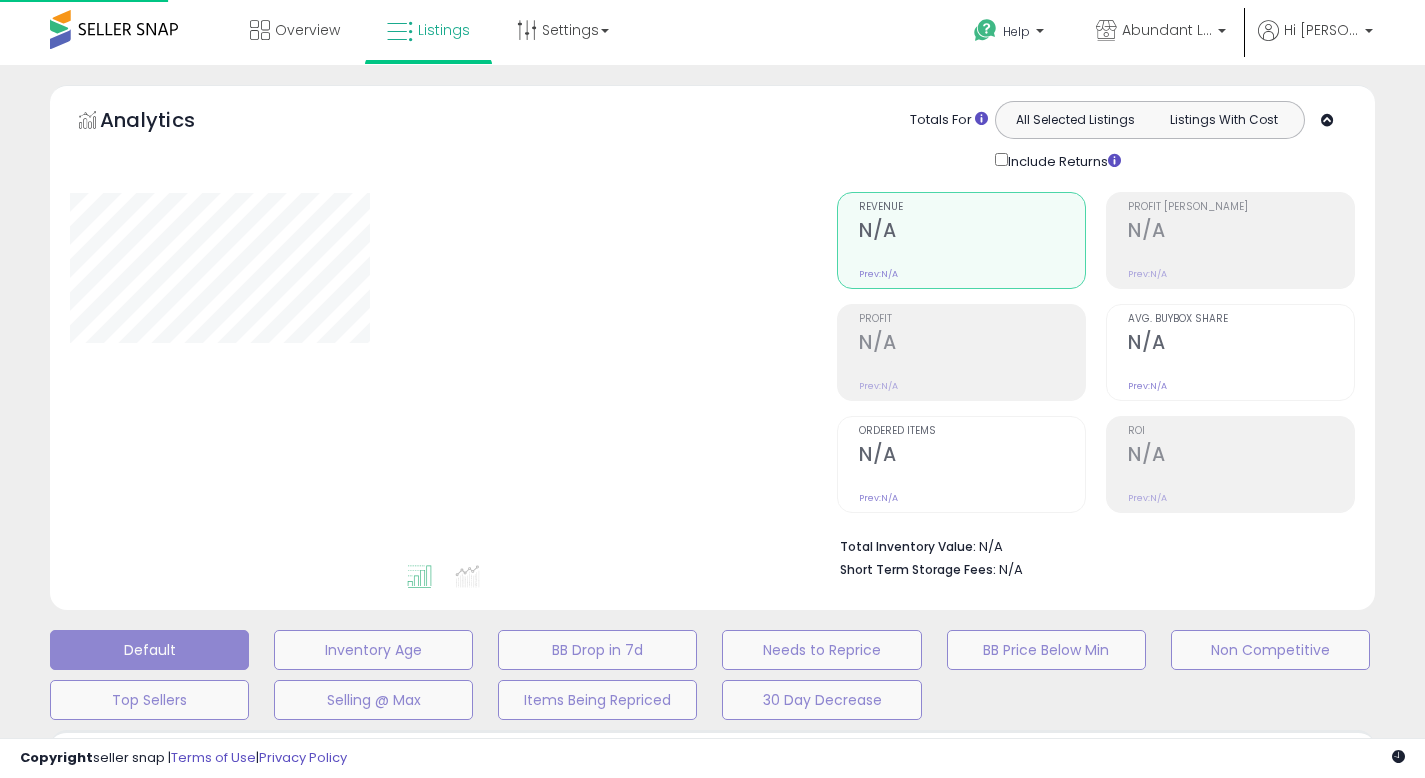 scroll, scrollTop: 0, scrollLeft: 0, axis: both 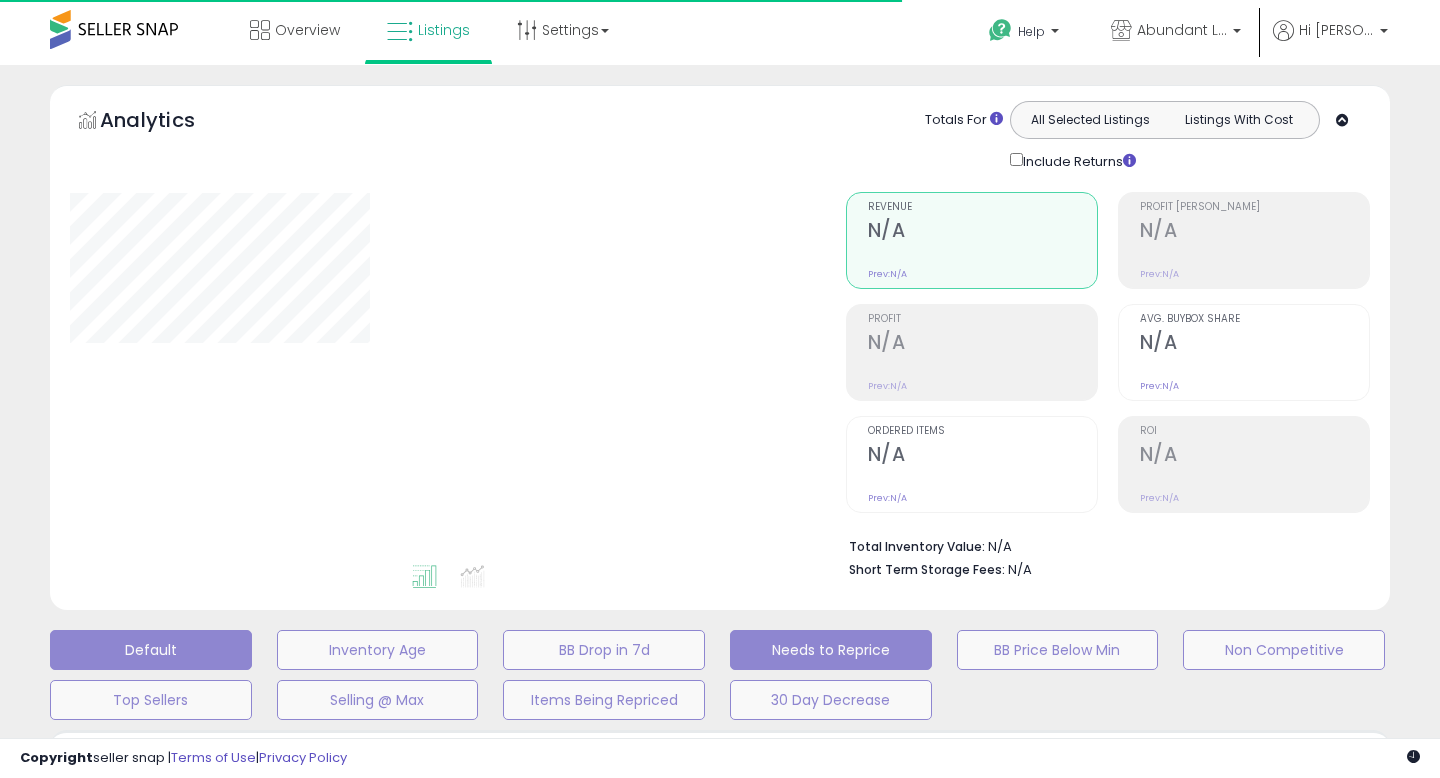 type on "**********" 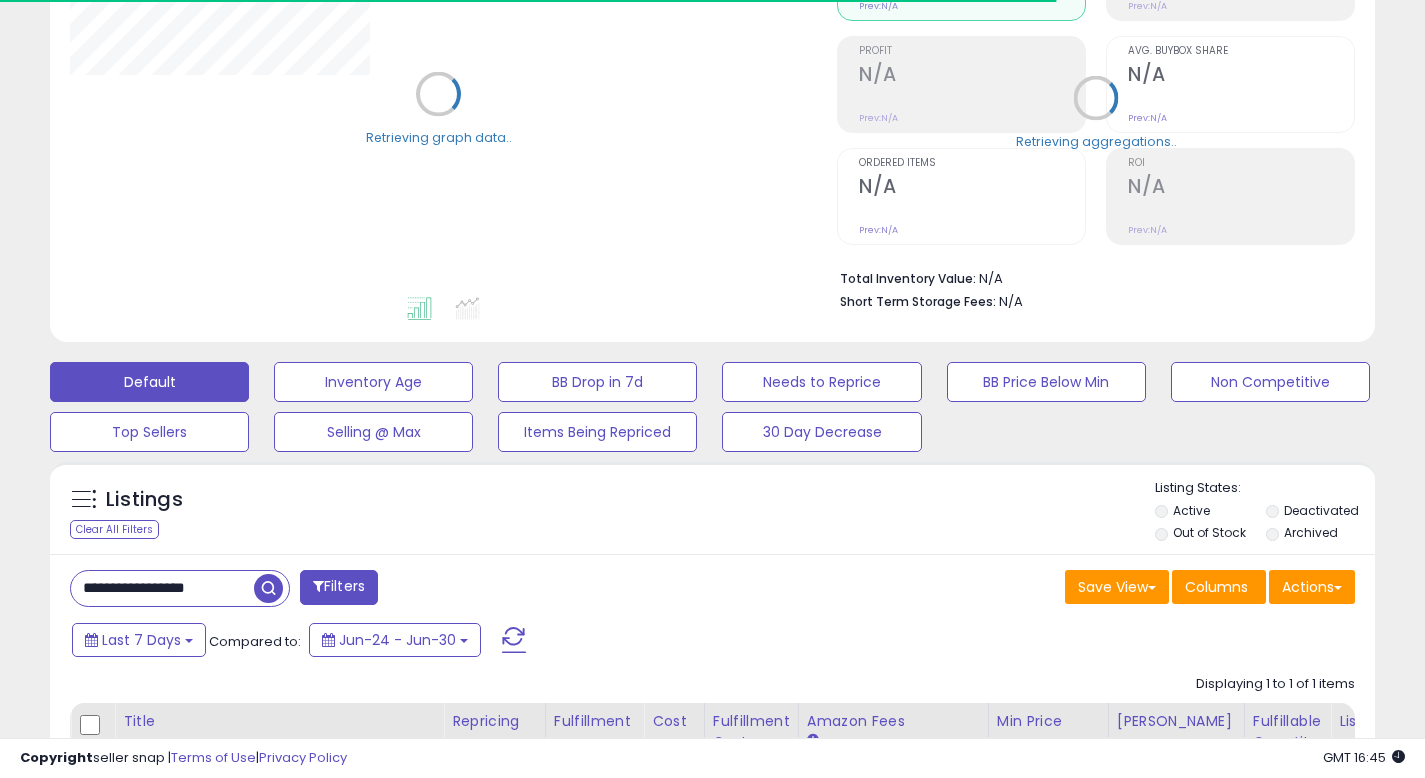 scroll, scrollTop: 421, scrollLeft: 0, axis: vertical 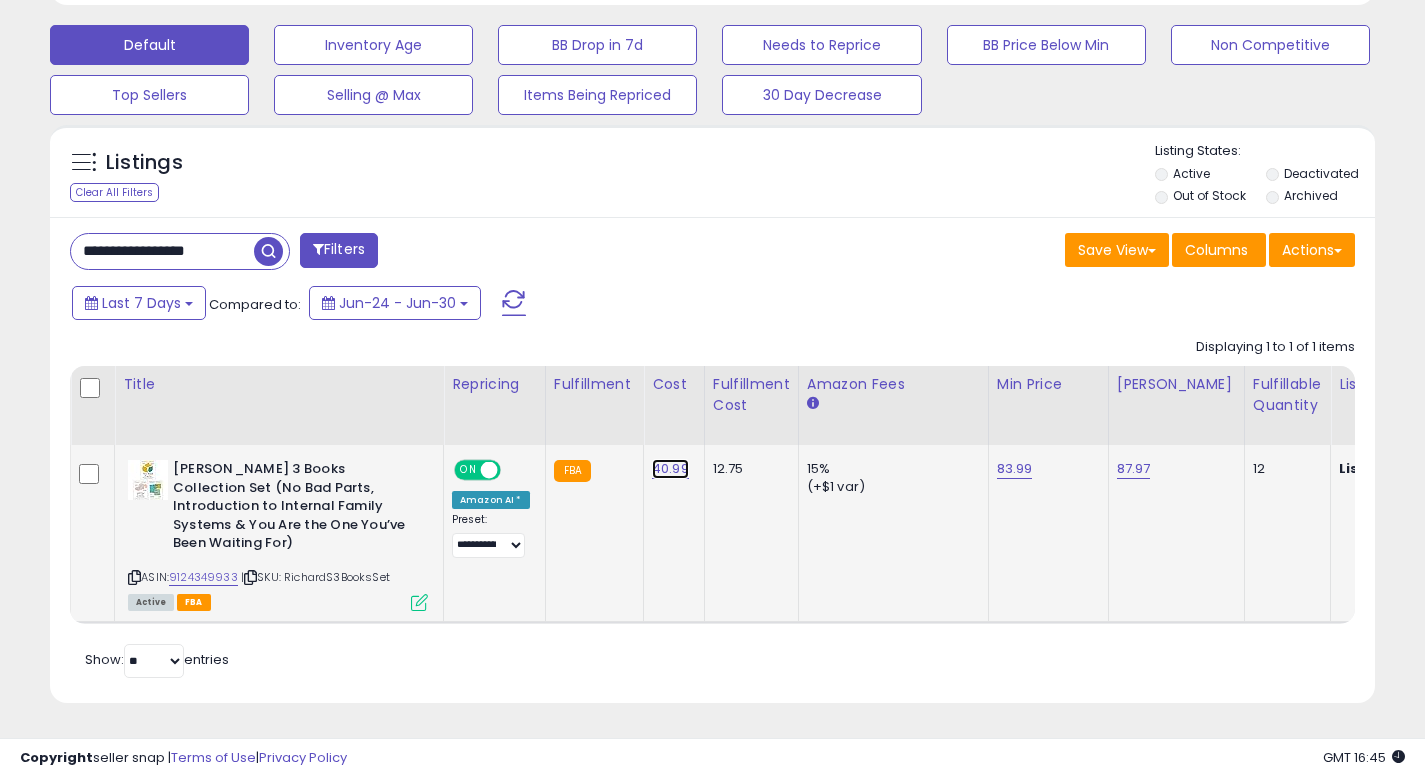 click on "40.99" at bounding box center [670, 469] 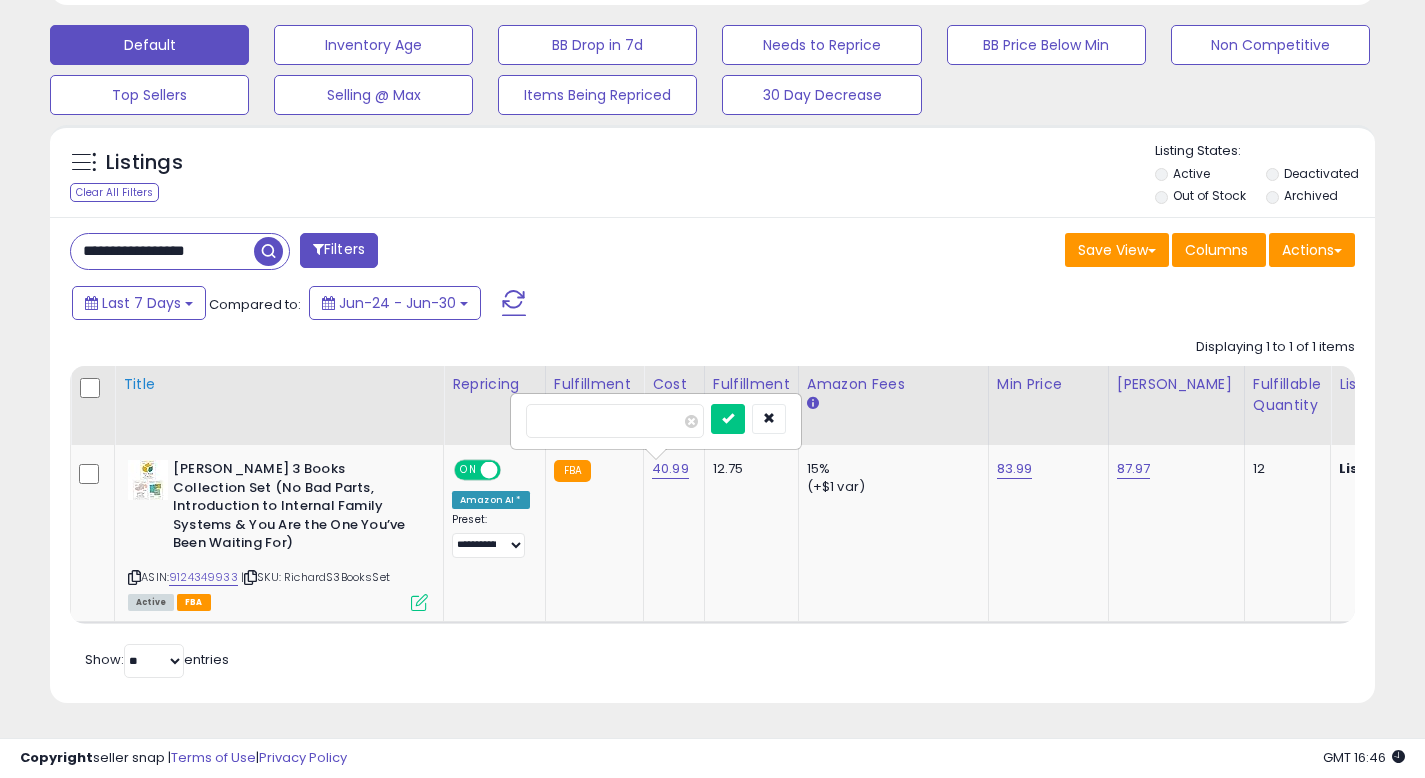 drag, startPoint x: 620, startPoint y: 409, endPoint x: 413, endPoint y: 371, distance: 210.45901 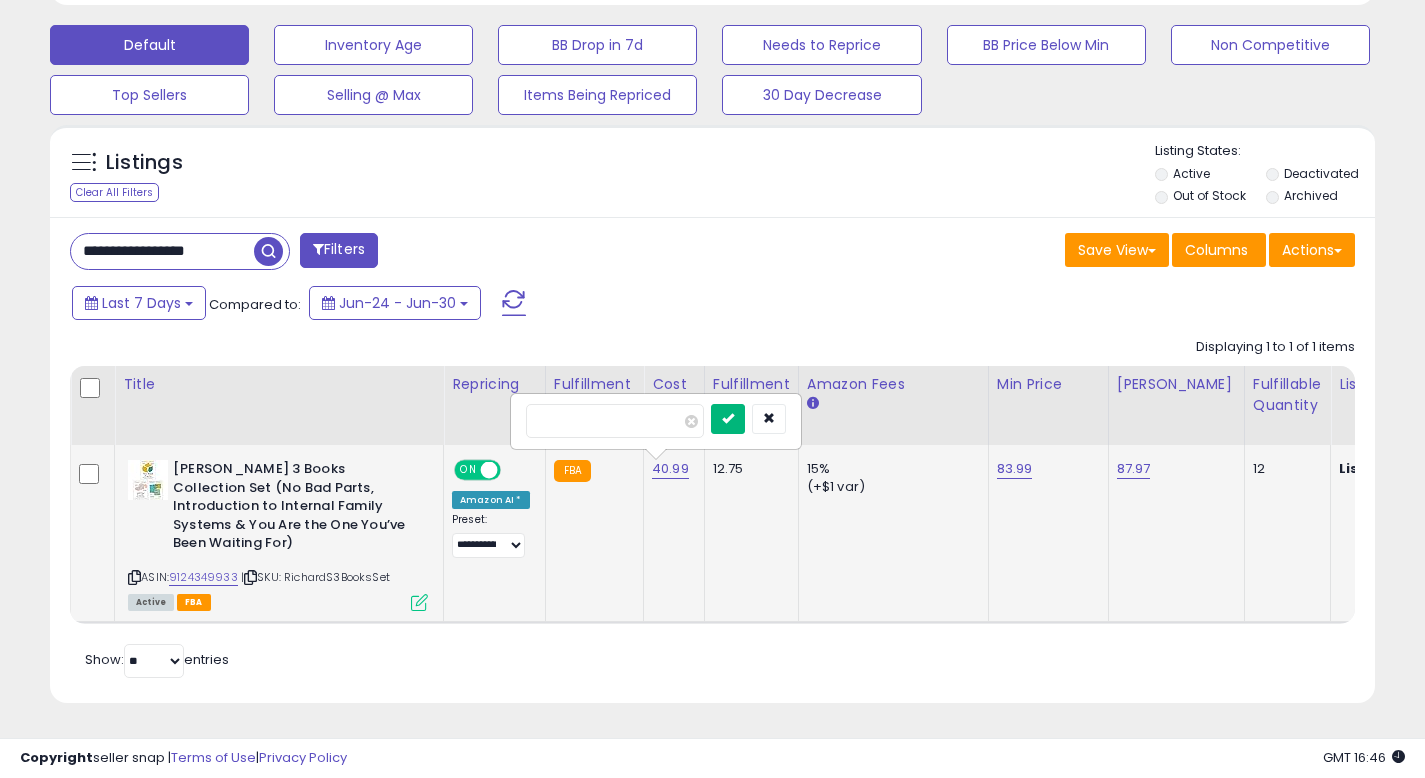 type on "*****" 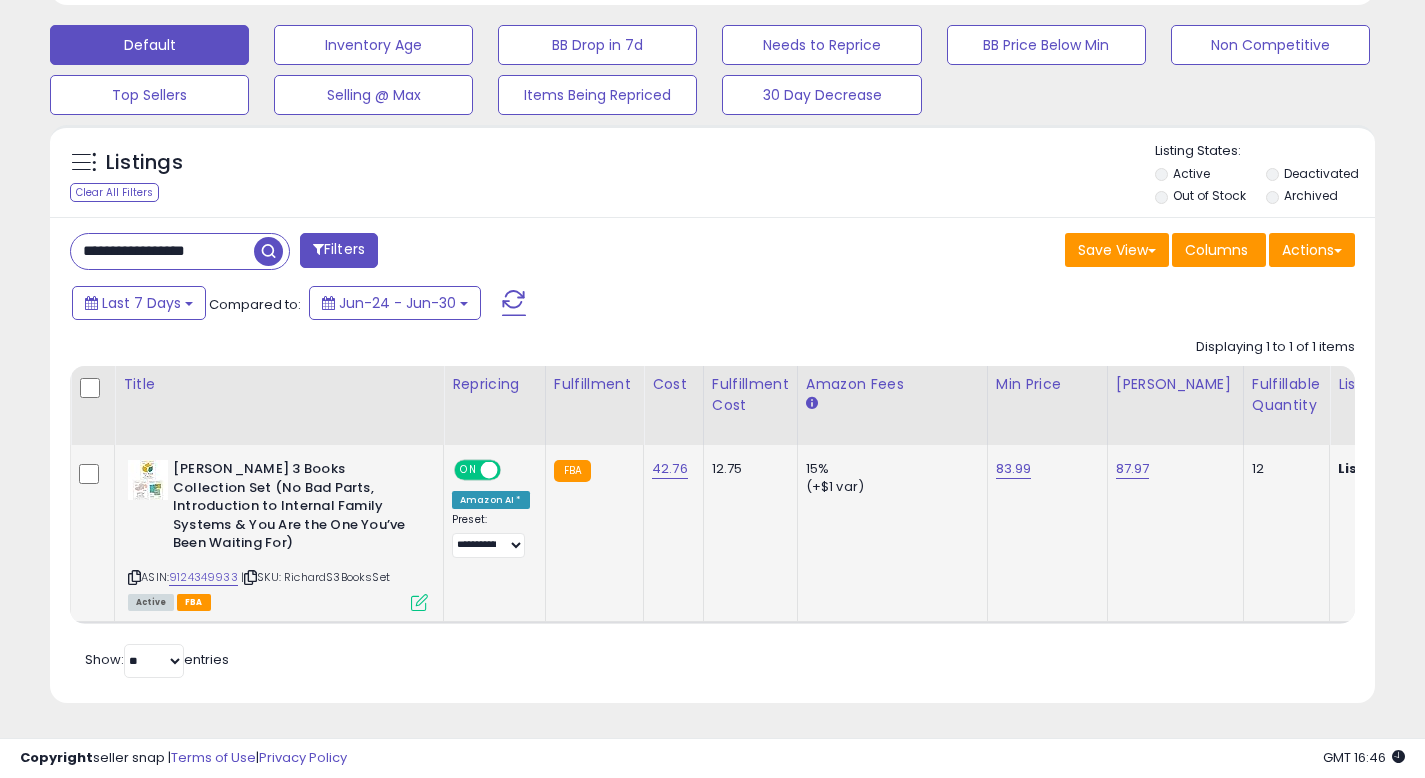 click at bounding box center [419, 602] 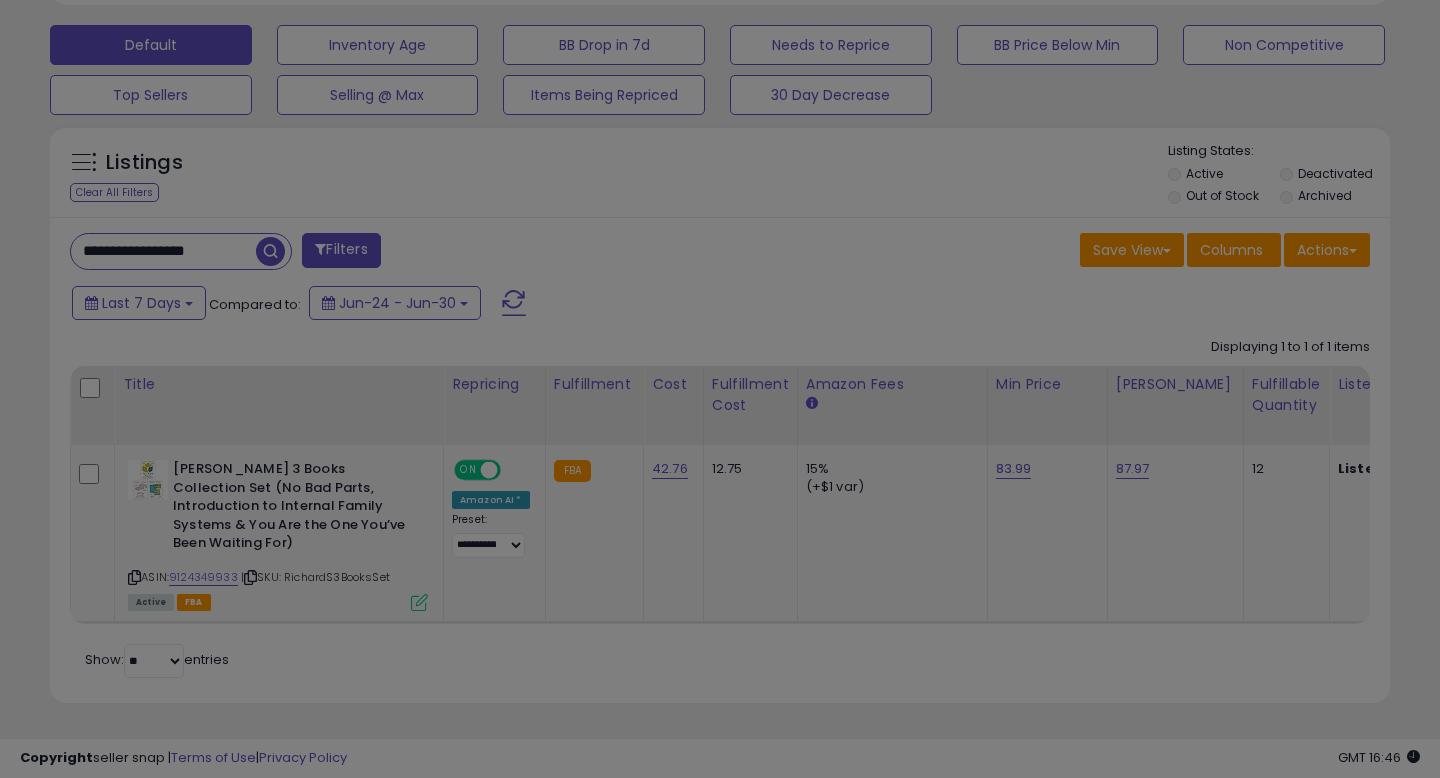 scroll, scrollTop: 999590, scrollLeft: 999224, axis: both 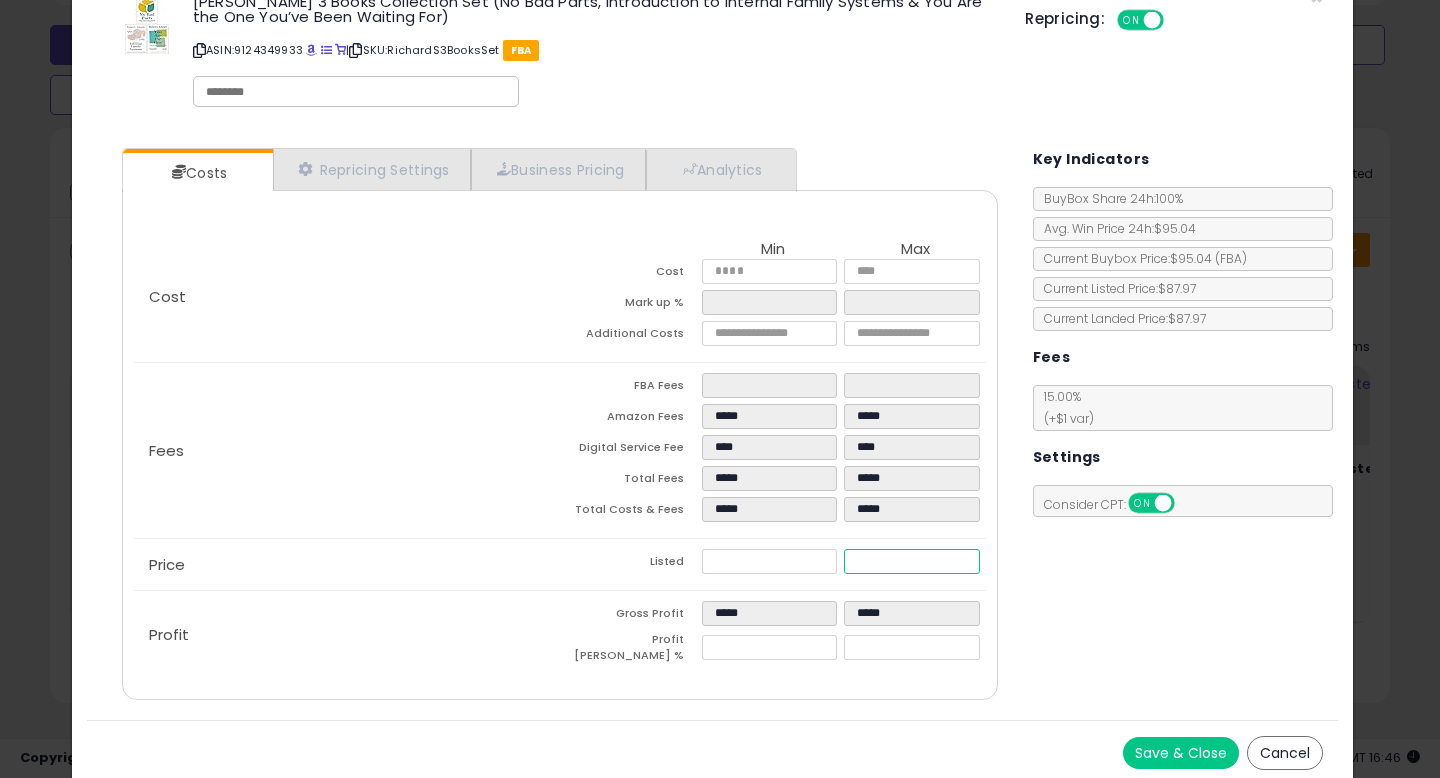drag, startPoint x: 929, startPoint y: 561, endPoint x: 684, endPoint y: 561, distance: 245 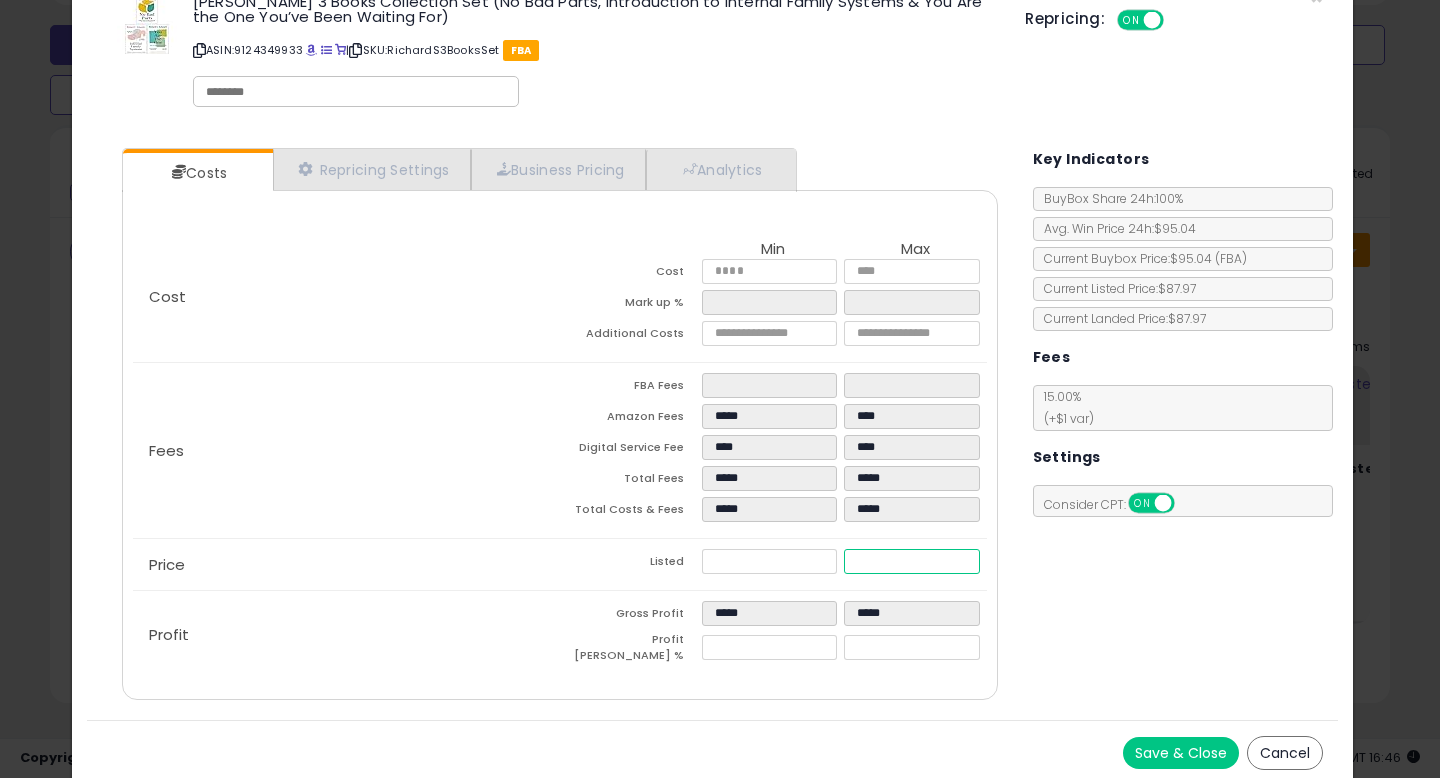 type on "*****" 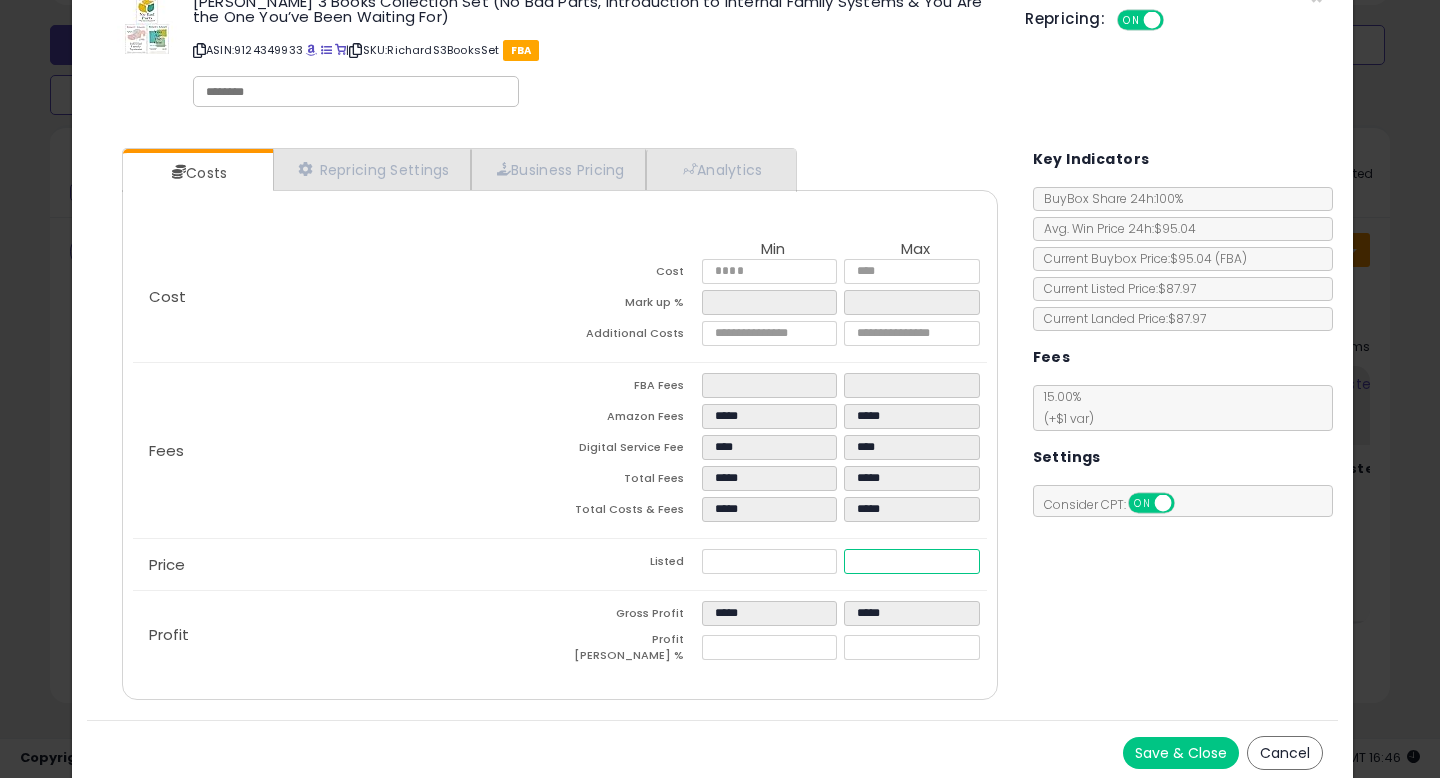 type on "*****" 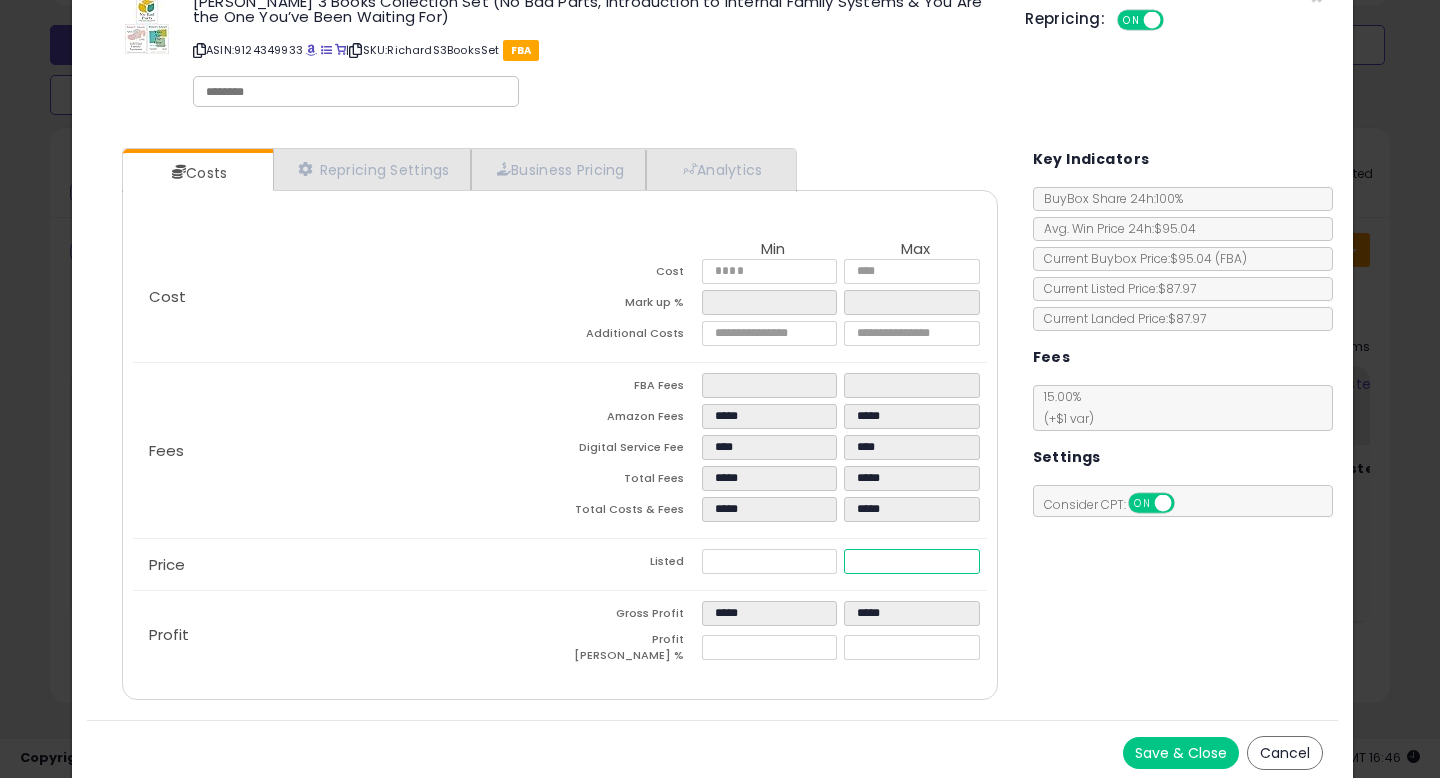type on "*****" 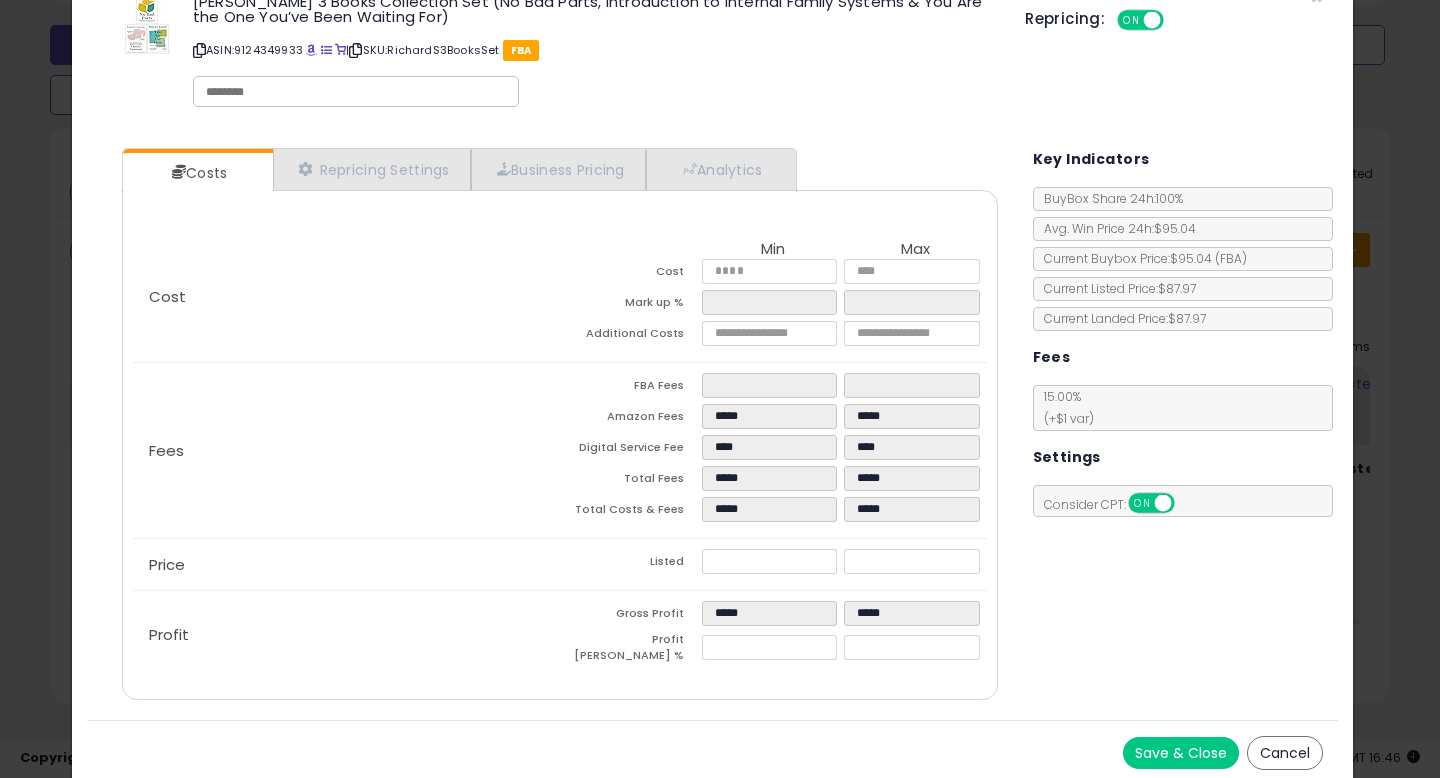 type on "*****" 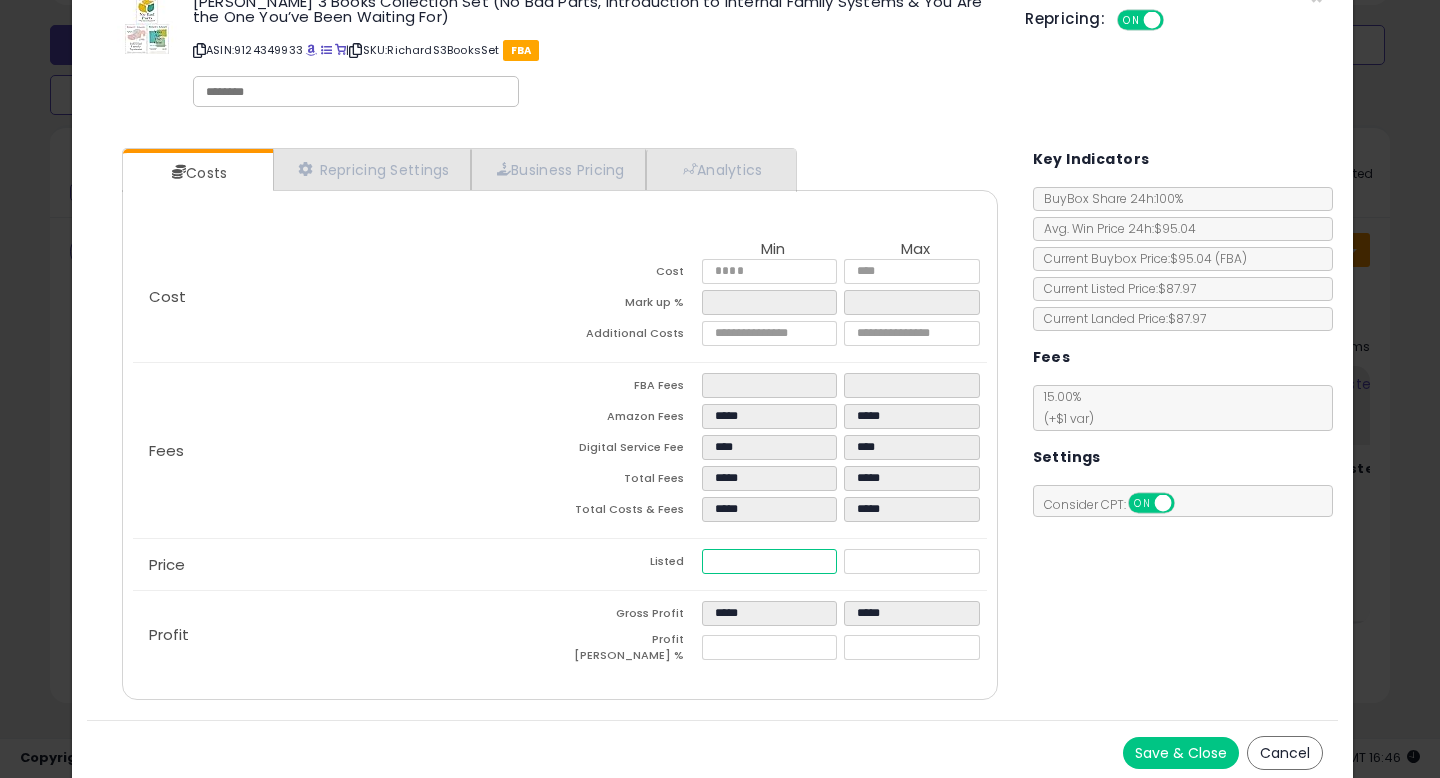 drag, startPoint x: 602, startPoint y: 559, endPoint x: 554, endPoint y: 559, distance: 48 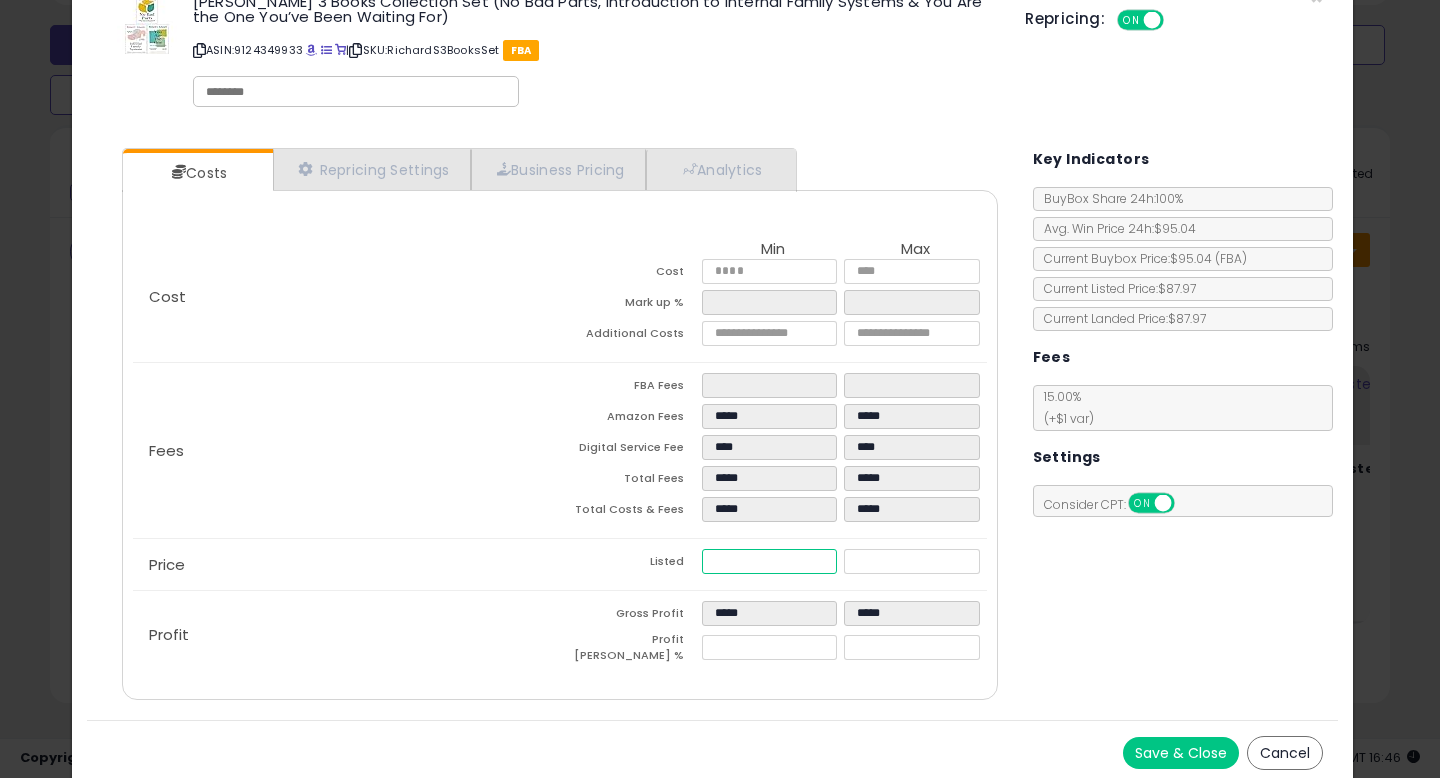 type on "****" 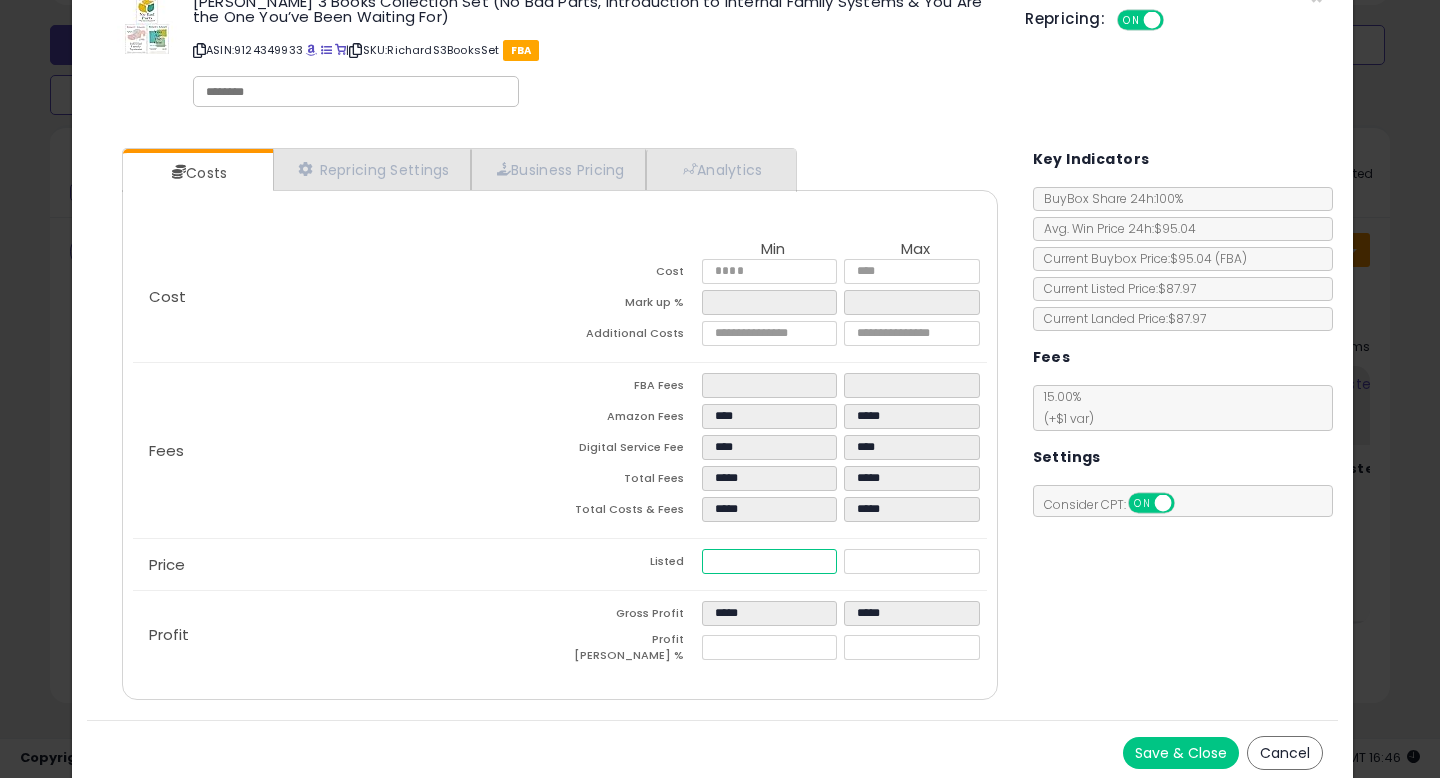 type on "*****" 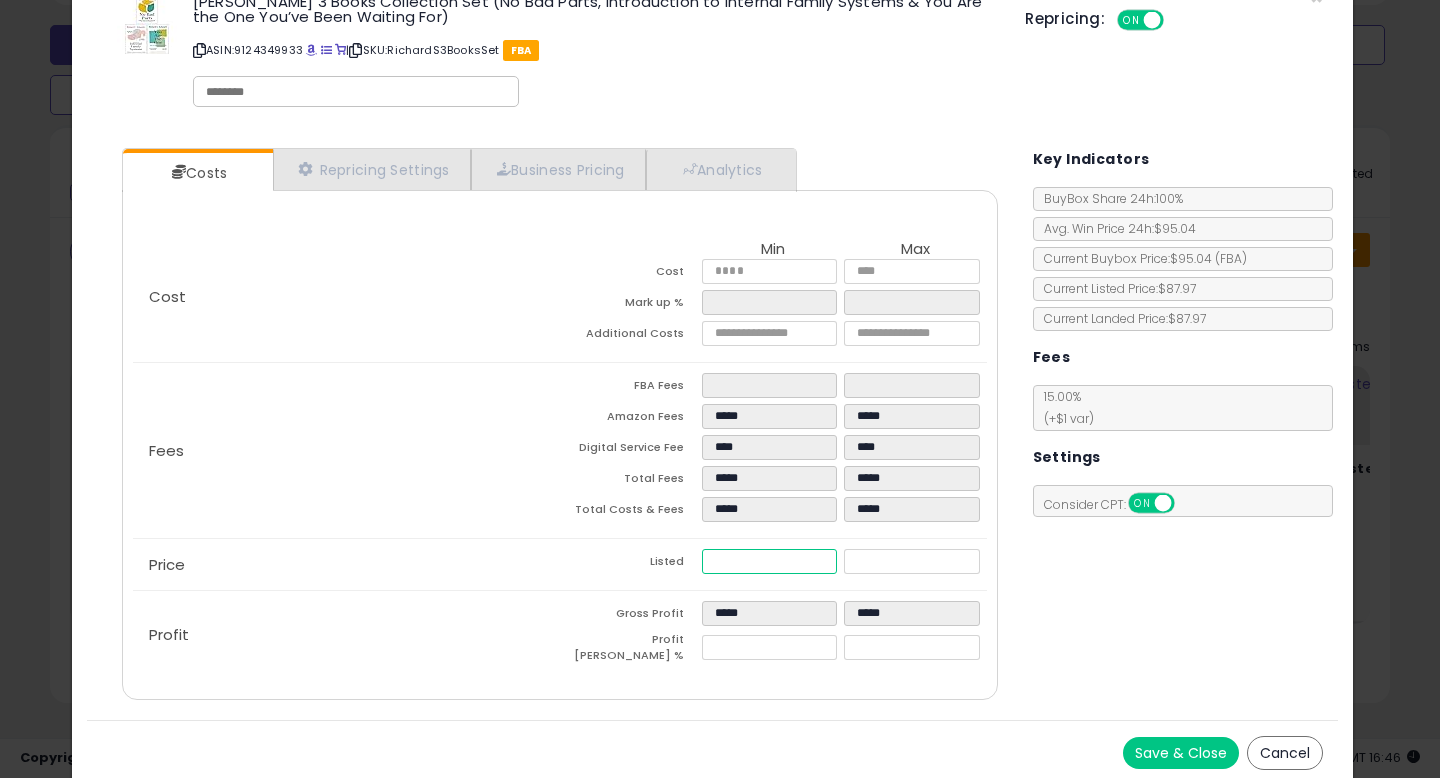 type on "*****" 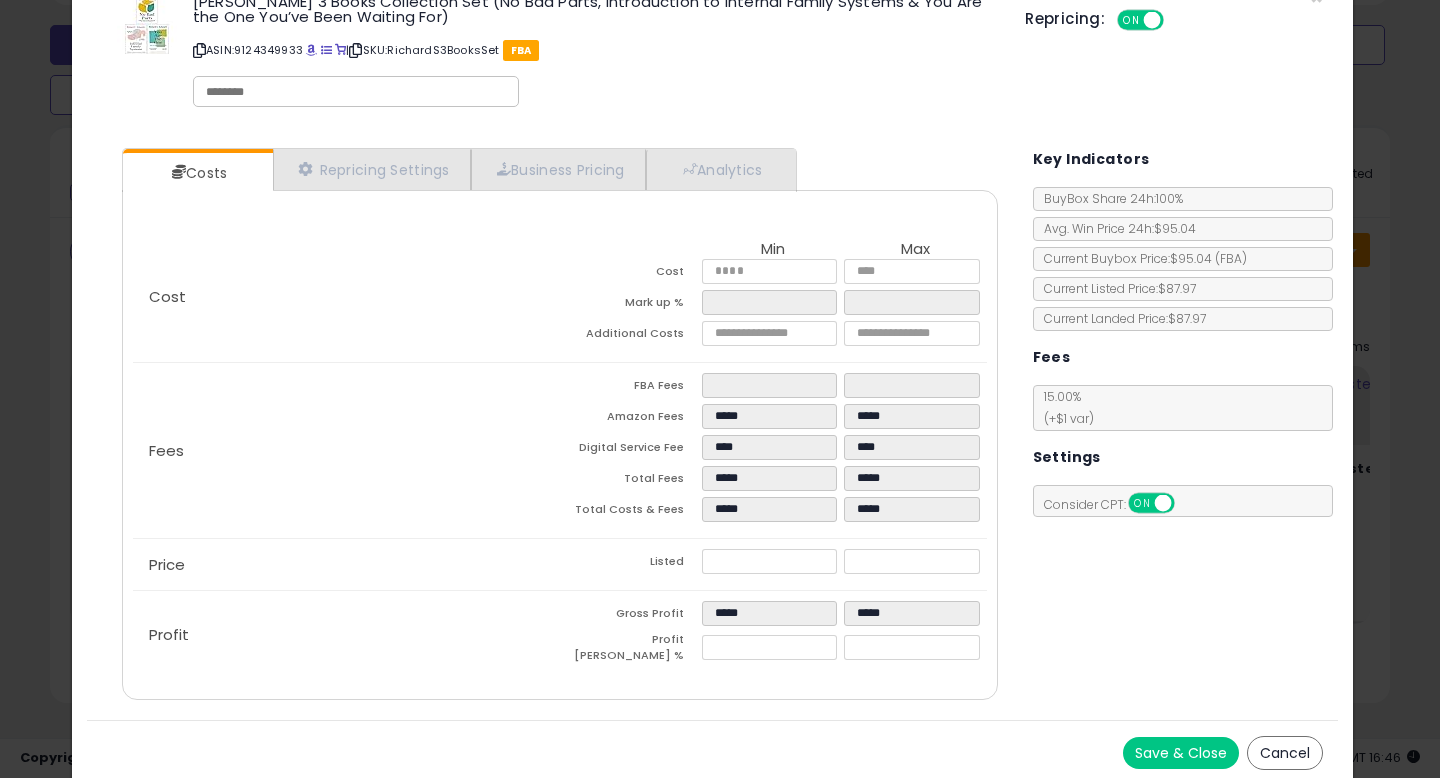 type on "*****" 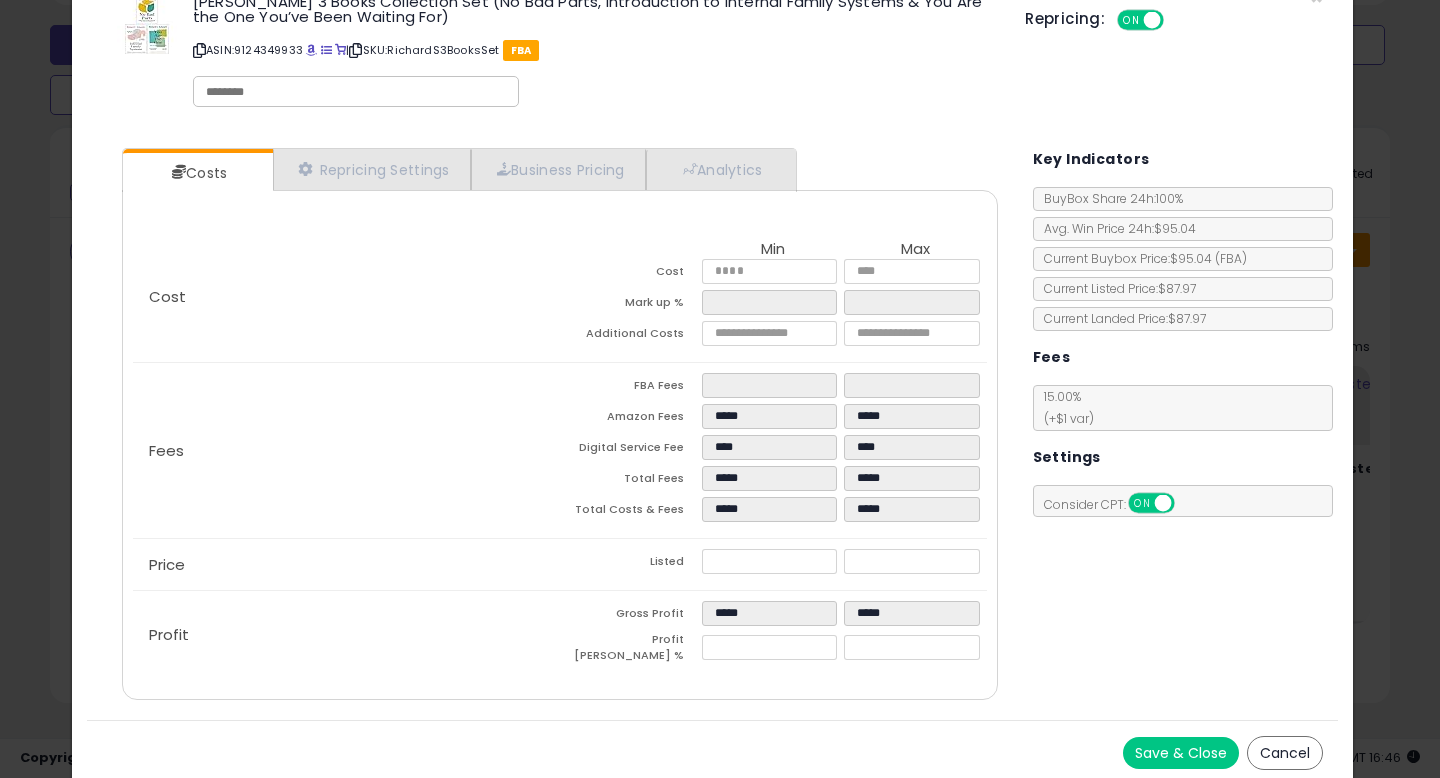 click on "Save & Close" at bounding box center (1181, 753) 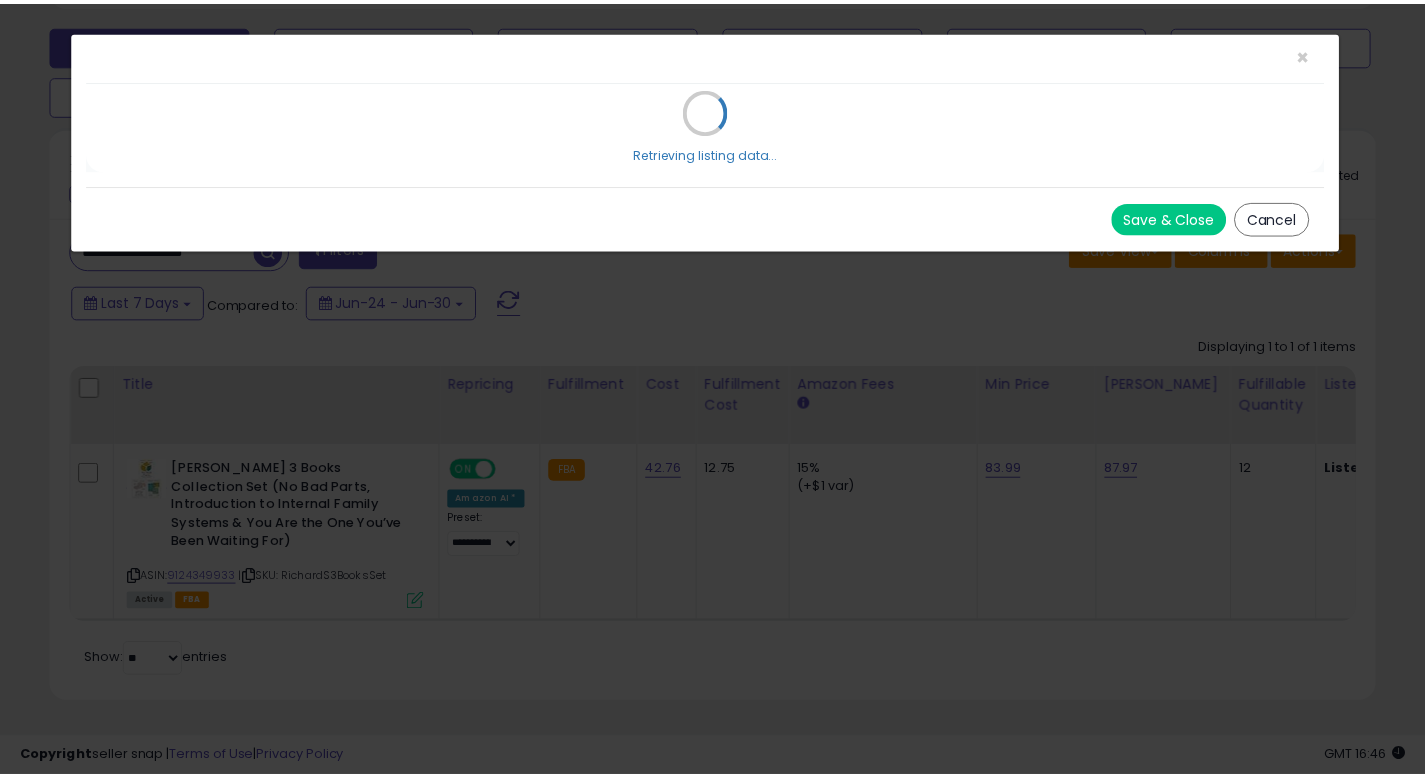 scroll, scrollTop: 0, scrollLeft: 0, axis: both 